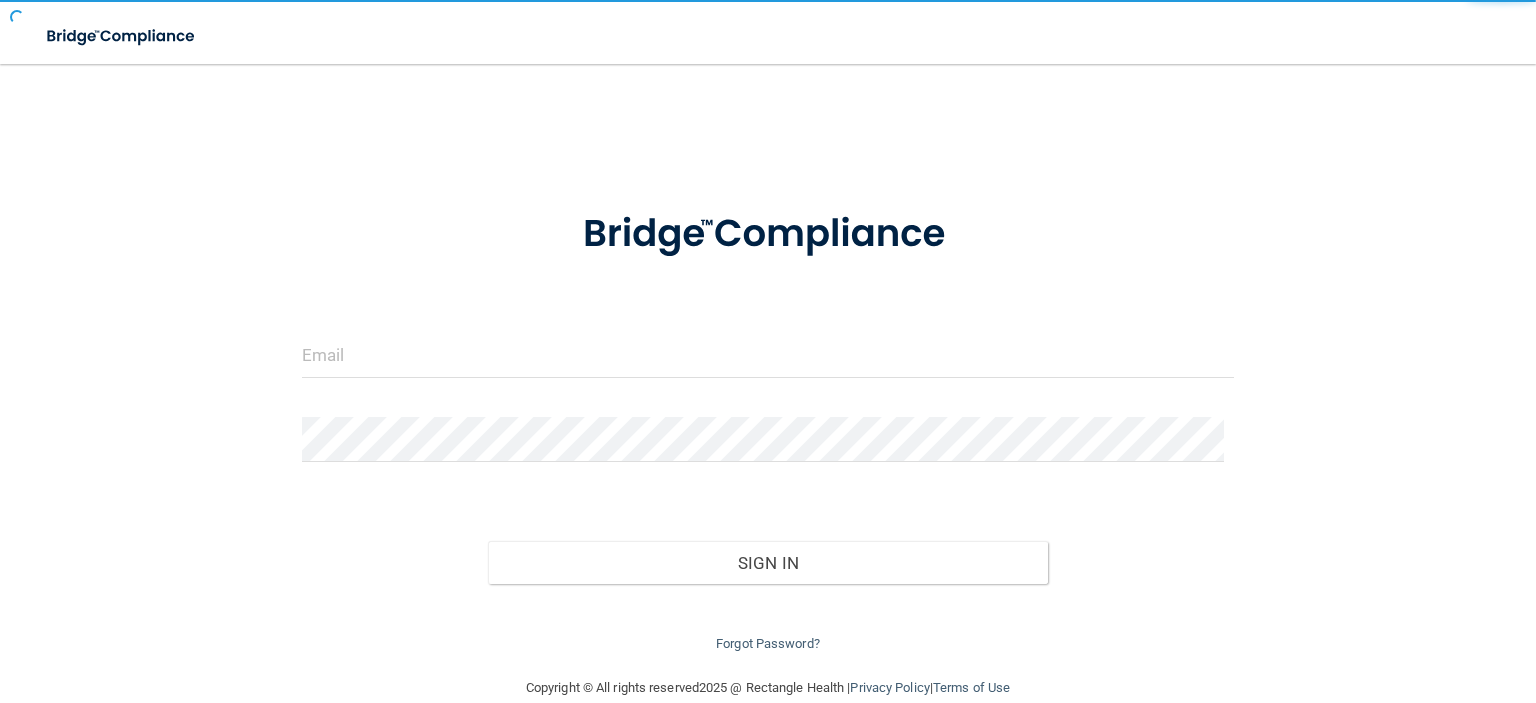 scroll, scrollTop: 0, scrollLeft: 0, axis: both 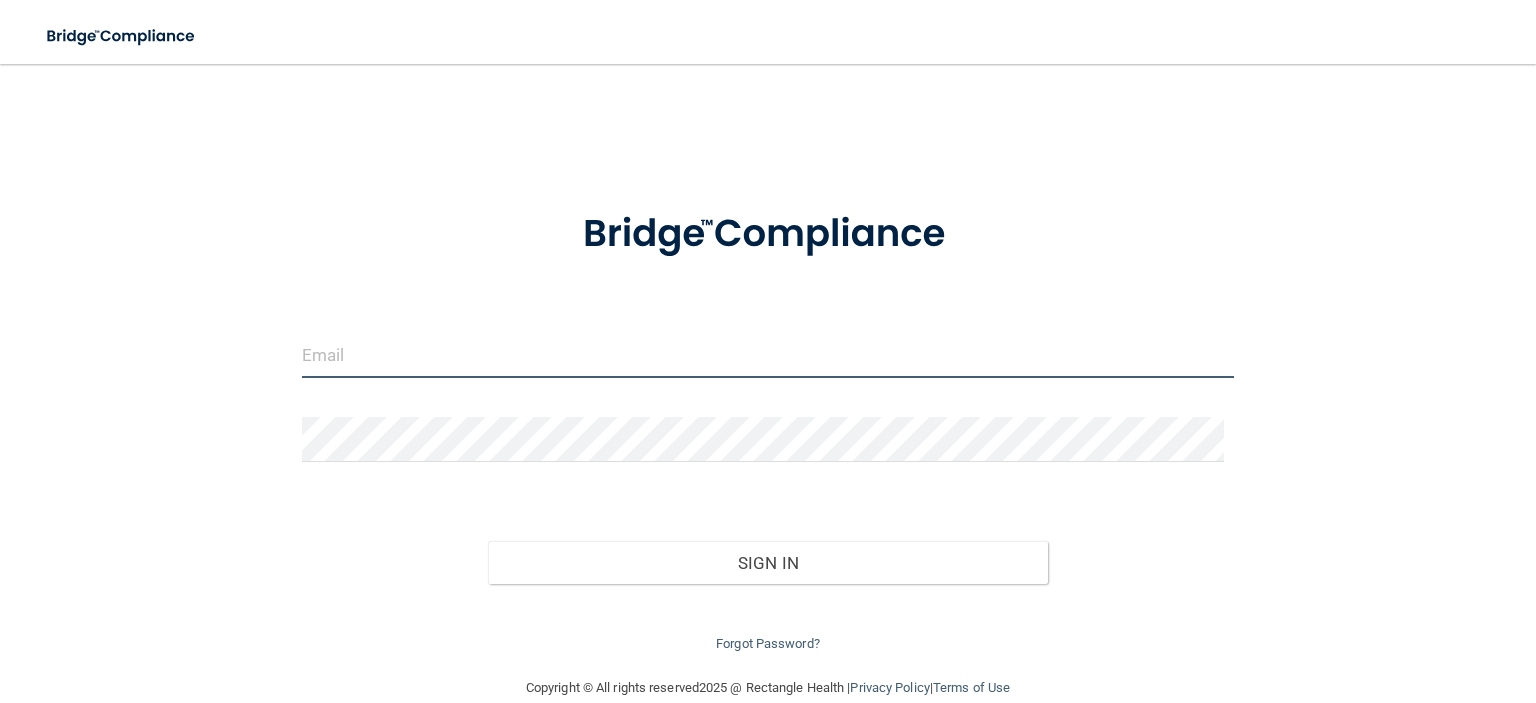 click at bounding box center (768, 355) 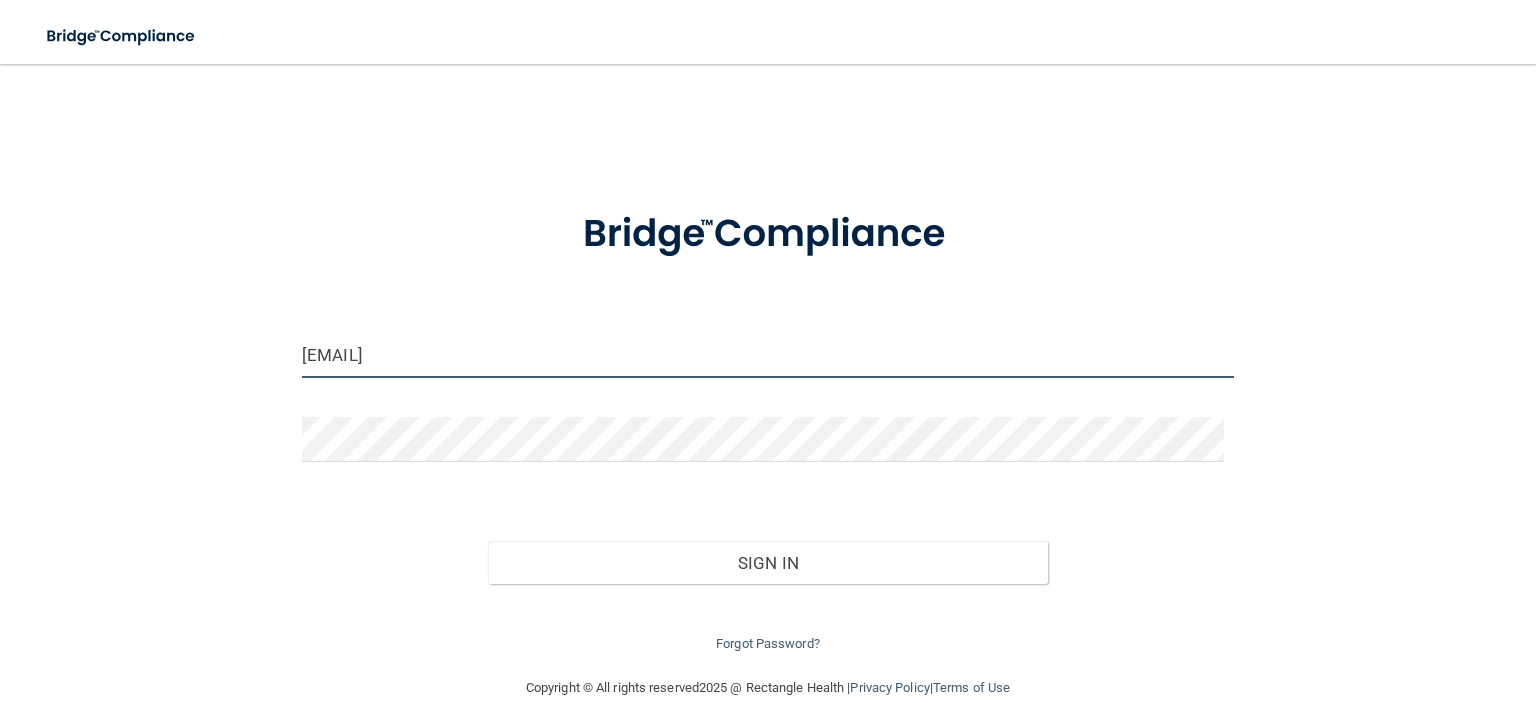 type on "[EMAIL]" 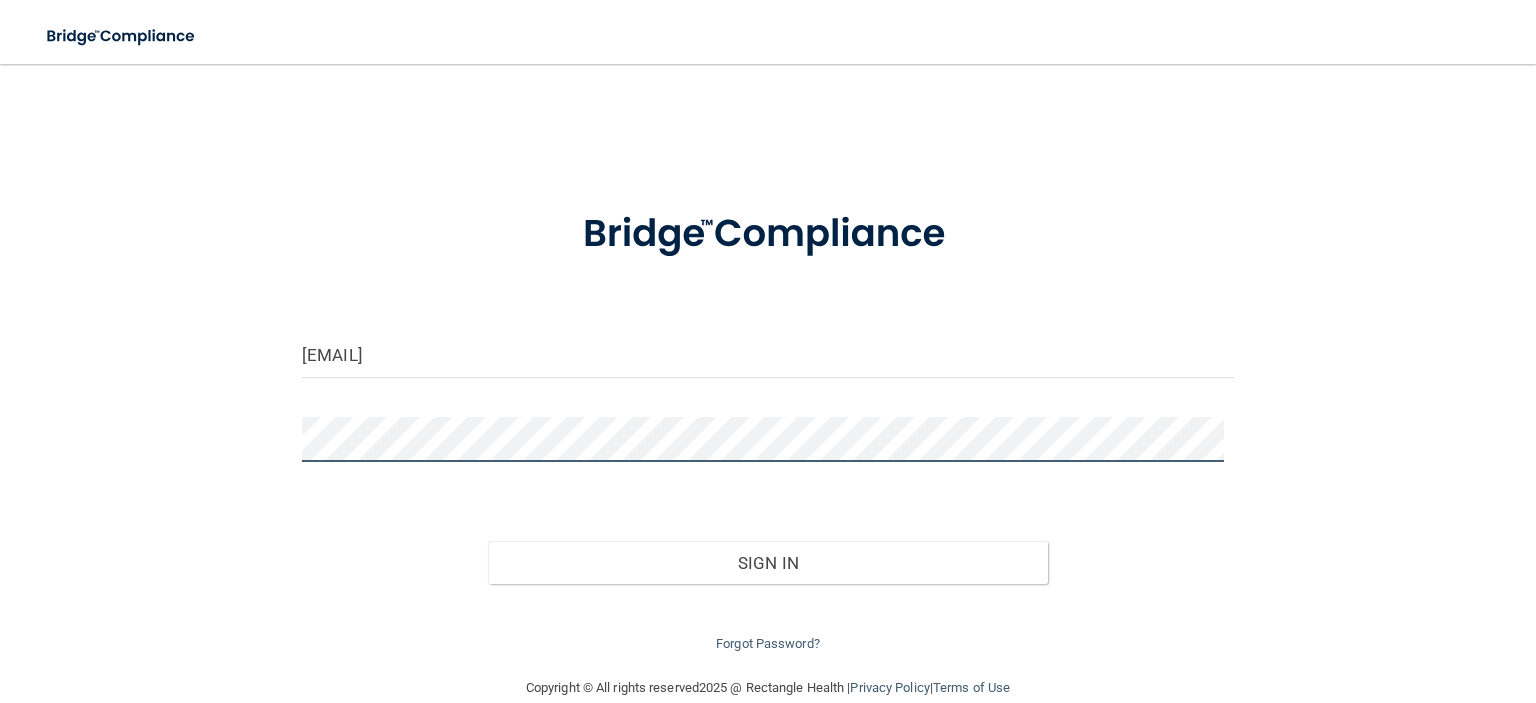 click on "Sign In" at bounding box center (767, 563) 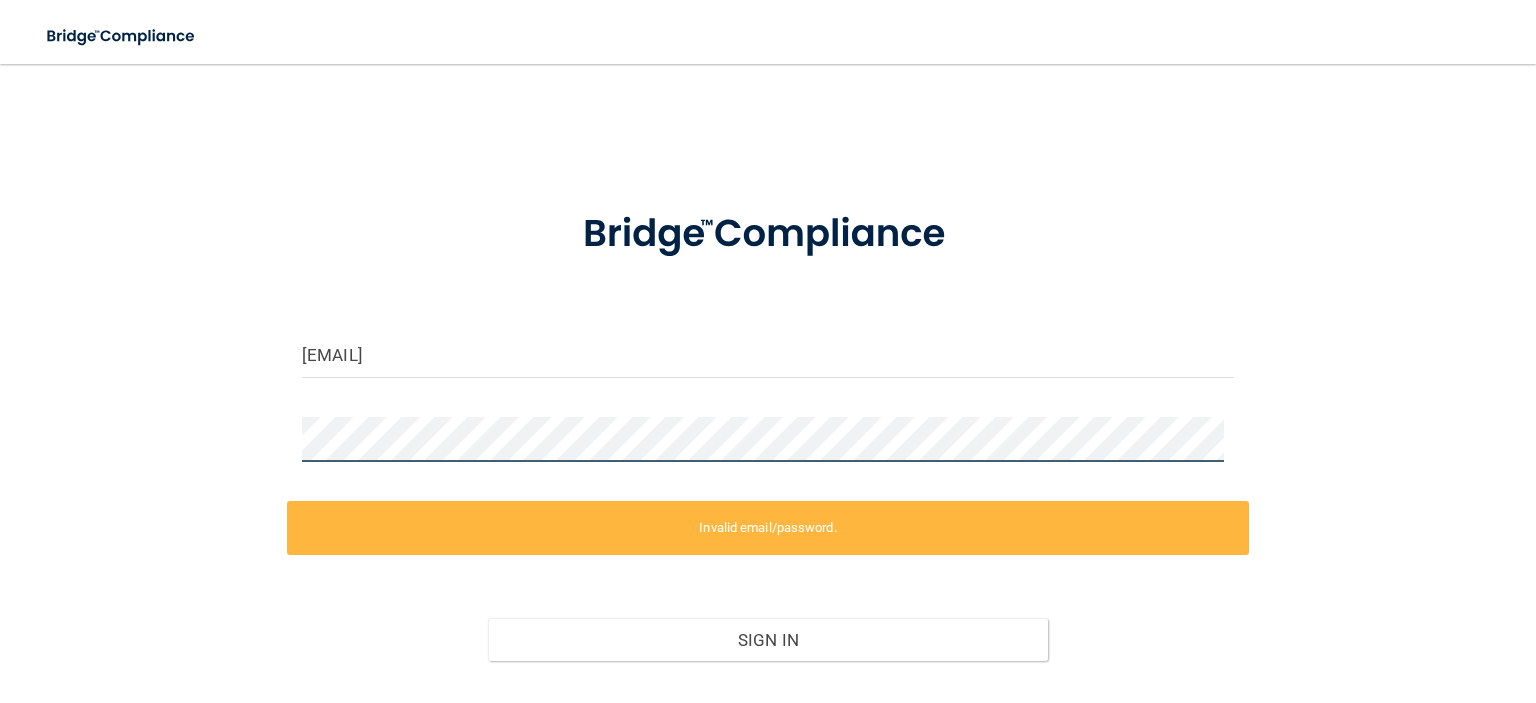 click on "aflei511@gmail.com                                    Invalid email/password.     You don't have permission to access that page.       Sign In            Forgot Password?" at bounding box center [768, 408] 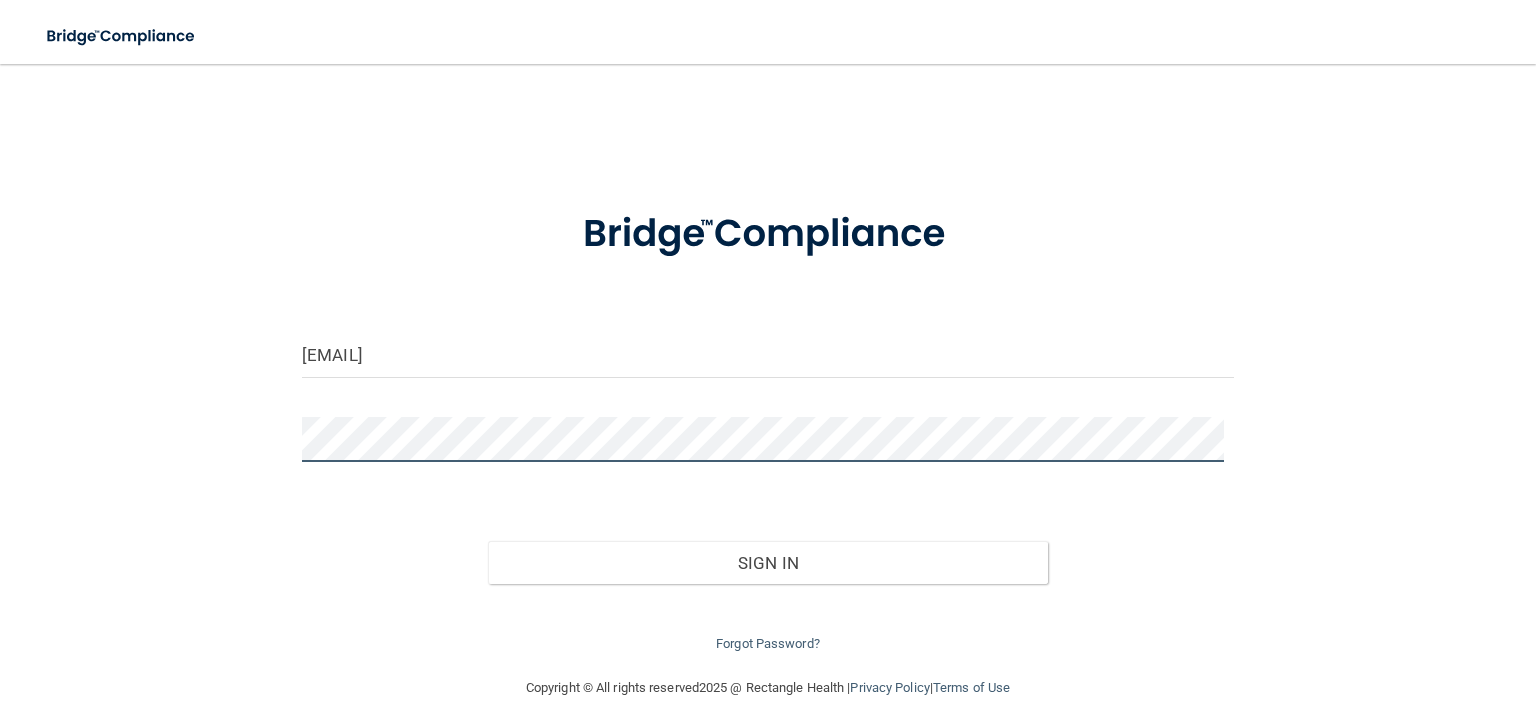 click on "Sign In" at bounding box center (767, 563) 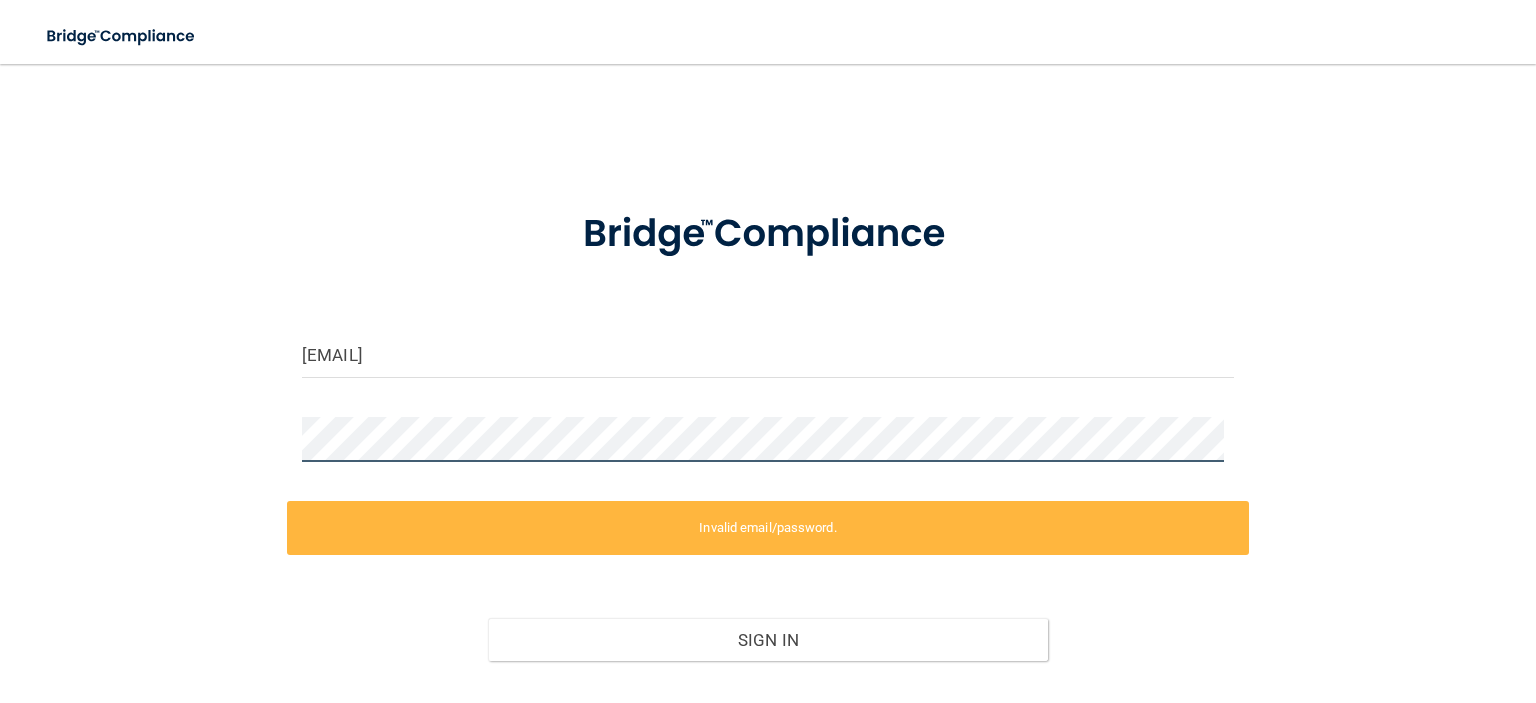 click on "aflei511@gmail.com                                    Invalid email/password.     You don't have permission to access that page.       Sign In            Forgot Password?" at bounding box center (768, 408) 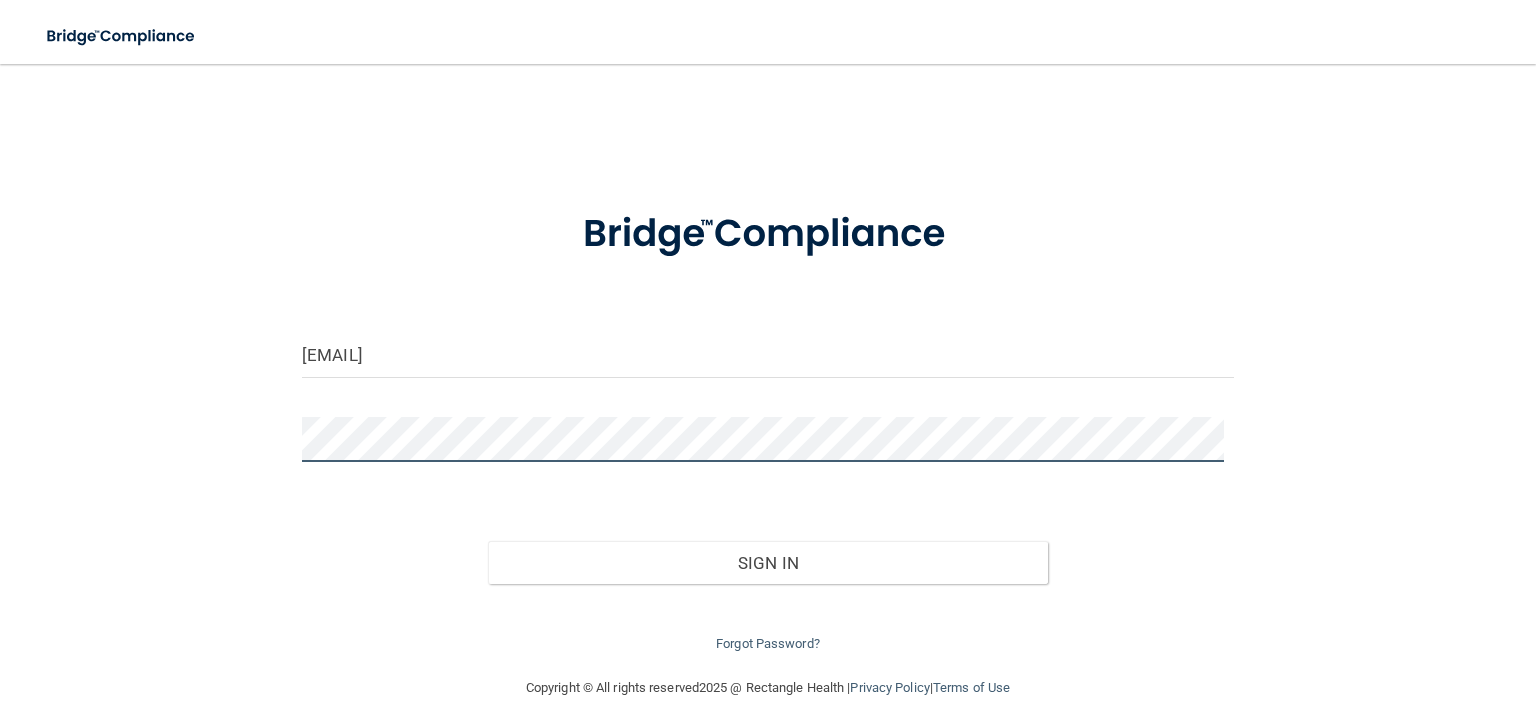 click on "Sign In" at bounding box center [767, 563] 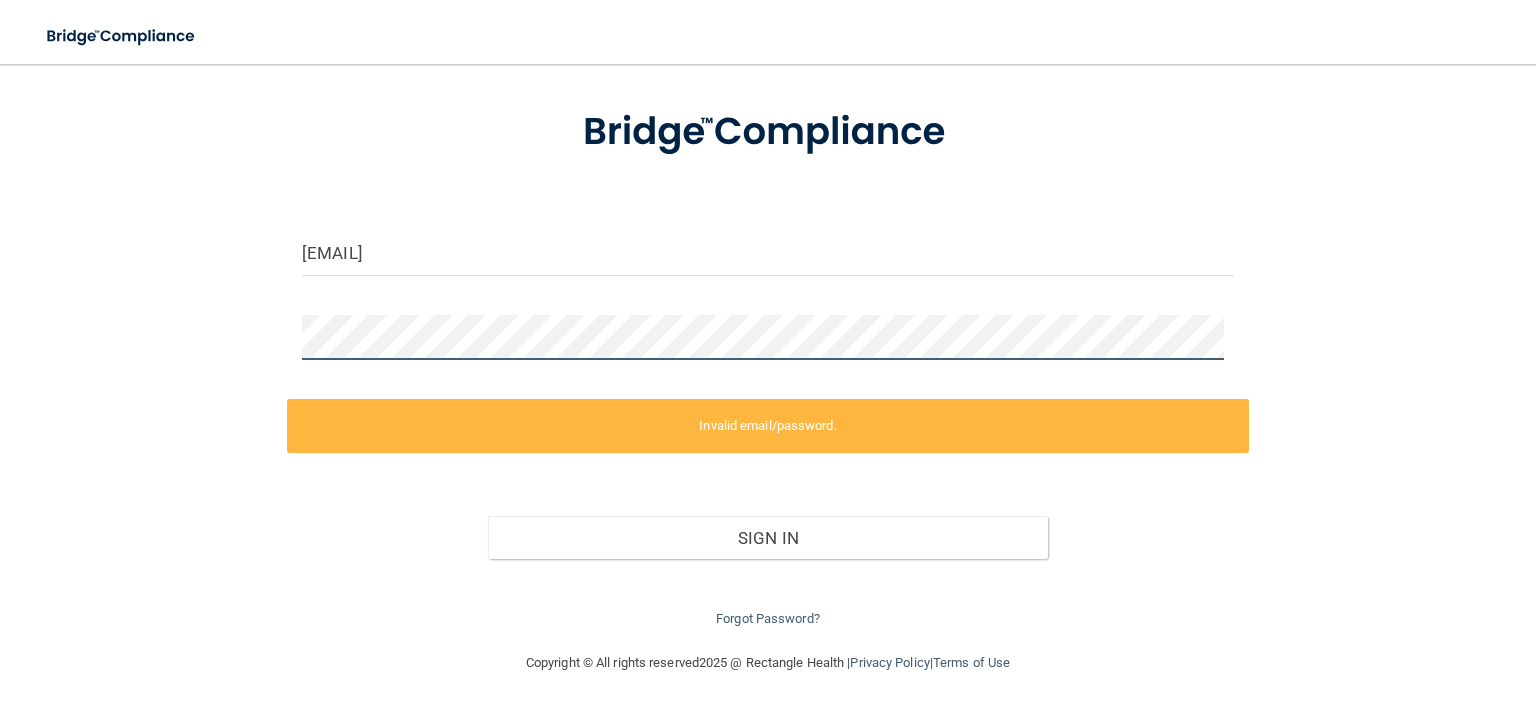 scroll, scrollTop: 108, scrollLeft: 0, axis: vertical 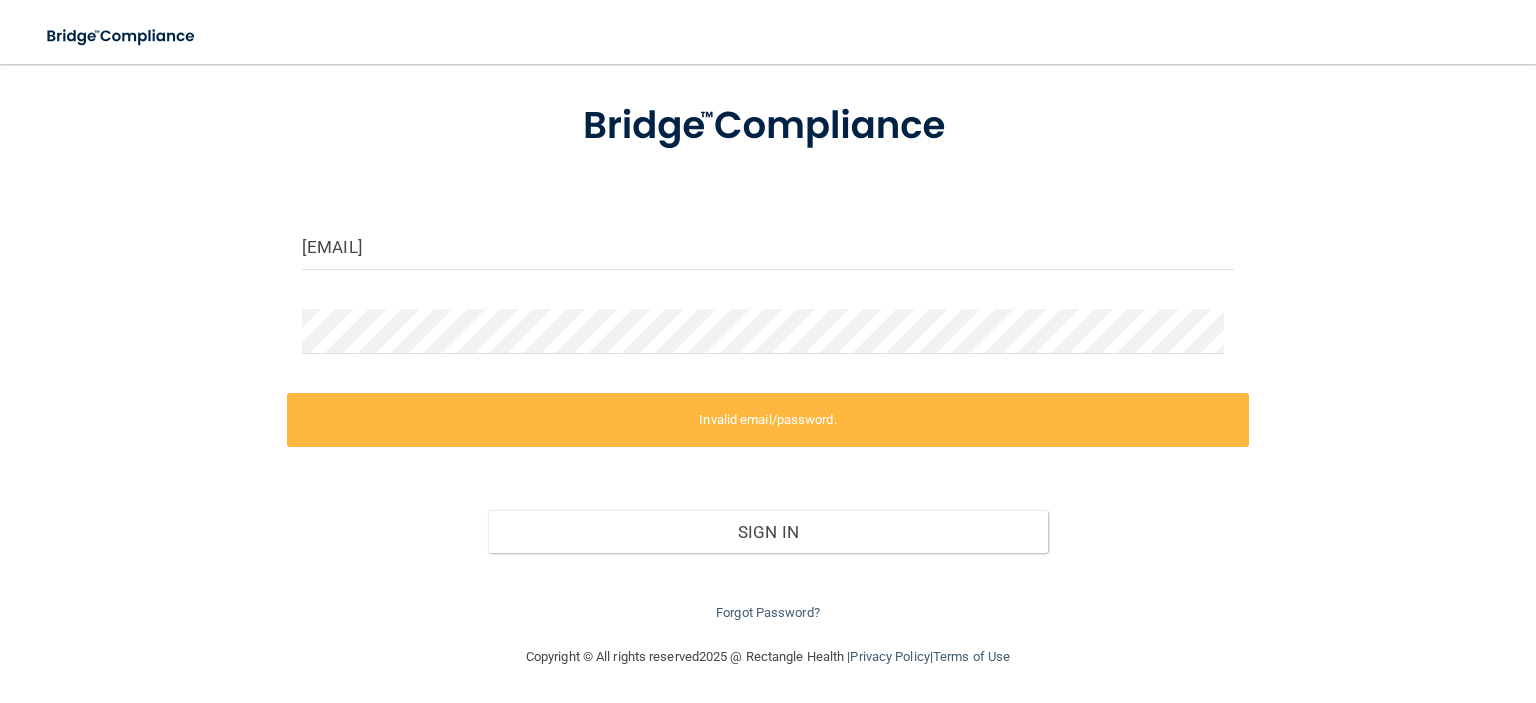 click on "Forgot Password?" at bounding box center [768, 589] 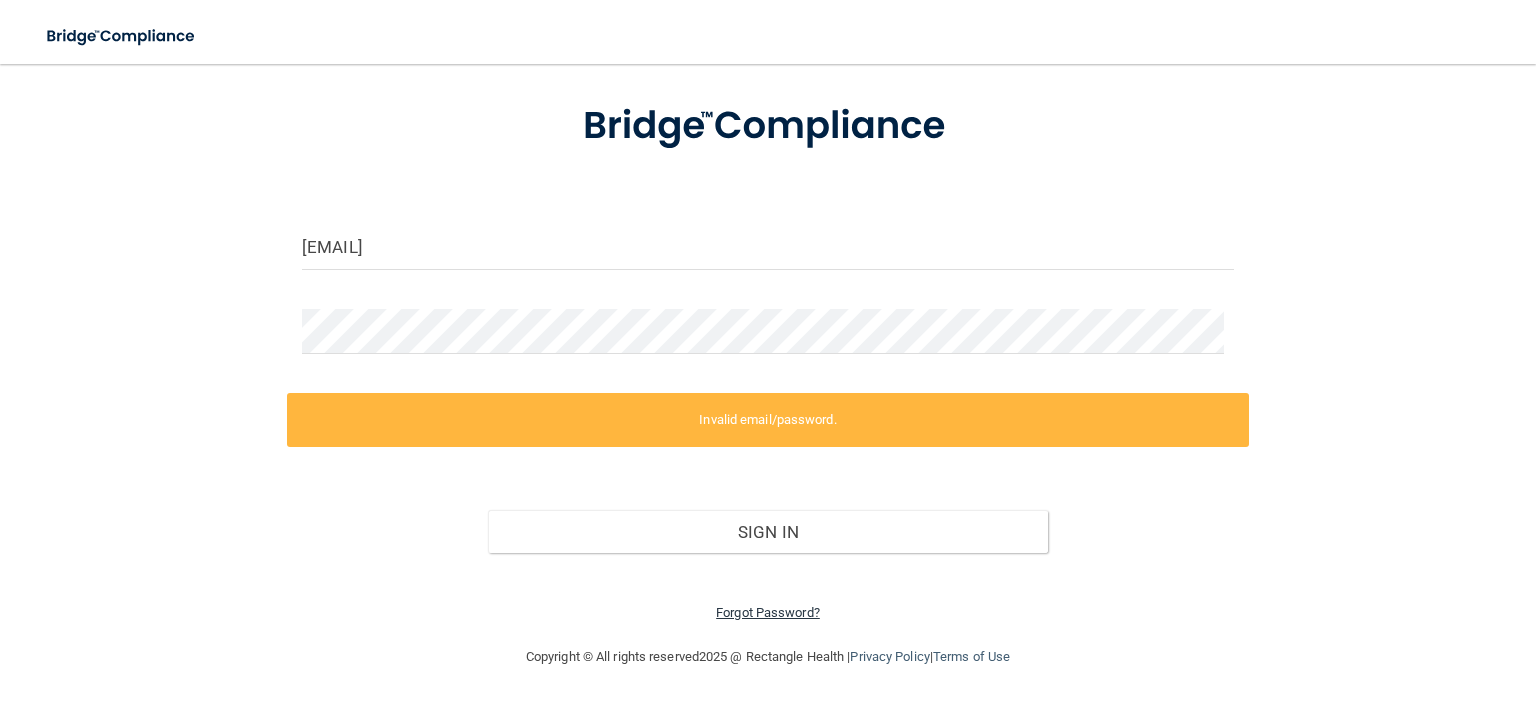 click on "Forgot Password?" at bounding box center [768, 612] 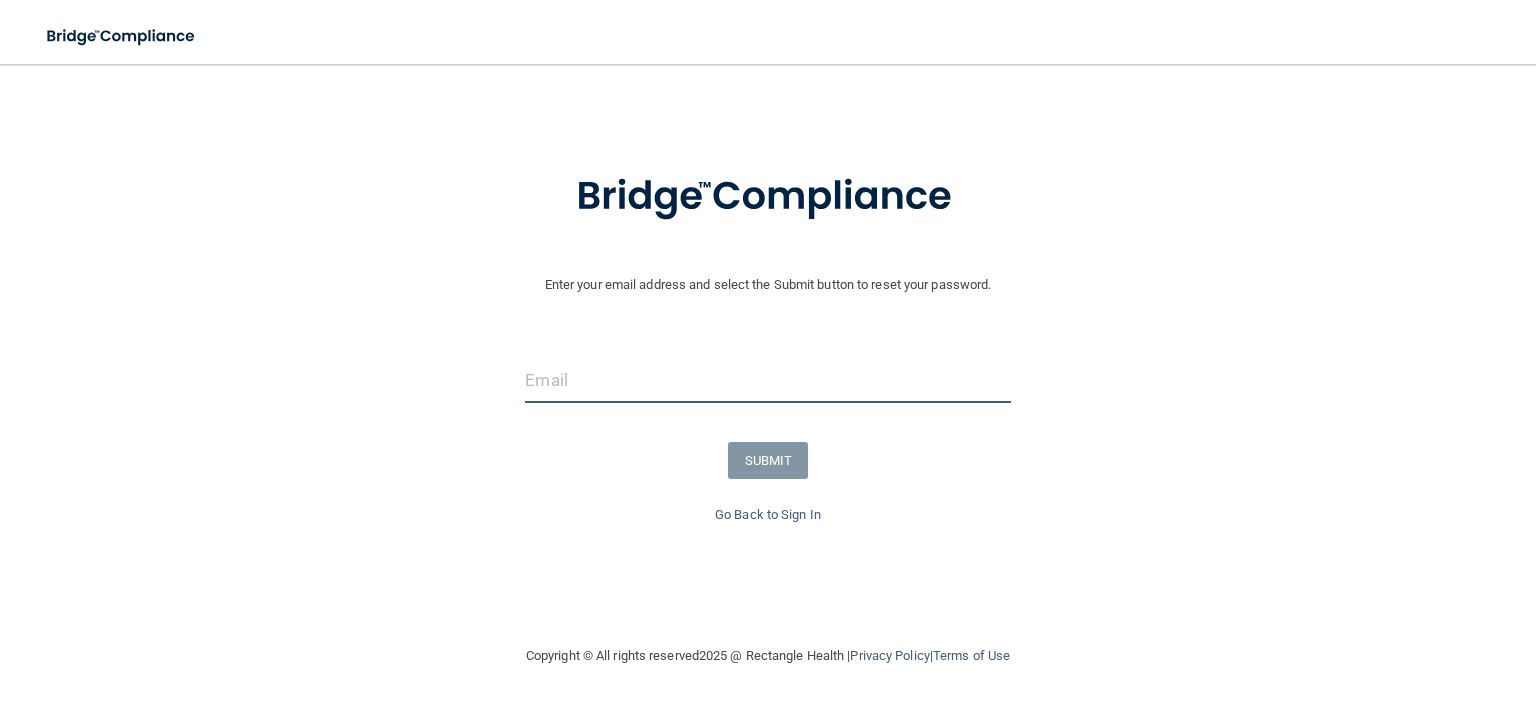 click at bounding box center (767, 380) 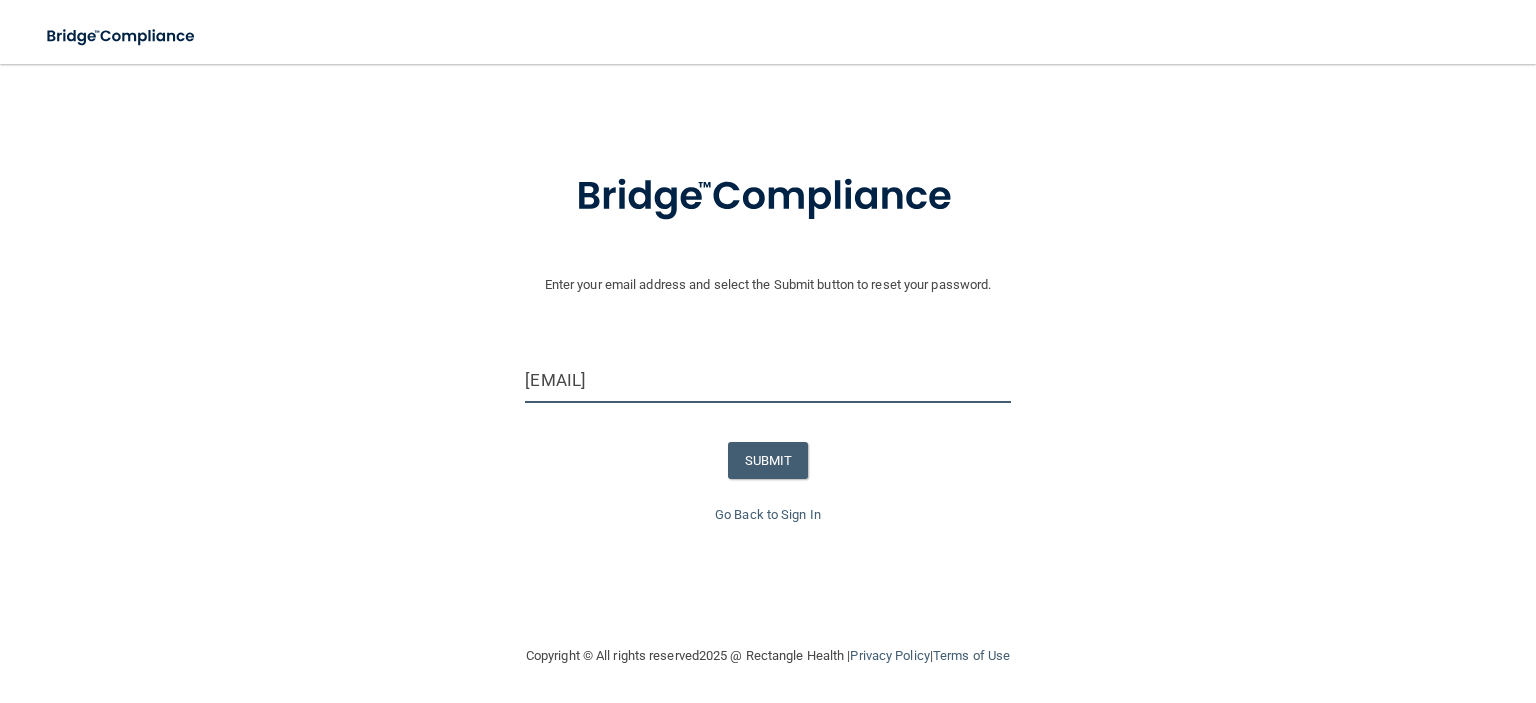 type on "[USERNAME]@[DOMAIN].com" 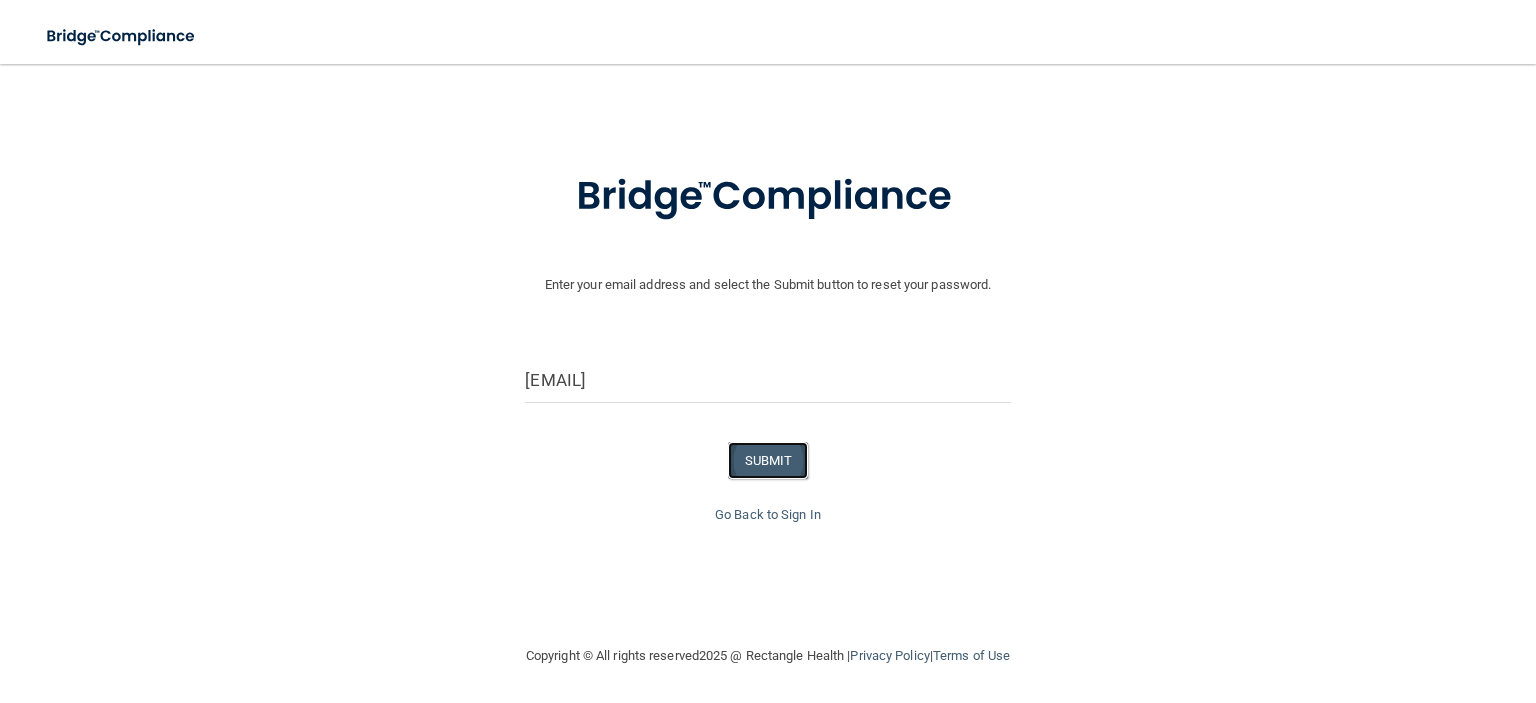 click on "SUBMIT" at bounding box center (768, 460) 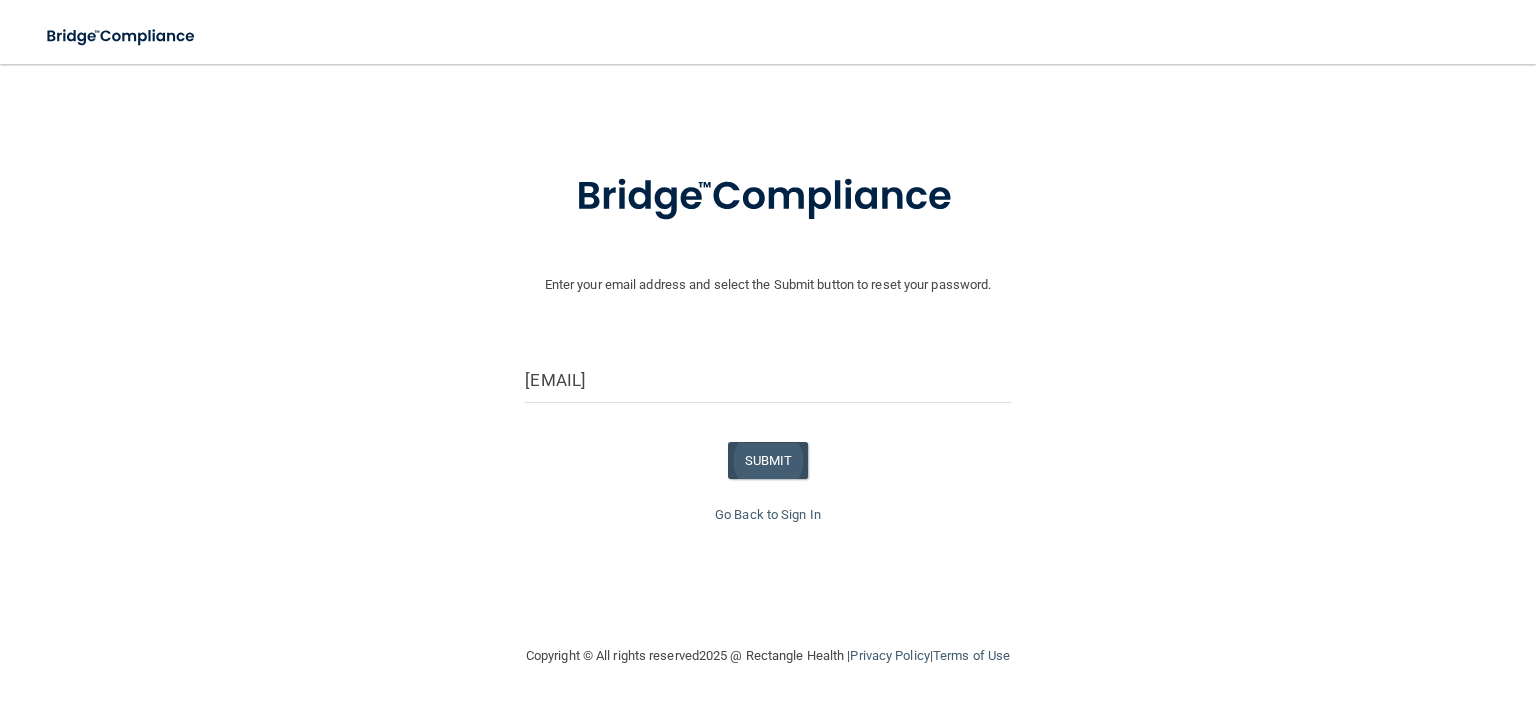 scroll, scrollTop: 0, scrollLeft: 0, axis: both 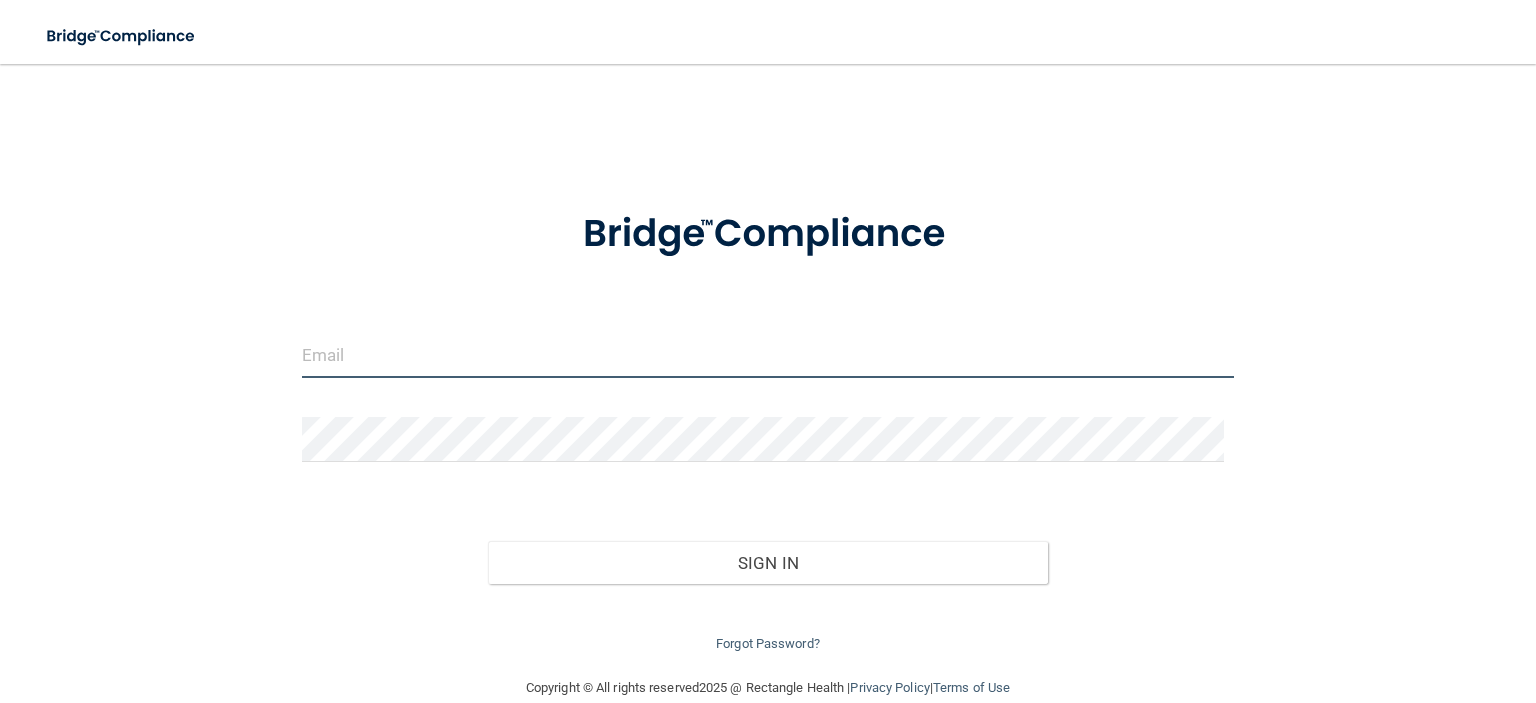 click at bounding box center (768, 355) 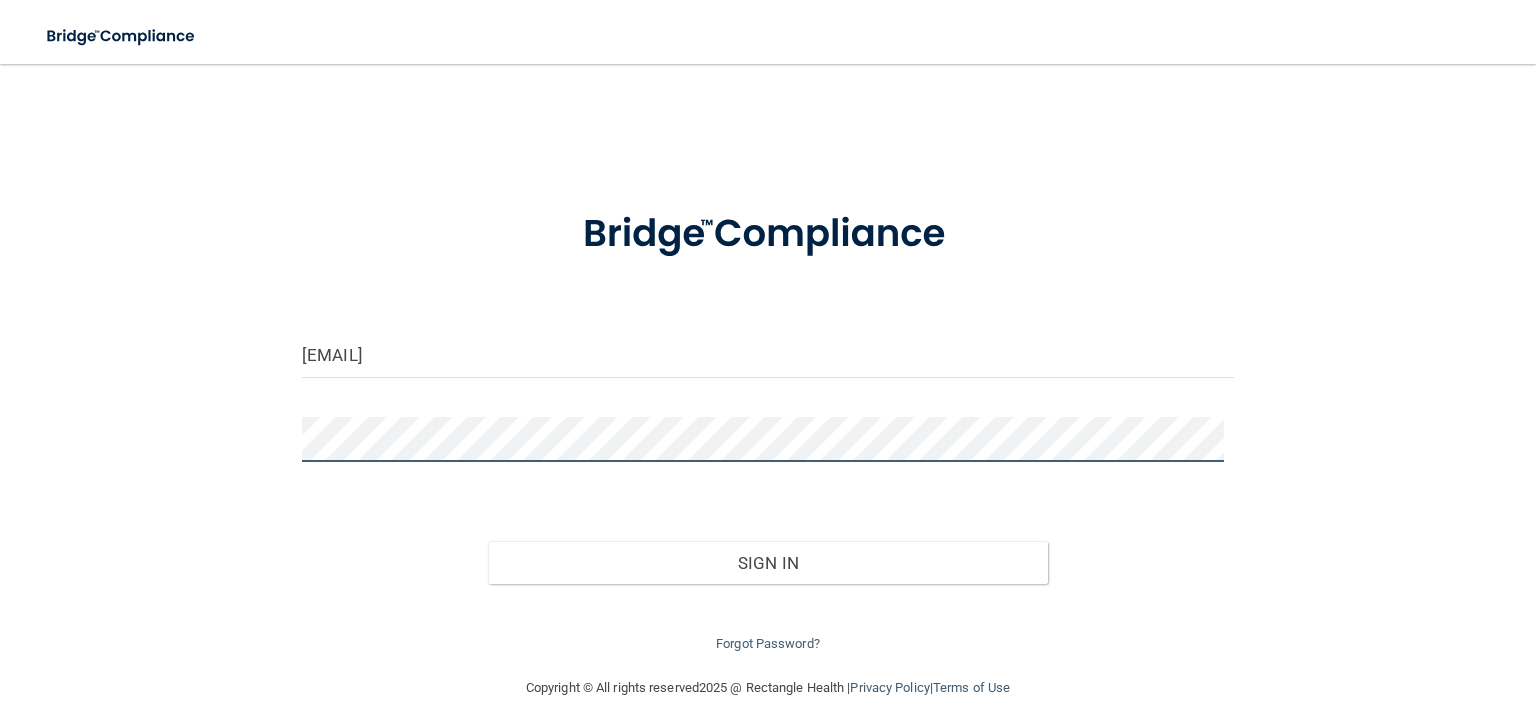 click on "Sign In" at bounding box center [767, 563] 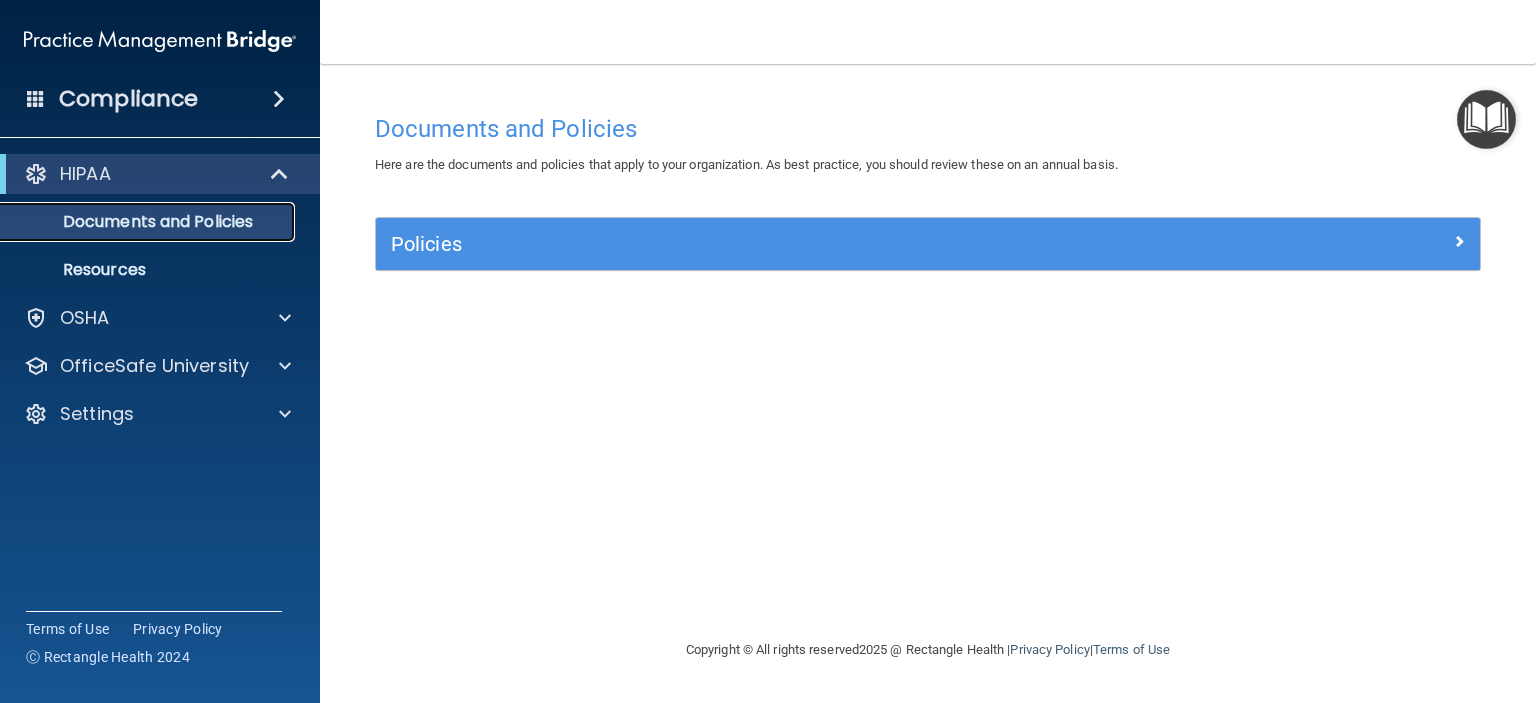click on "Documents and Policies" at bounding box center [149, 222] 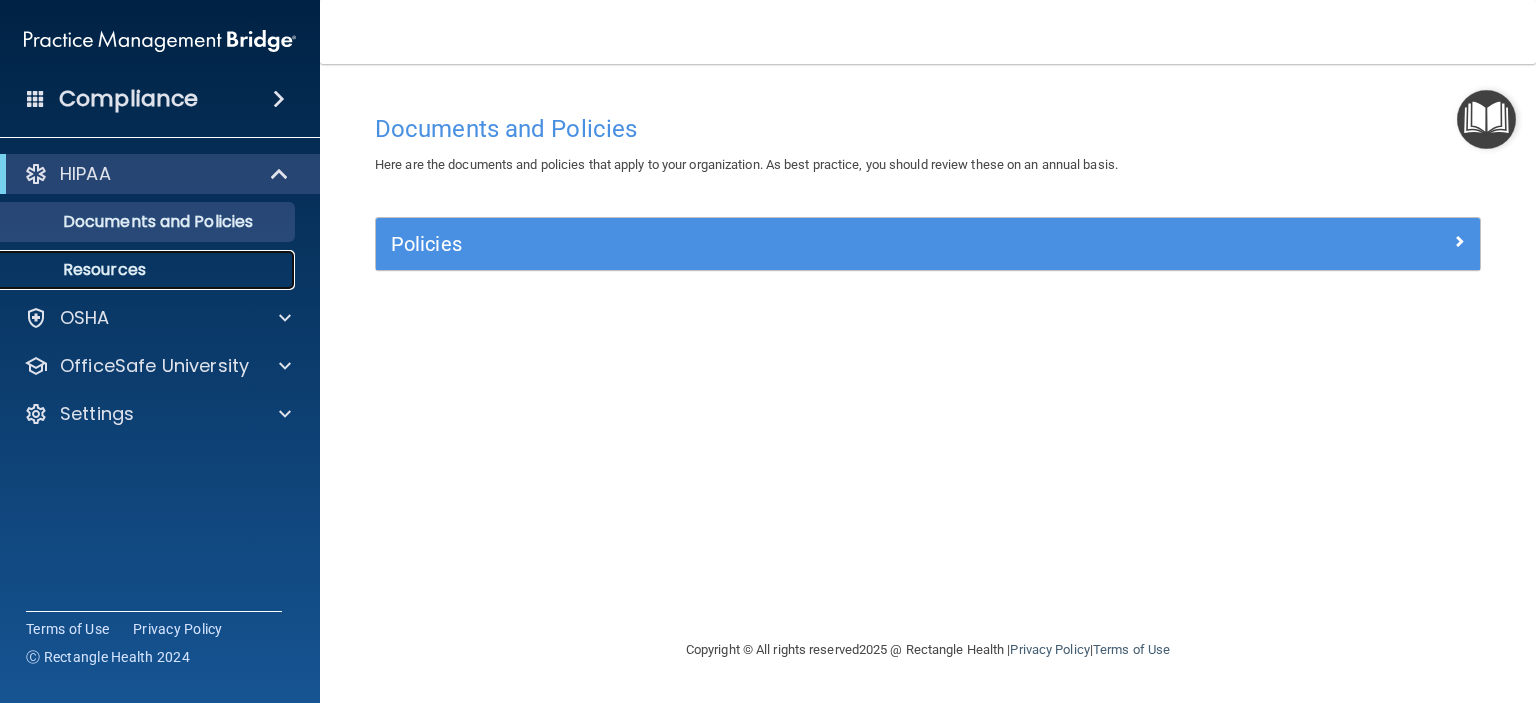click on "Resources" at bounding box center [149, 270] 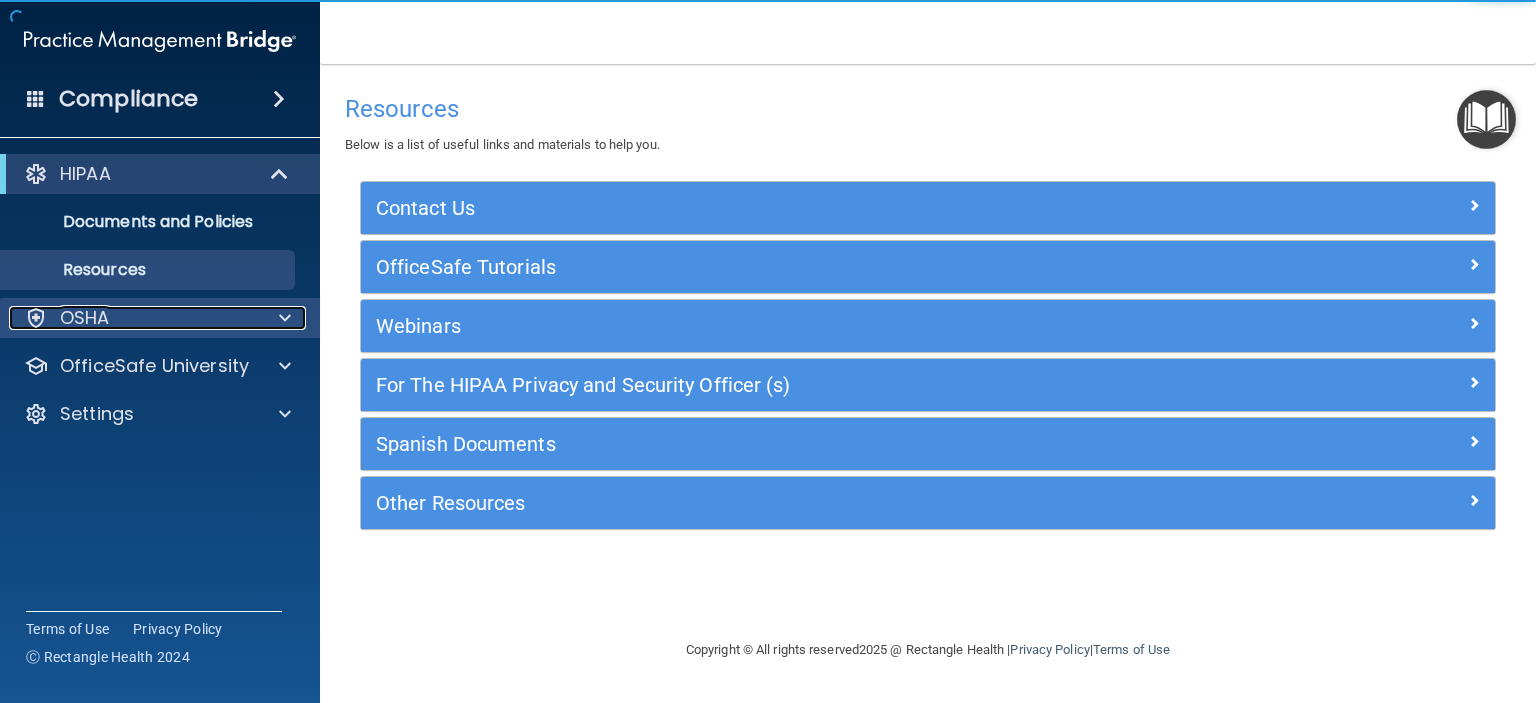 click on "OSHA" at bounding box center [133, 318] 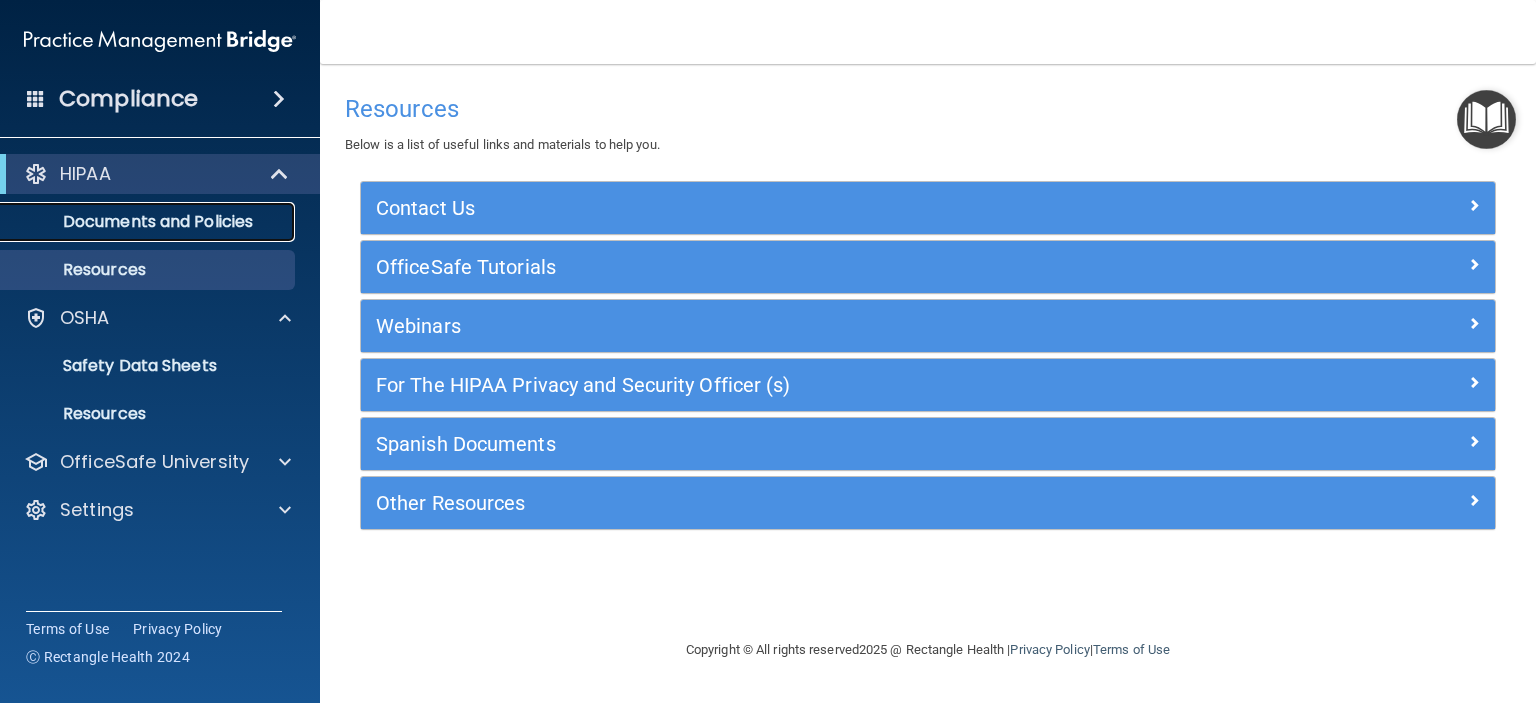 click on "Documents and Policies" at bounding box center [149, 222] 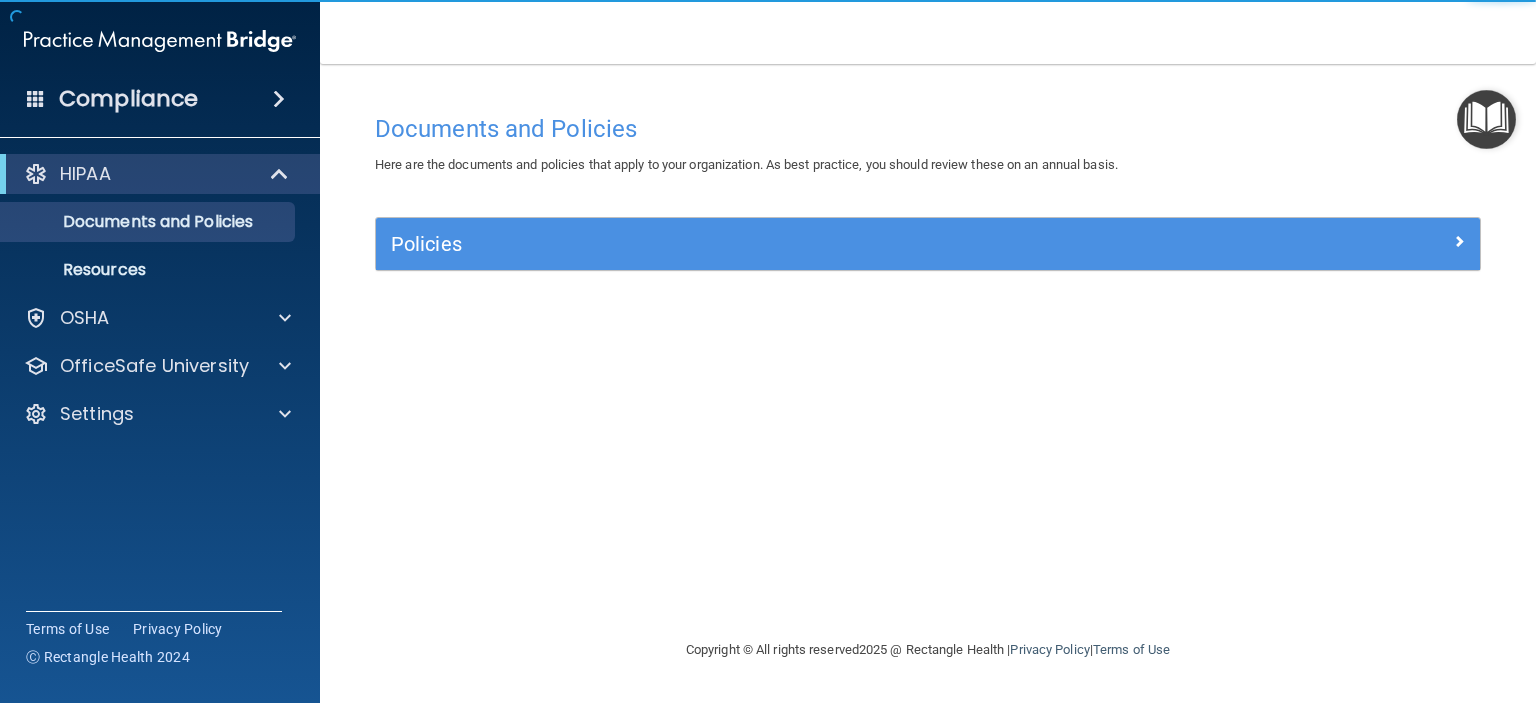 click at bounding box center (279, 99) 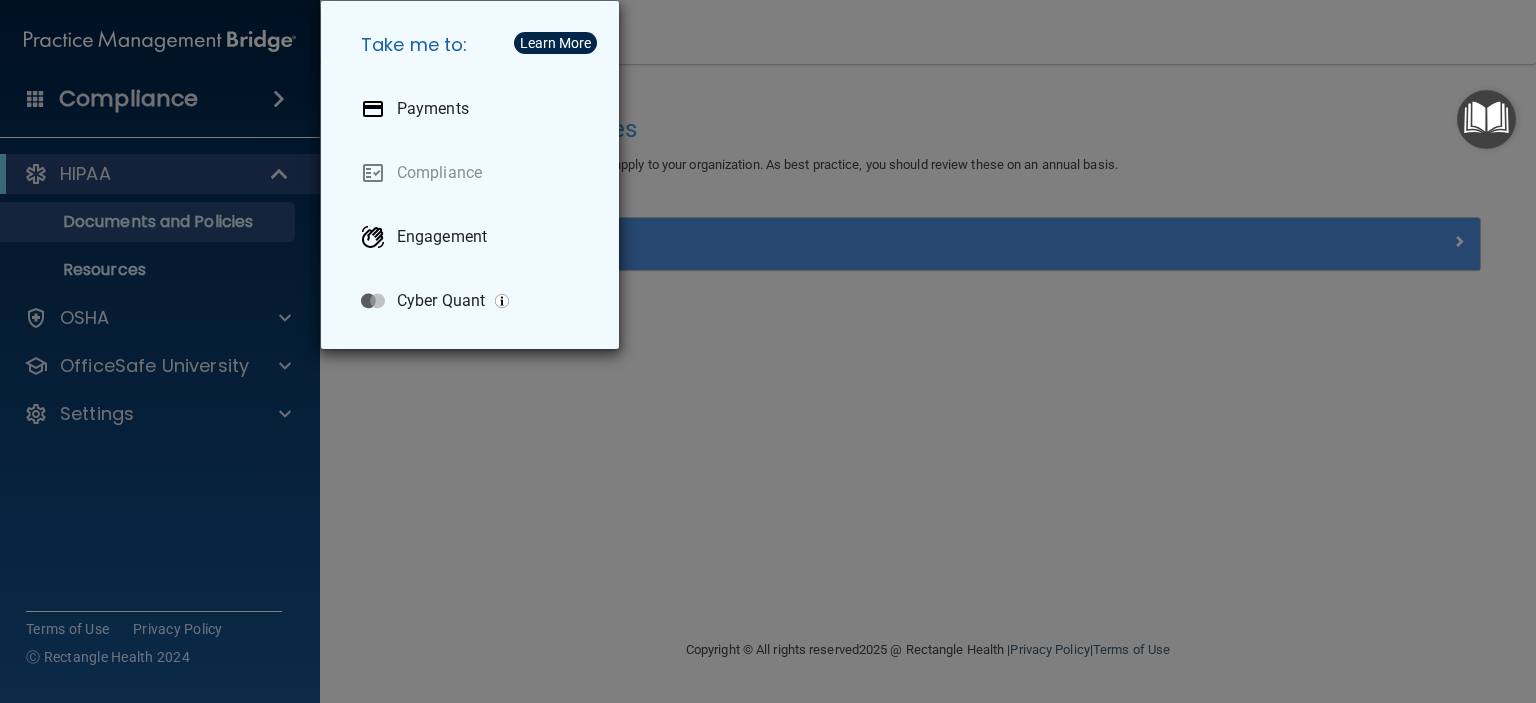 click on "Take me to:             Payments                   Compliance                     Engagement                     Cyber Quant" at bounding box center (768, 351) 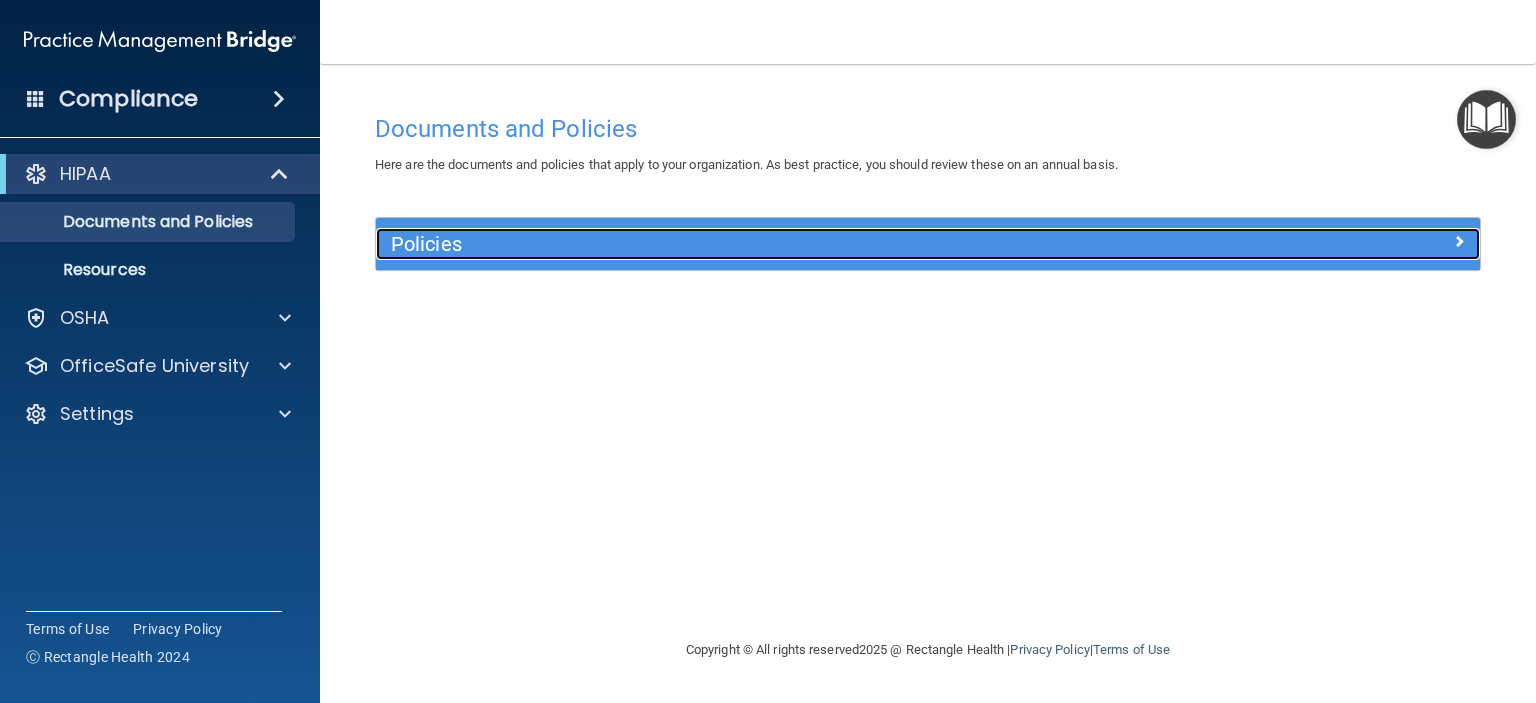 click on "Policies" at bounding box center (790, 244) 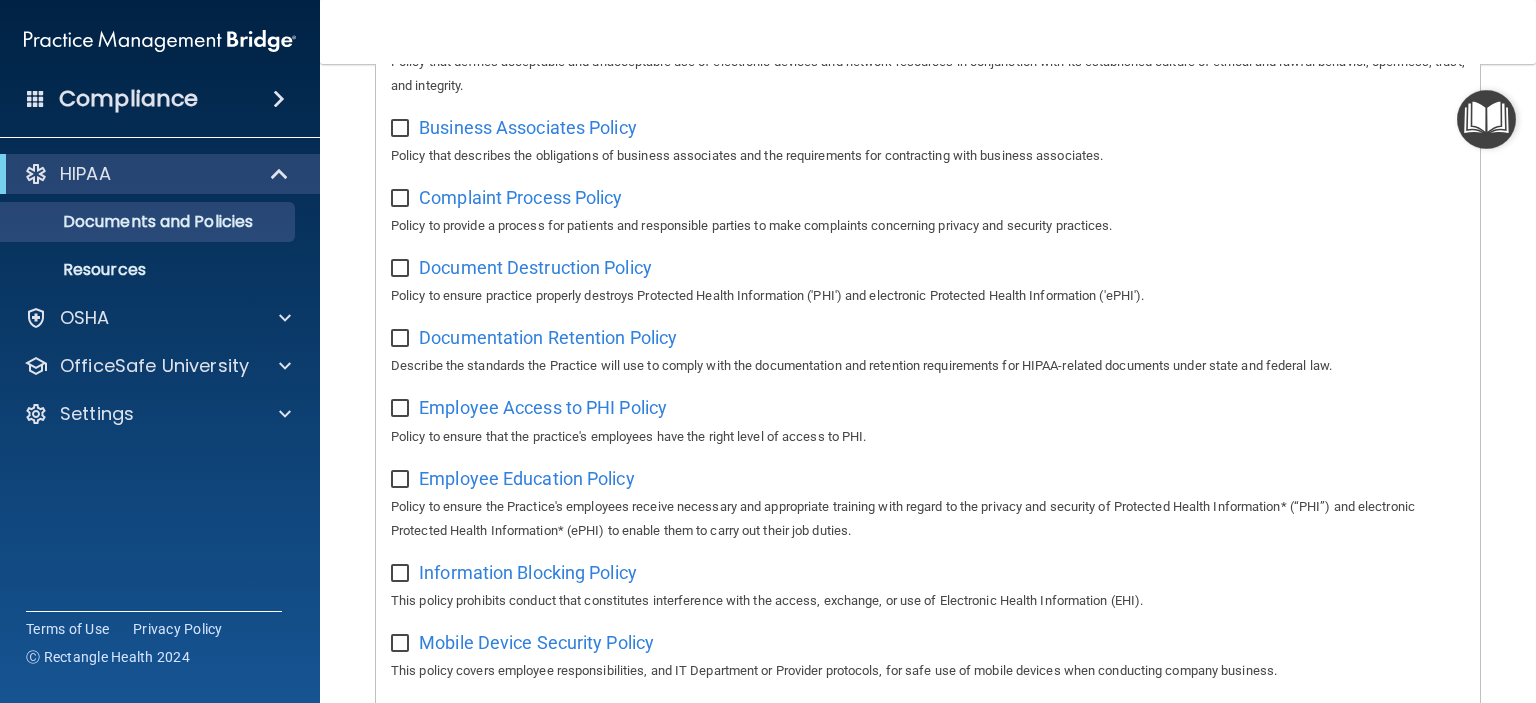 scroll, scrollTop: 0, scrollLeft: 0, axis: both 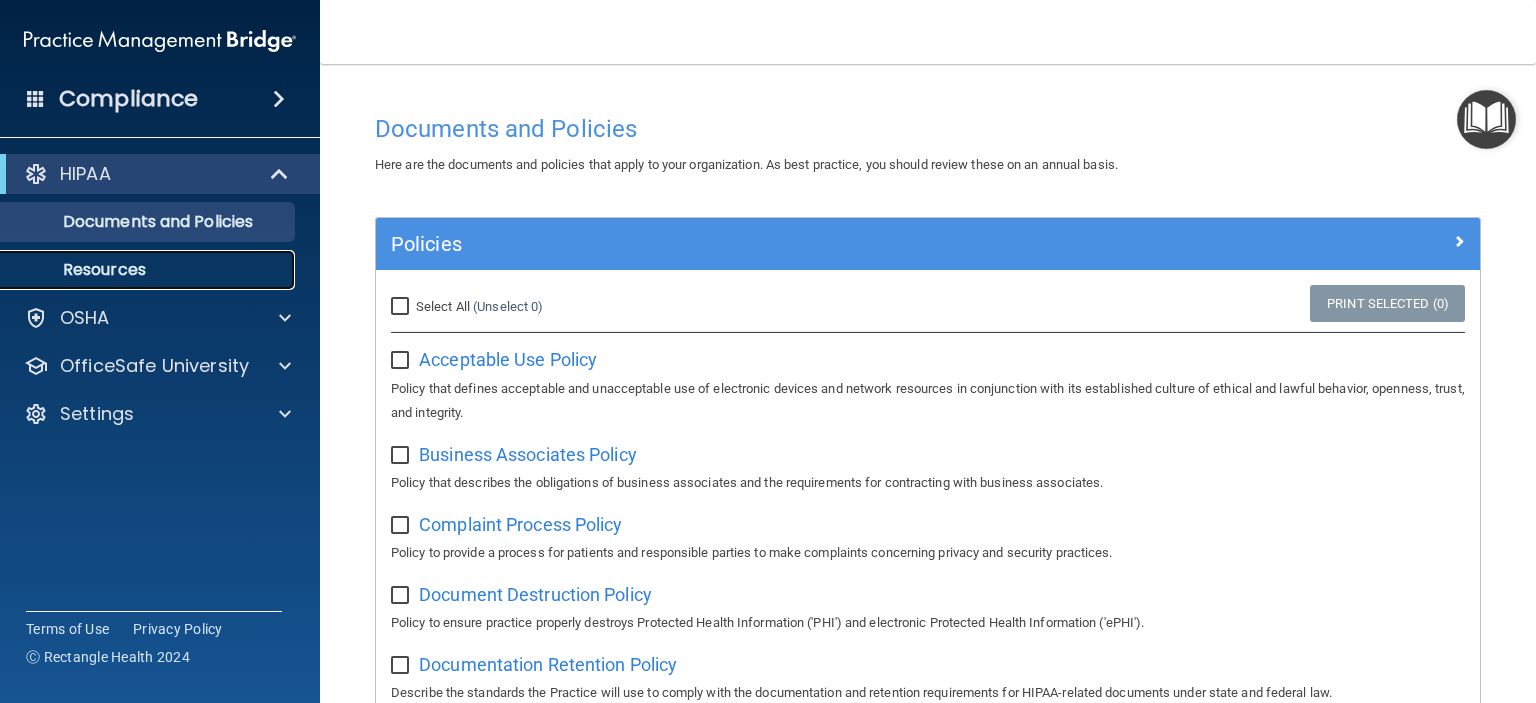 click on "Resources" at bounding box center [149, 270] 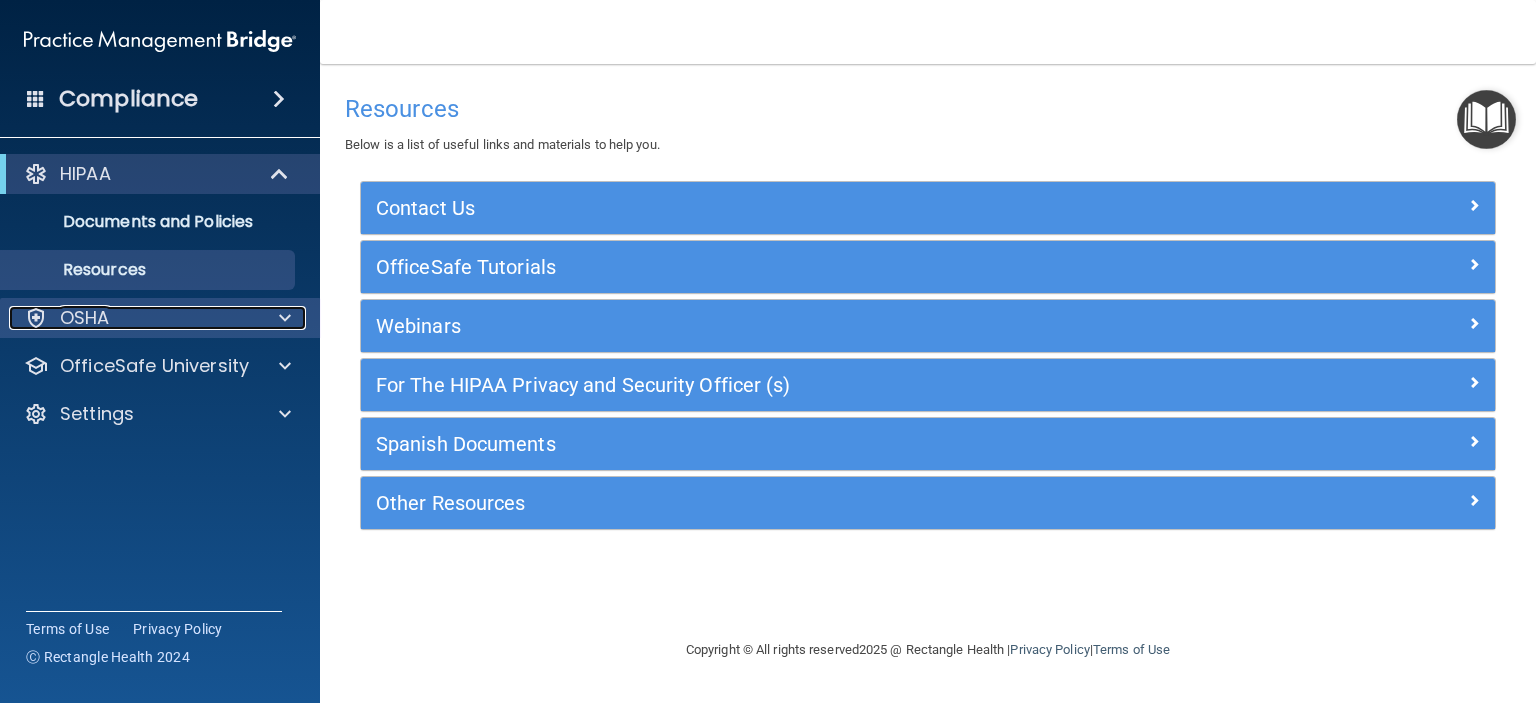 click at bounding box center (285, 318) 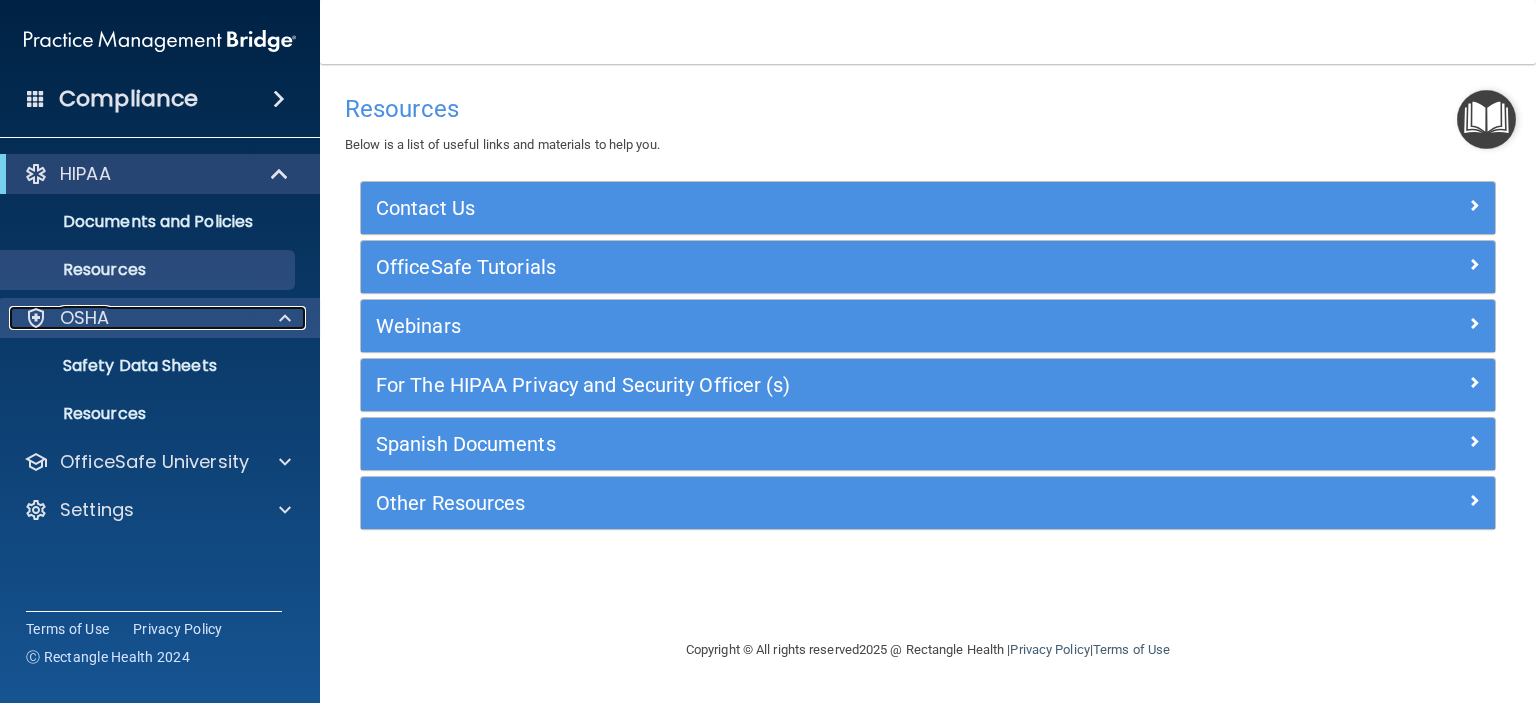 click on "OSHA" at bounding box center [133, 318] 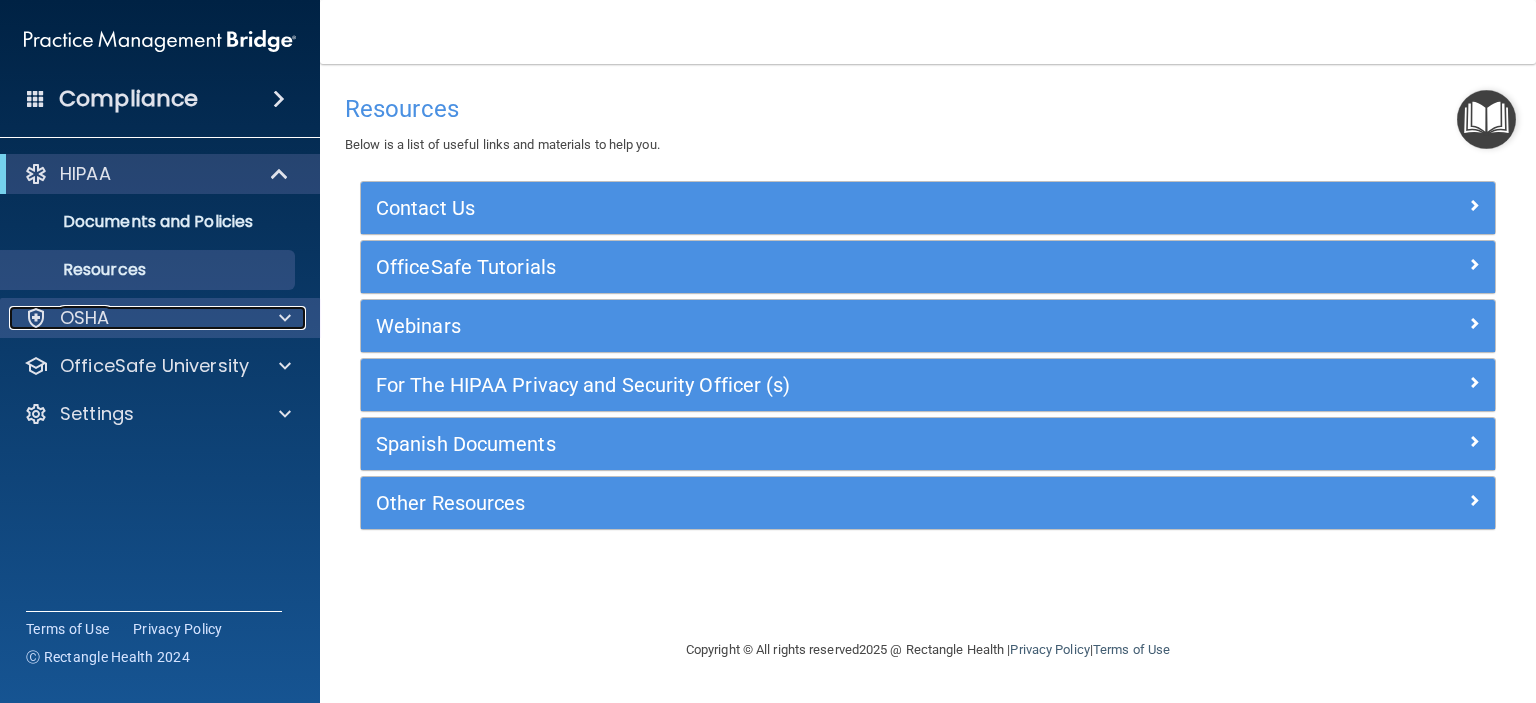 click on "OSHA" at bounding box center (85, 318) 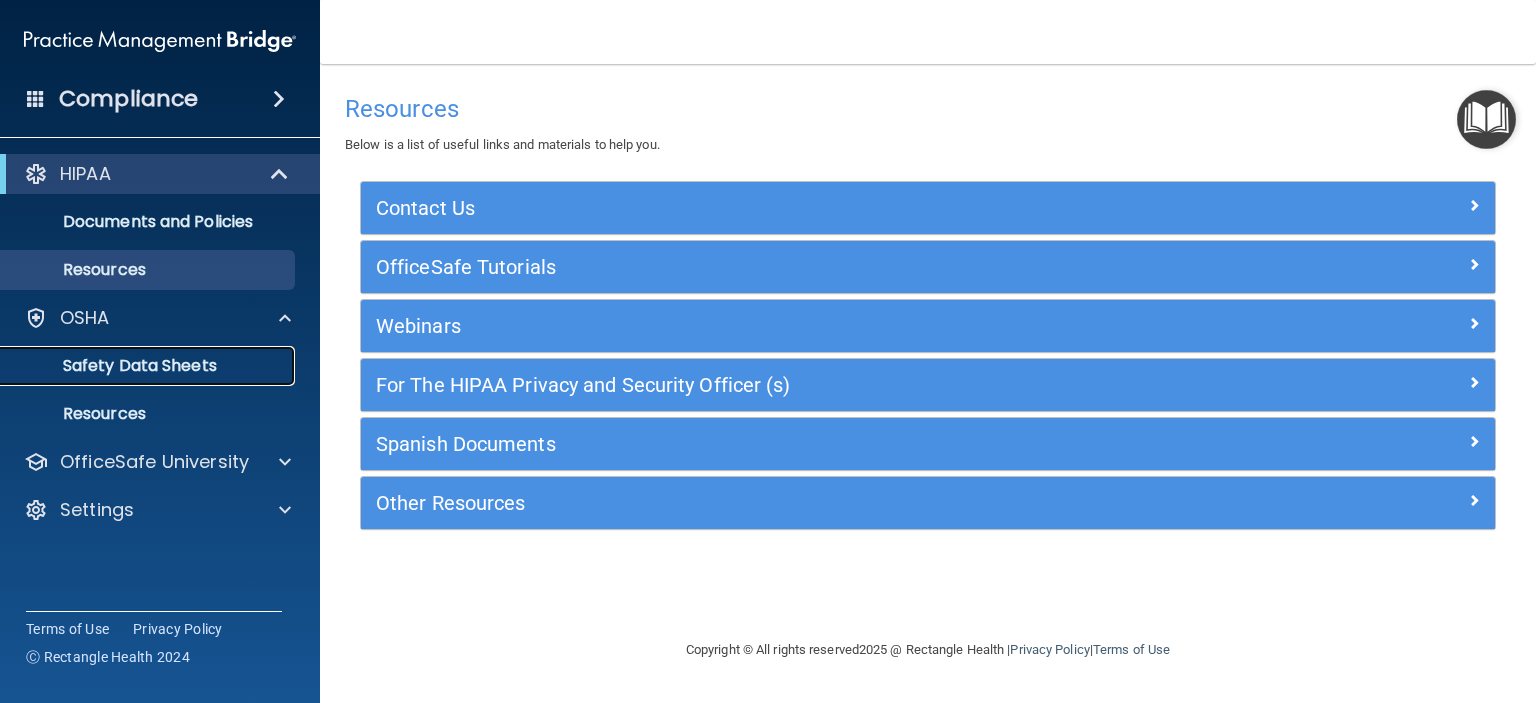 click on "Safety Data Sheets" at bounding box center [149, 366] 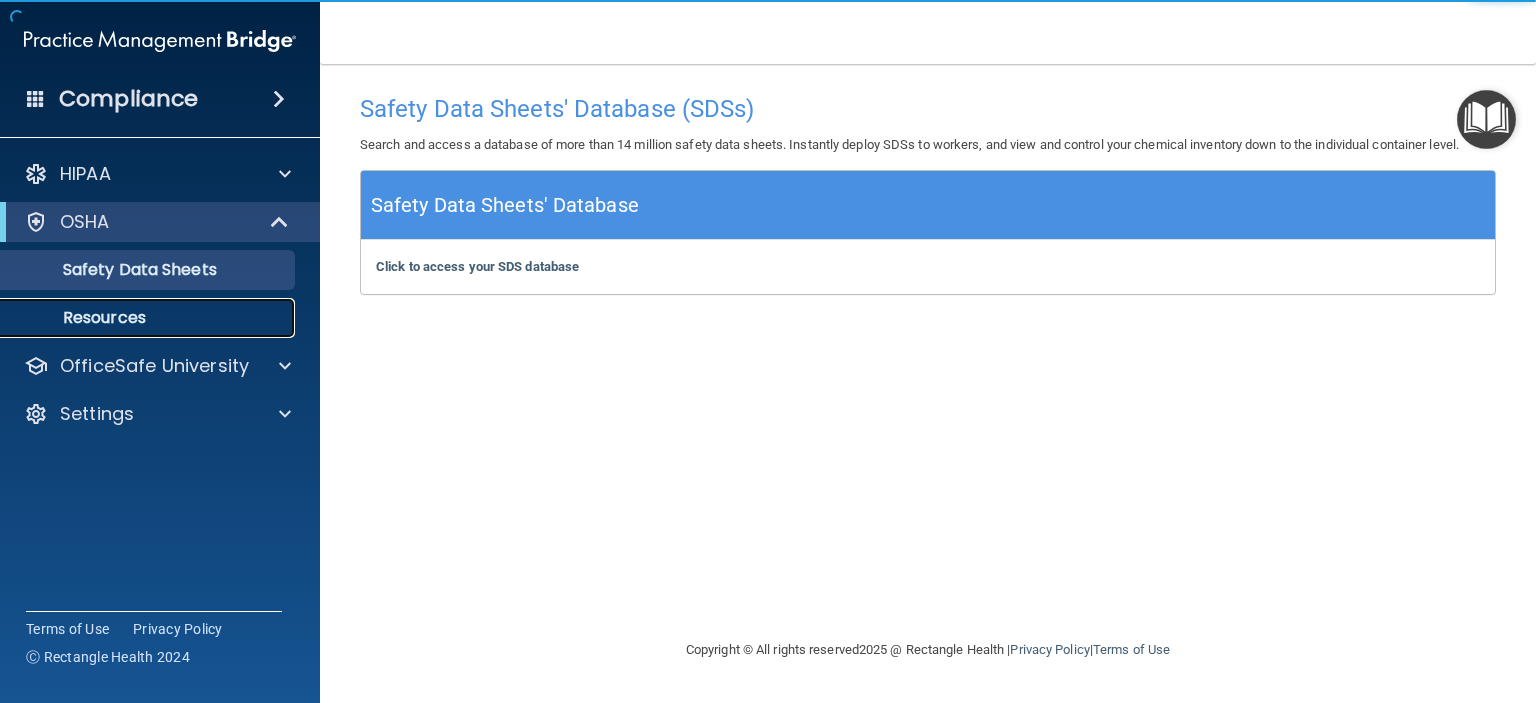 click on "Resources" at bounding box center (149, 318) 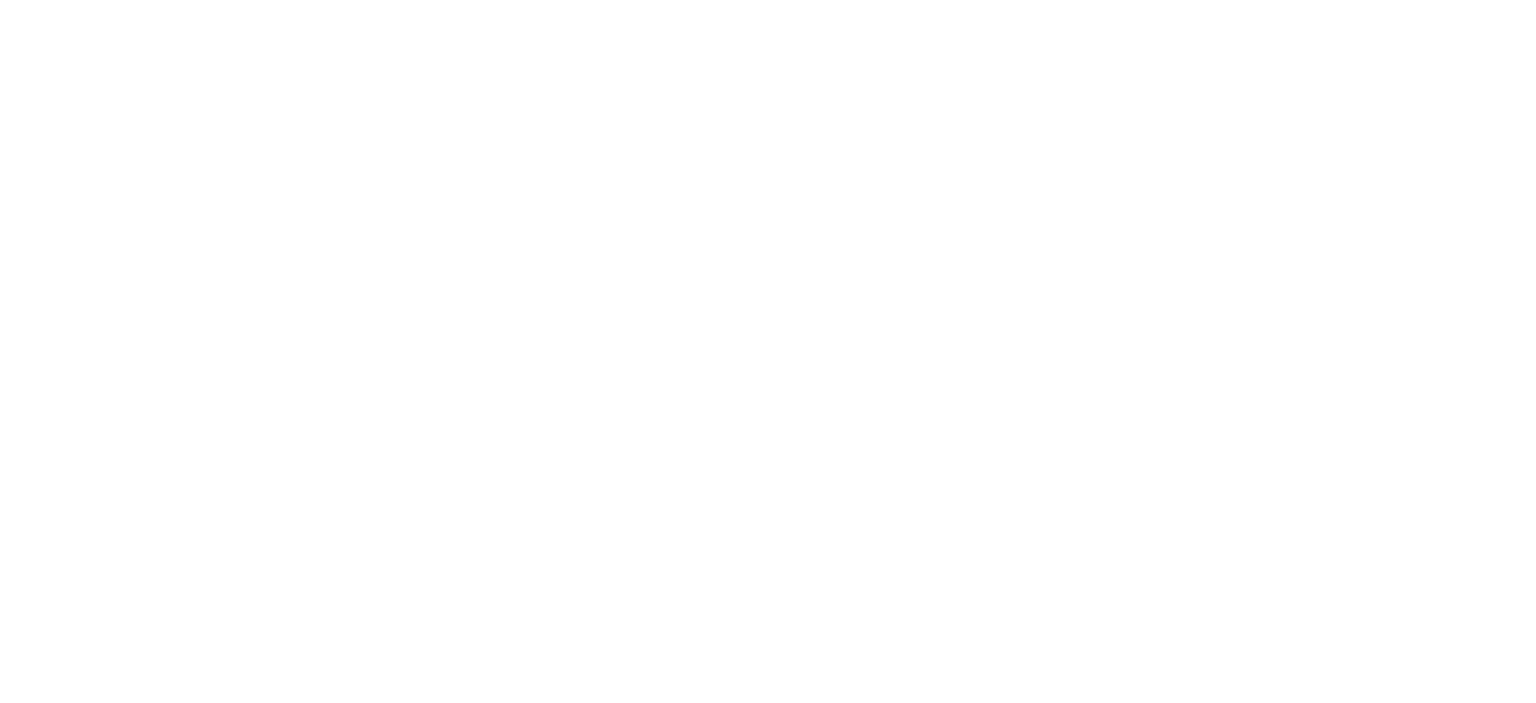 scroll, scrollTop: 0, scrollLeft: 0, axis: both 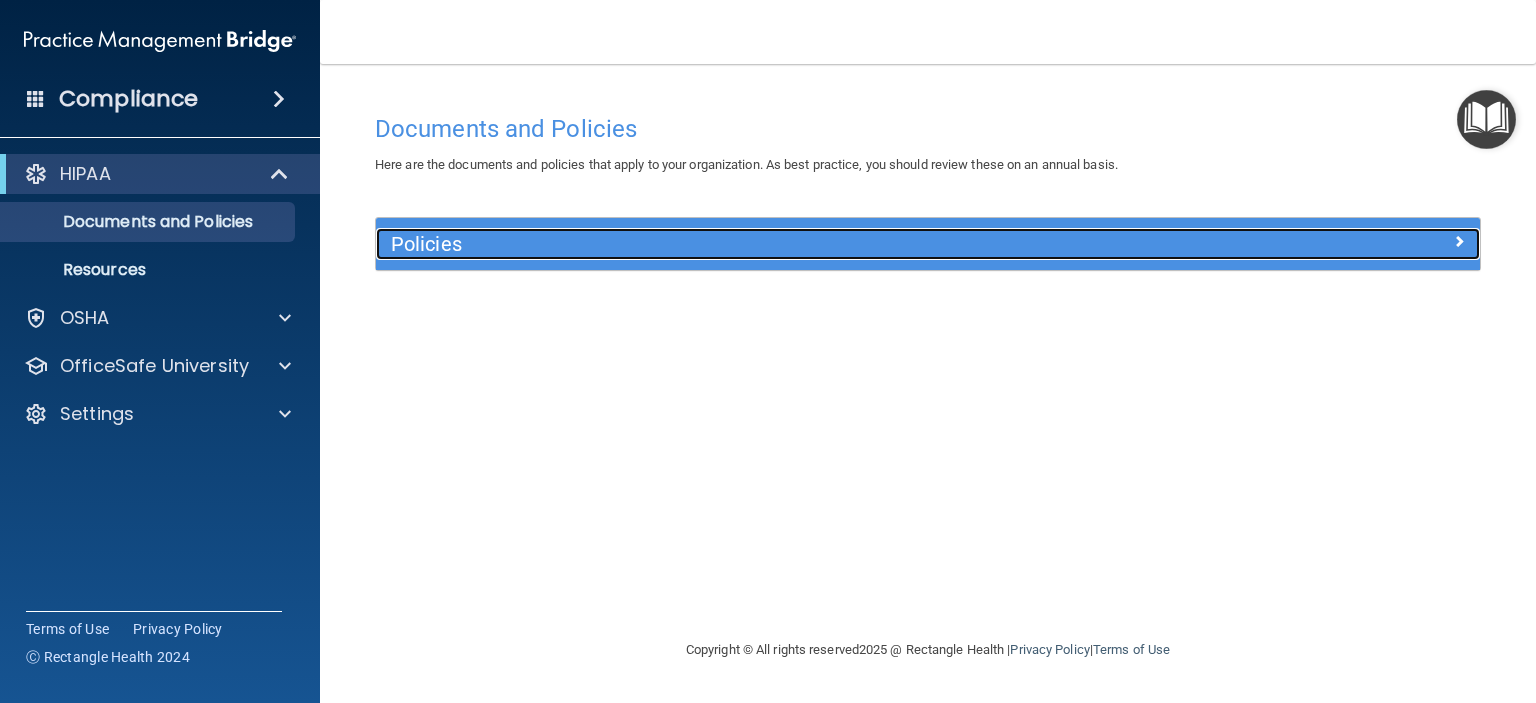 click on "Policies" at bounding box center [790, 244] 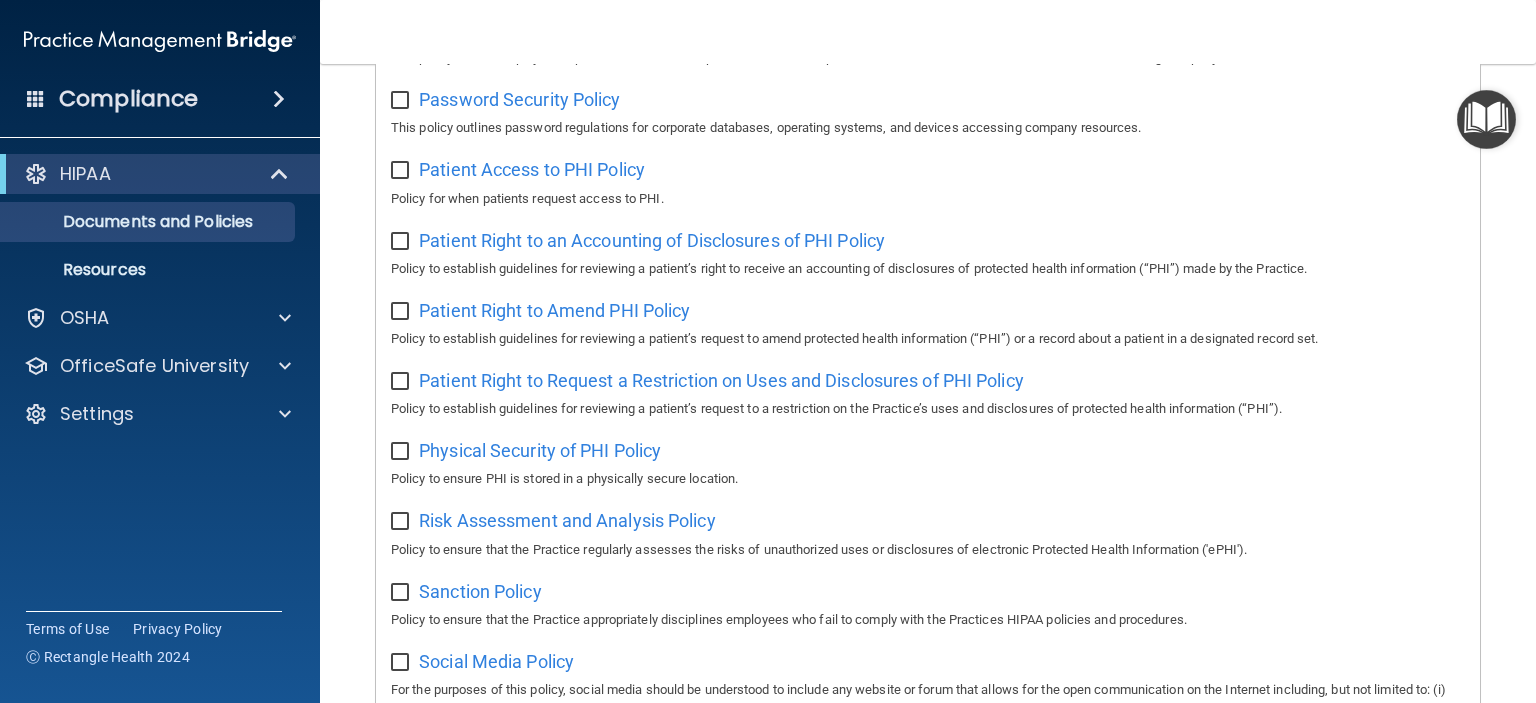scroll, scrollTop: 1341, scrollLeft: 0, axis: vertical 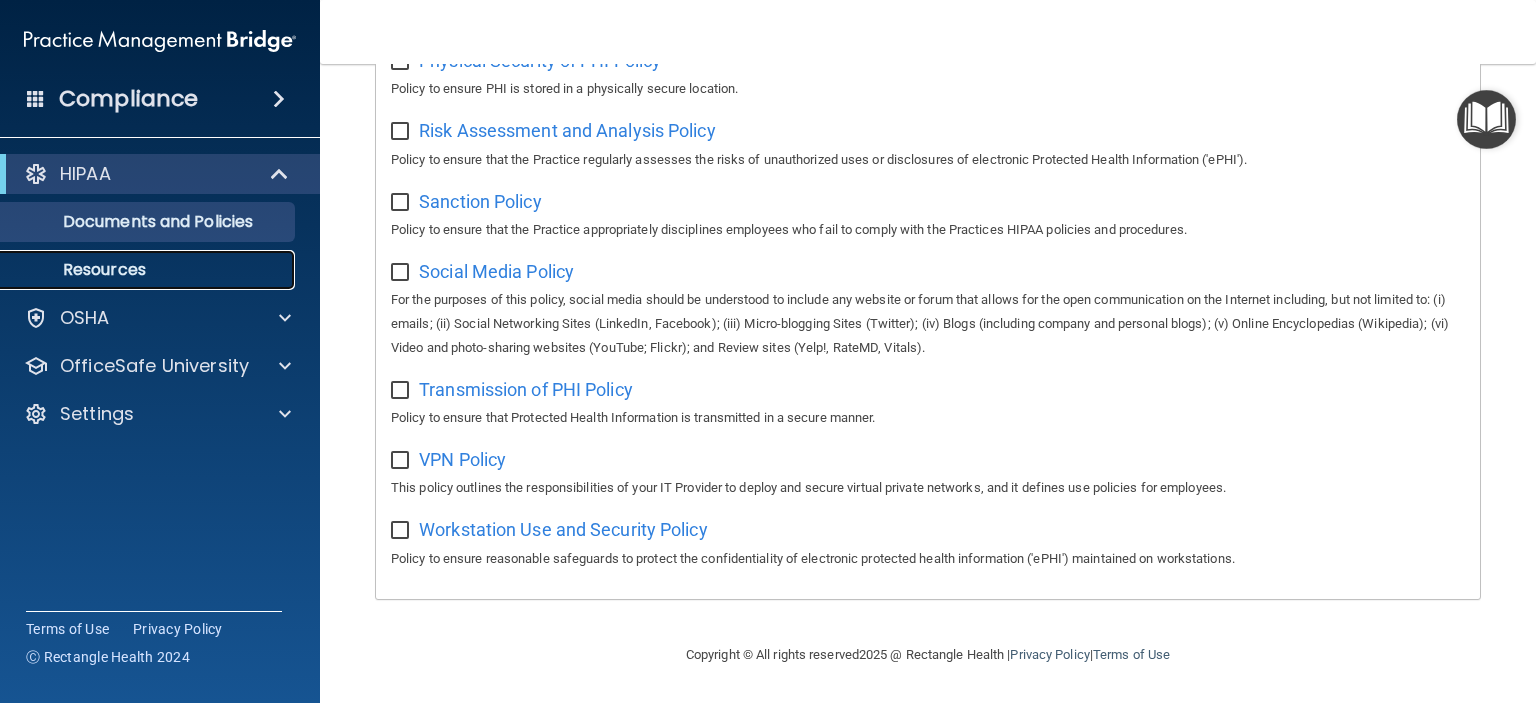 click on "Resources" at bounding box center [149, 270] 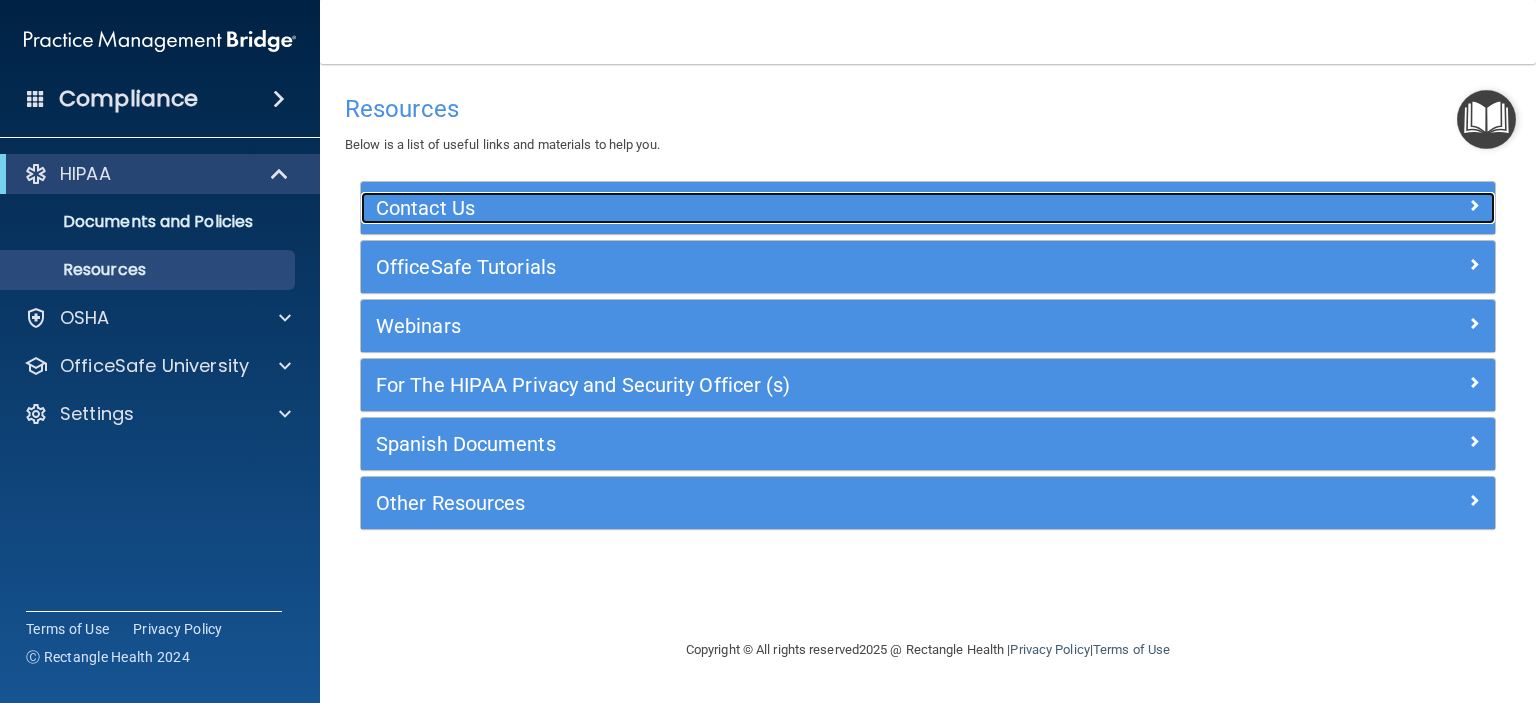 click on "Contact Us" at bounding box center (786, 208) 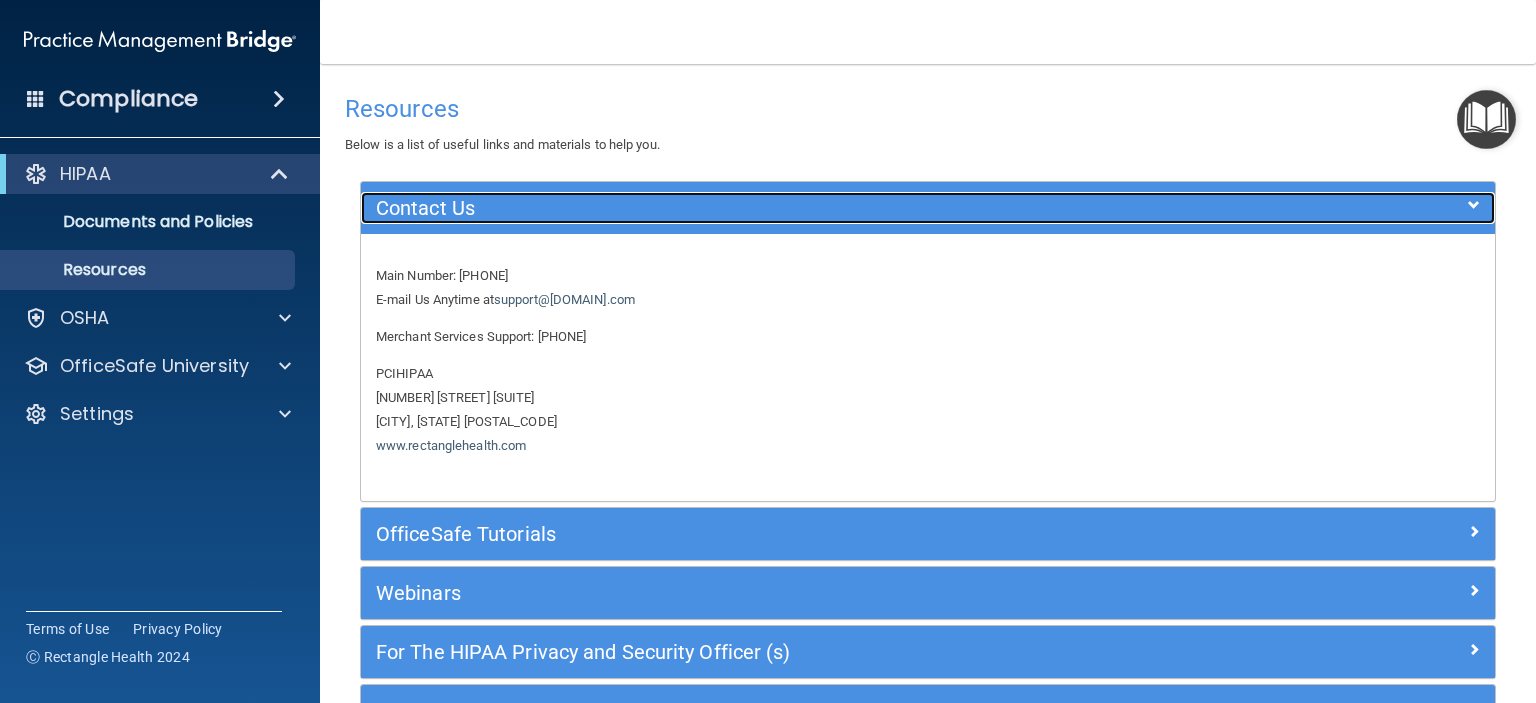 click on "Contact Us" at bounding box center (786, 208) 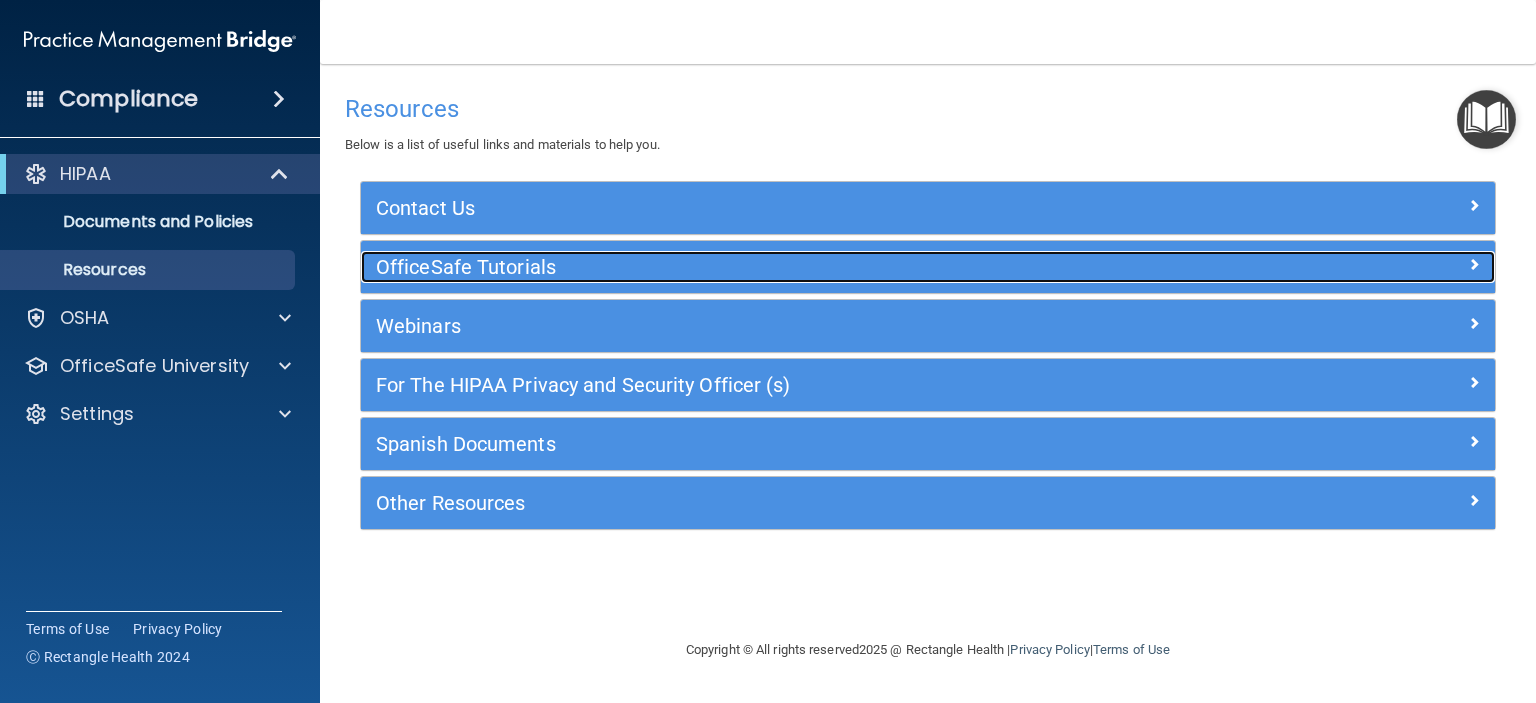 click on "OfficeSafe Tutorials" at bounding box center (786, 267) 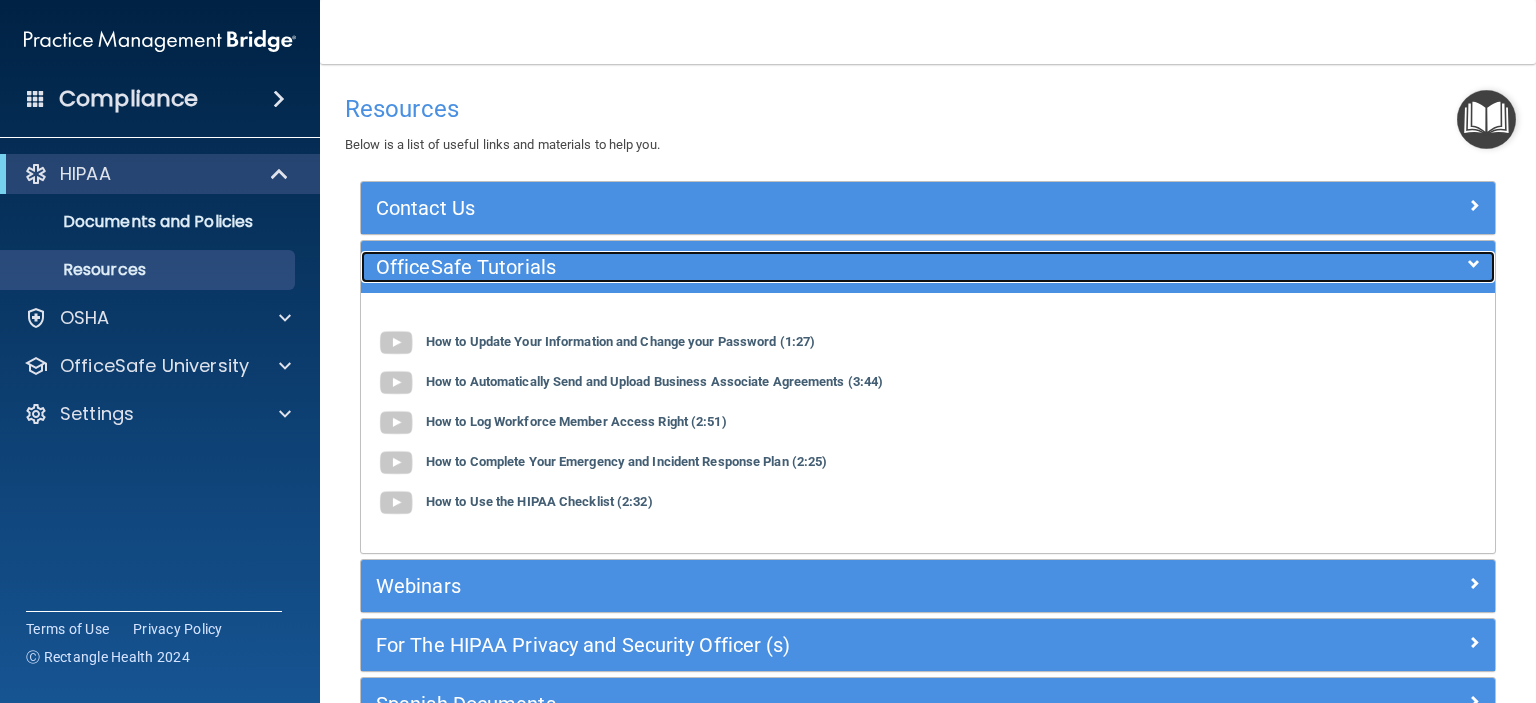 click on "OfficeSafe Tutorials" at bounding box center (786, 267) 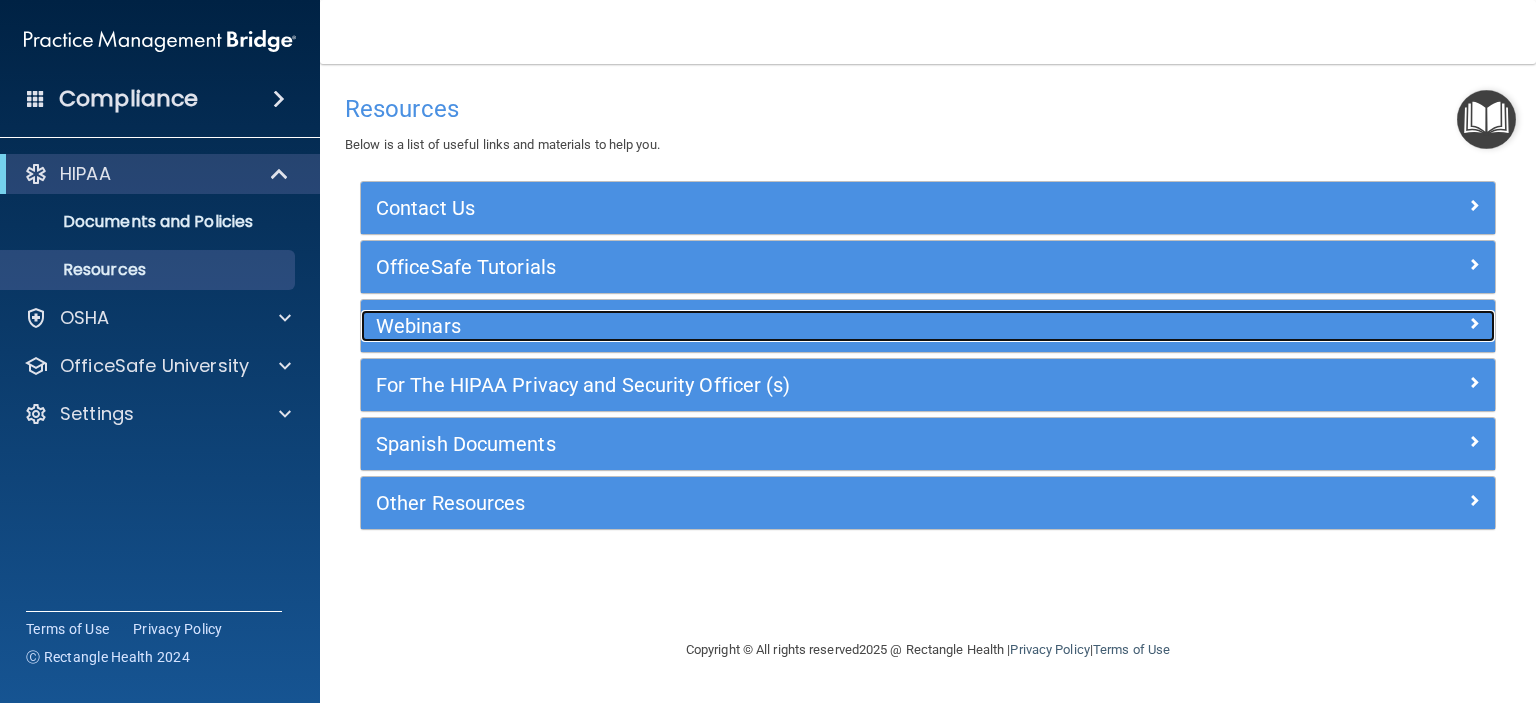 click on "Webinars" at bounding box center [786, 326] 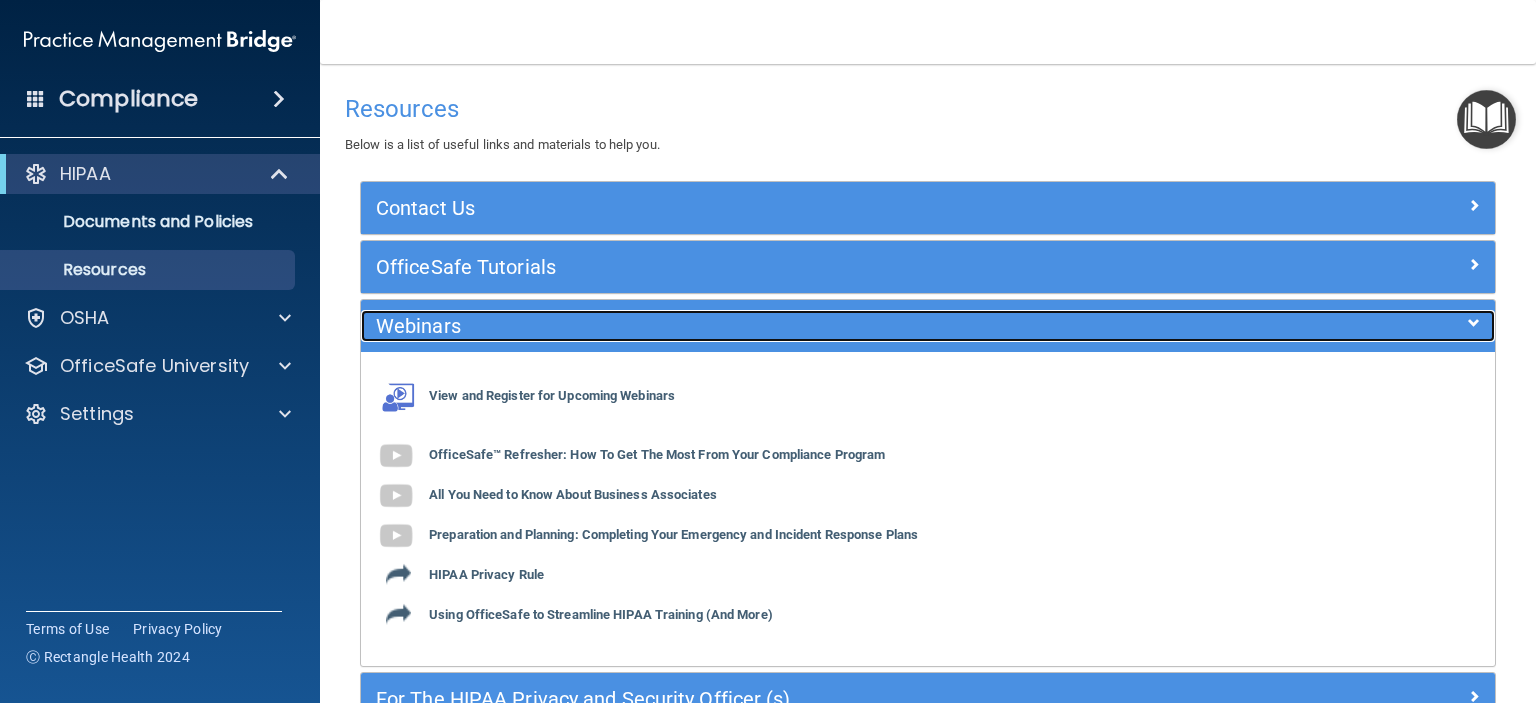 click on "Webinars" at bounding box center (786, 326) 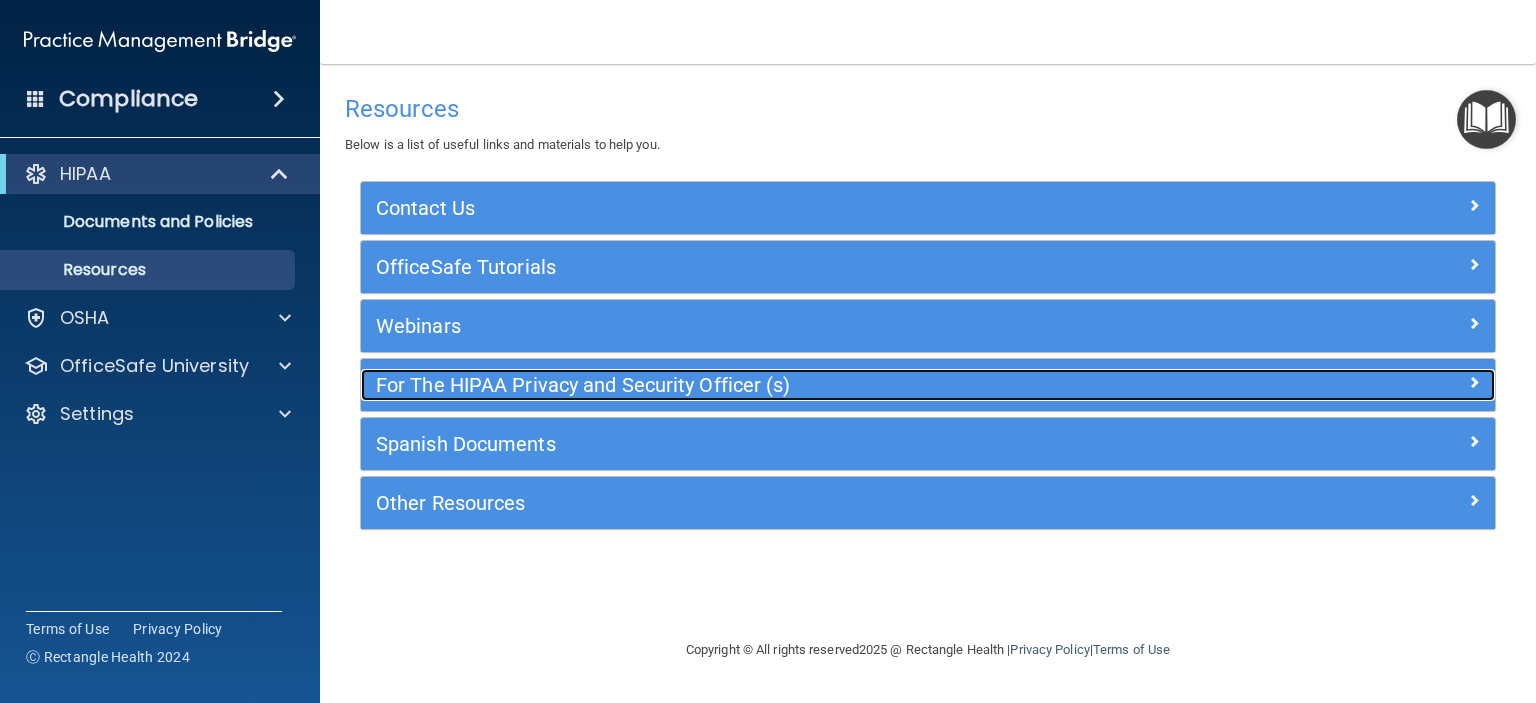 click on "For The HIPAA Privacy and Security Officer (s)" at bounding box center (786, 385) 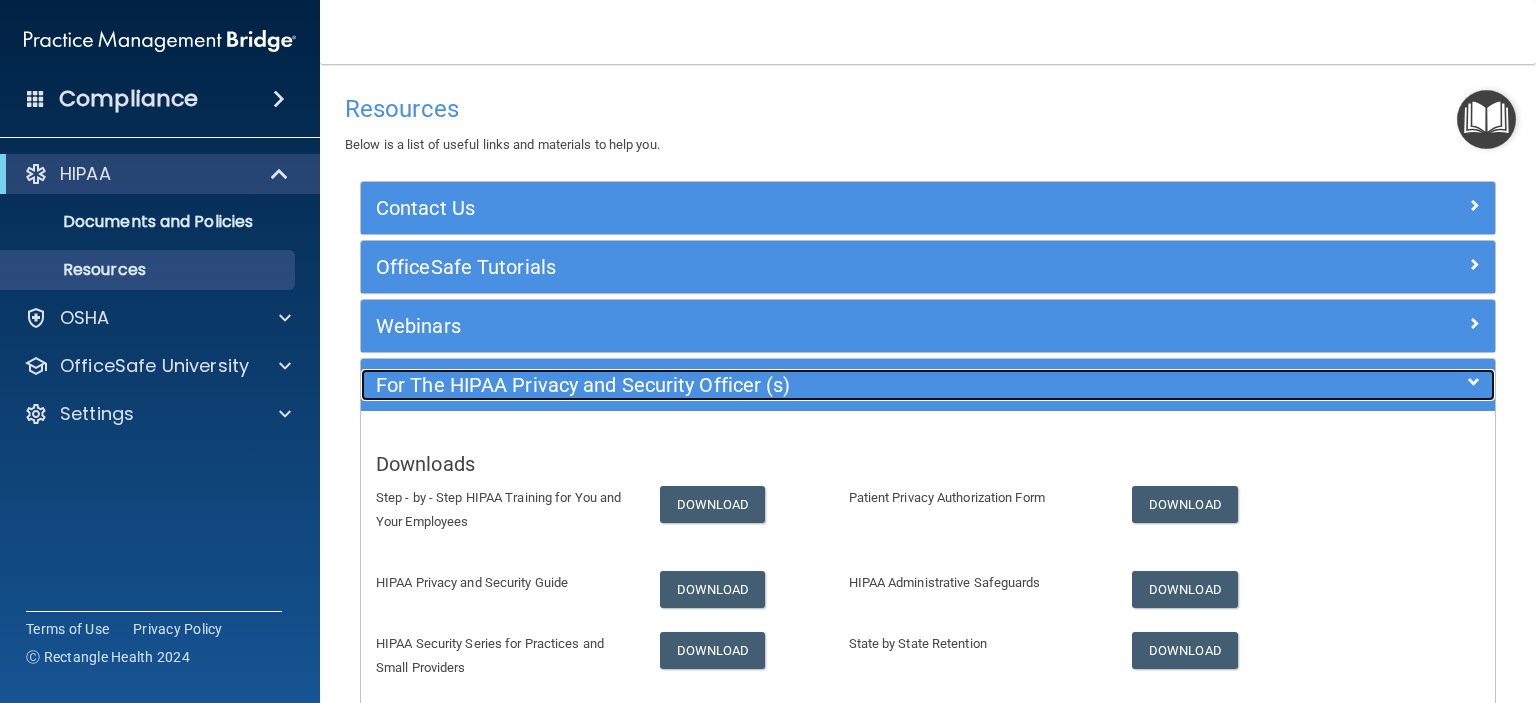click on "For The HIPAA Privacy and Security Officer (s)" at bounding box center [786, 385] 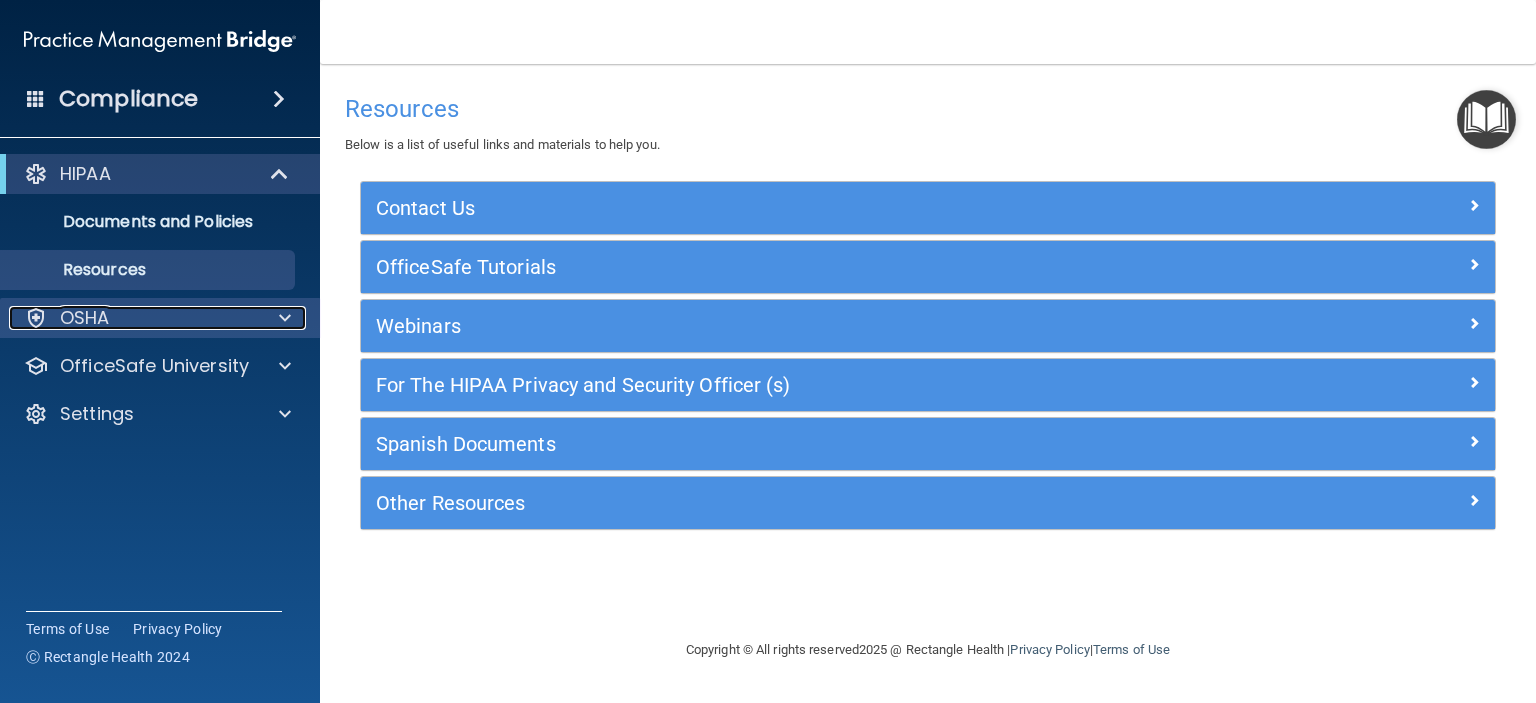 click at bounding box center (282, 318) 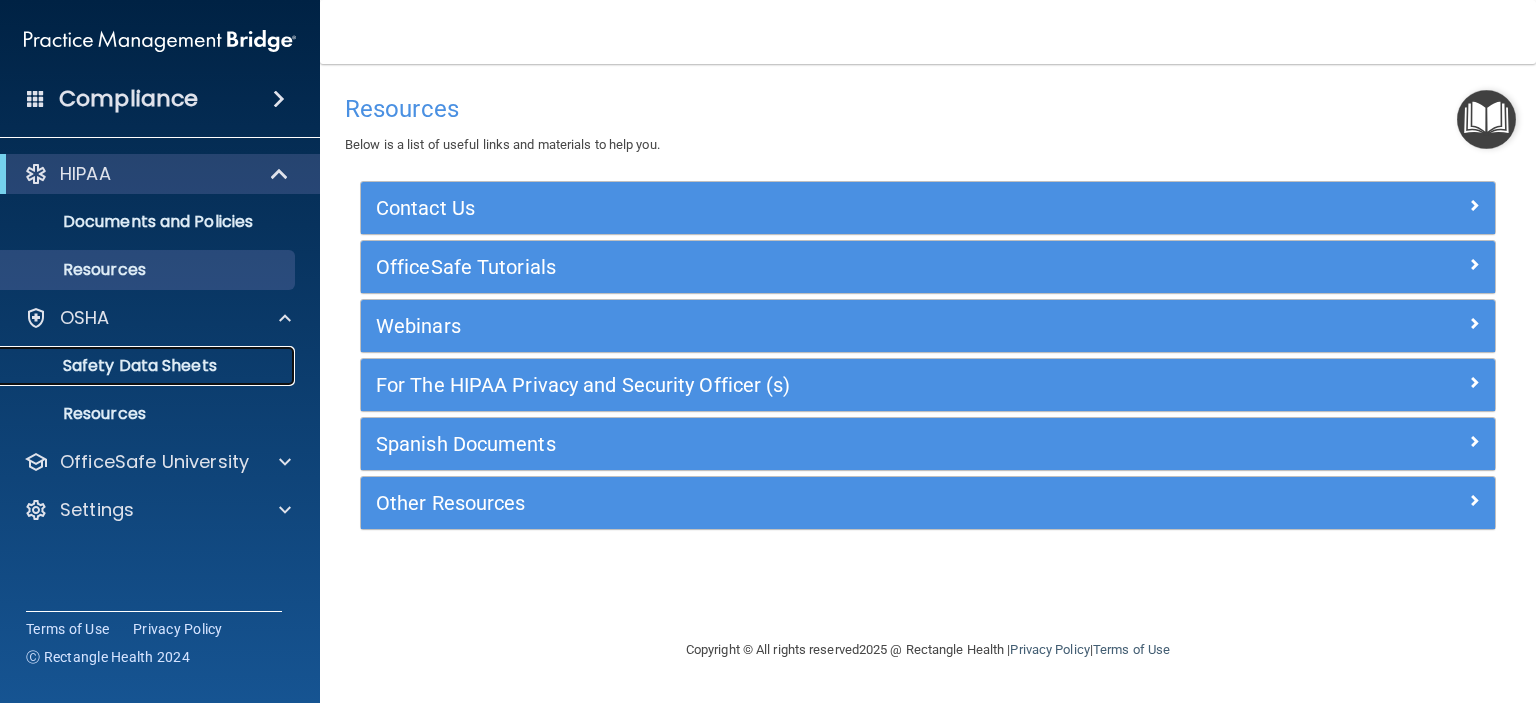 click on "Safety Data Sheets" at bounding box center (149, 366) 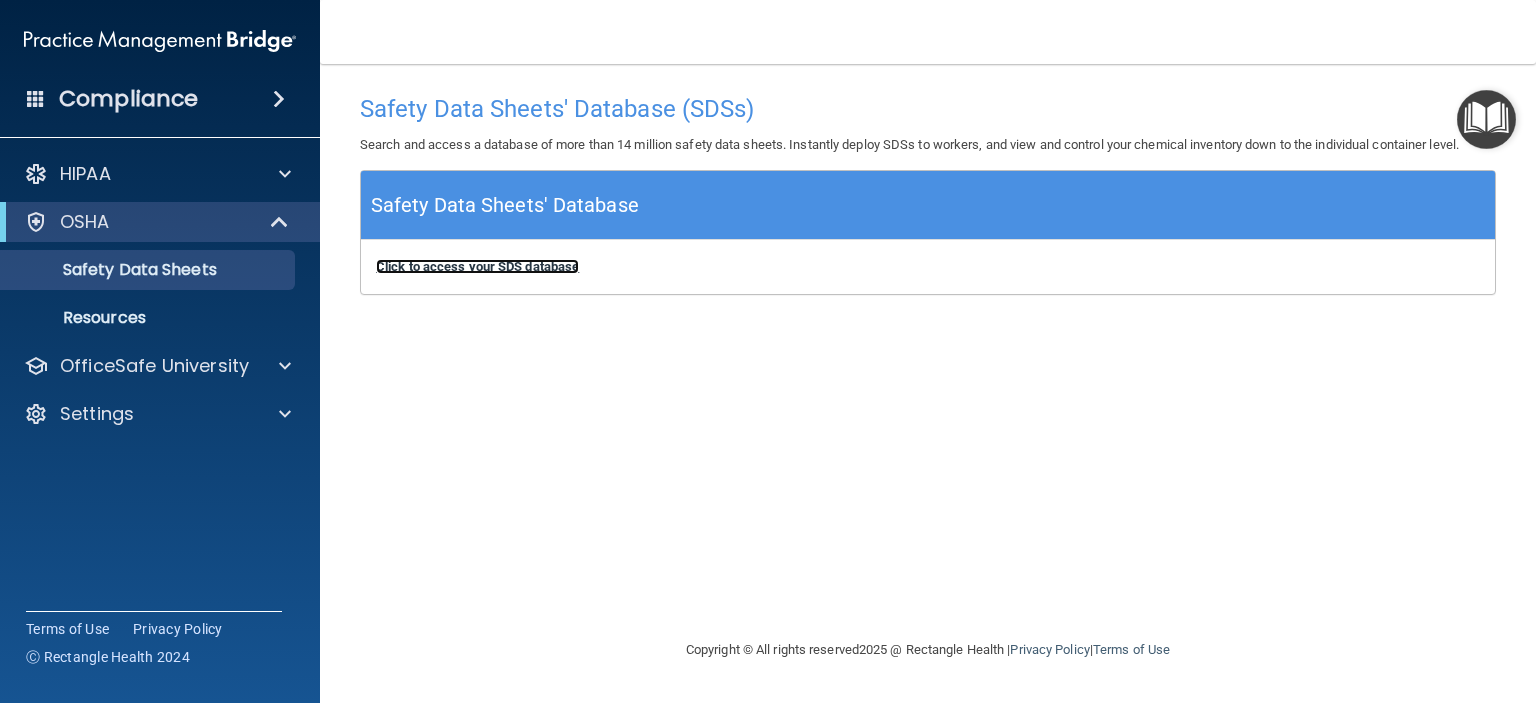 click on "Click to access your SDS database" at bounding box center [477, 266] 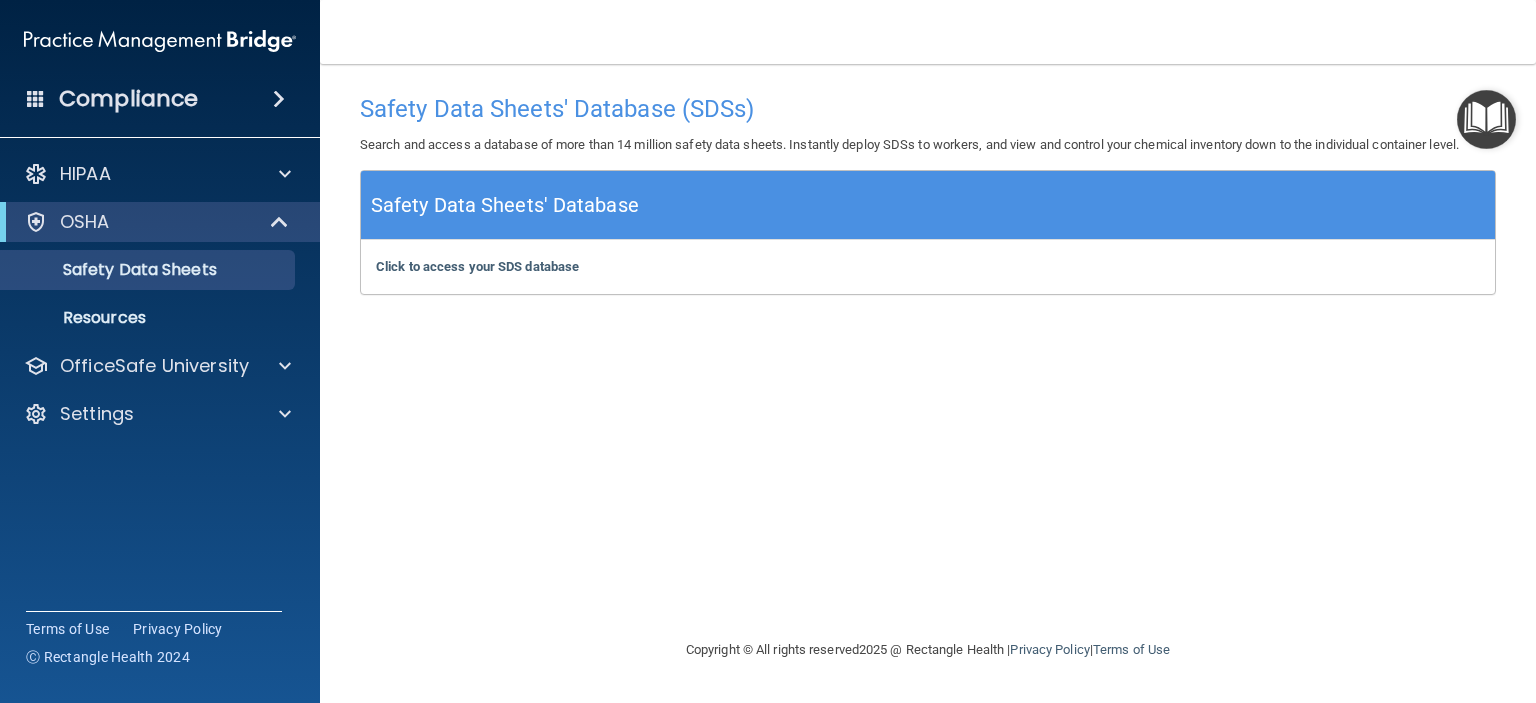 click at bounding box center (279, 99) 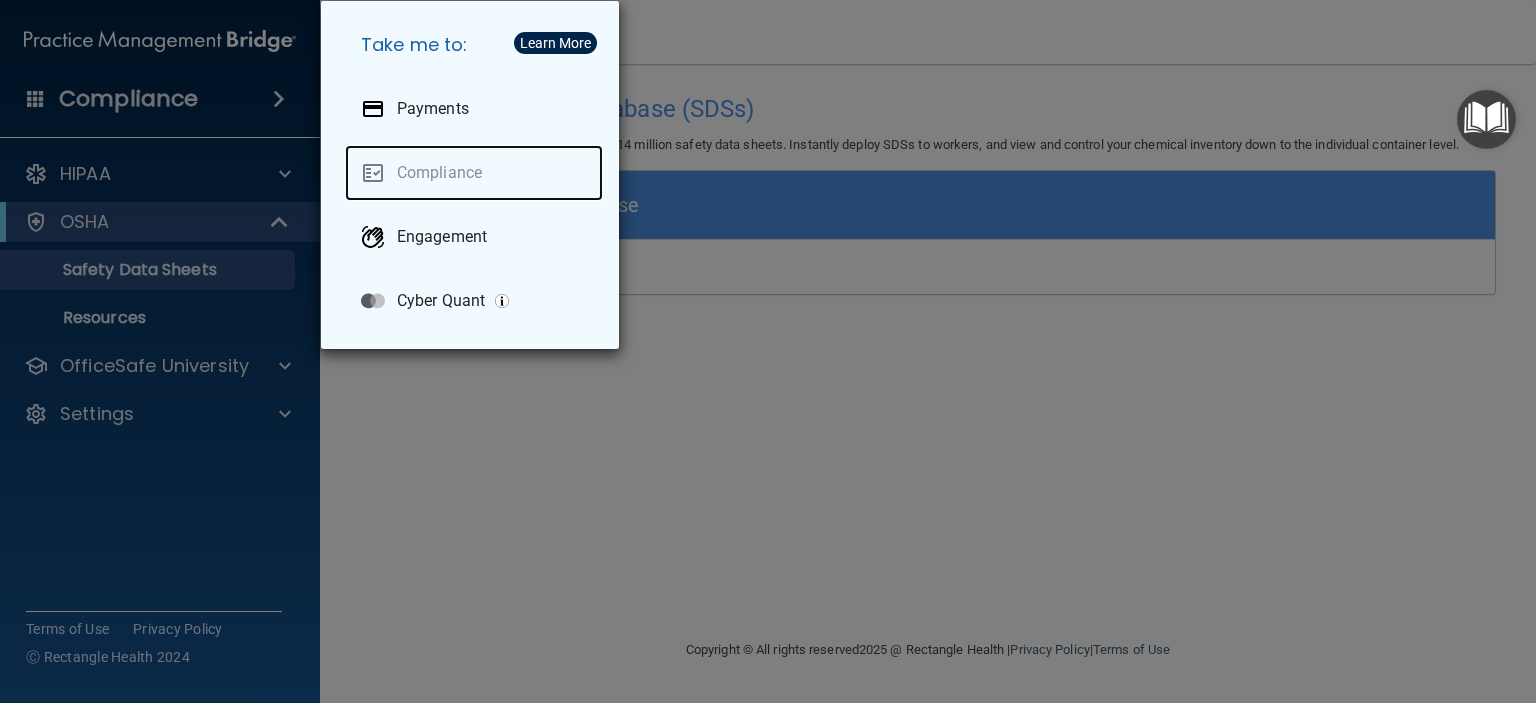 click on "Compliance" at bounding box center [474, 173] 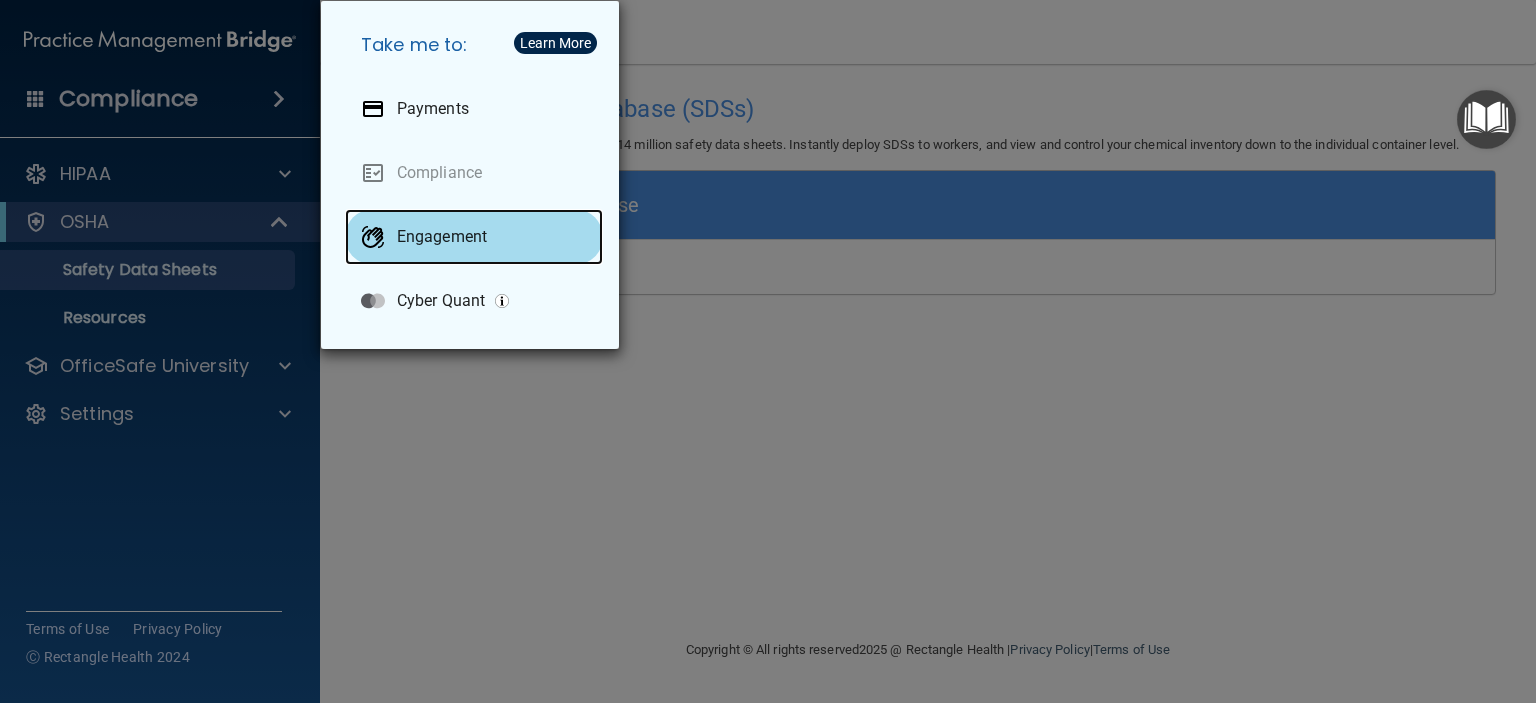 click on "Engagement" at bounding box center [442, 237] 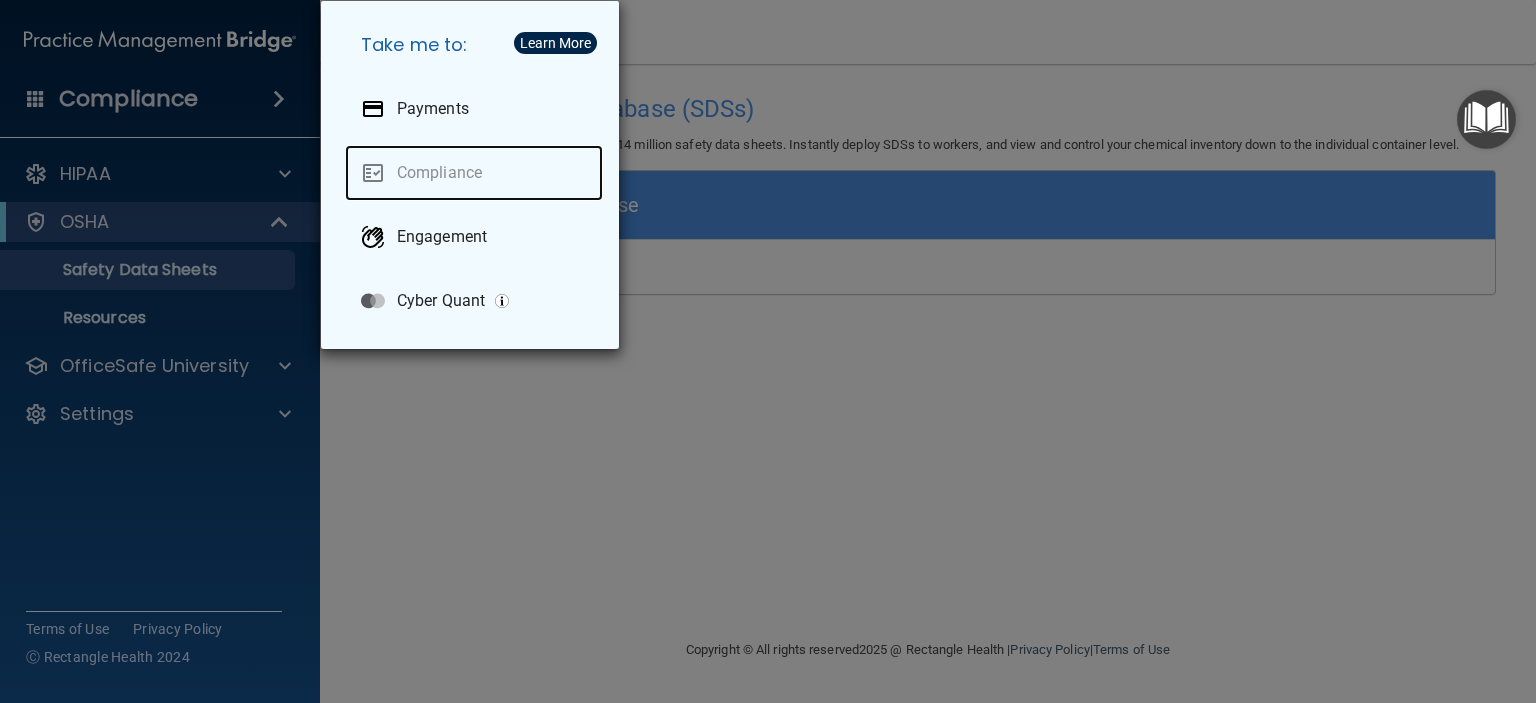 click on "Compliance" at bounding box center (474, 173) 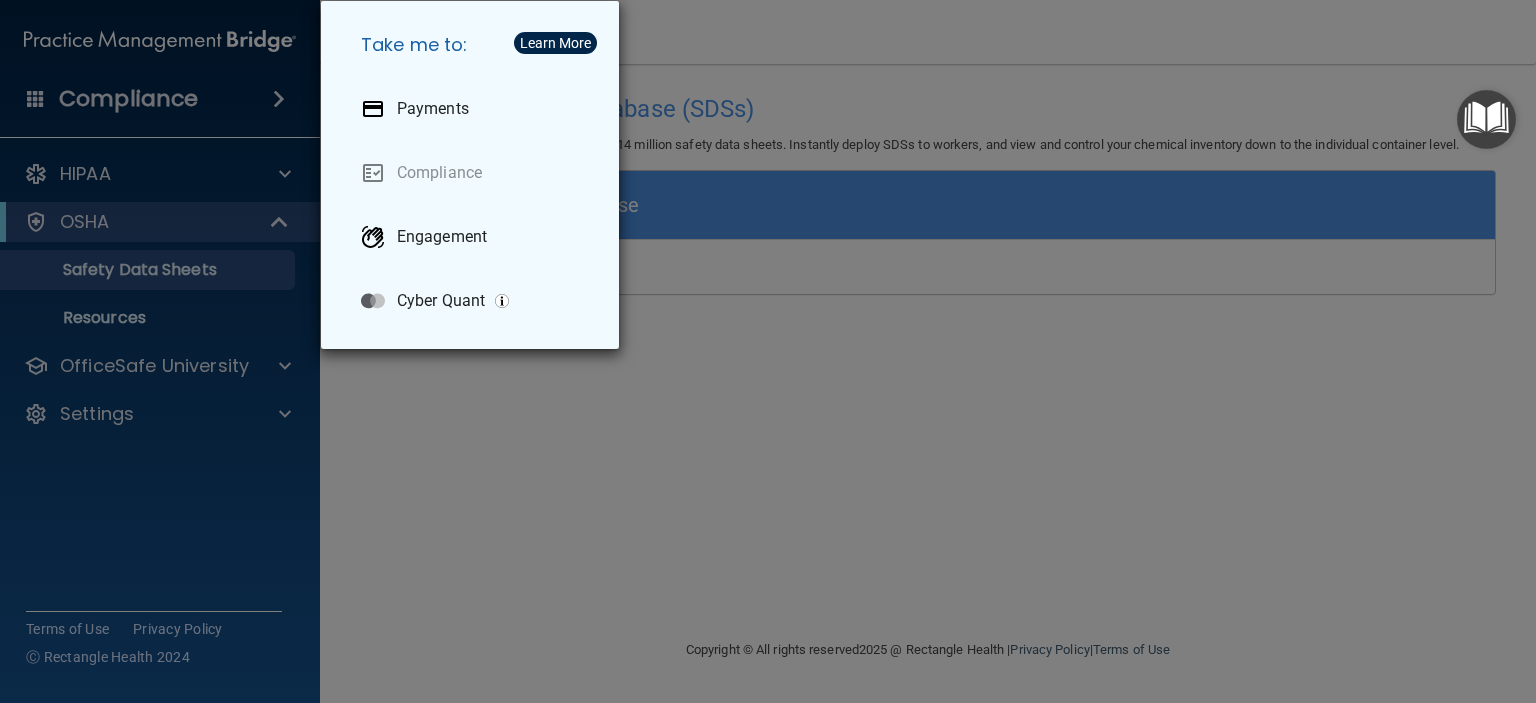 click on "Take me to:             Payments                   Compliance                     Engagement                     Cyber Quant" at bounding box center (768, 351) 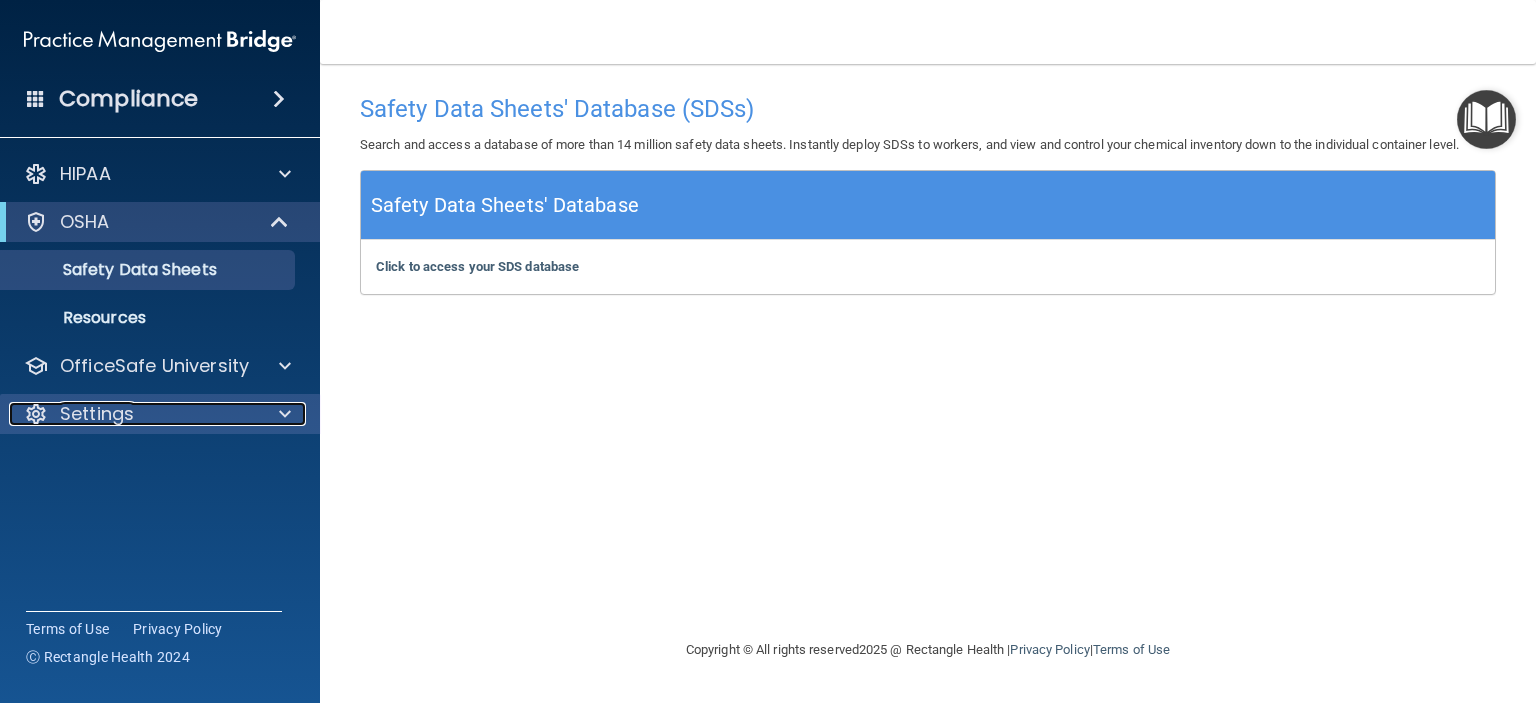 click at bounding box center [282, 414] 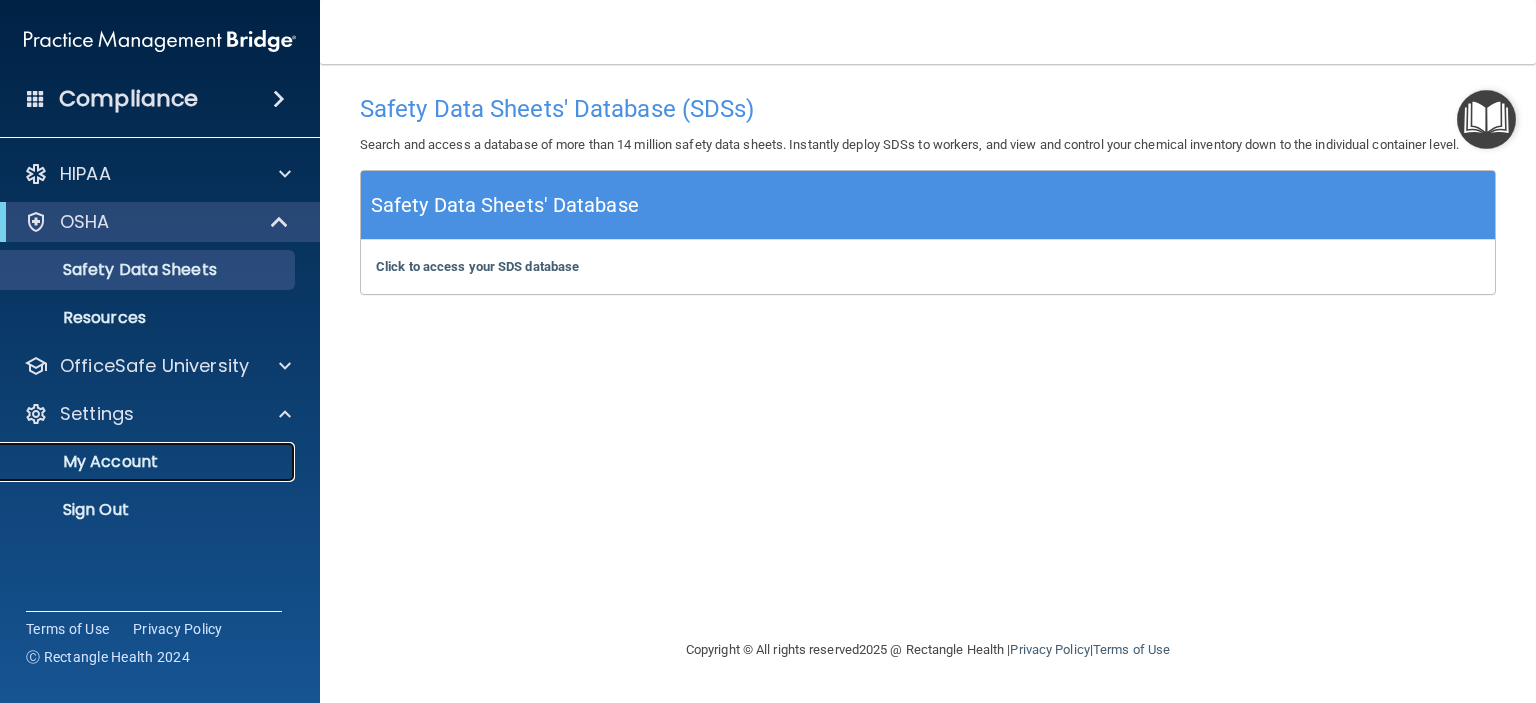 click on "My Account" at bounding box center (149, 462) 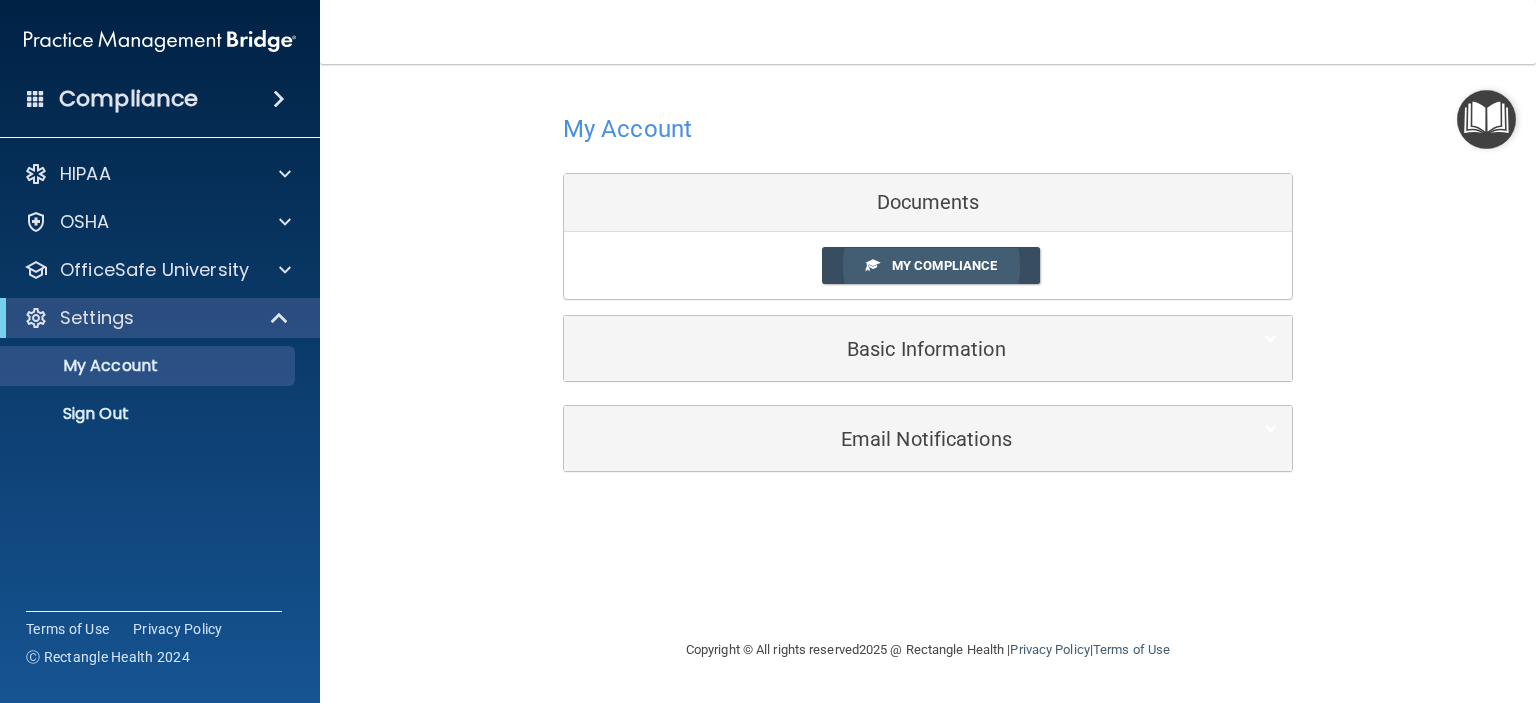 click on "My Compliance" at bounding box center [944, 265] 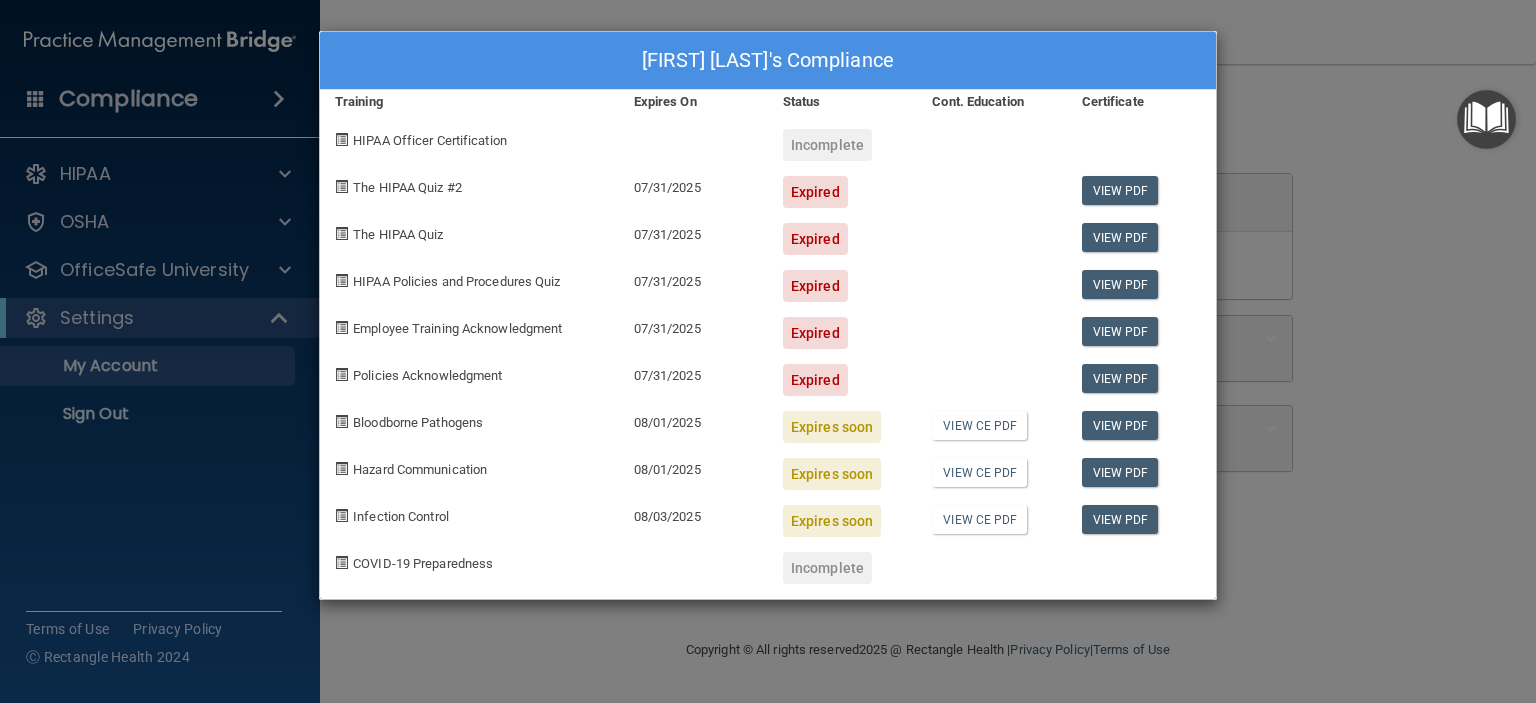 click on "The HIPAA Quiz #2" at bounding box center [407, 187] 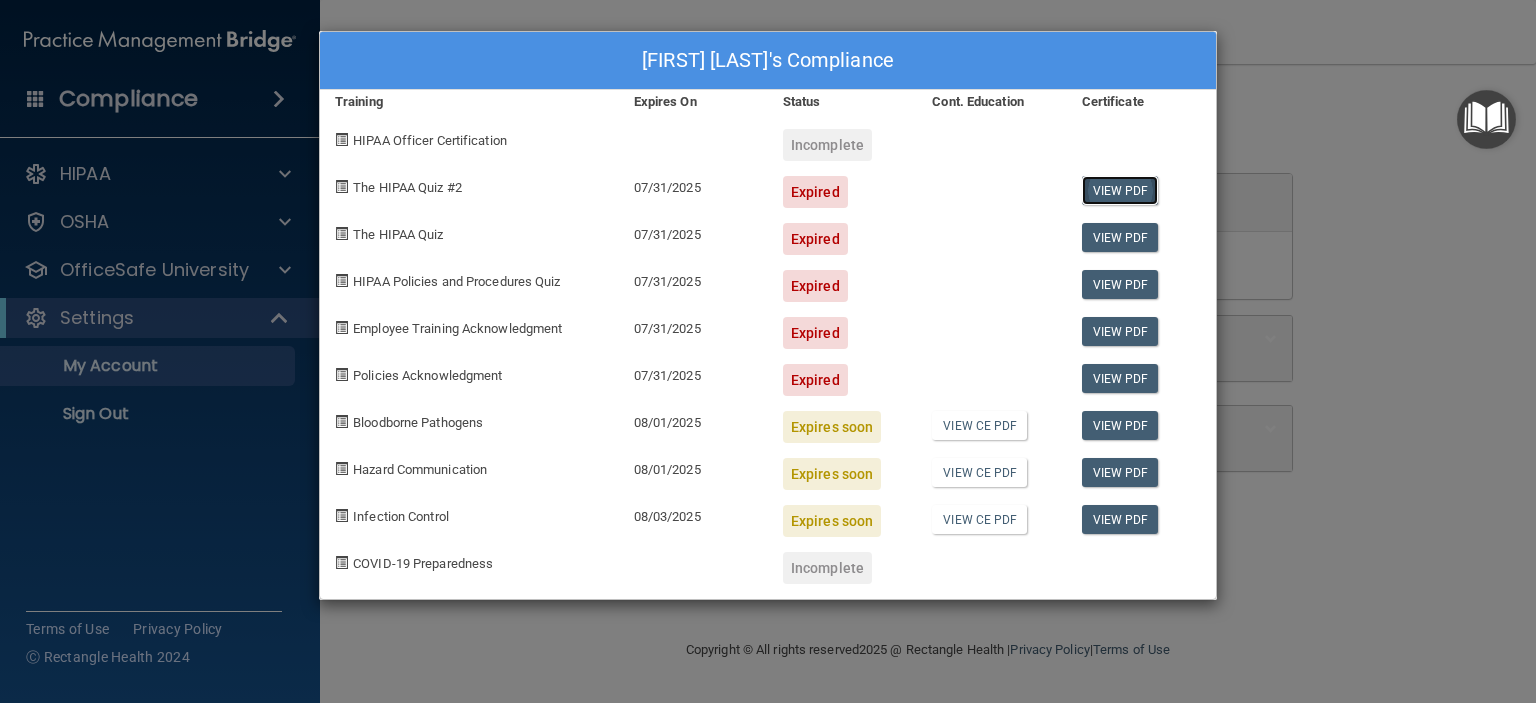 click on "View PDF" at bounding box center [1120, 190] 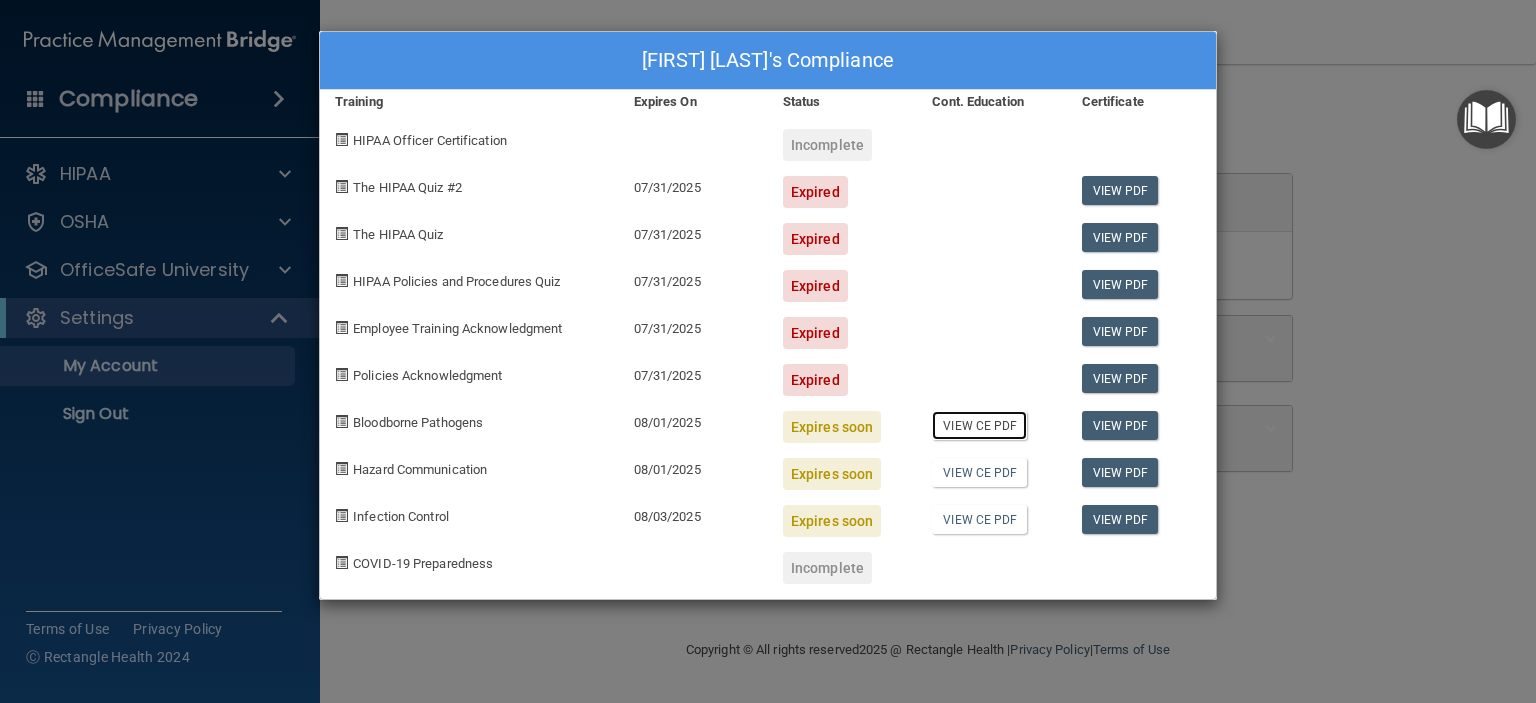 click on "View CE PDF" at bounding box center (979, 425) 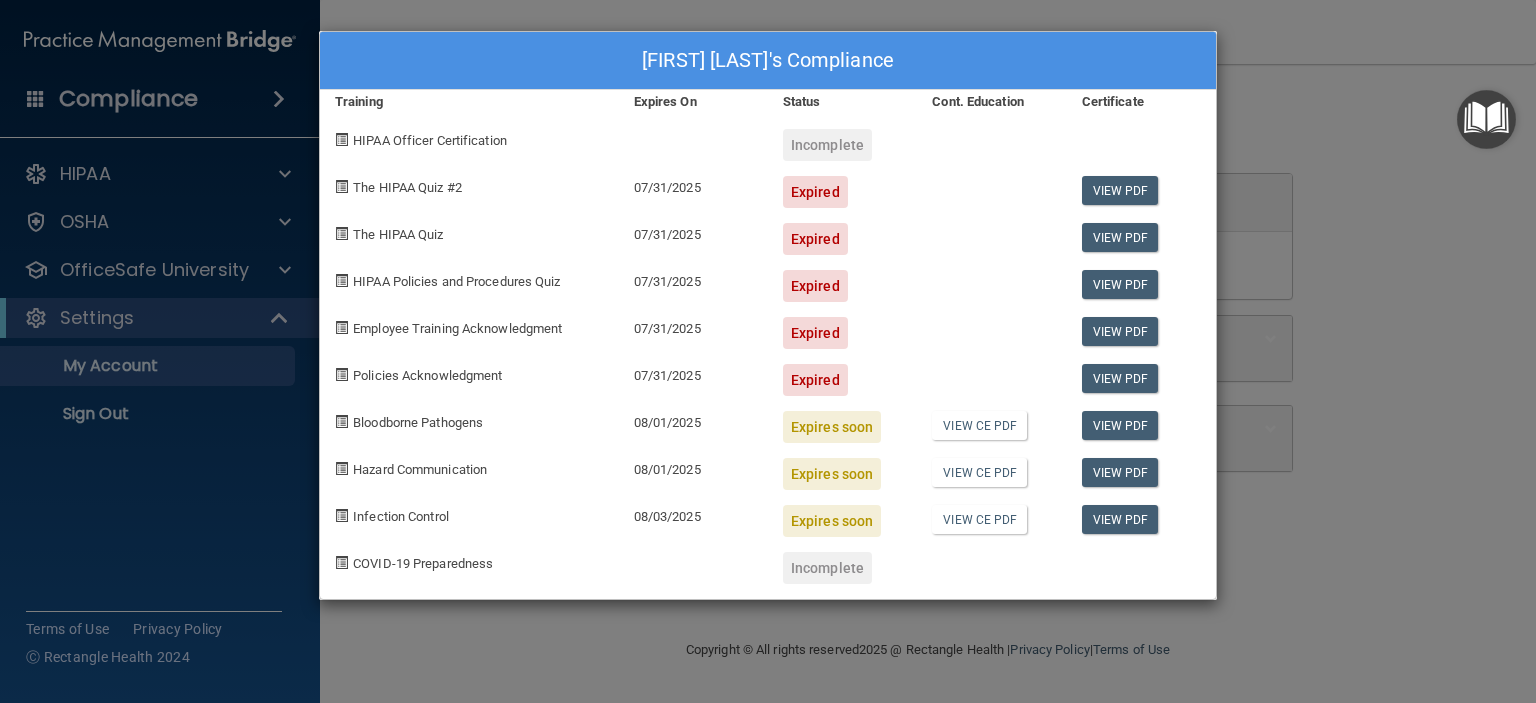 click on "April Doney's Compliance      Training   Expires On   Status   Cont. Education   Certificate         HIPAA Officer Certification             Incomplete                      The HIPAA Quiz #2      07/31/2025       Expired              View PDF         The HIPAA Quiz      07/31/2025       Expired              View PDF         HIPAA Policies and Procedures Quiz      07/31/2025       Expired              View PDF         Employee Training Acknowledgment      07/31/2025       Expired              View PDF         Policies Acknowledgment      07/31/2025       Expired              View PDF         Bloodborne Pathogens      08/01/2025       Expires soon        View CE PDF       View PDF         Hazard Communication      08/01/2025       Expires soon        View CE PDF       View PDF         Infection Control      08/03/2025       Expires soon        View CE PDF       View PDF         COVID-19 Preparedness             Incomplete" at bounding box center (768, 351) 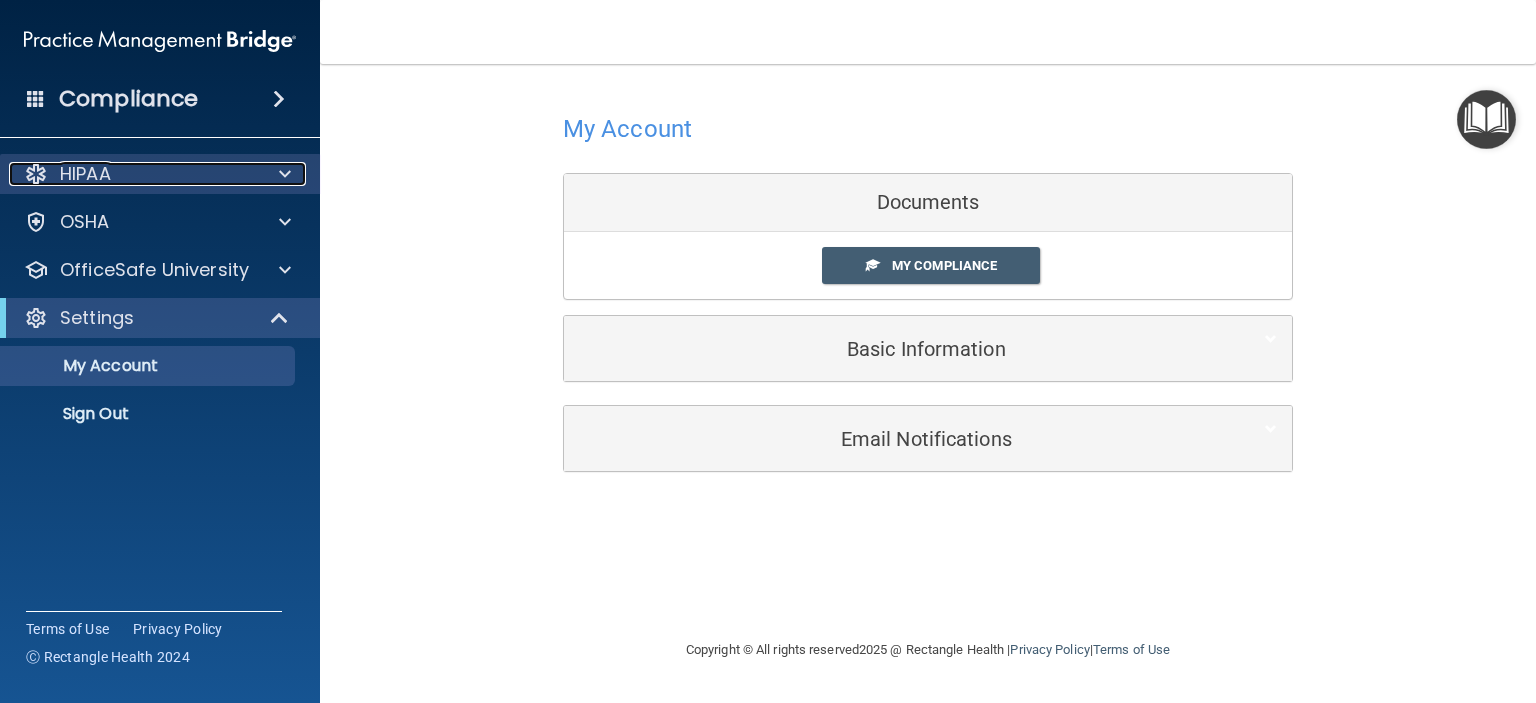 click at bounding box center [285, 174] 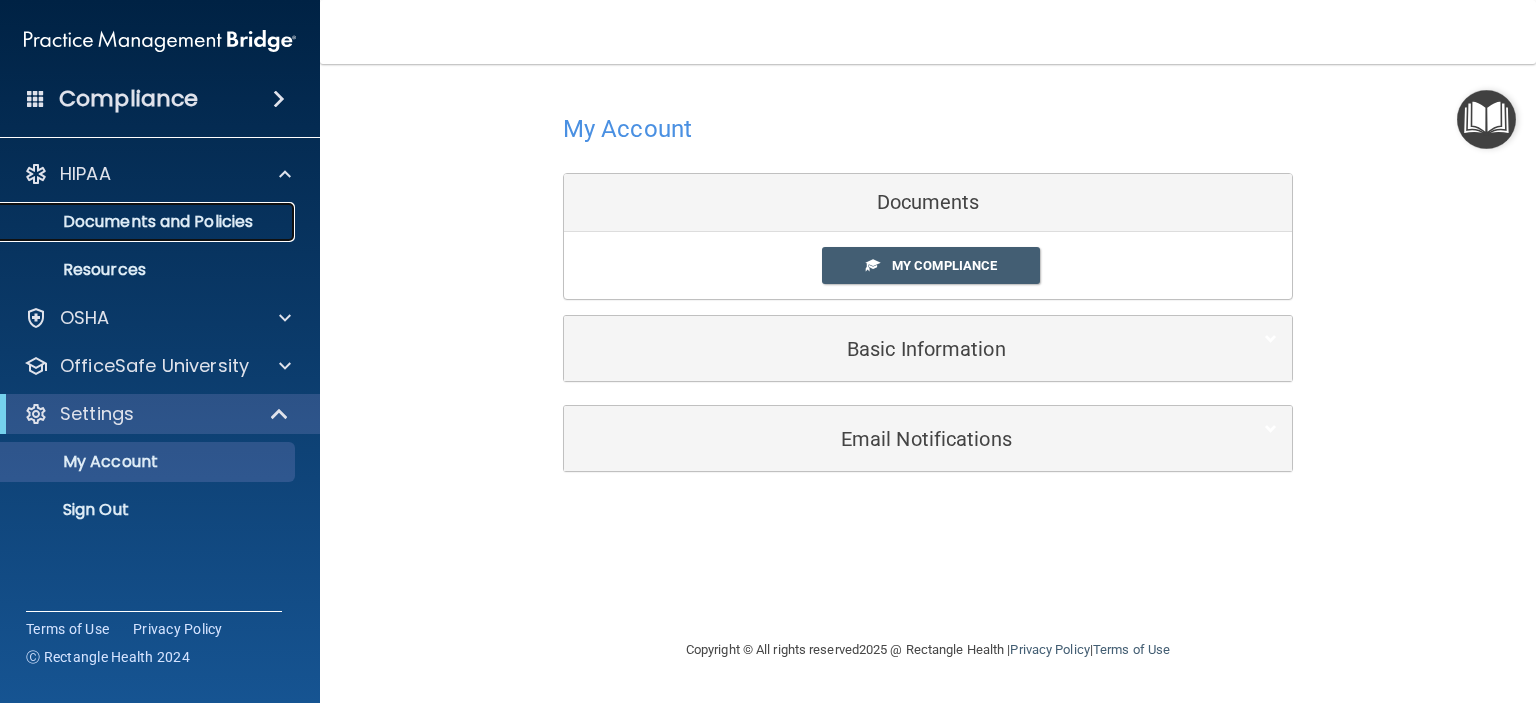 click on "Documents and Policies" at bounding box center [149, 222] 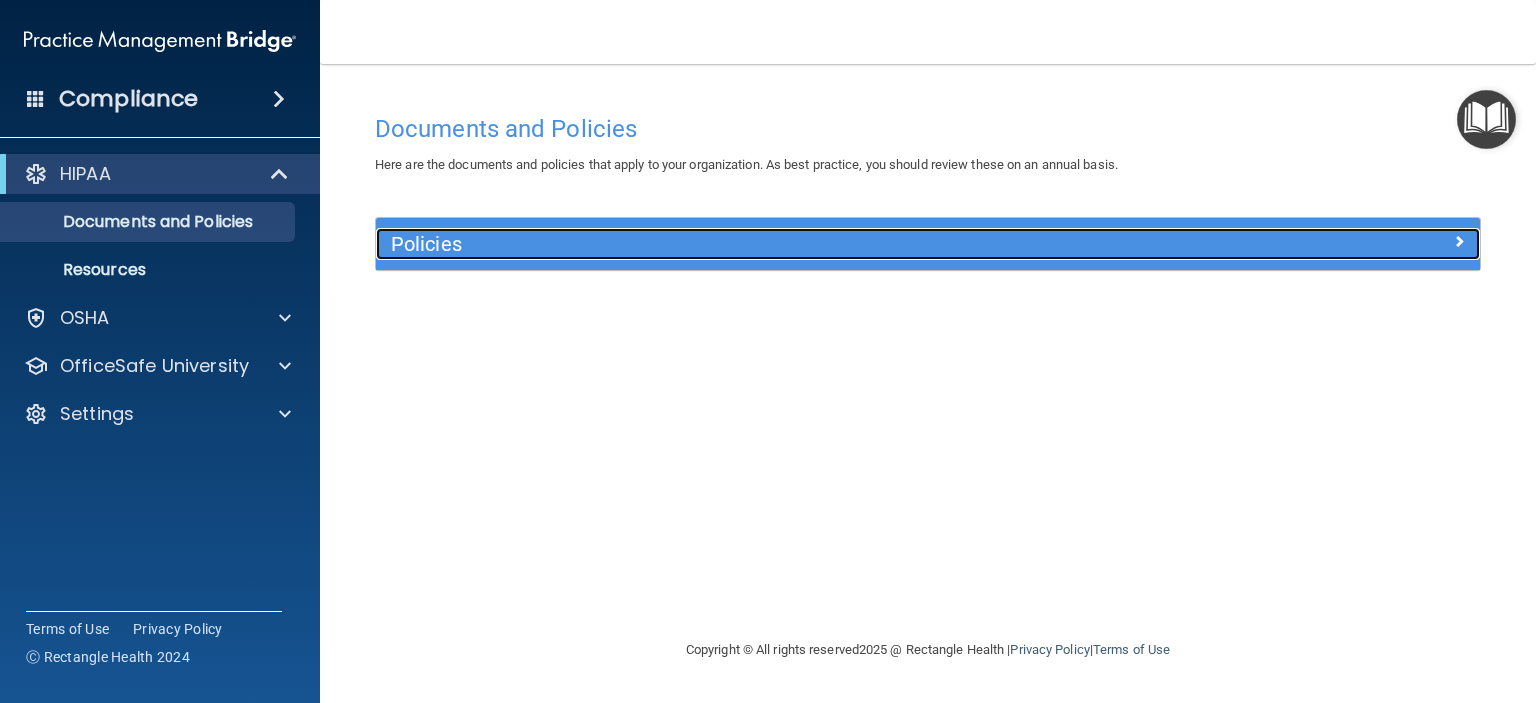 click on "Policies" at bounding box center (790, 244) 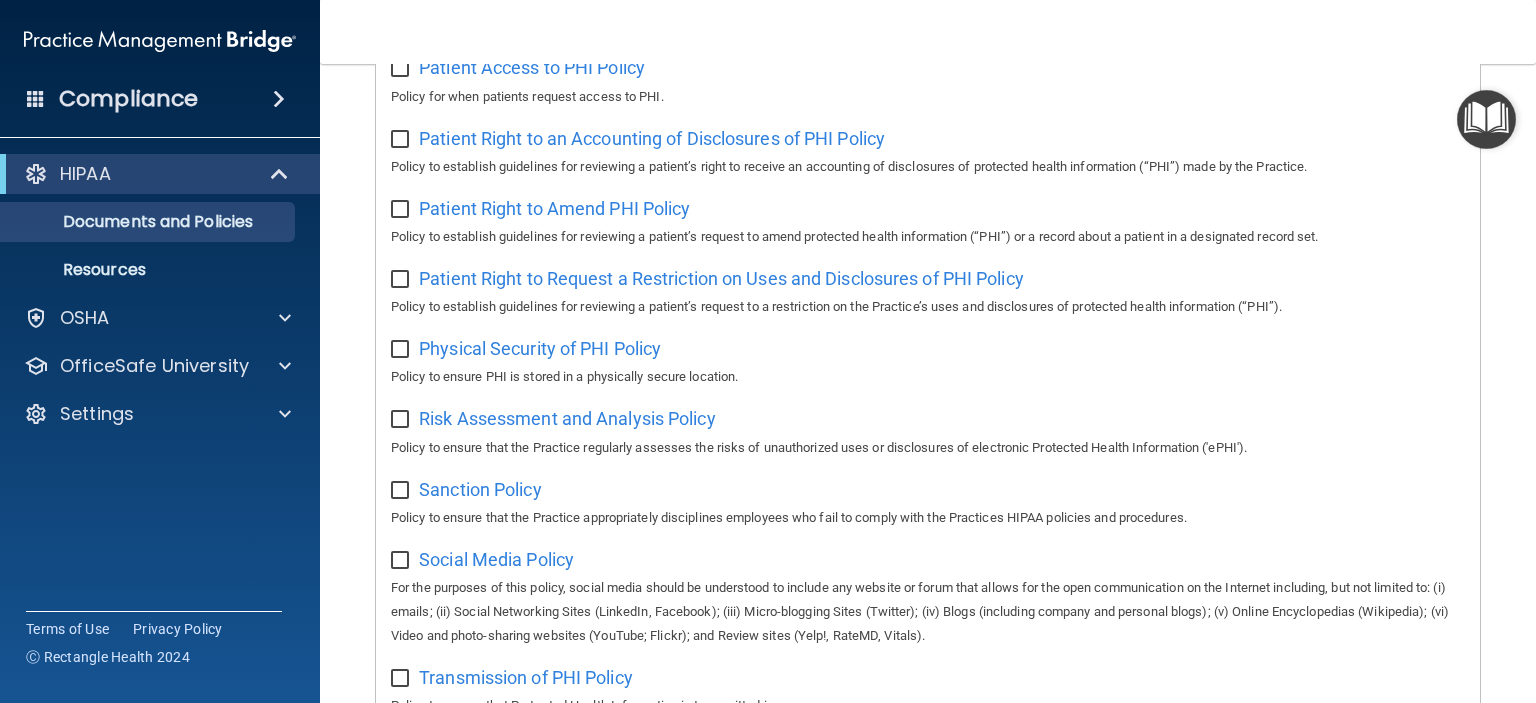 scroll, scrollTop: 1071, scrollLeft: 0, axis: vertical 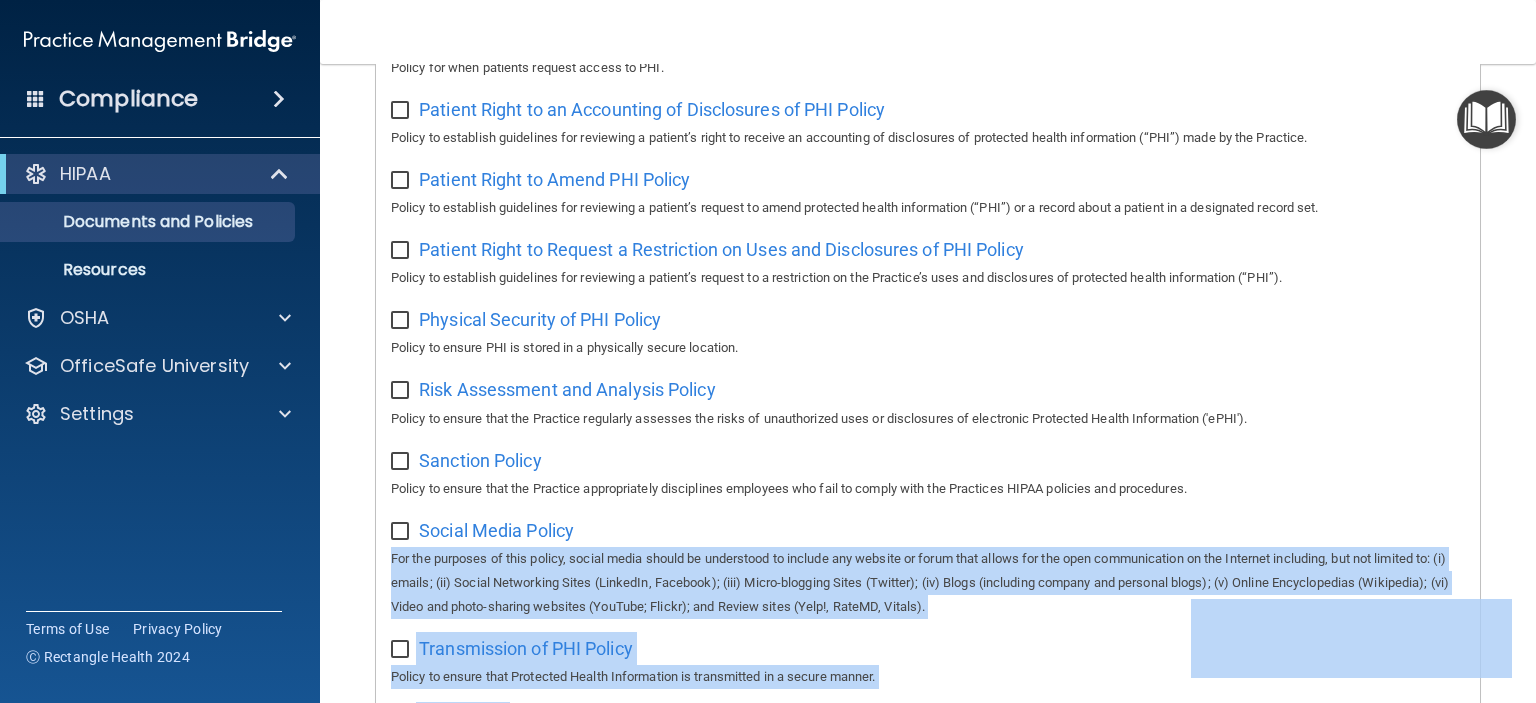 drag, startPoint x: 1507, startPoint y: 515, endPoint x: 1497, endPoint y: 599, distance: 84.59315 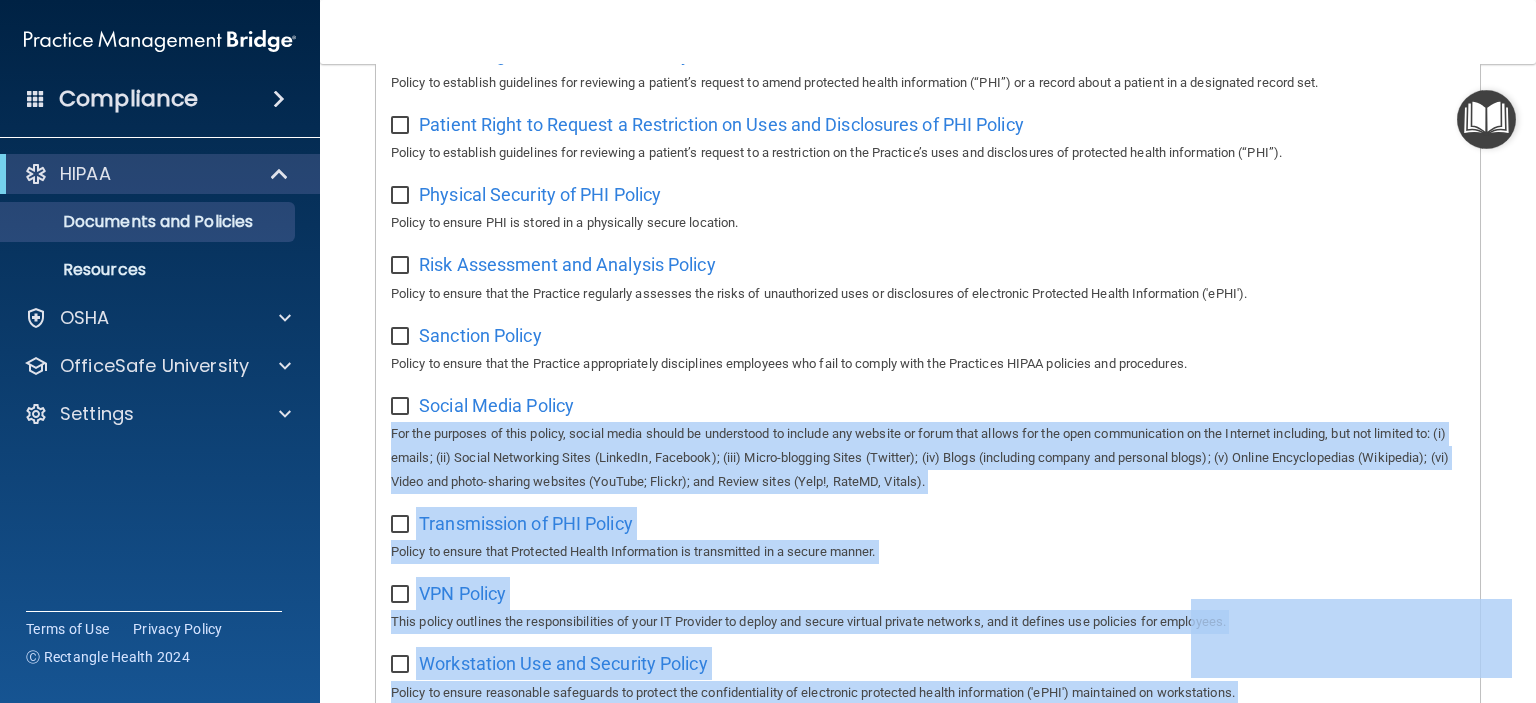 scroll, scrollTop: 1341, scrollLeft: 0, axis: vertical 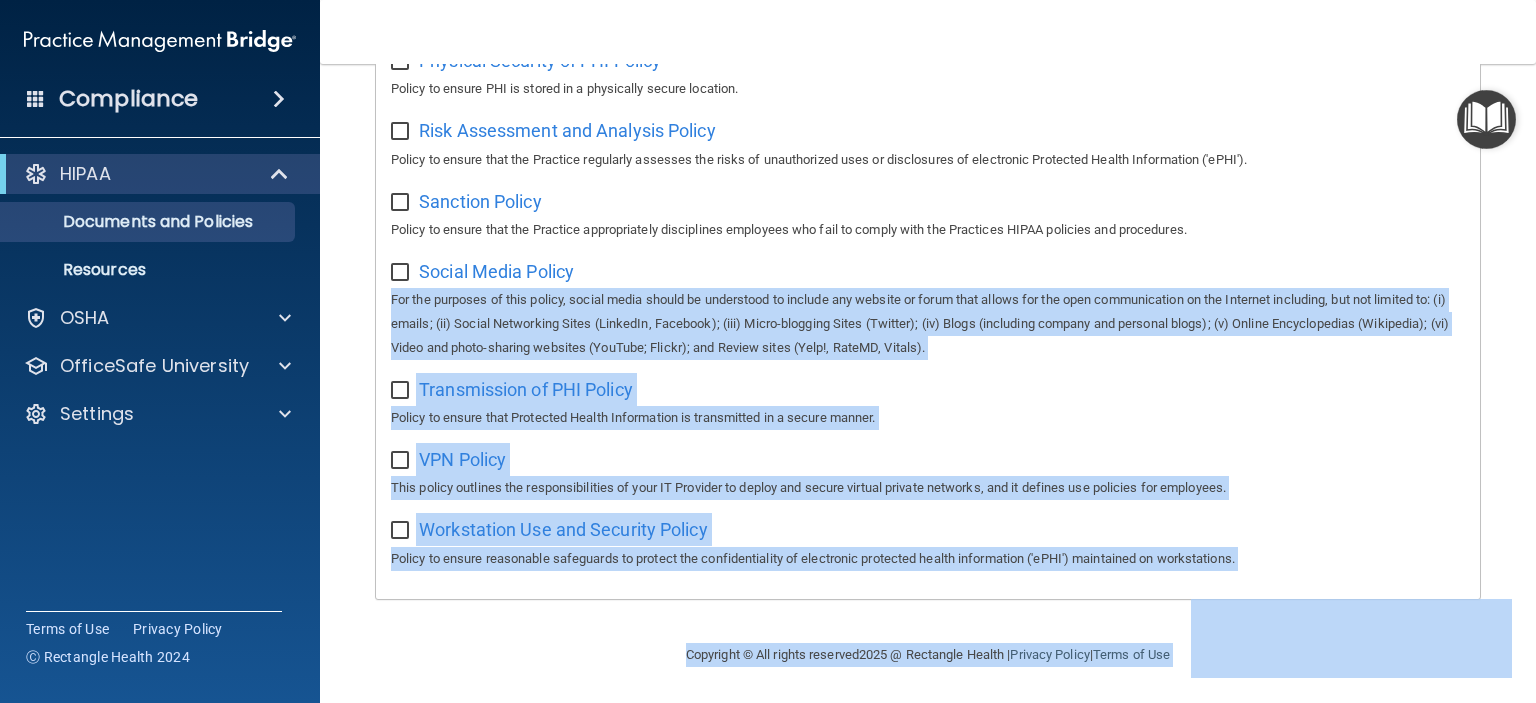click on "Copyright © All rights reserved  2025 @ Rectangle Health |  Privacy Policy  |  Terms of Use" at bounding box center [928, 655] 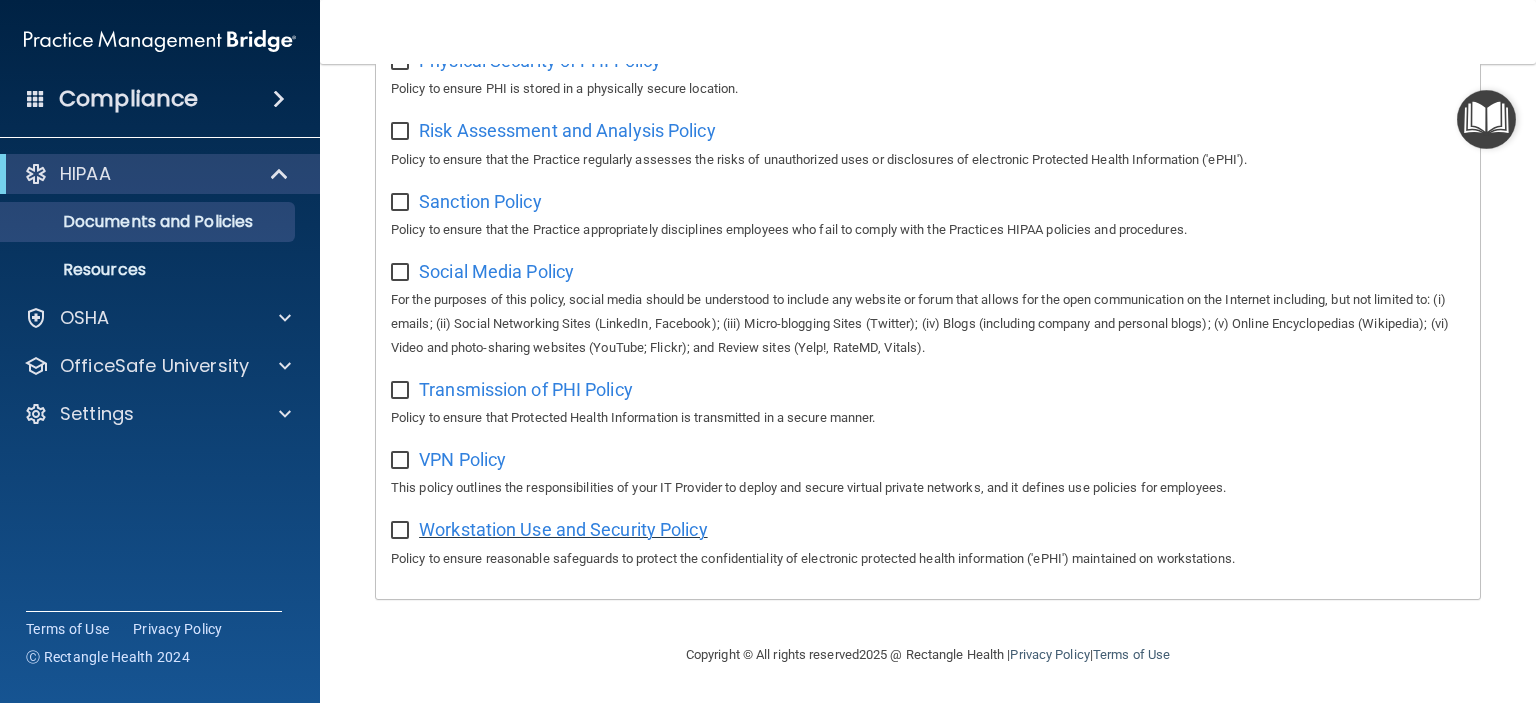 click on "Workstation Use and Security Policy" at bounding box center [563, 529] 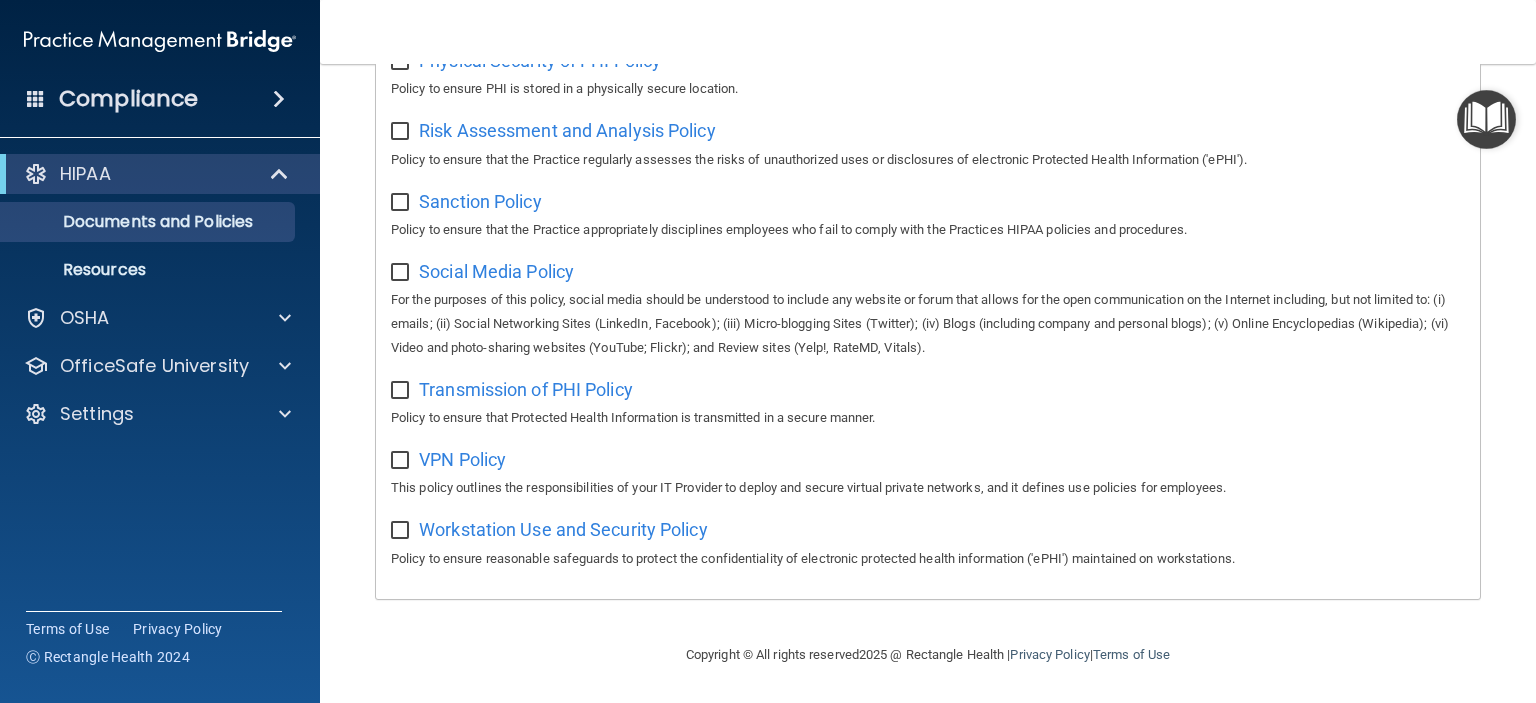 click at bounding box center [279, 99] 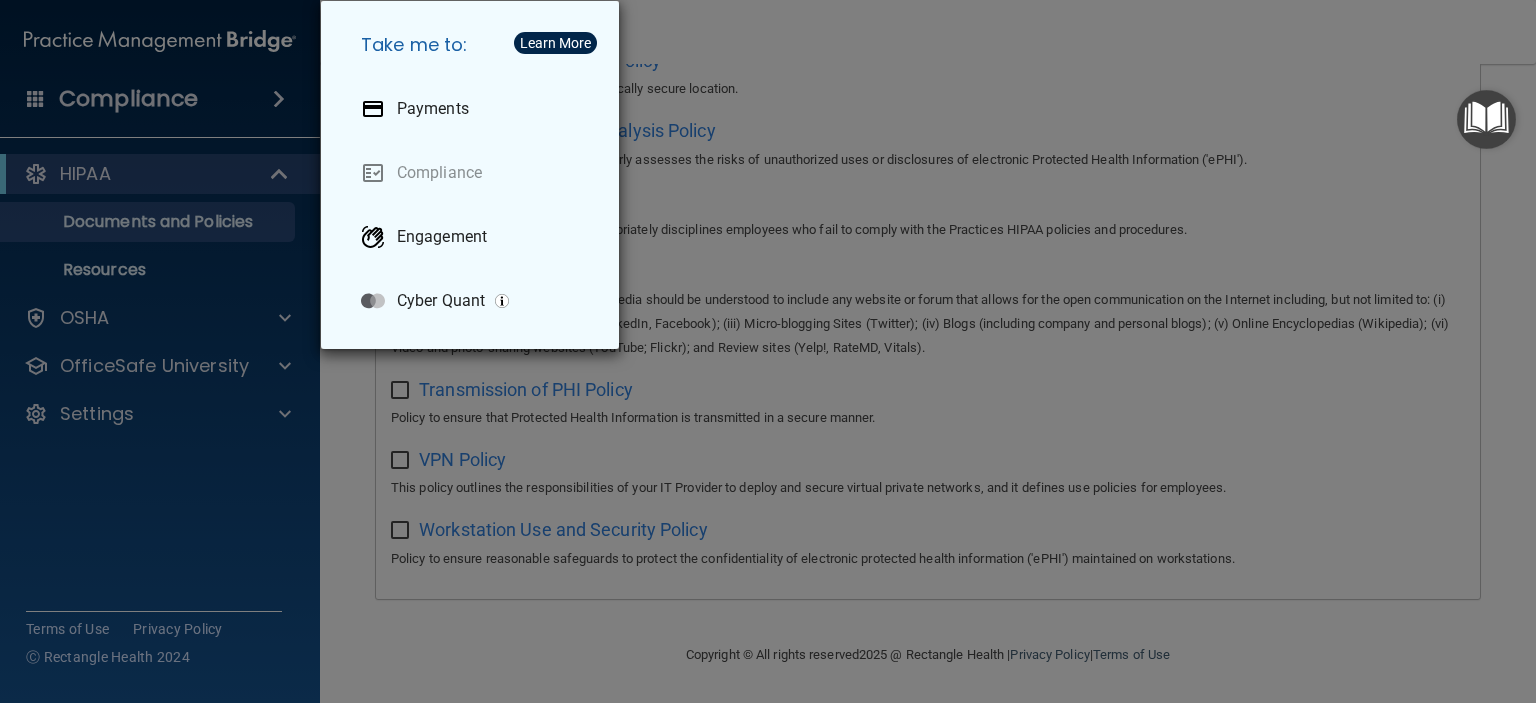 click on "Take me to:             Payments                   Compliance                     Engagement                     Cyber Quant" at bounding box center [768, 351] 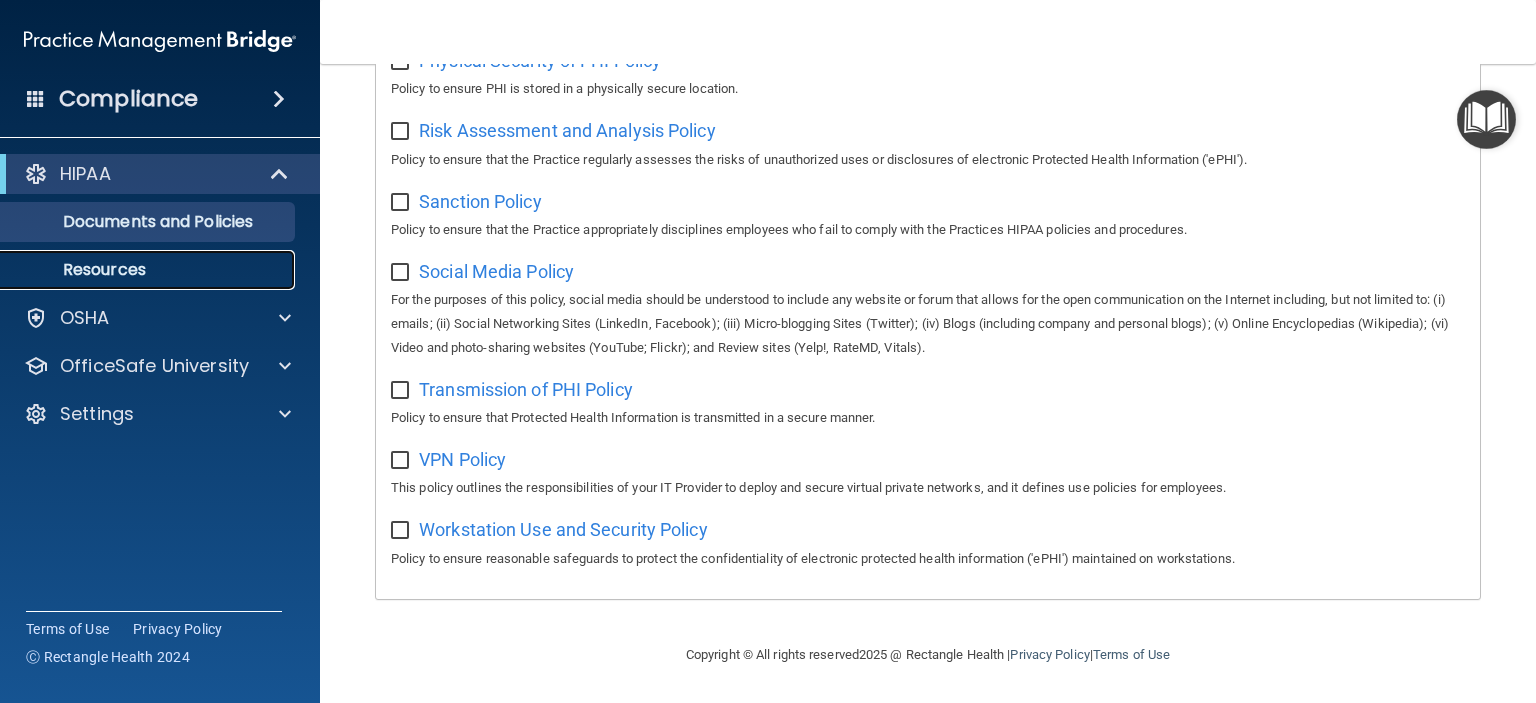 click on "Resources" at bounding box center (149, 270) 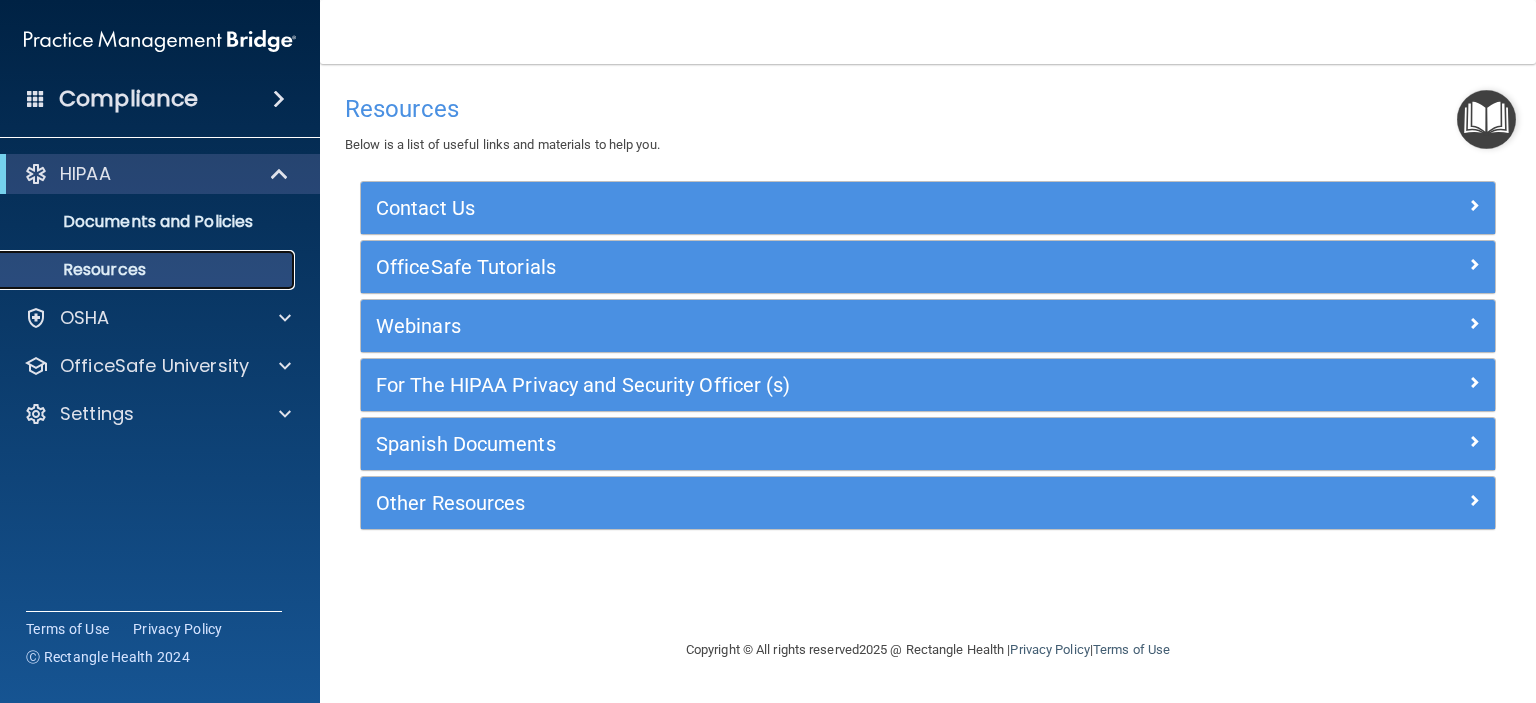 scroll, scrollTop: 0, scrollLeft: 0, axis: both 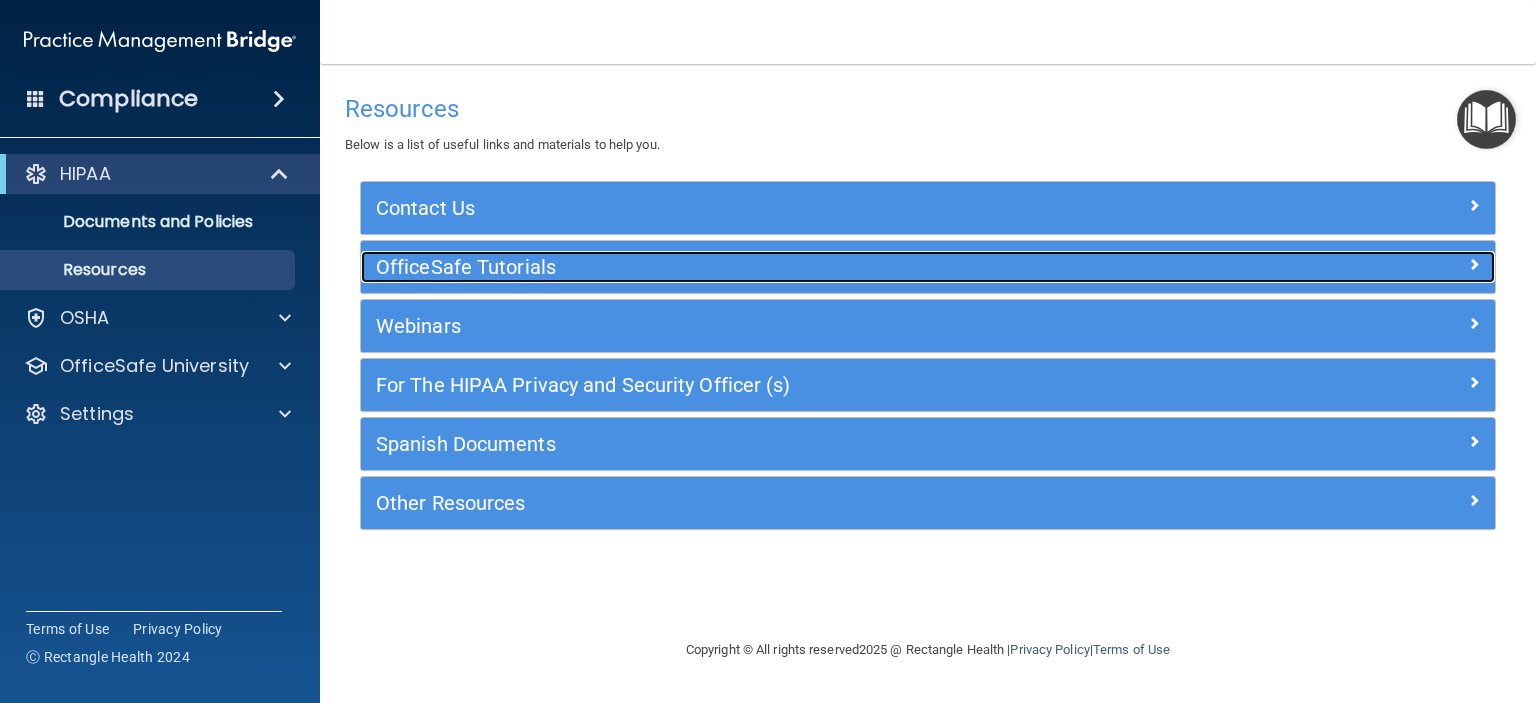 click on "OfficeSafe Tutorials" at bounding box center (786, 267) 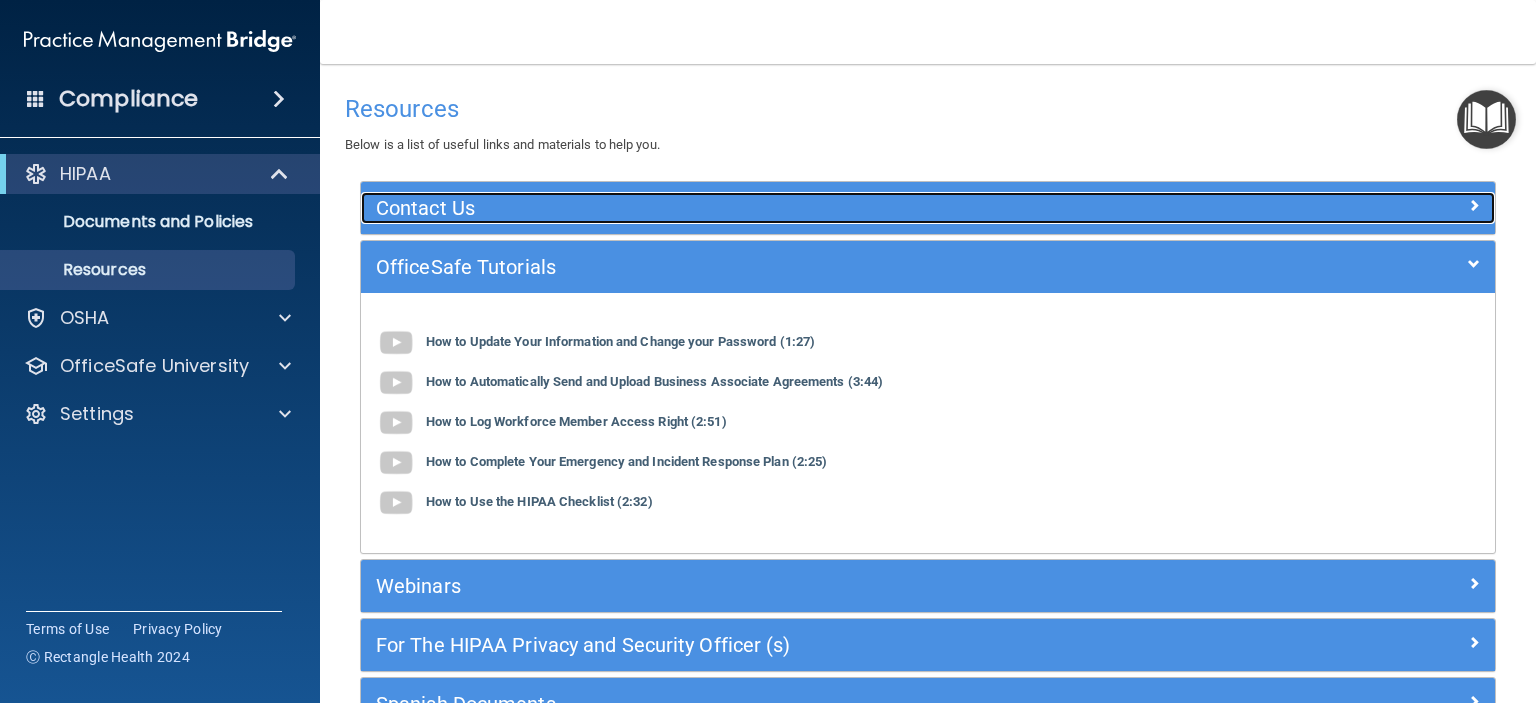 click on "Contact Us" at bounding box center [786, 208] 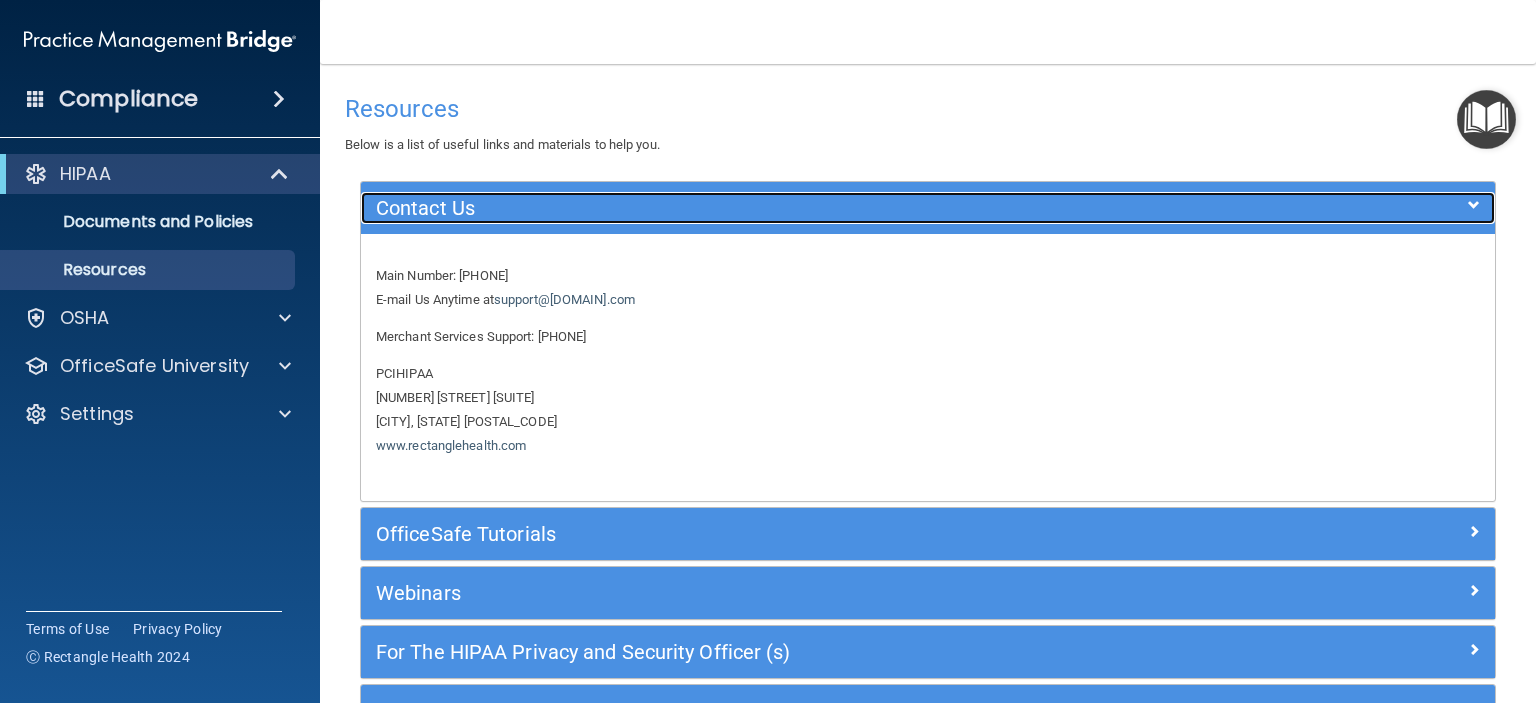click on "Contact Us" at bounding box center (786, 208) 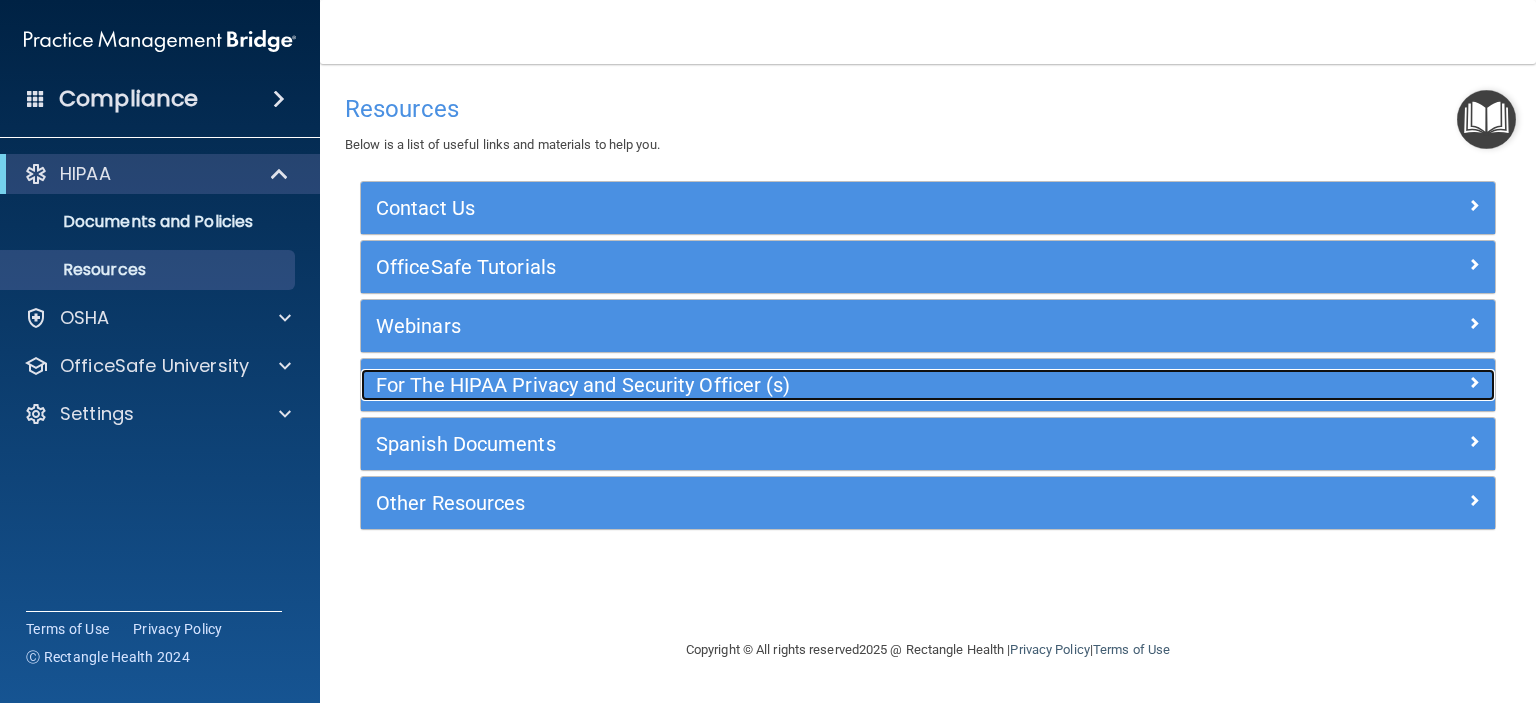 click on "For The HIPAA Privacy and Security Officer (s)" at bounding box center (786, 385) 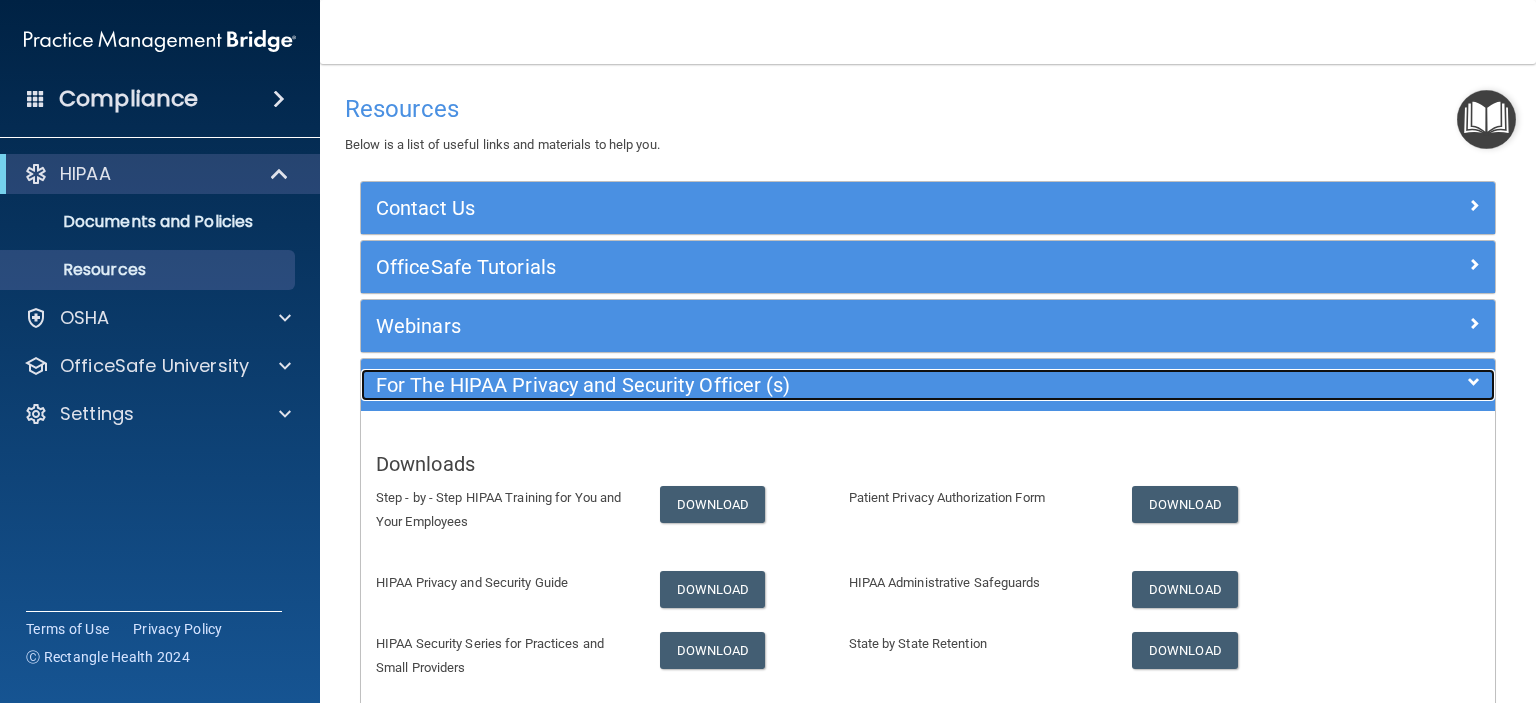 click on "For The HIPAA Privacy and Security Officer (s)" at bounding box center (786, 385) 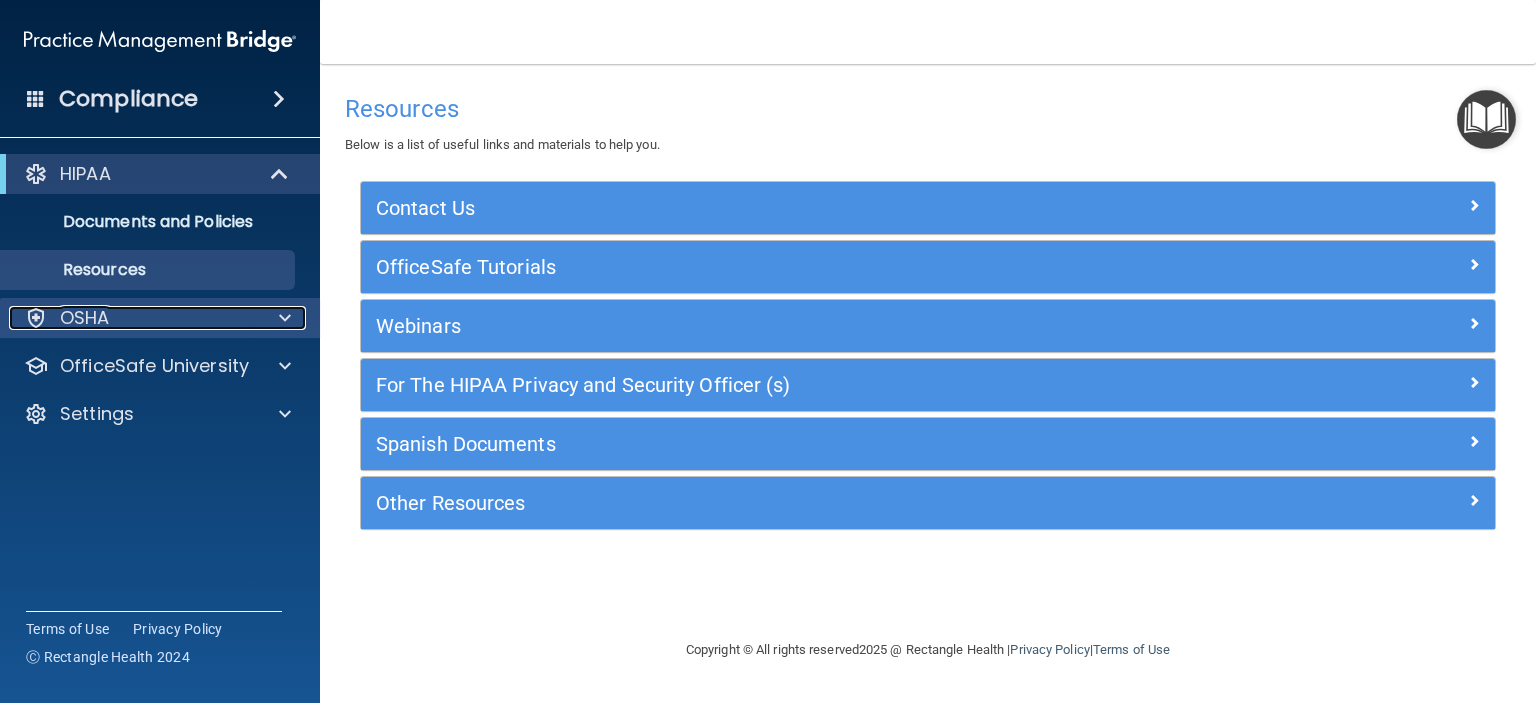 click at bounding box center (282, 318) 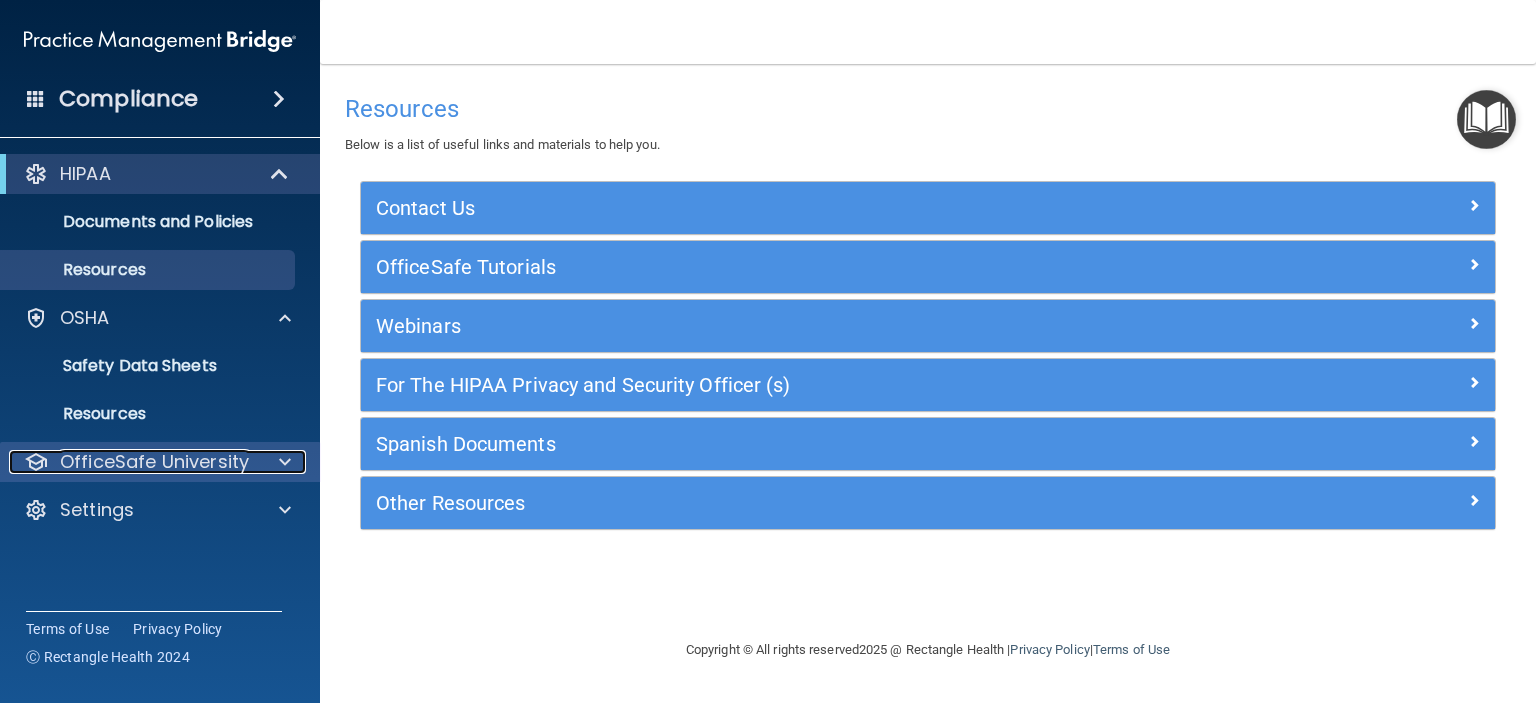 click at bounding box center (282, 462) 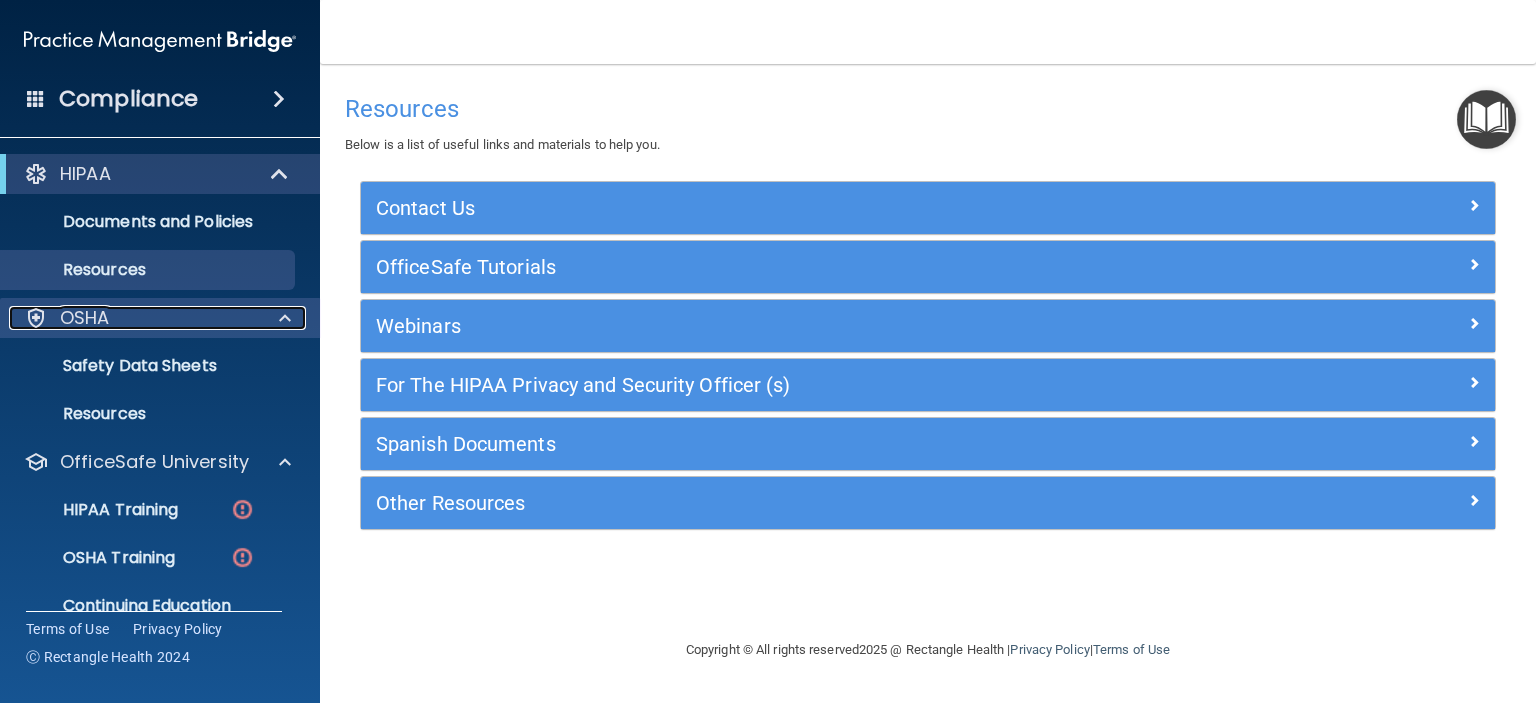 click at bounding box center [285, 318] 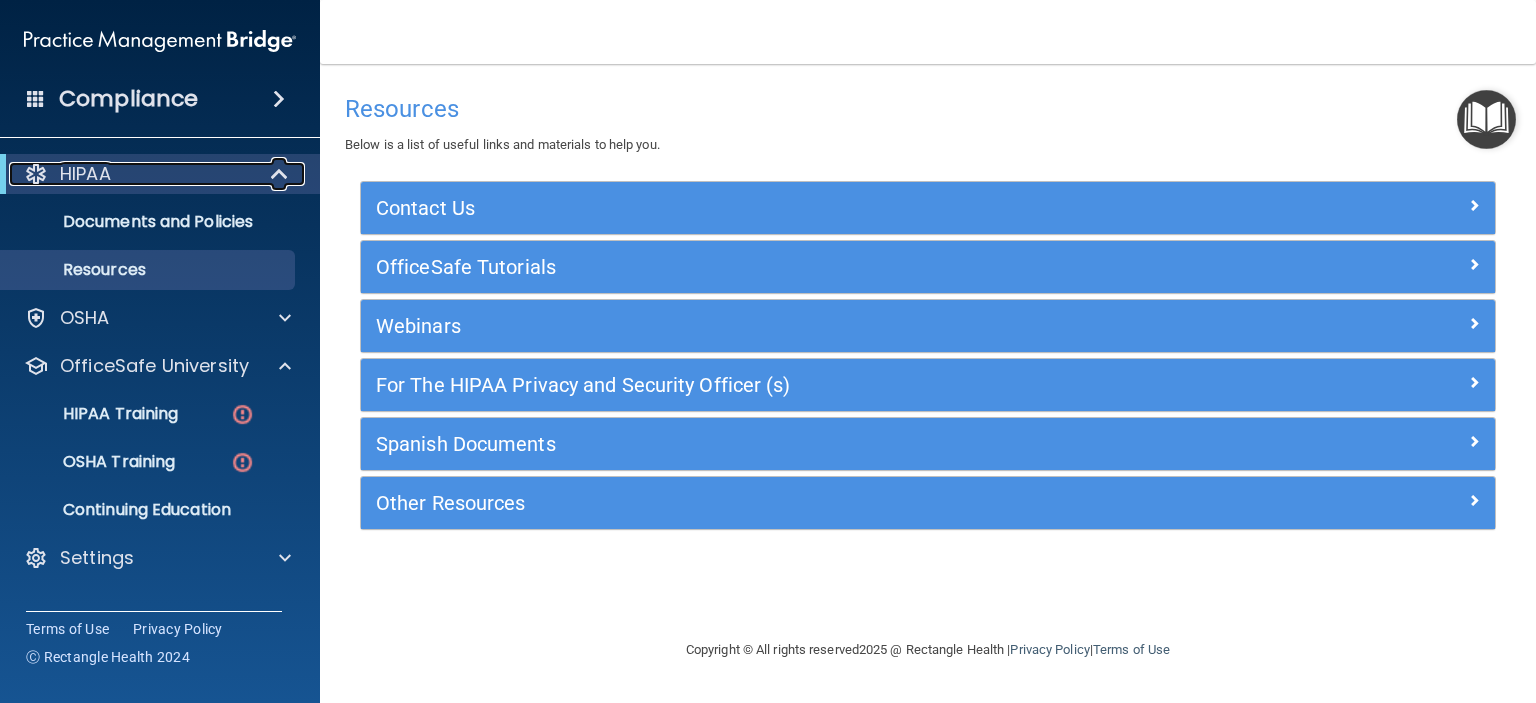 click at bounding box center (281, 174) 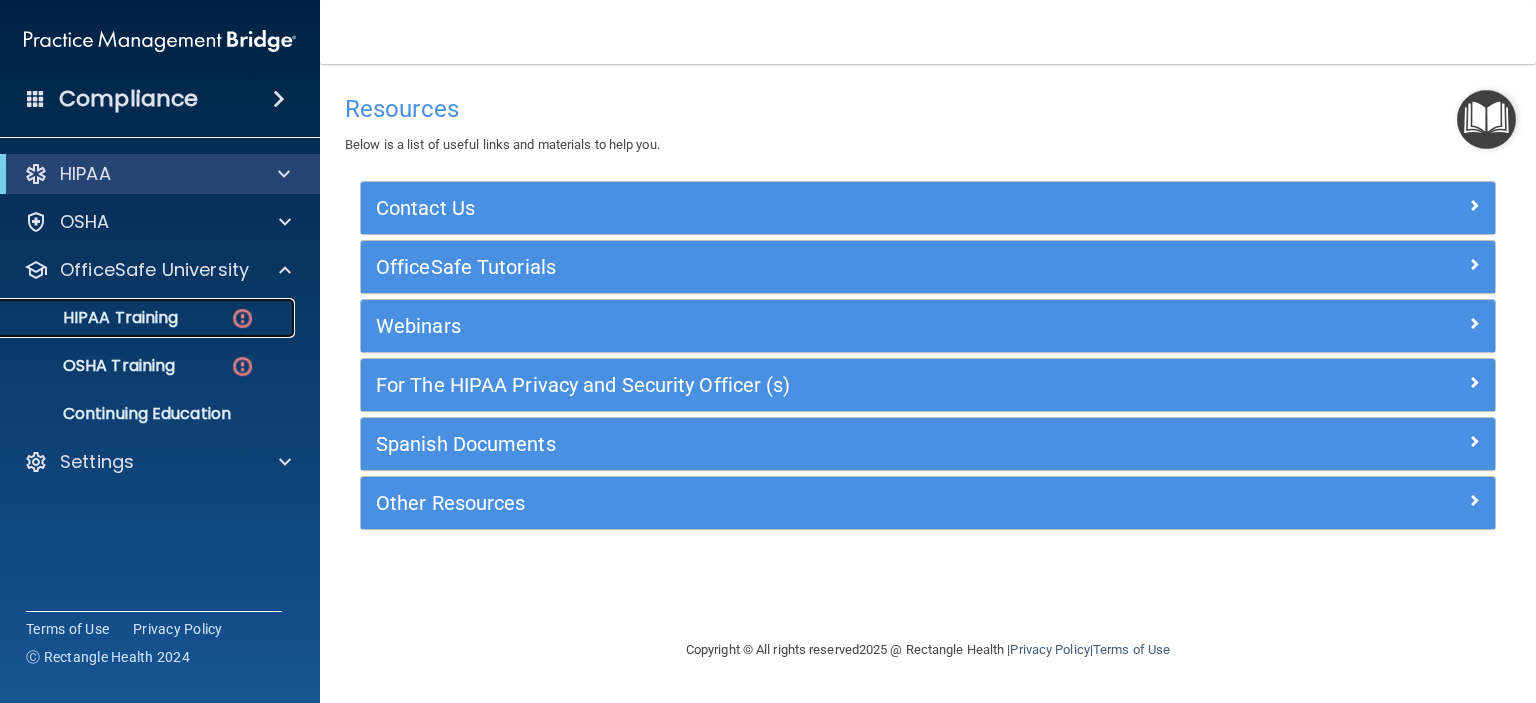 click on "HIPAA Training" at bounding box center [137, 318] 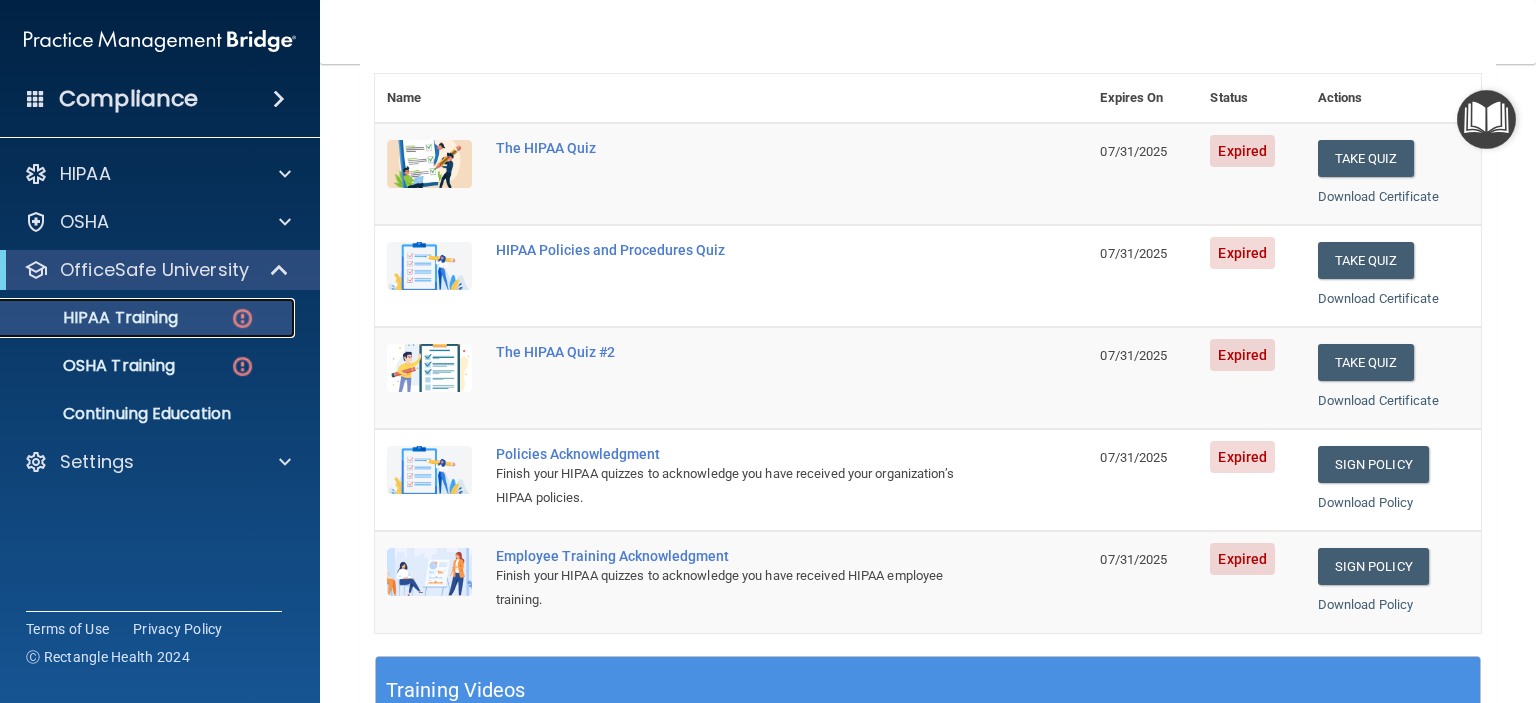scroll, scrollTop: 231, scrollLeft: 0, axis: vertical 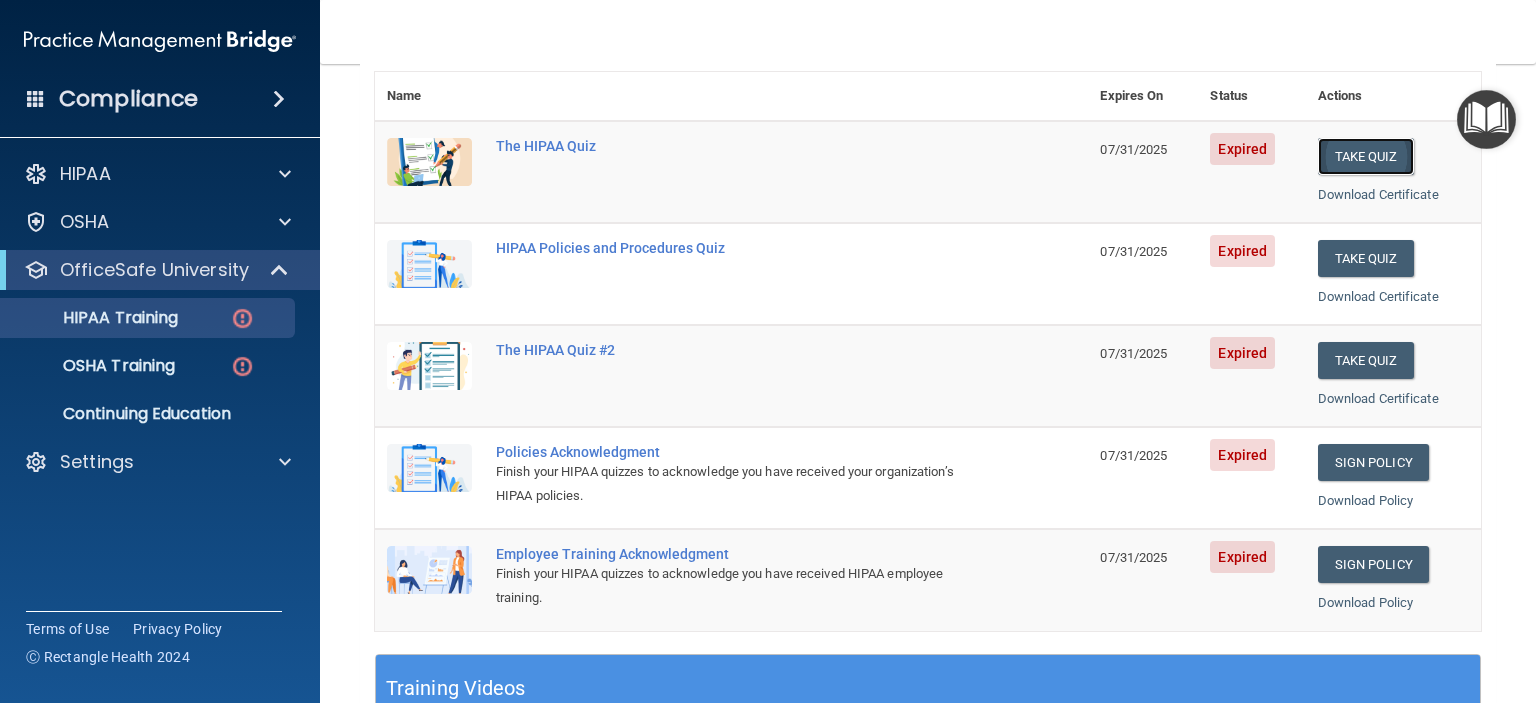 click on "Take Quiz" at bounding box center (1366, 156) 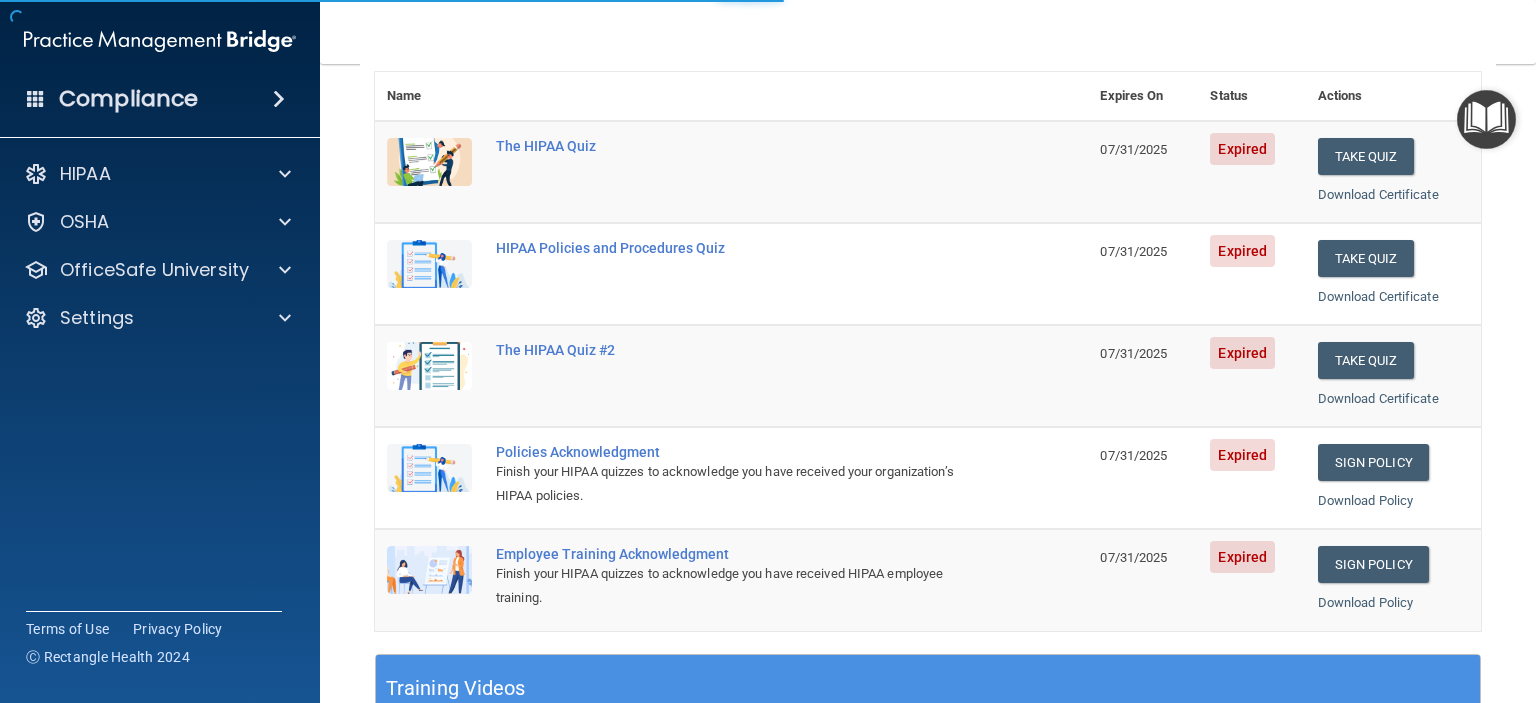 scroll, scrollTop: 0, scrollLeft: 0, axis: both 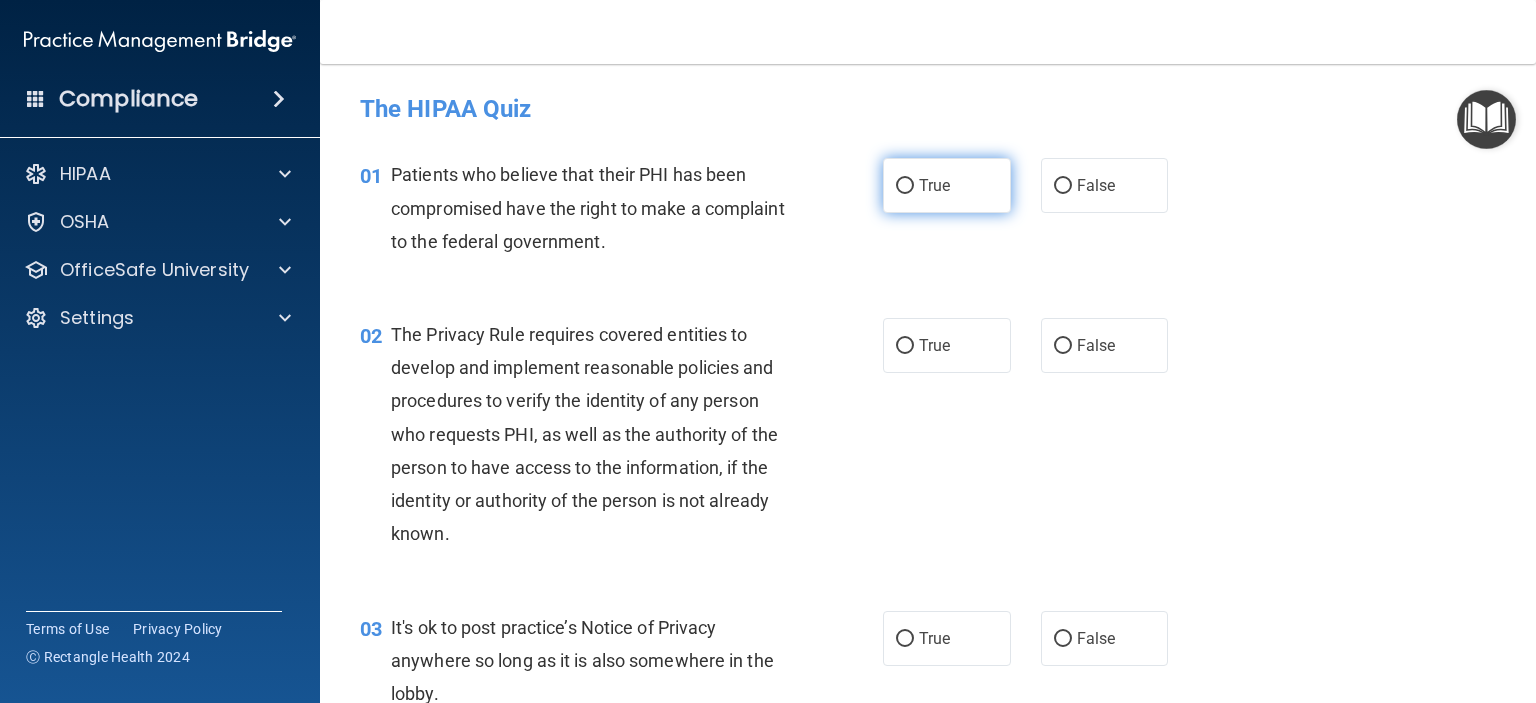 click on "True" at bounding box center [905, 186] 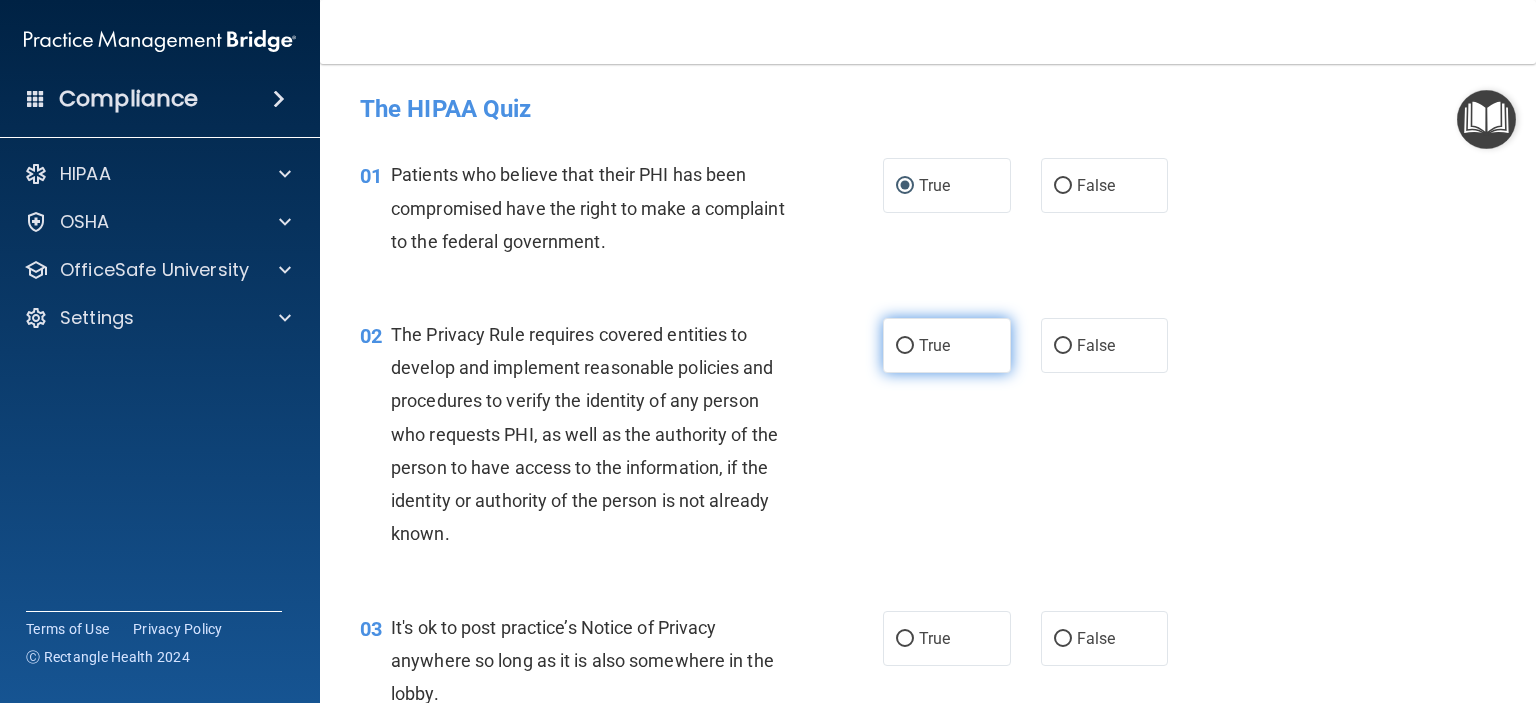click on "True" at bounding box center [905, 346] 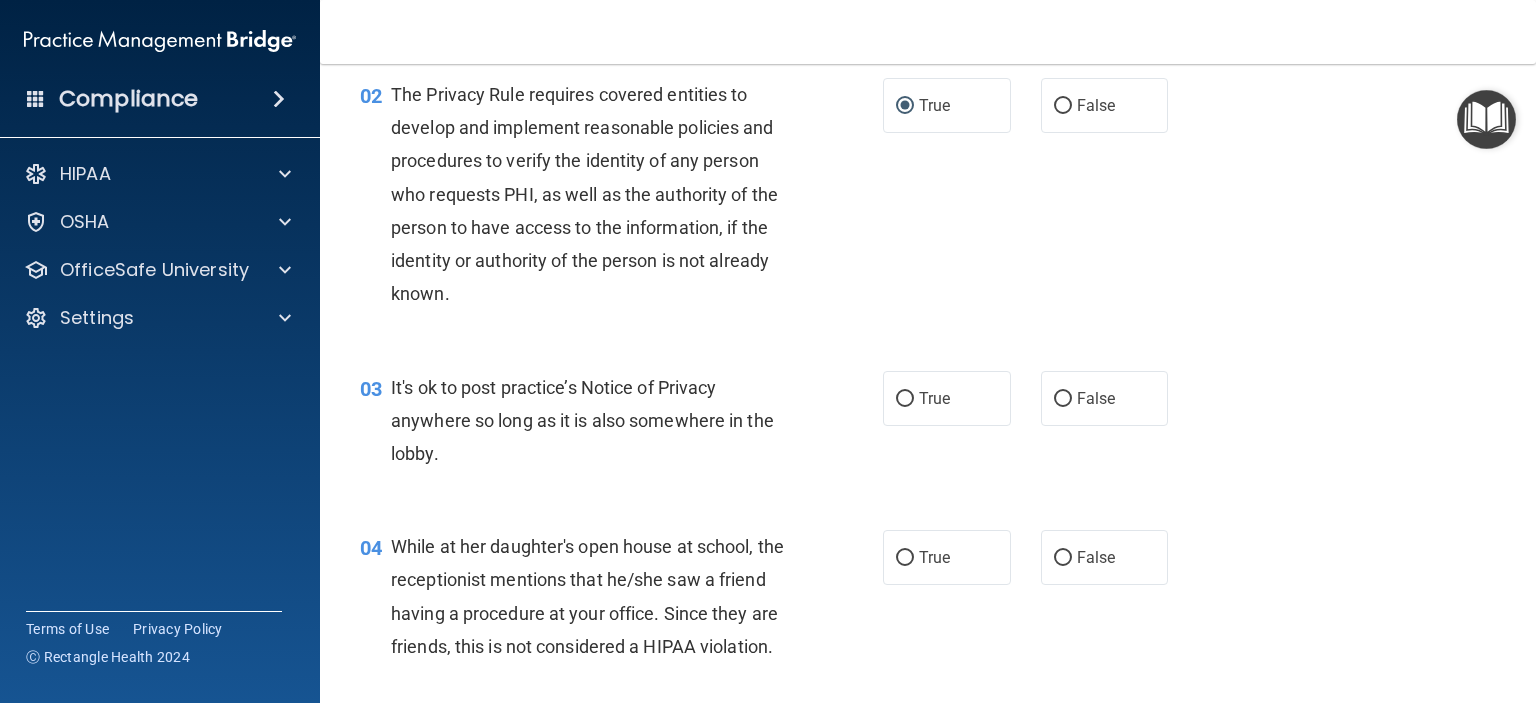 scroll, scrollTop: 233, scrollLeft: 0, axis: vertical 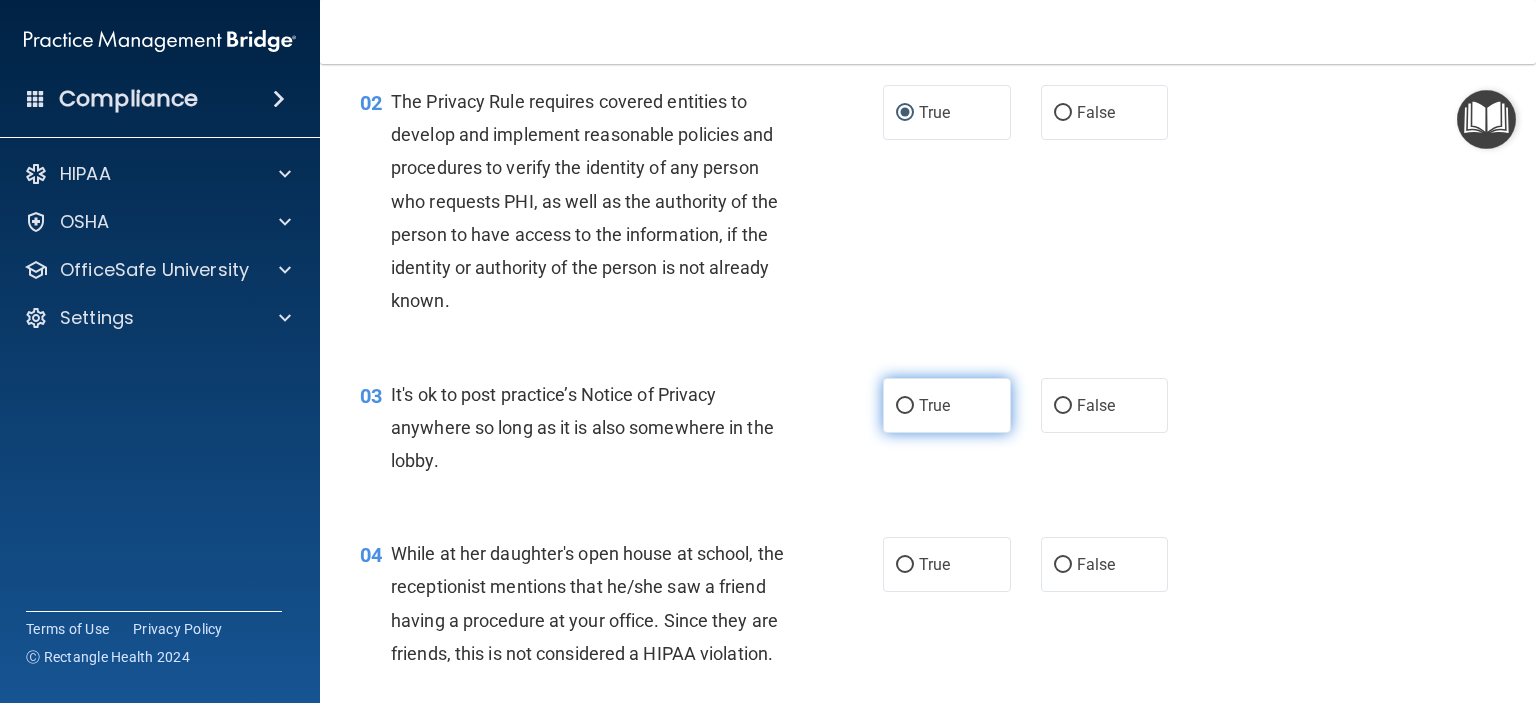 click on "True" at bounding box center [905, 406] 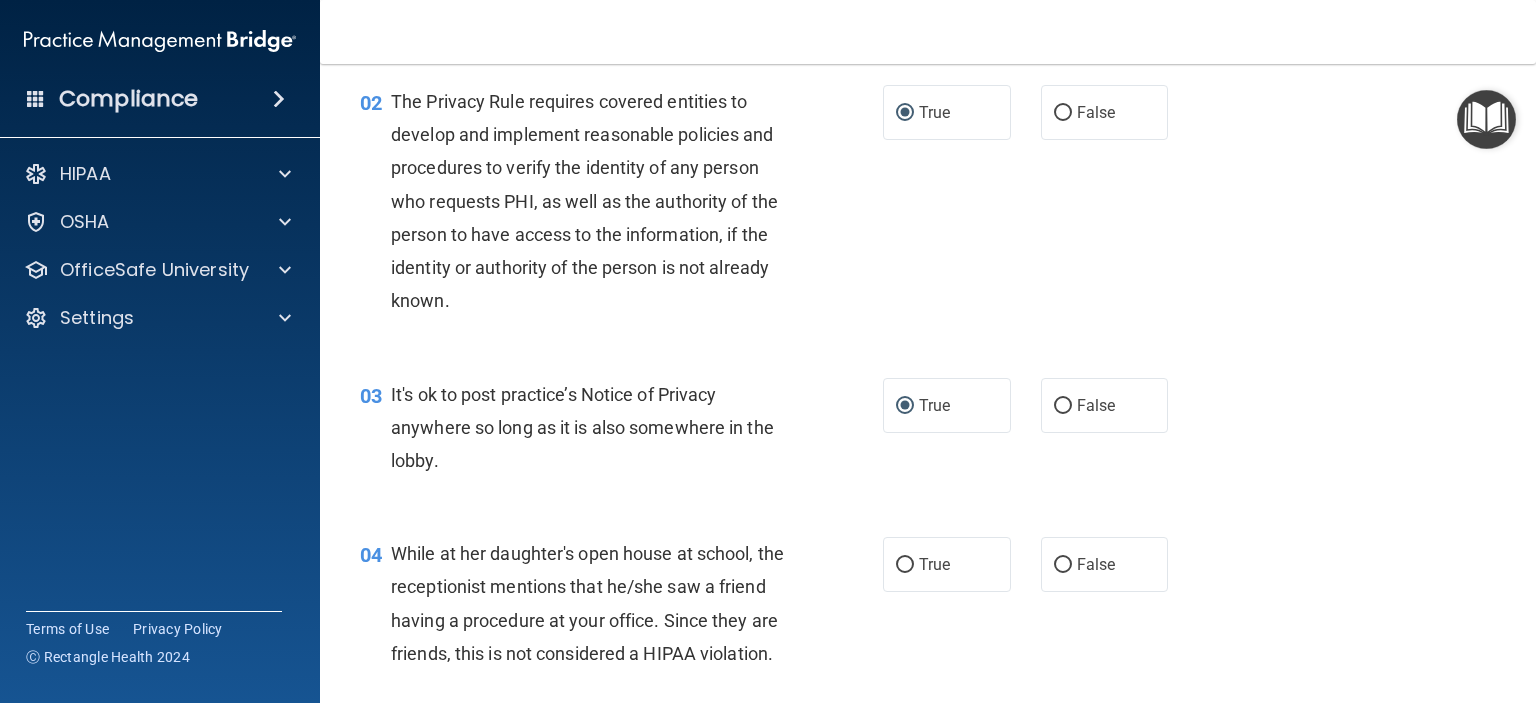 drag, startPoint x: 1342, startPoint y: 104, endPoint x: 1352, endPoint y: 143, distance: 40.261642 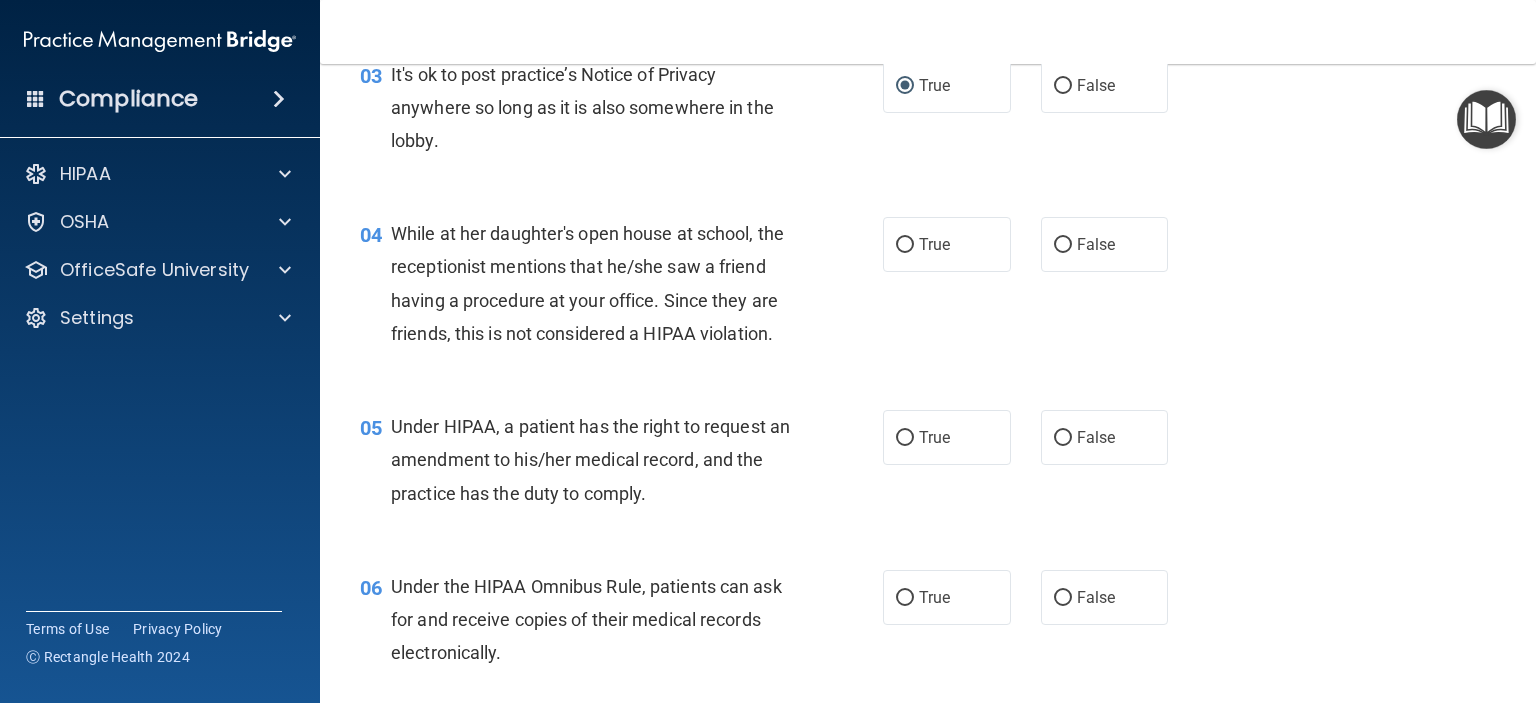 scroll, scrollTop: 592, scrollLeft: 0, axis: vertical 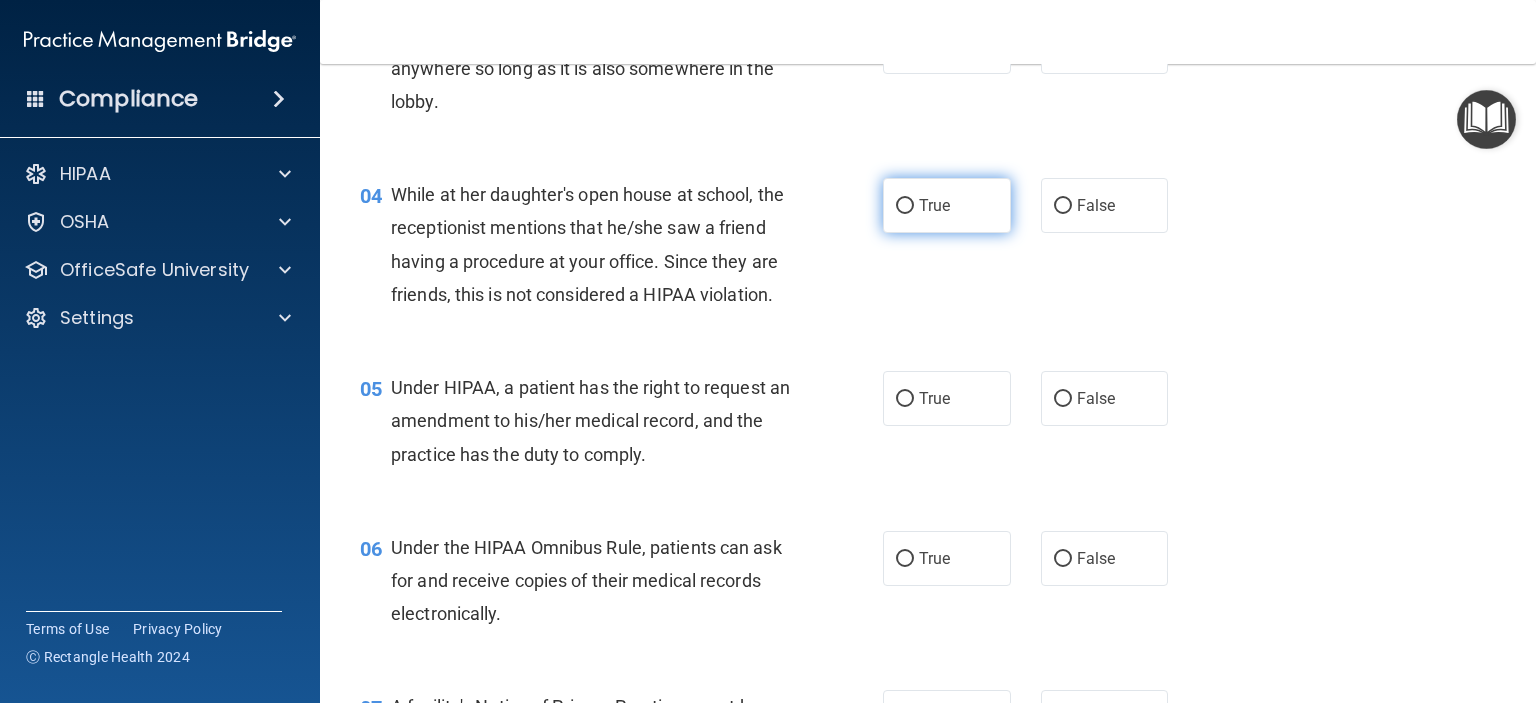 click on "True" at bounding box center [905, 206] 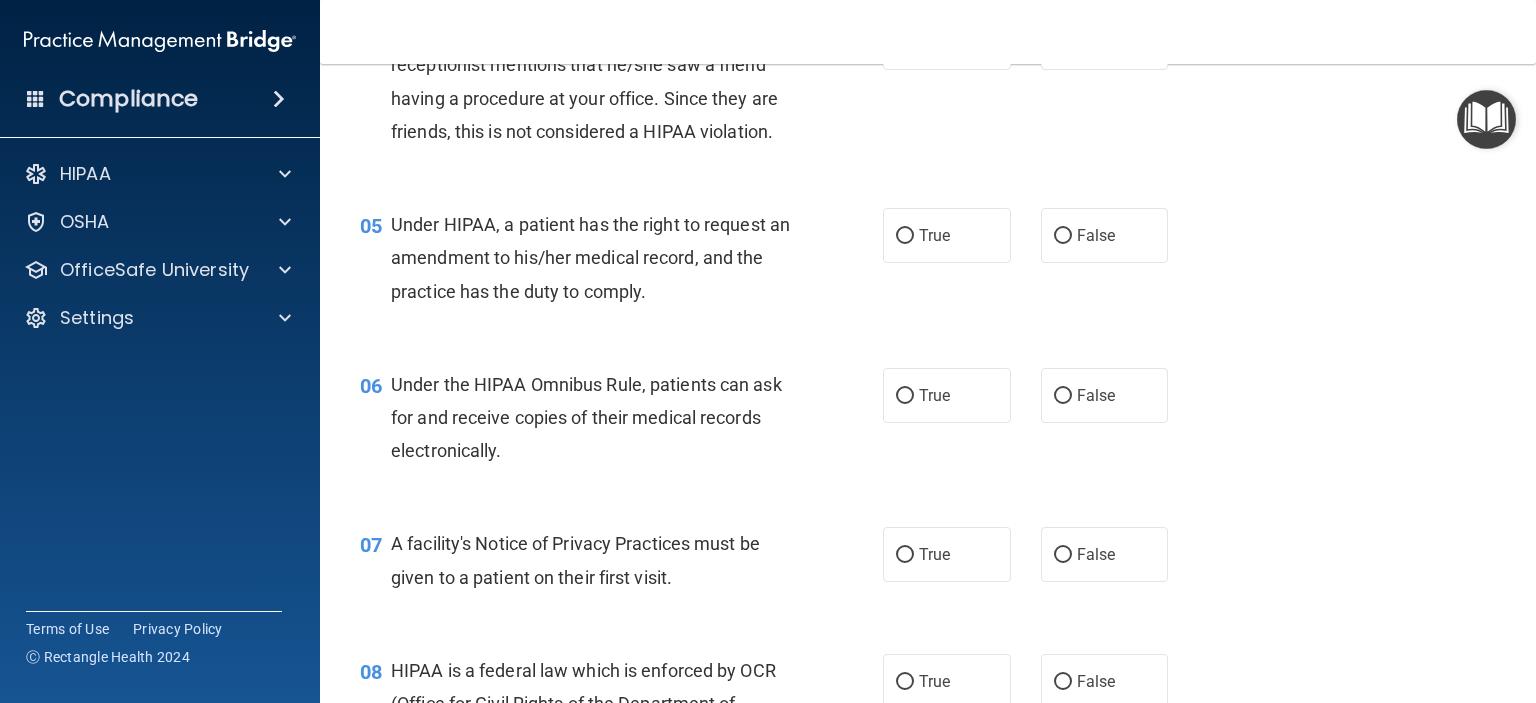scroll, scrollTop: 774, scrollLeft: 0, axis: vertical 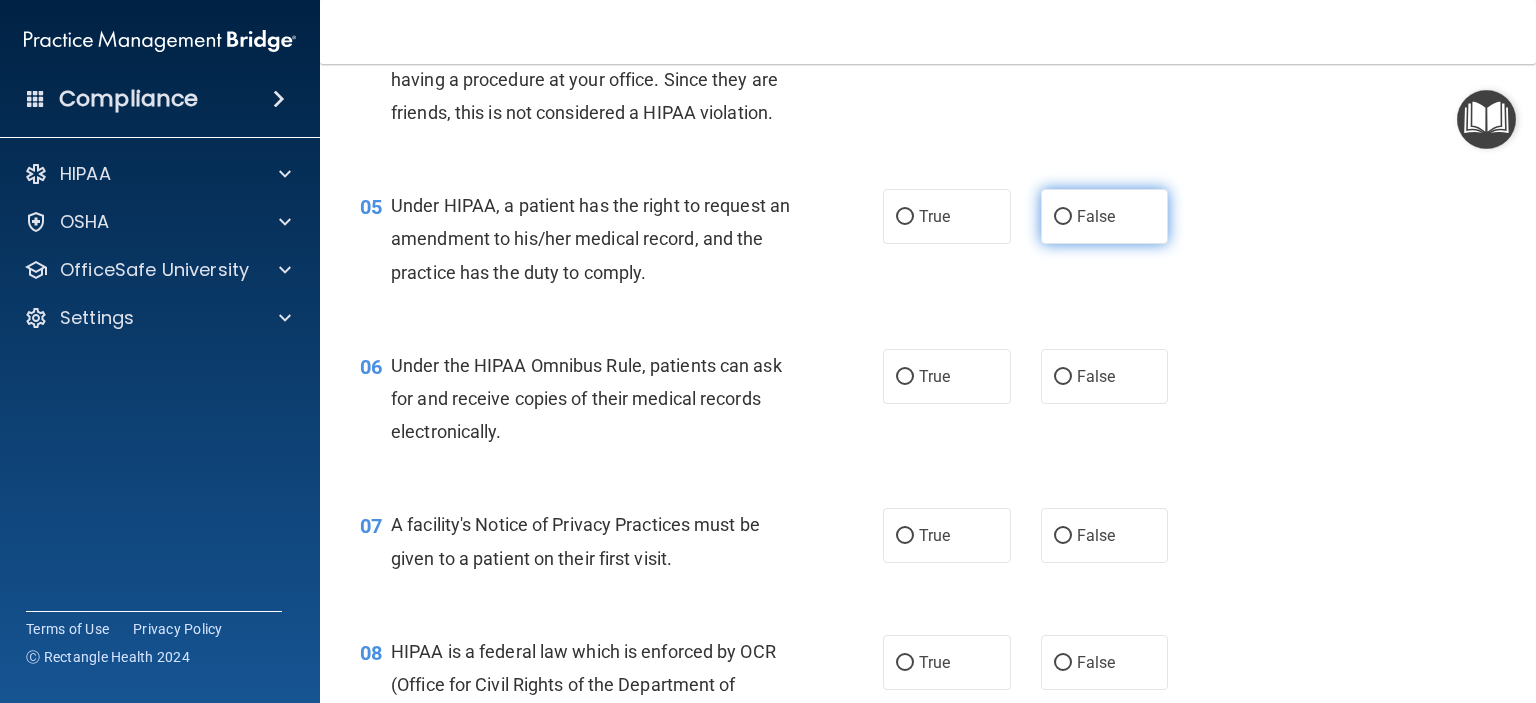 click on "False" at bounding box center (1063, 217) 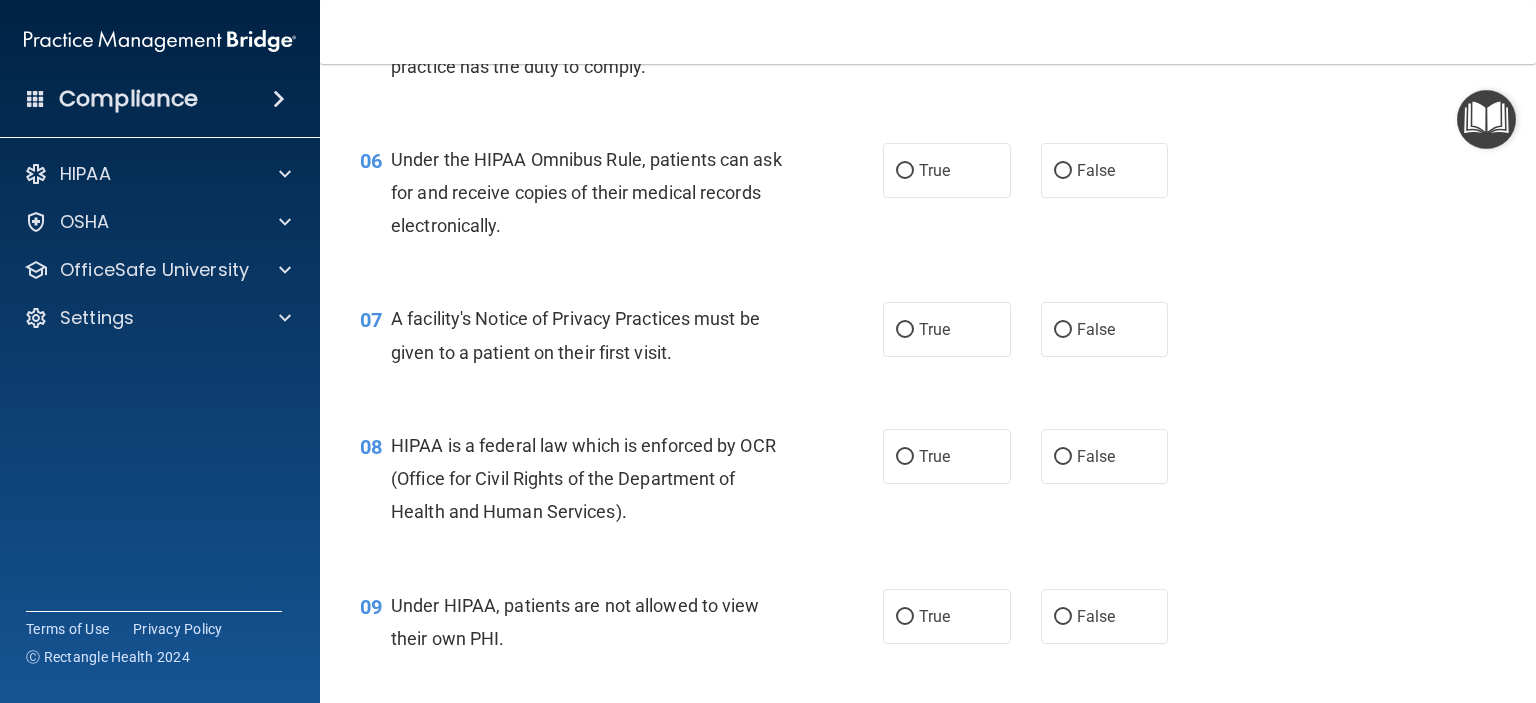 scroll, scrollTop: 973, scrollLeft: 0, axis: vertical 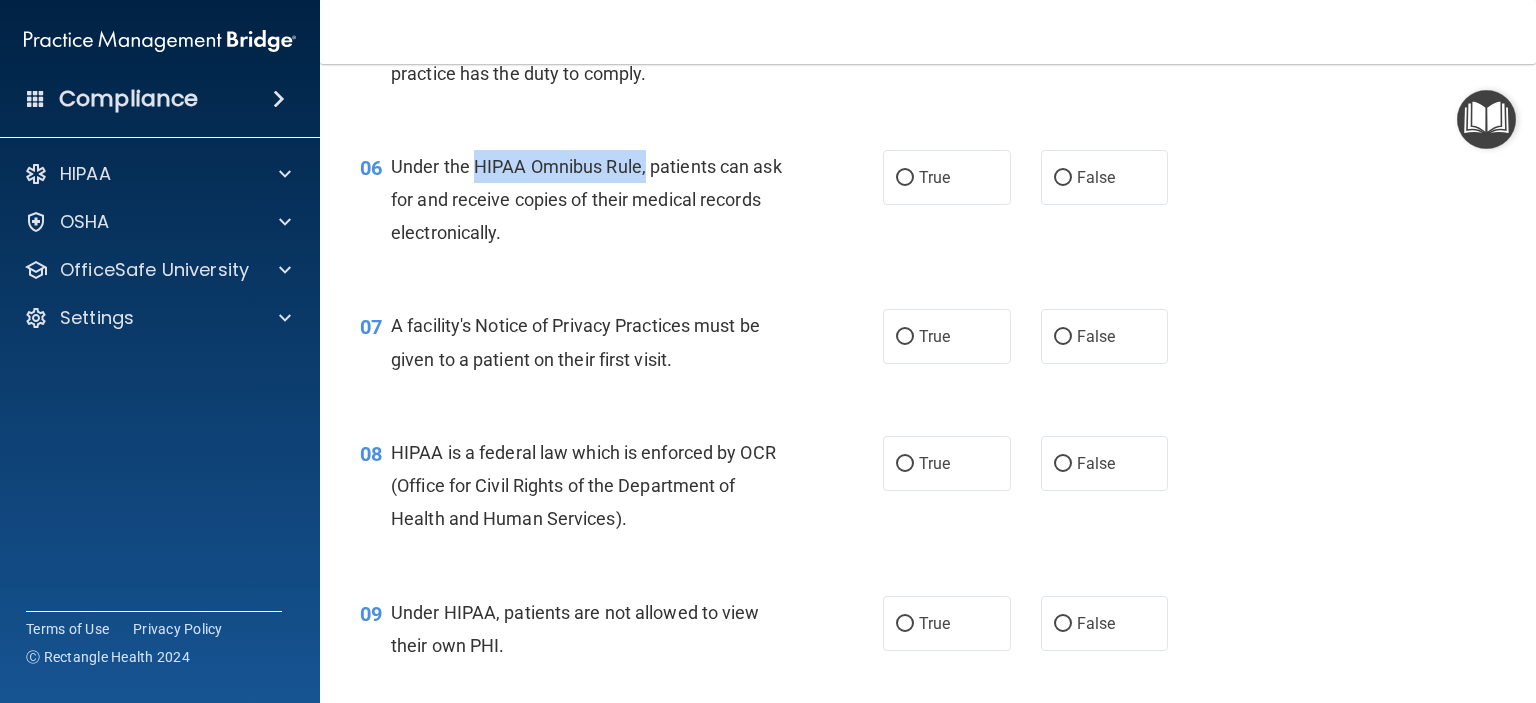 drag, startPoint x: 476, startPoint y: 188, endPoint x: 646, endPoint y: 199, distance: 170.35551 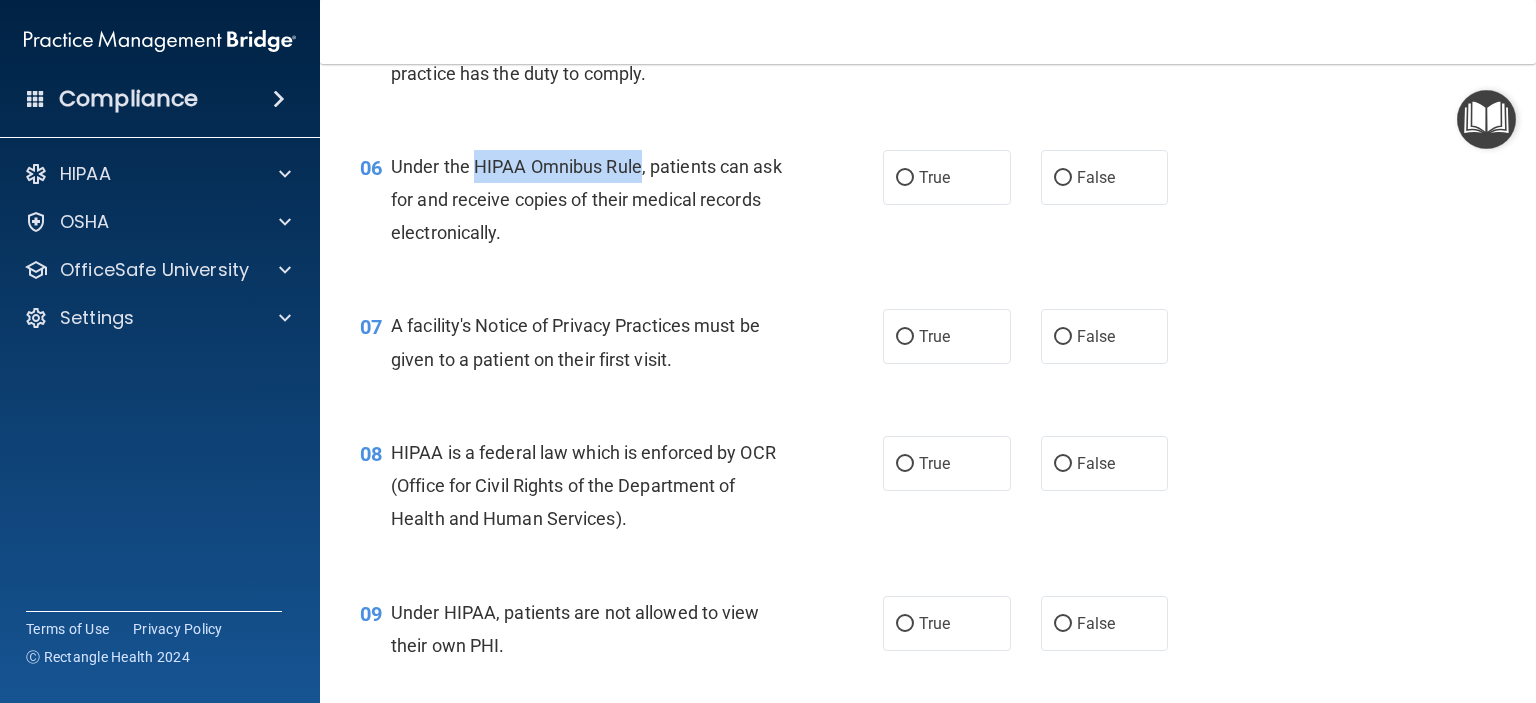 drag, startPoint x: 639, startPoint y: 199, endPoint x: 472, endPoint y: 191, distance: 167.19151 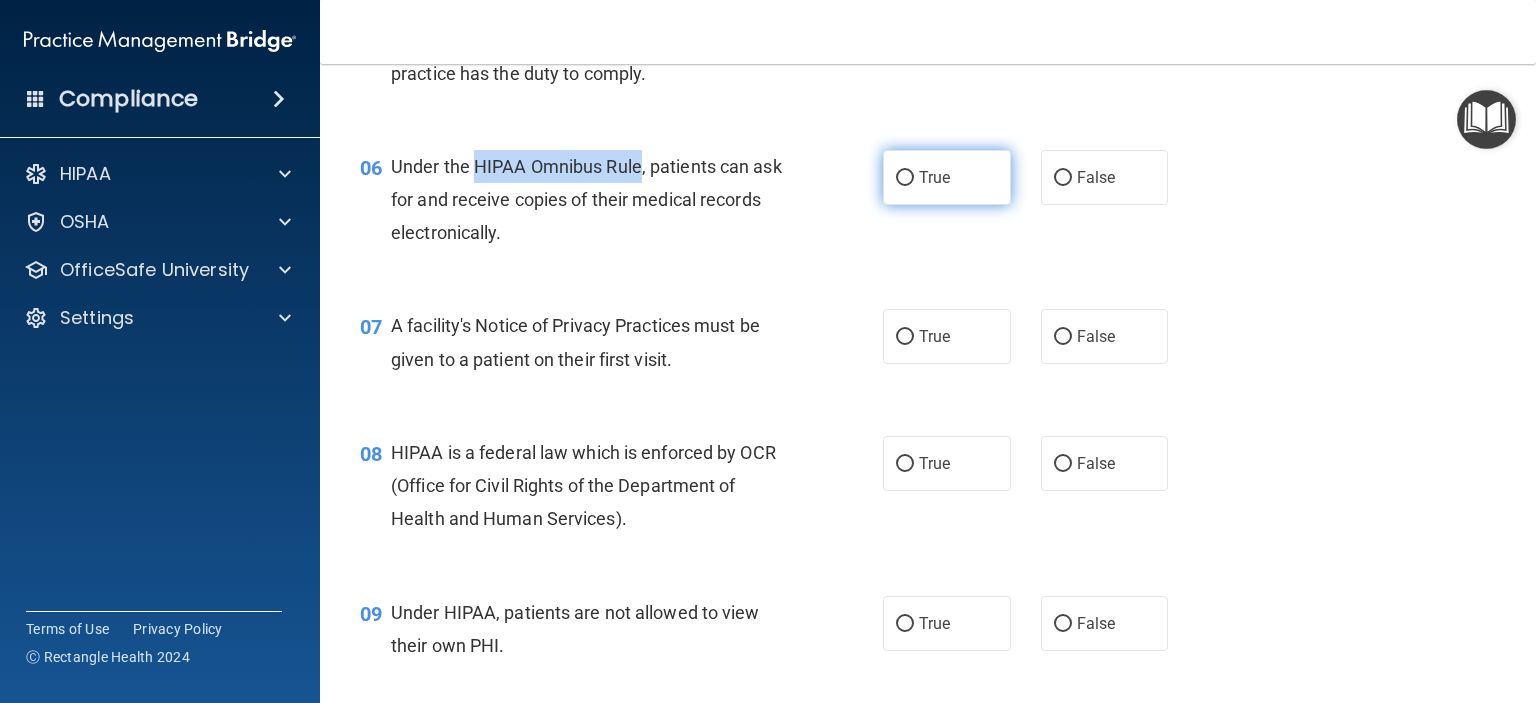 click on "True" at bounding box center [905, 178] 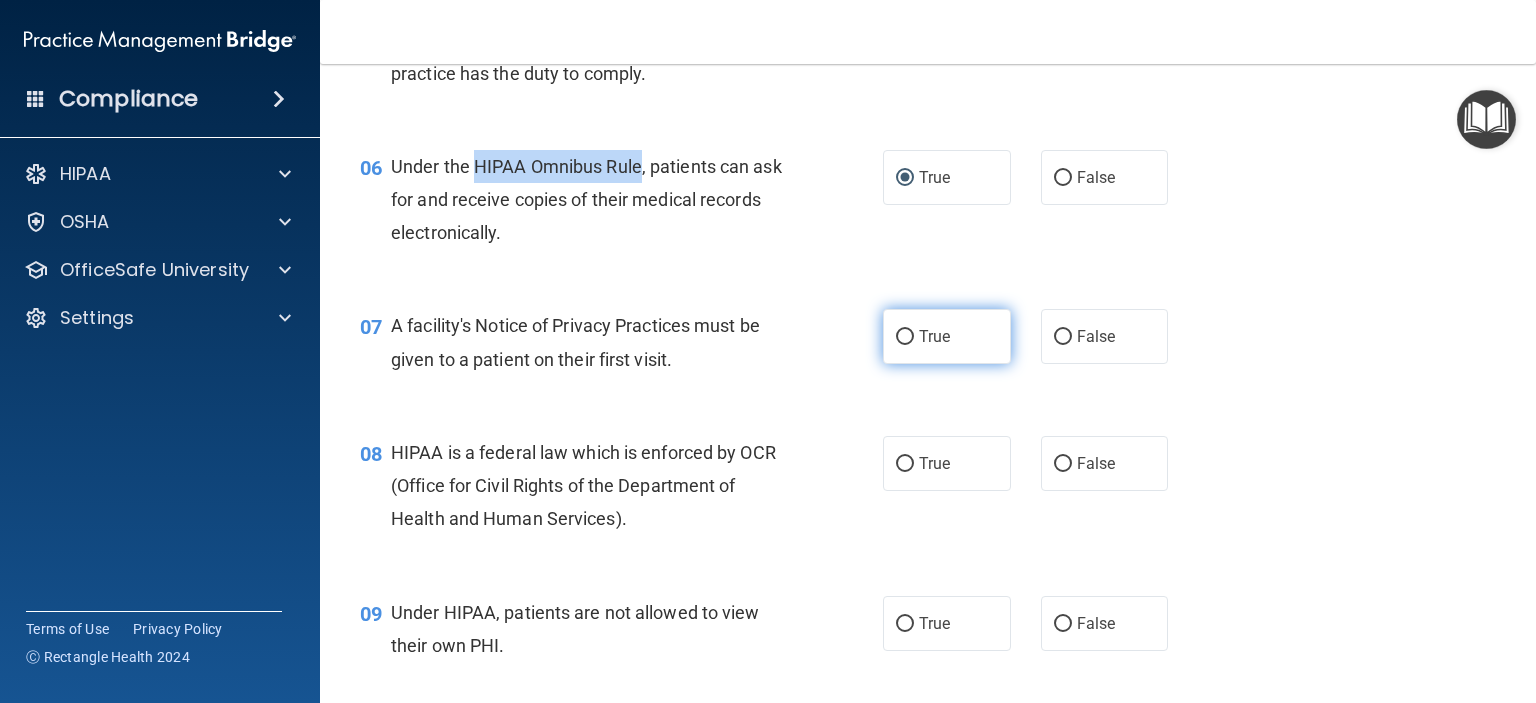 click on "True" at bounding box center [905, 337] 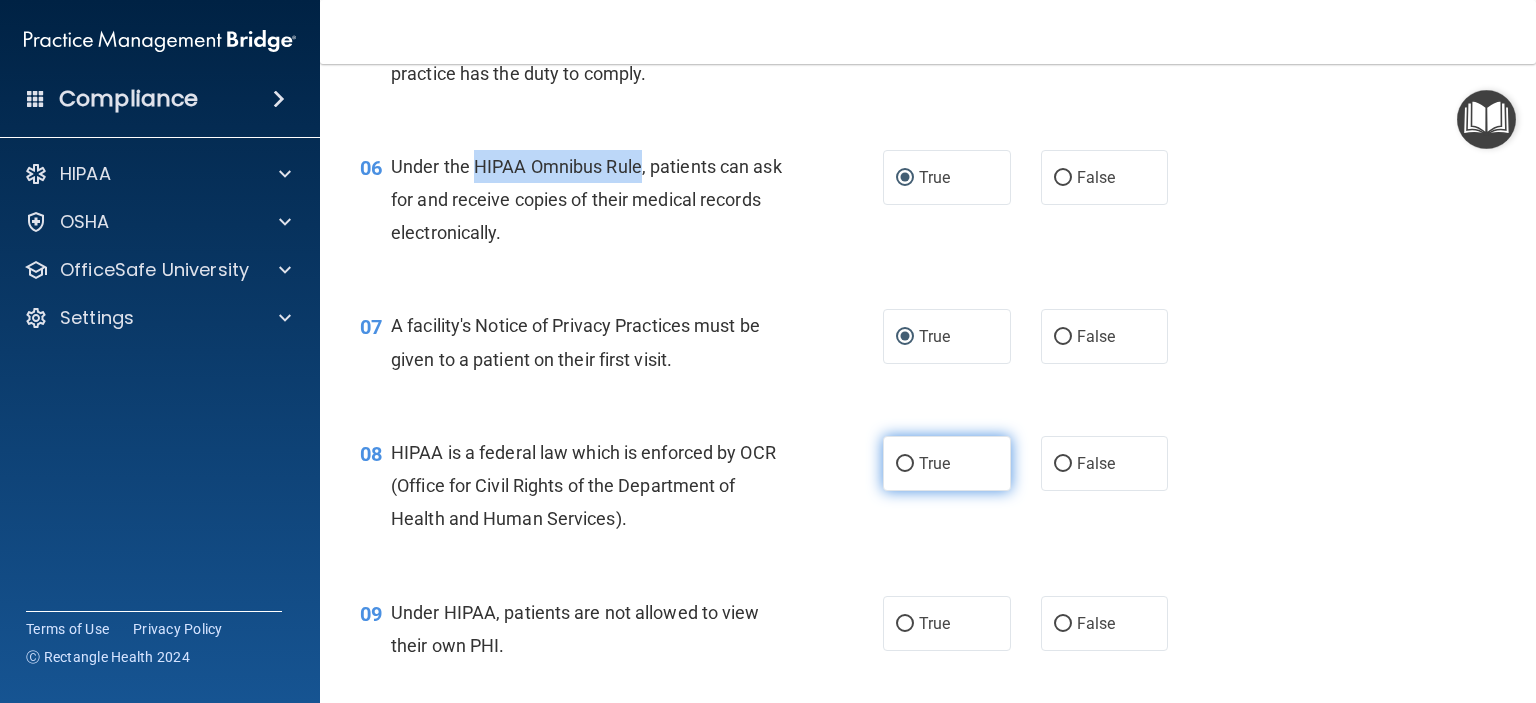 click on "True" at bounding box center [905, 464] 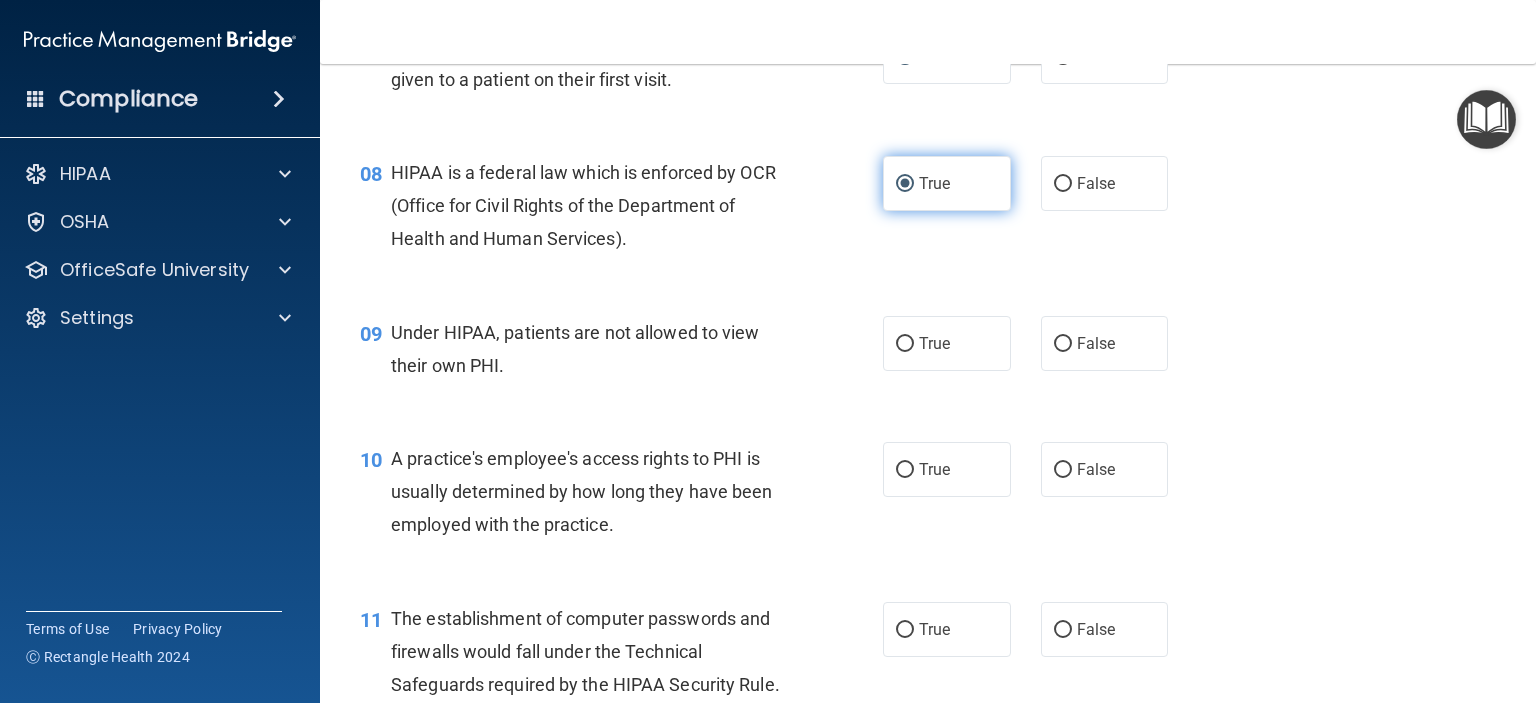 scroll, scrollTop: 1266, scrollLeft: 0, axis: vertical 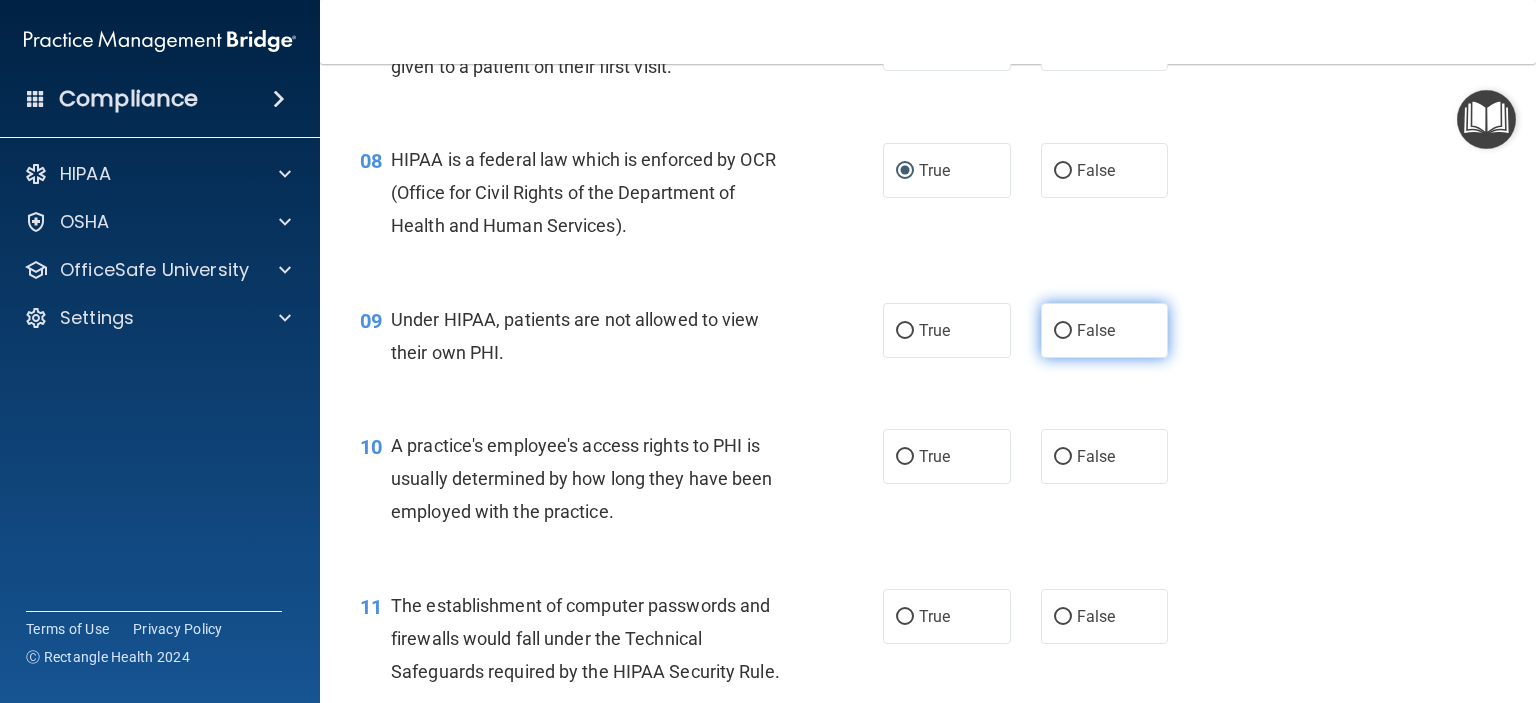 click on "False" at bounding box center [1063, 331] 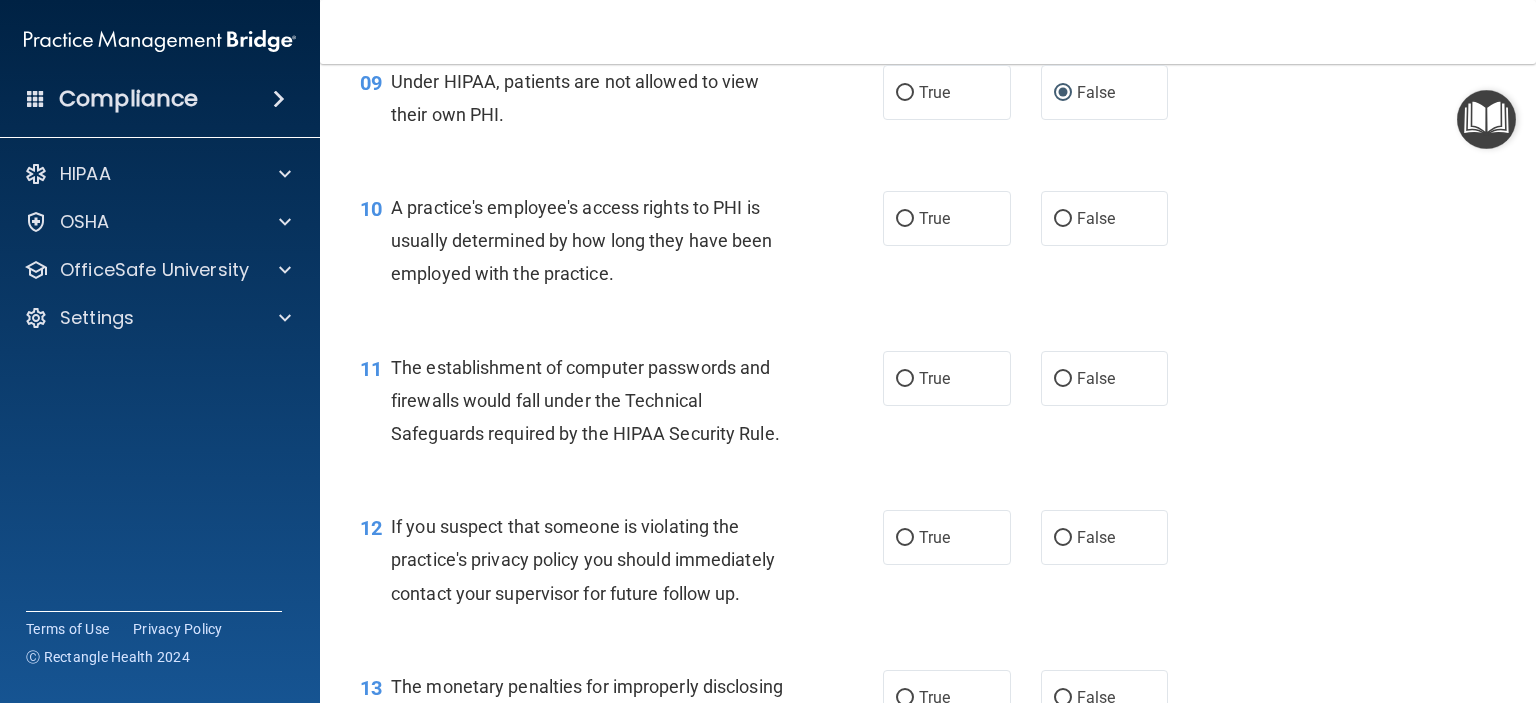 scroll, scrollTop: 1505, scrollLeft: 0, axis: vertical 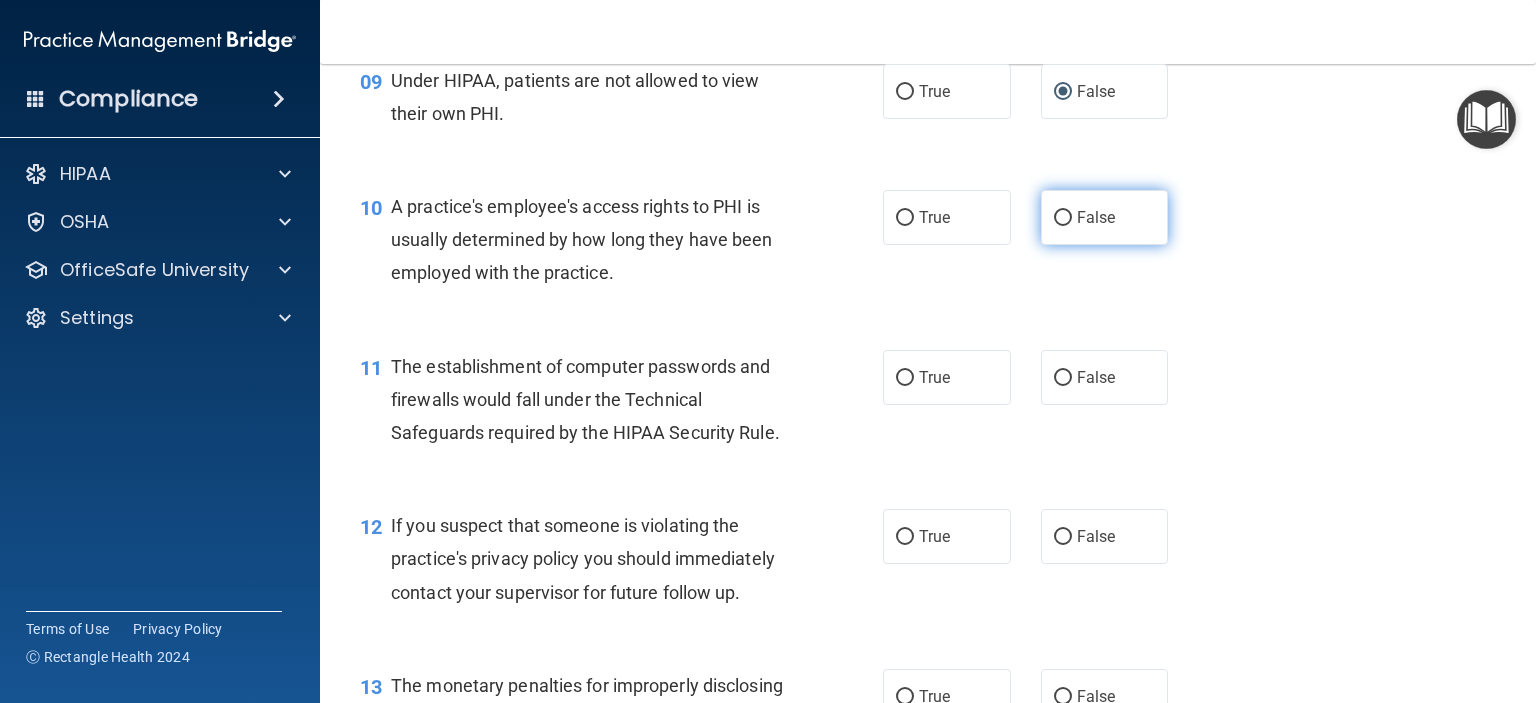click on "False" at bounding box center [1063, 218] 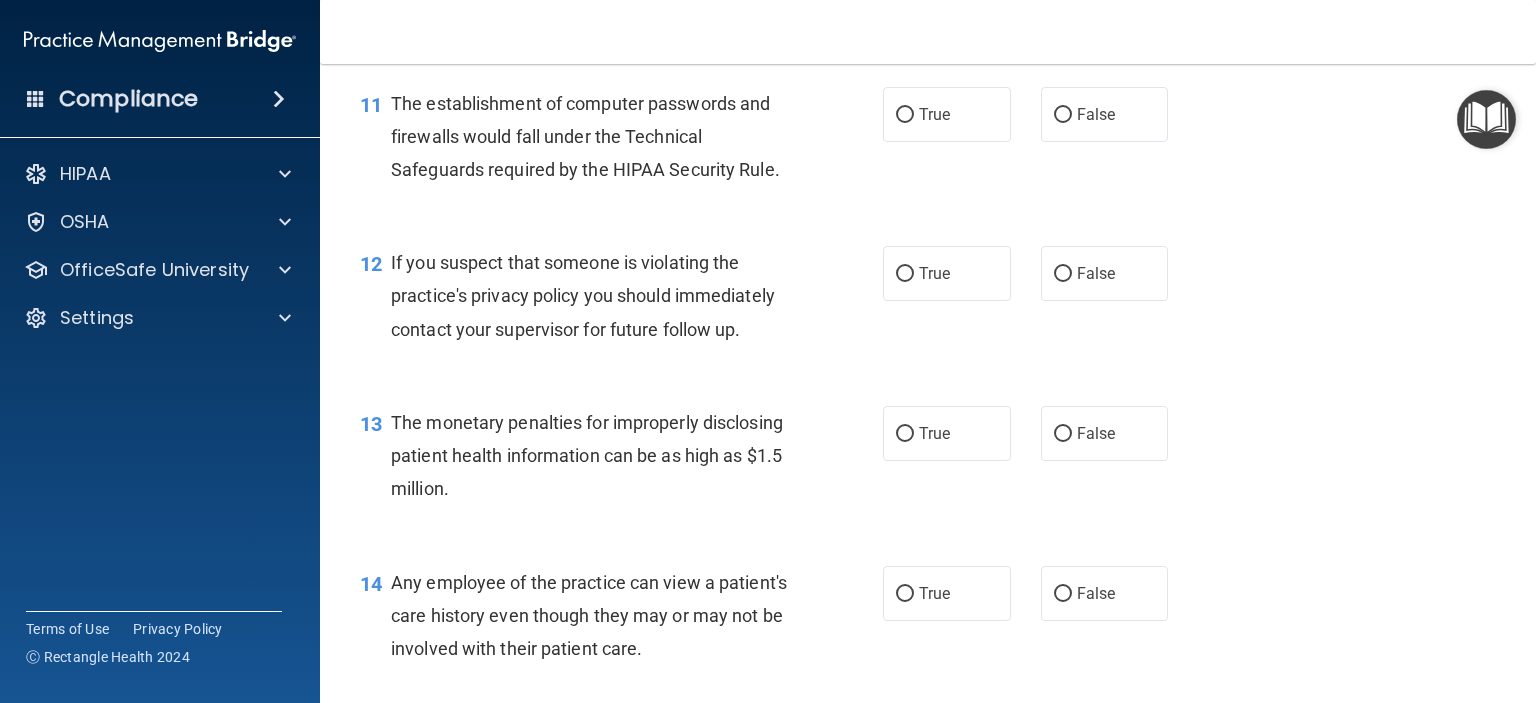 scroll, scrollTop: 1769, scrollLeft: 0, axis: vertical 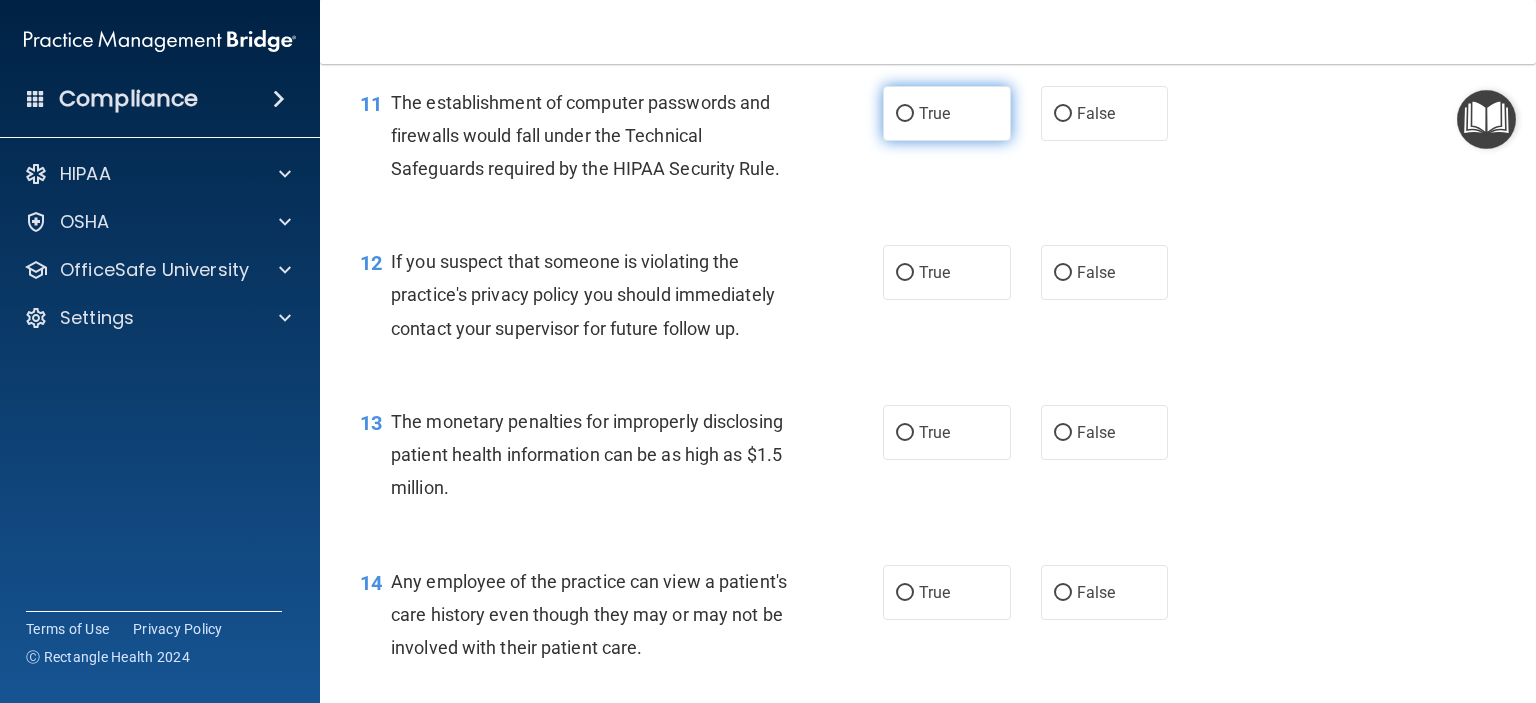 click on "True" at bounding box center (947, 113) 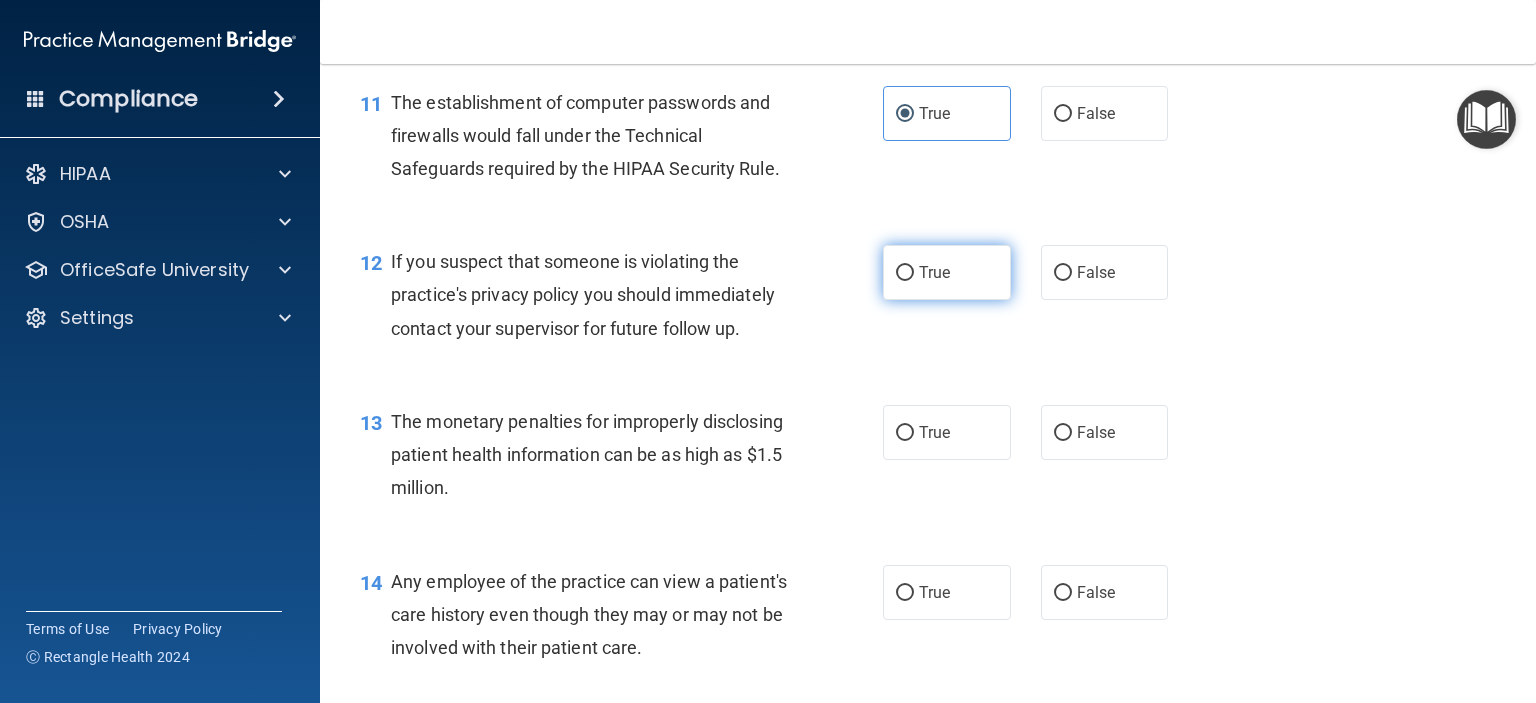 click on "True" at bounding box center [905, 273] 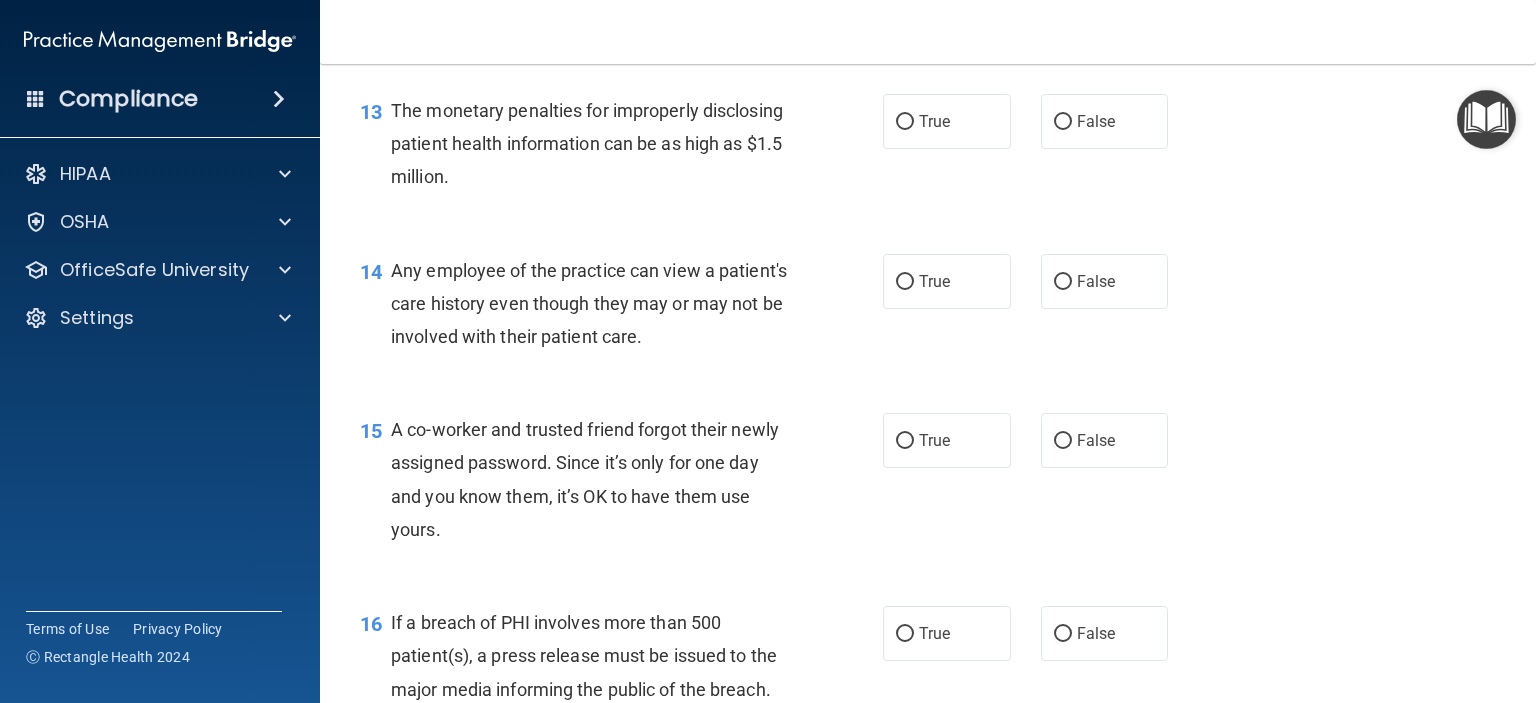 scroll, scrollTop: 2081, scrollLeft: 0, axis: vertical 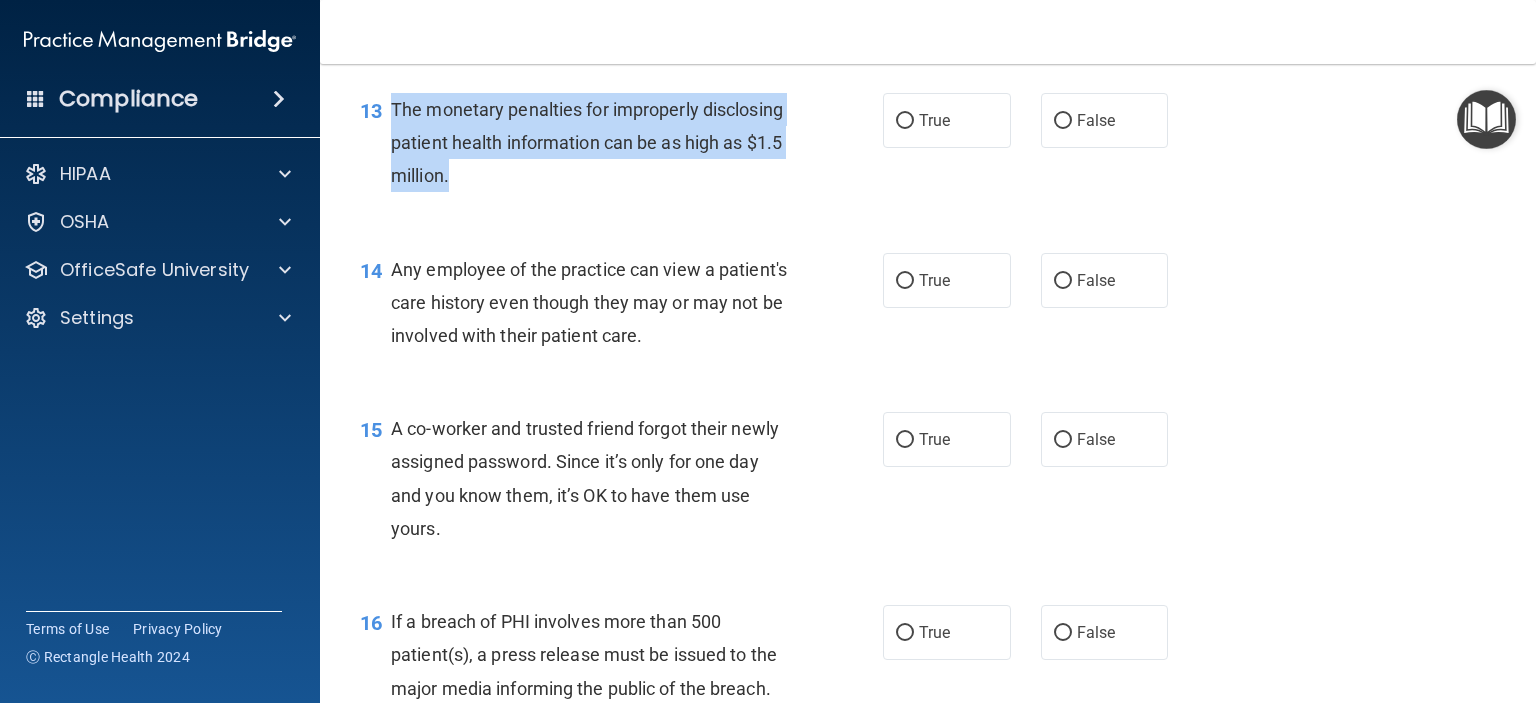 drag, startPoint x: 393, startPoint y: 136, endPoint x: 565, endPoint y: 227, distance: 194.58931 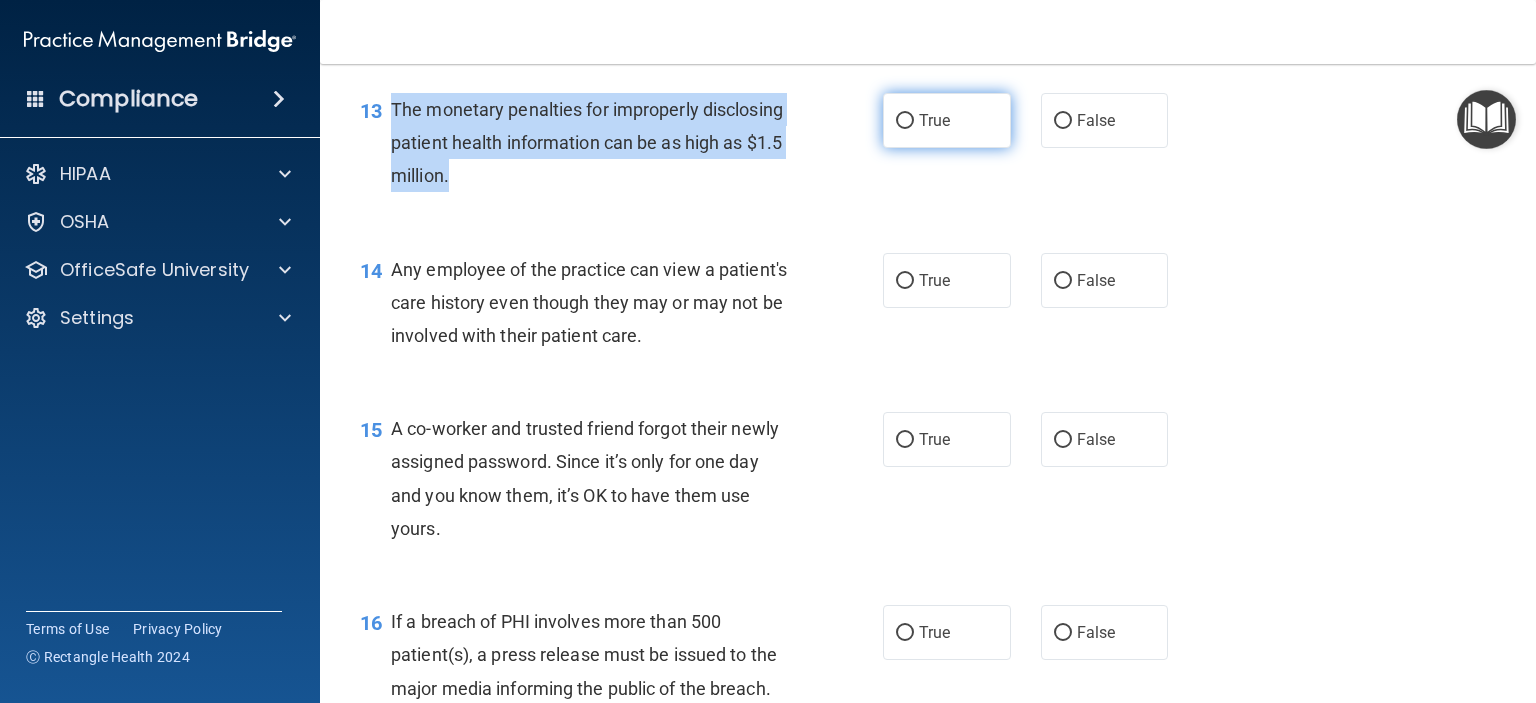 click on "True" at bounding box center (905, 121) 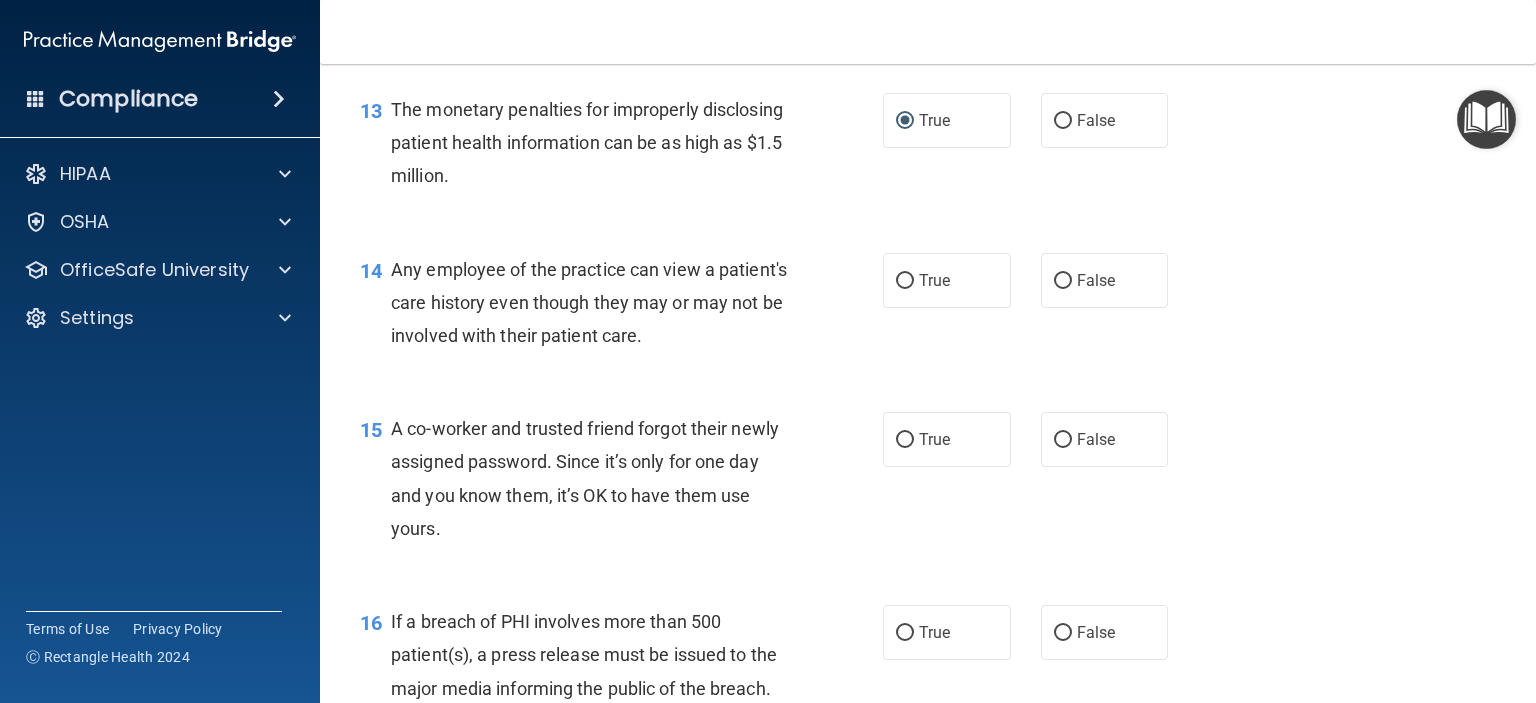 click on "13       The monetary penalties for improperly disclosing patient health information can be as high as $1.5 million.                 True           False" at bounding box center (928, 148) 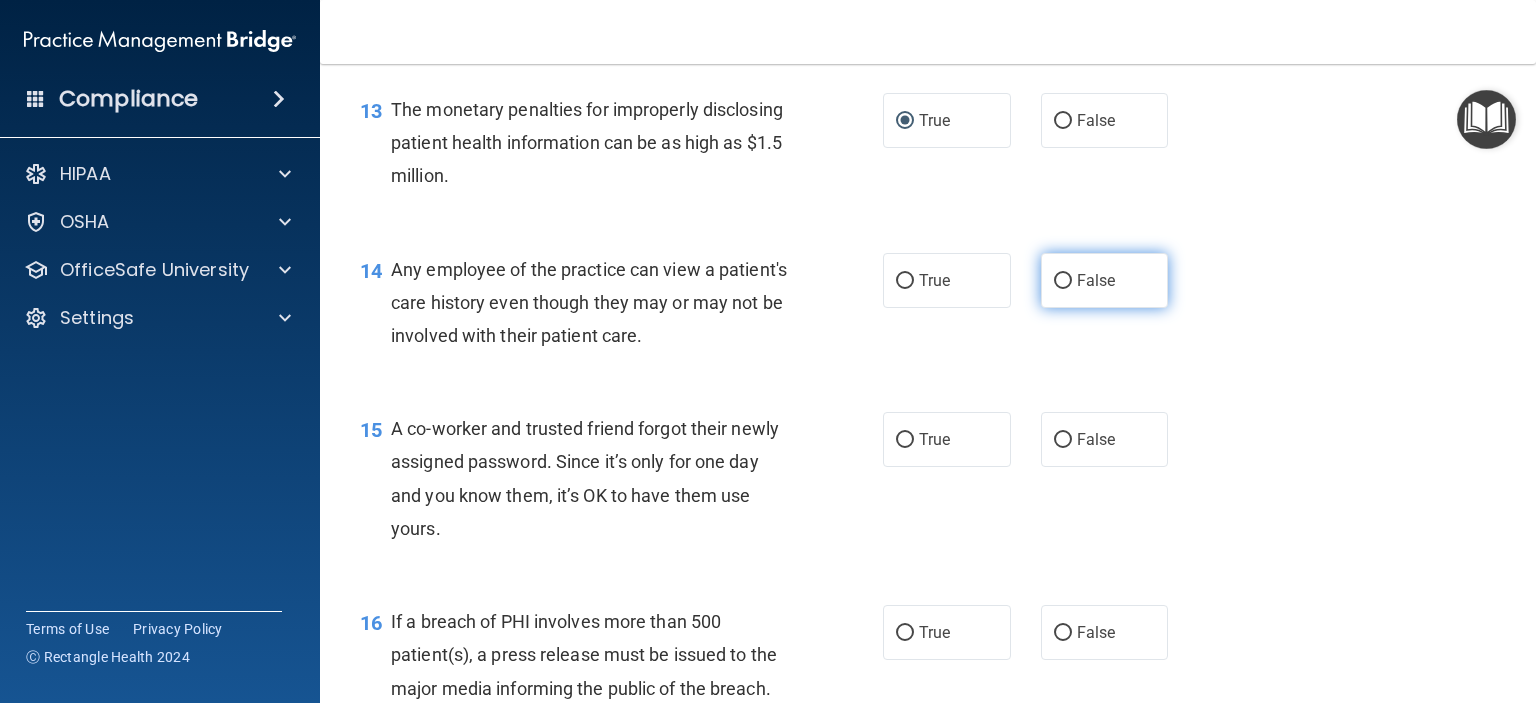 click on "False" at bounding box center (1063, 281) 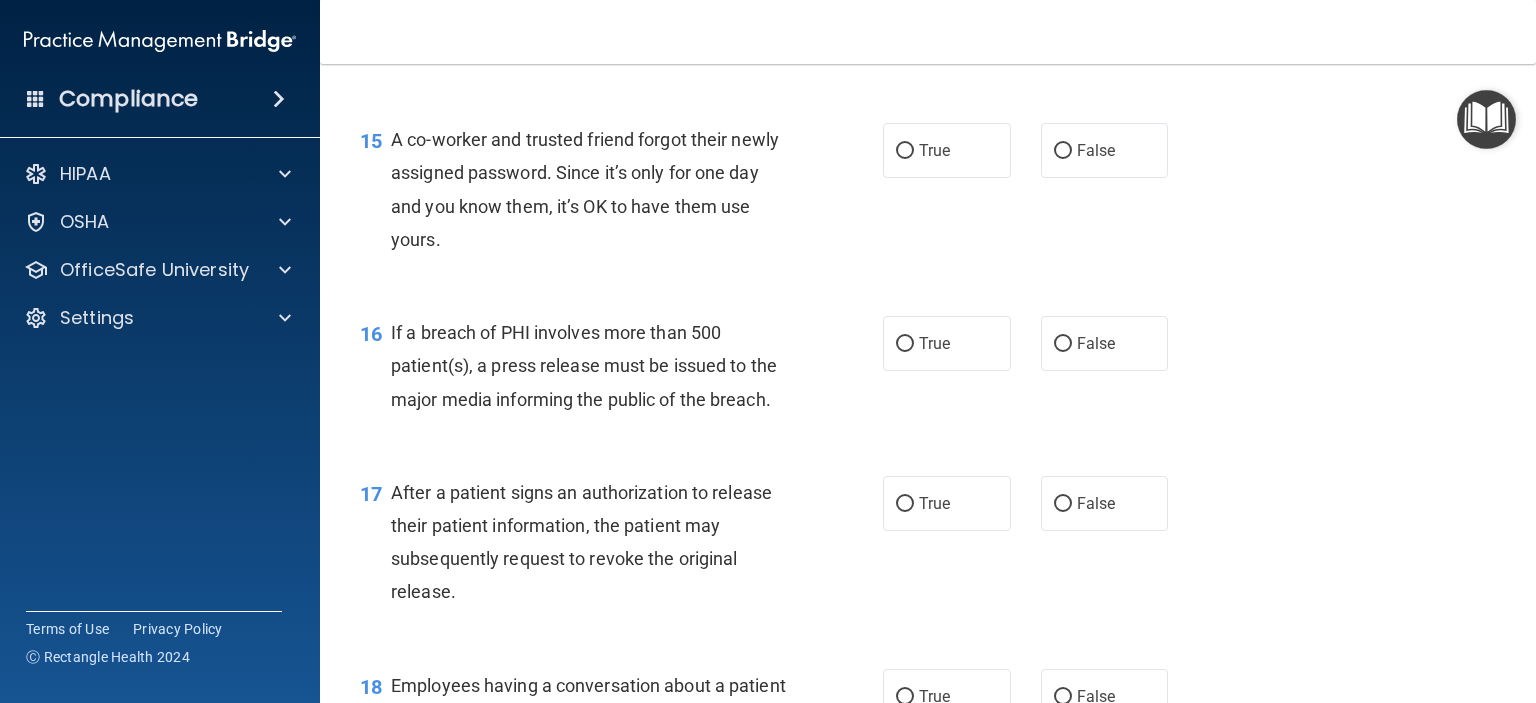 scroll, scrollTop: 2371, scrollLeft: 0, axis: vertical 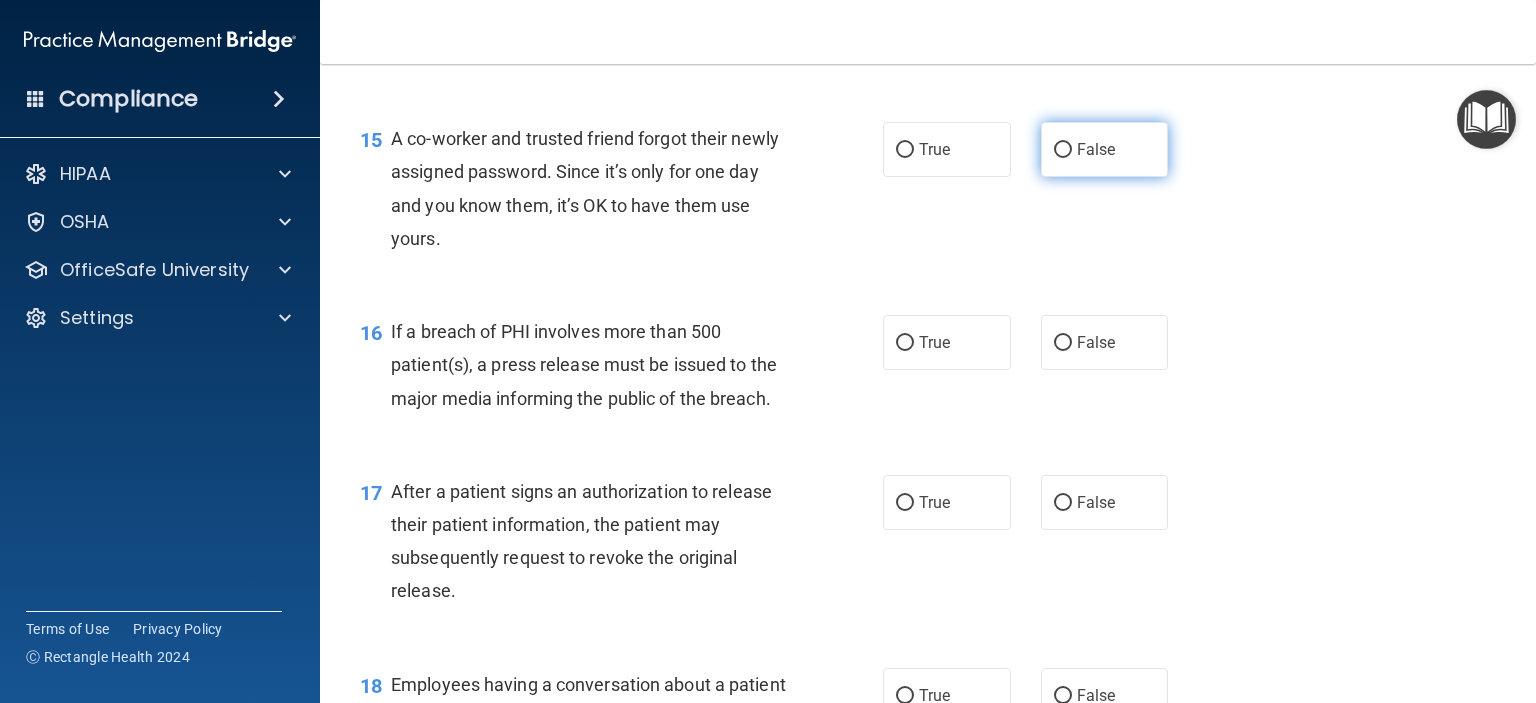 click on "False" at bounding box center (1063, 150) 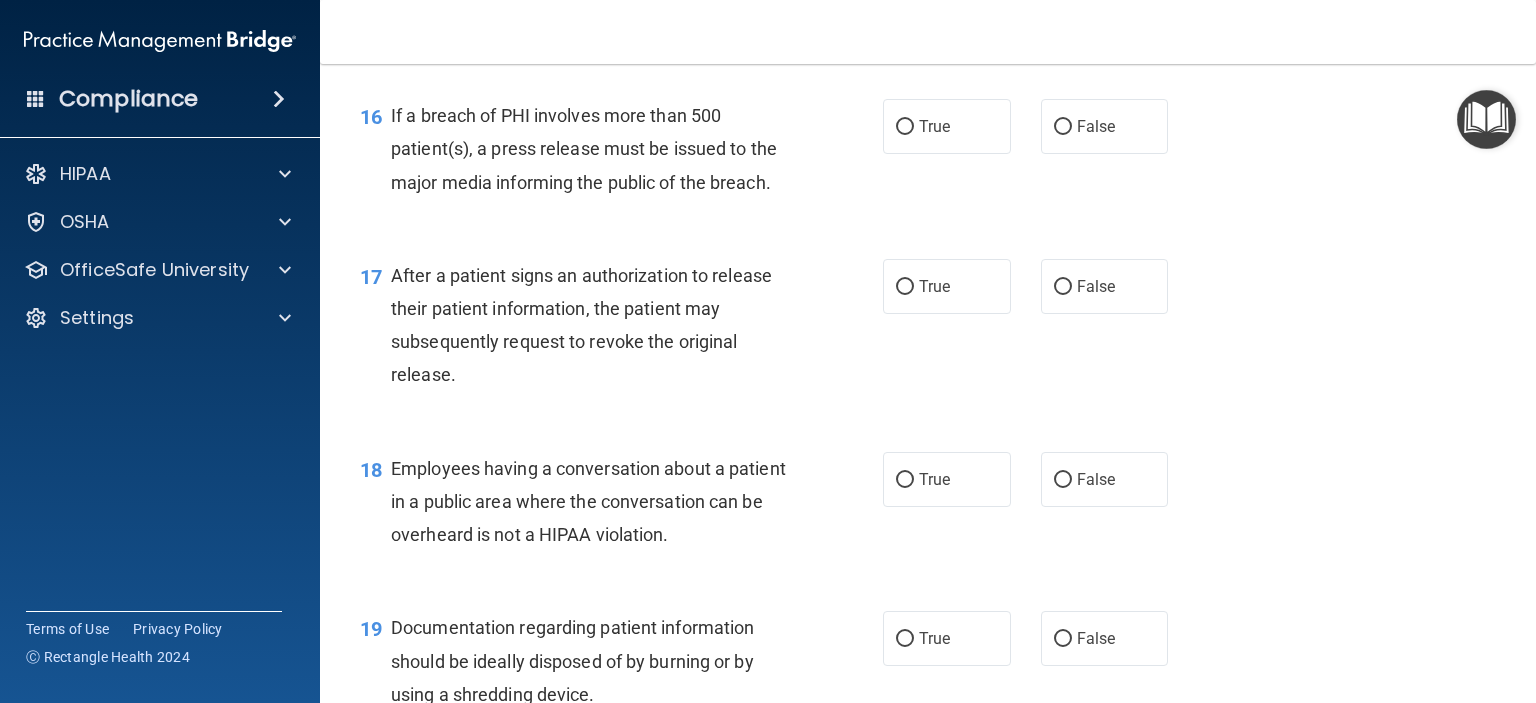 scroll, scrollTop: 2577, scrollLeft: 0, axis: vertical 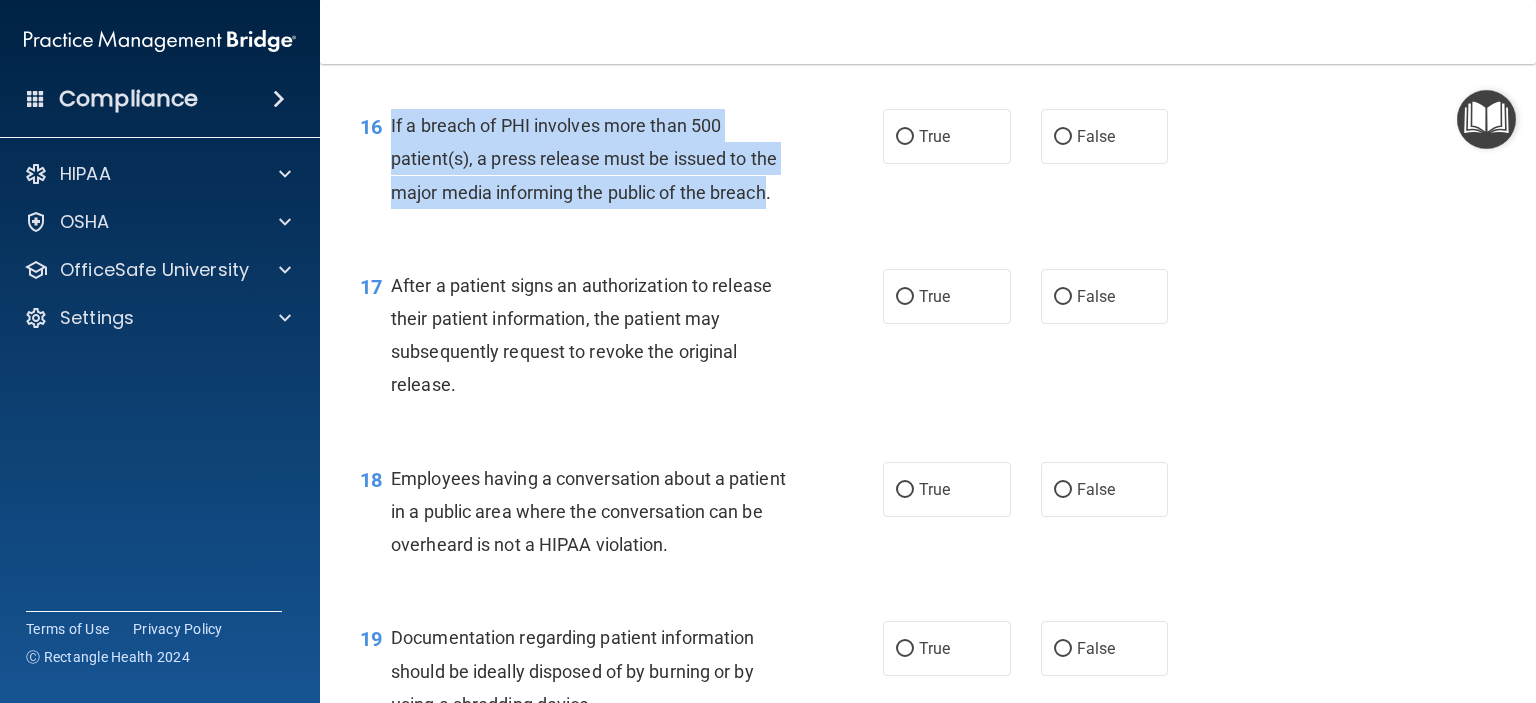 drag, startPoint x: 768, startPoint y: 226, endPoint x: 384, endPoint y: 151, distance: 391.25568 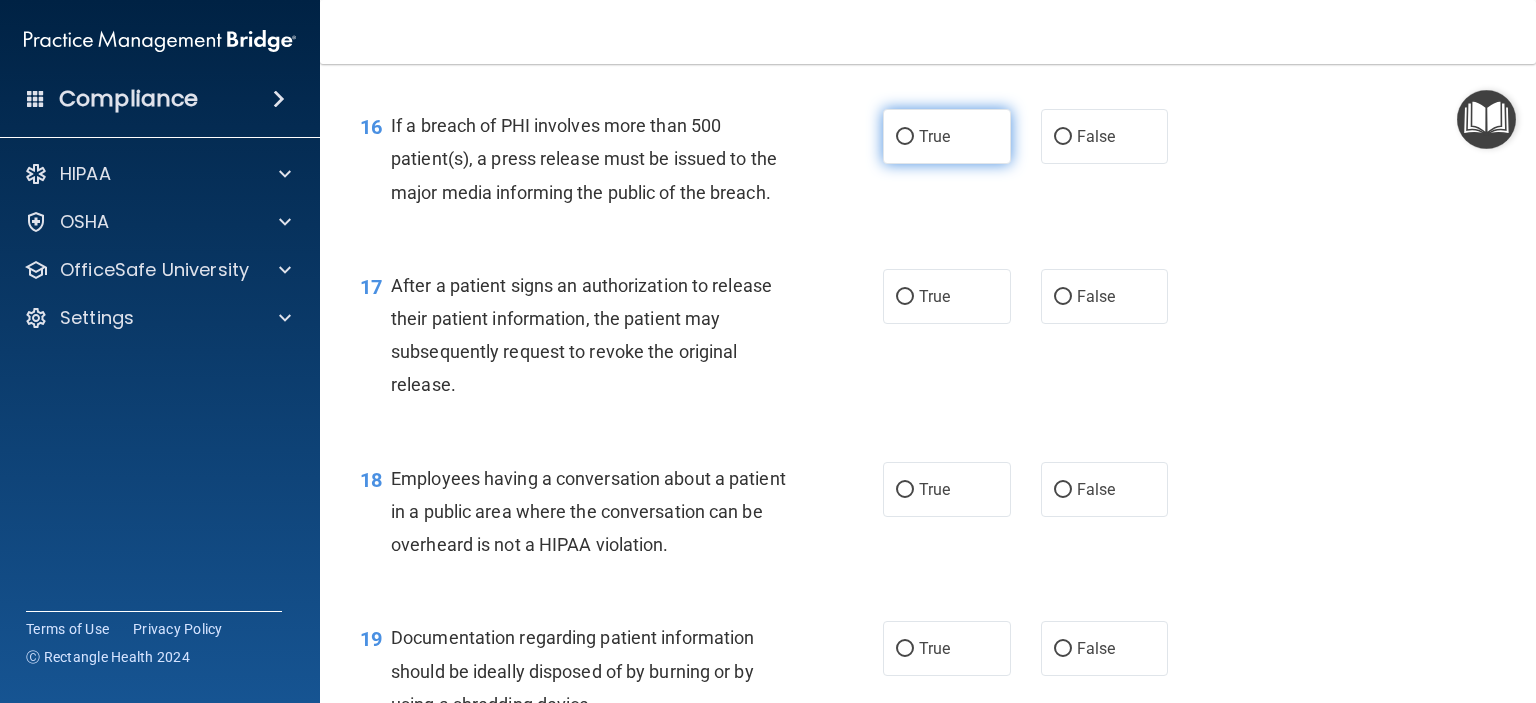 click on "True" at bounding box center [947, 136] 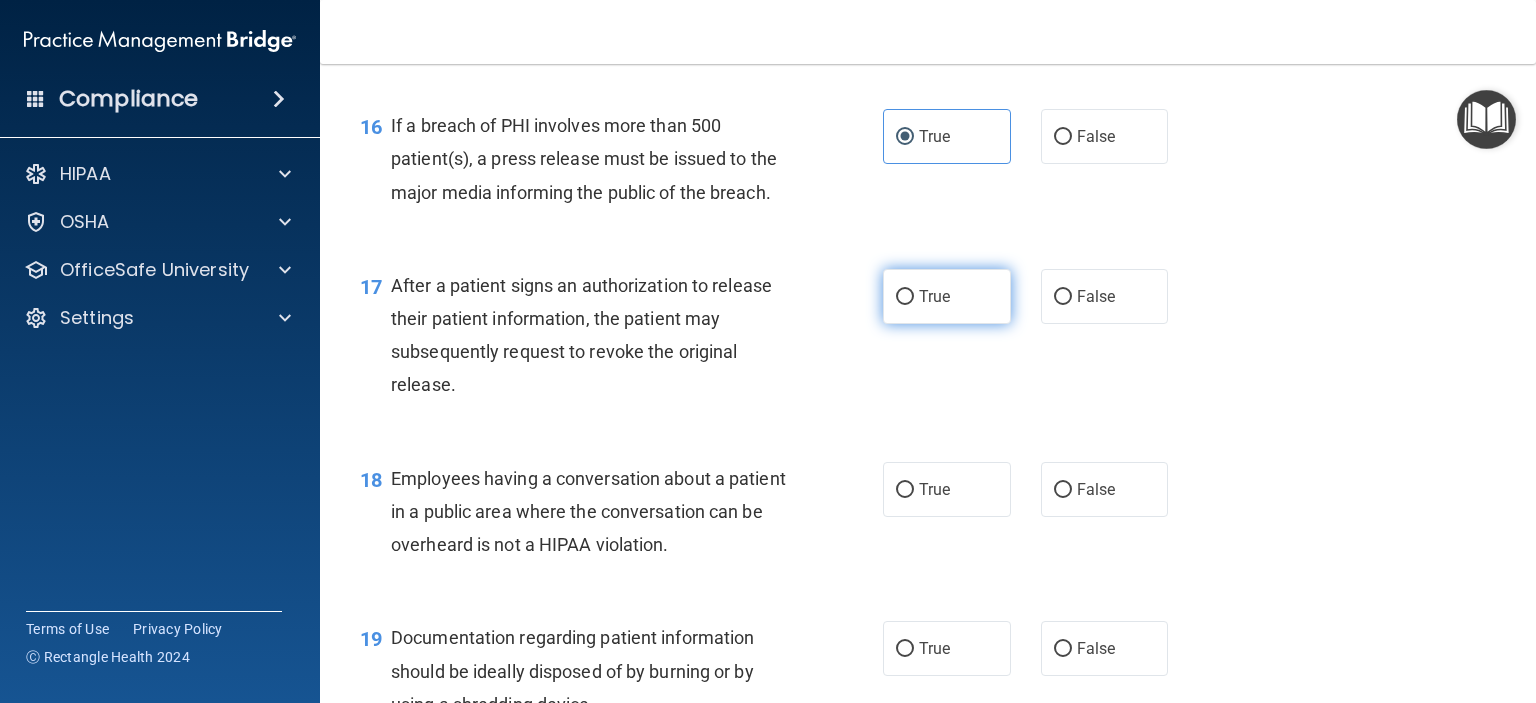 click on "True" at bounding box center [905, 297] 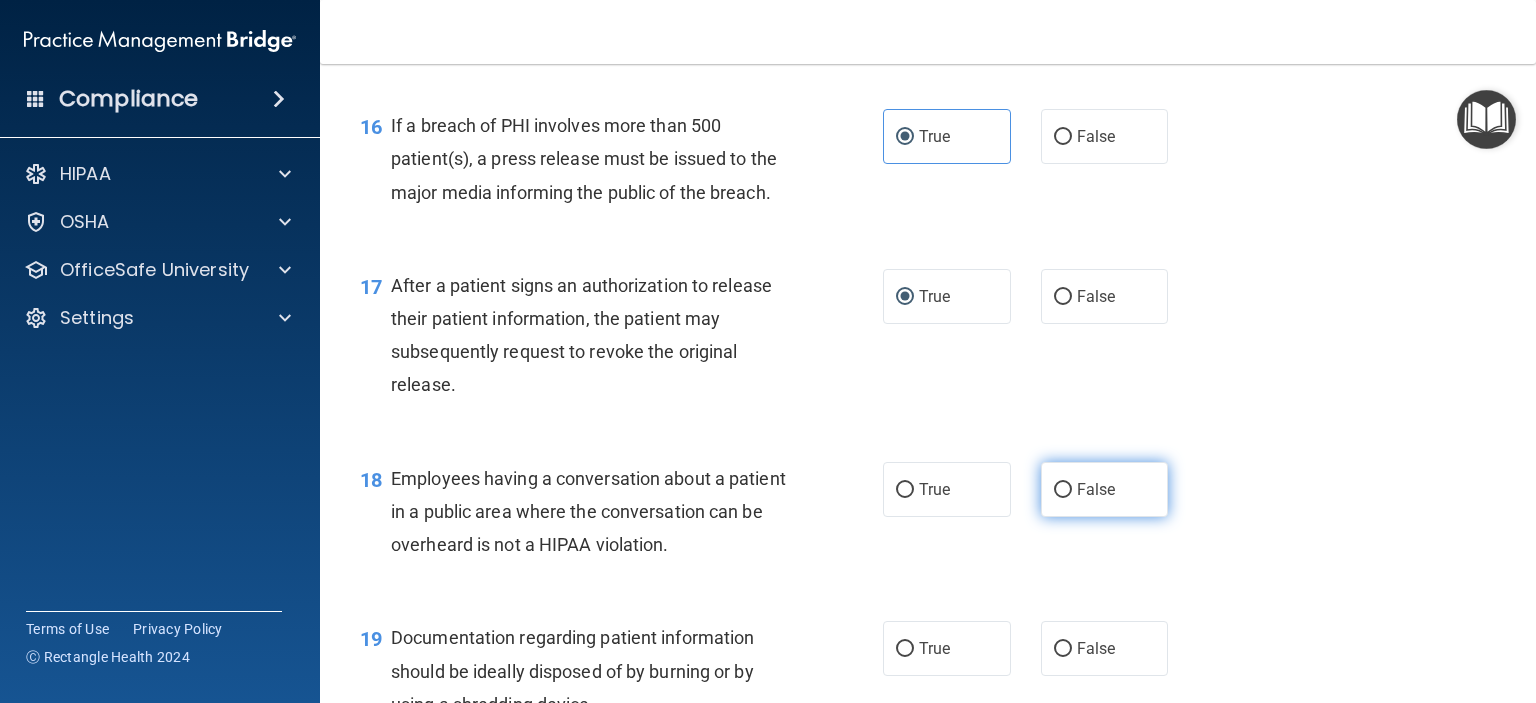click on "False" at bounding box center (1063, 490) 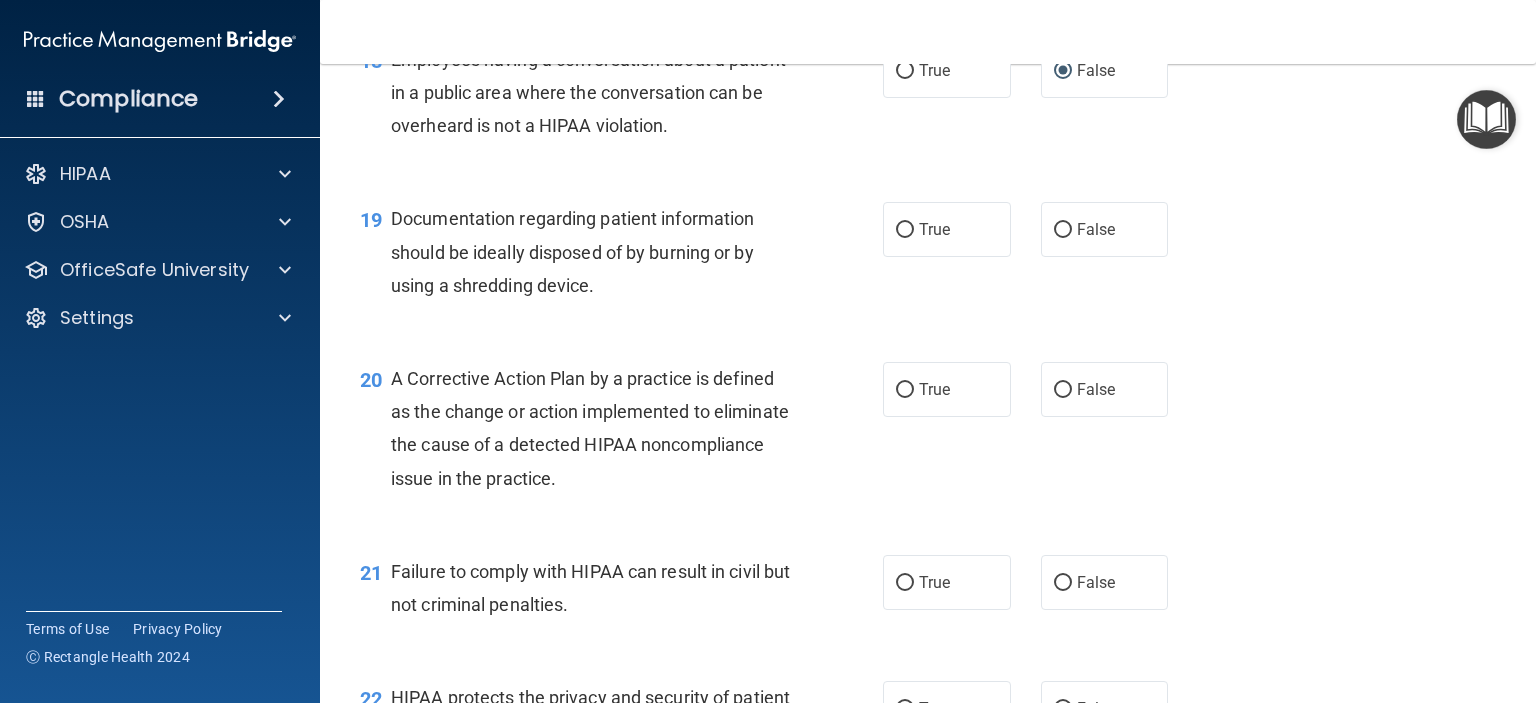 scroll, scrollTop: 2998, scrollLeft: 0, axis: vertical 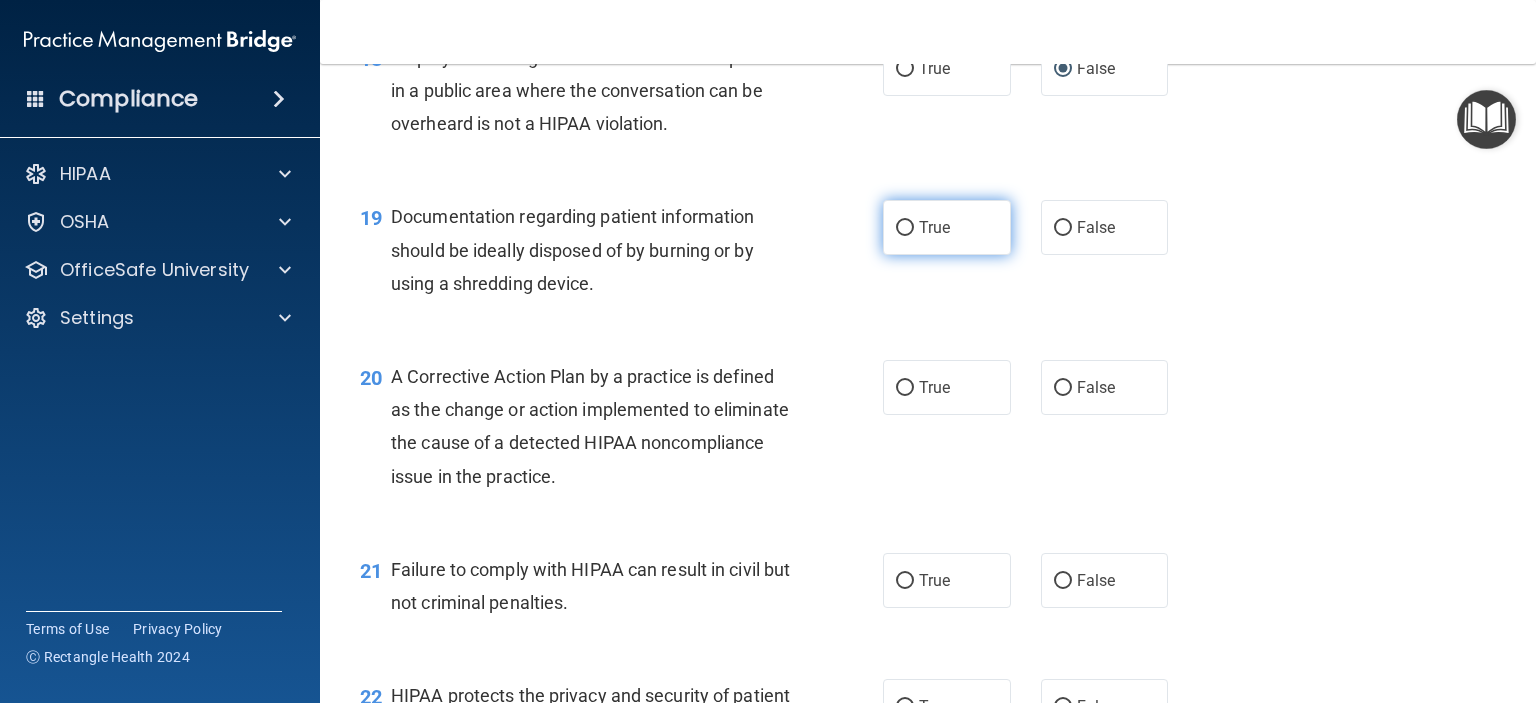 click on "True" at bounding box center (905, 228) 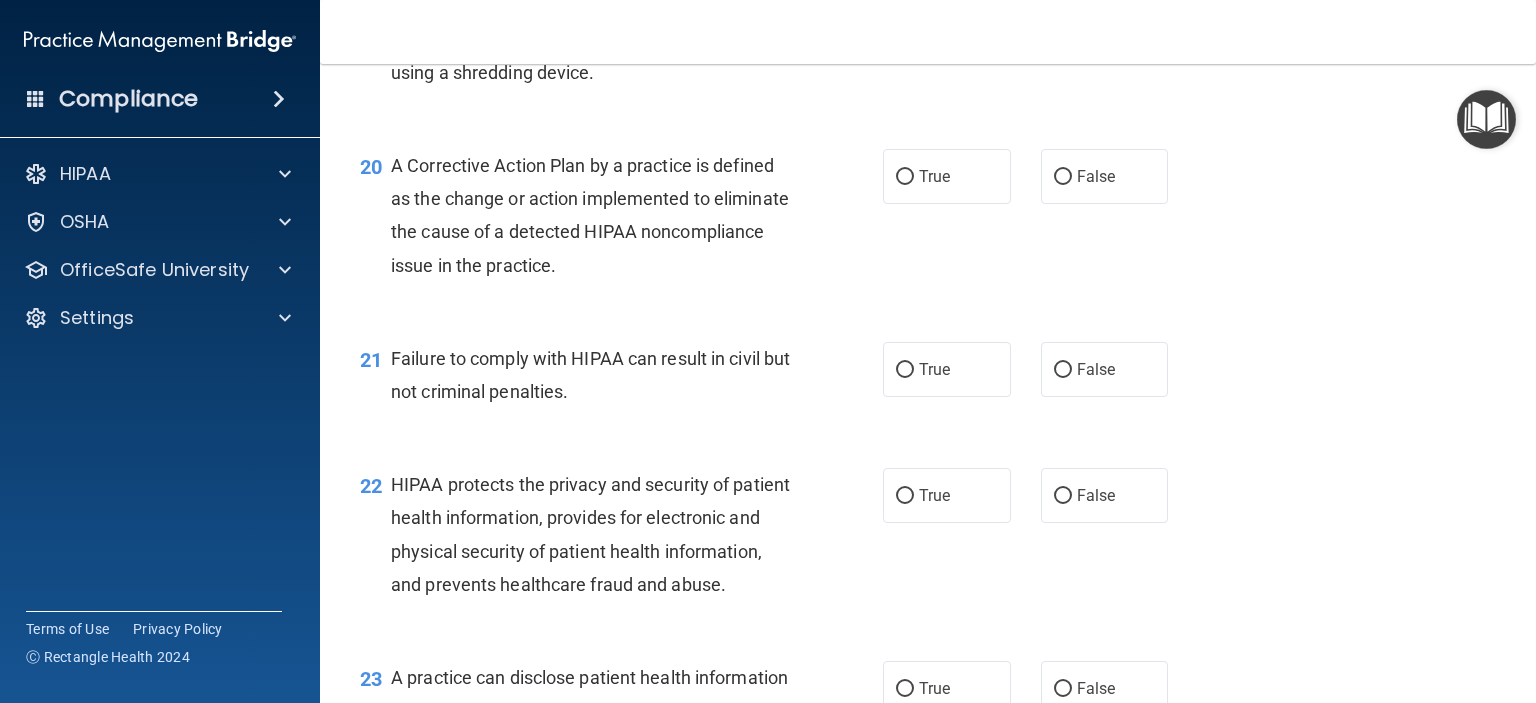 scroll, scrollTop: 3210, scrollLeft: 0, axis: vertical 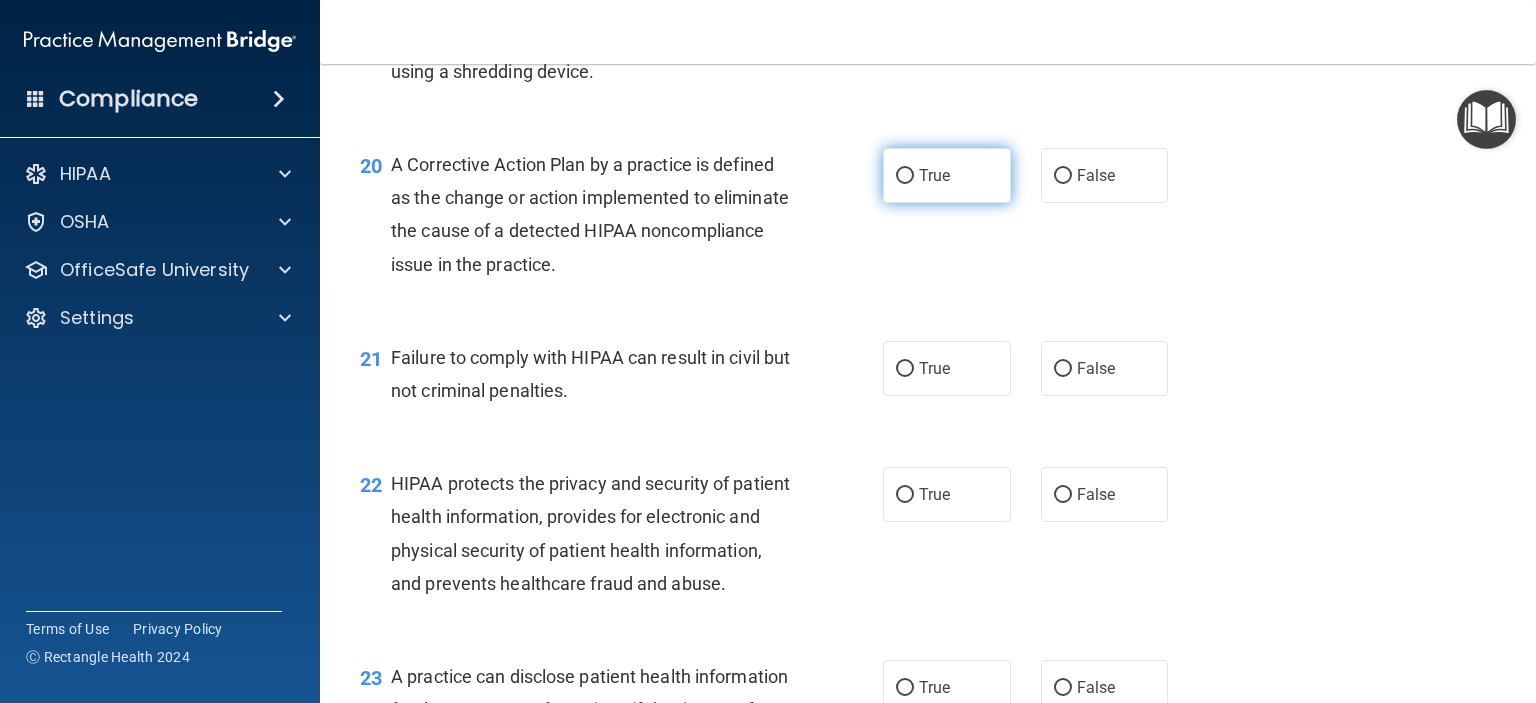 click on "True" at bounding box center [905, 176] 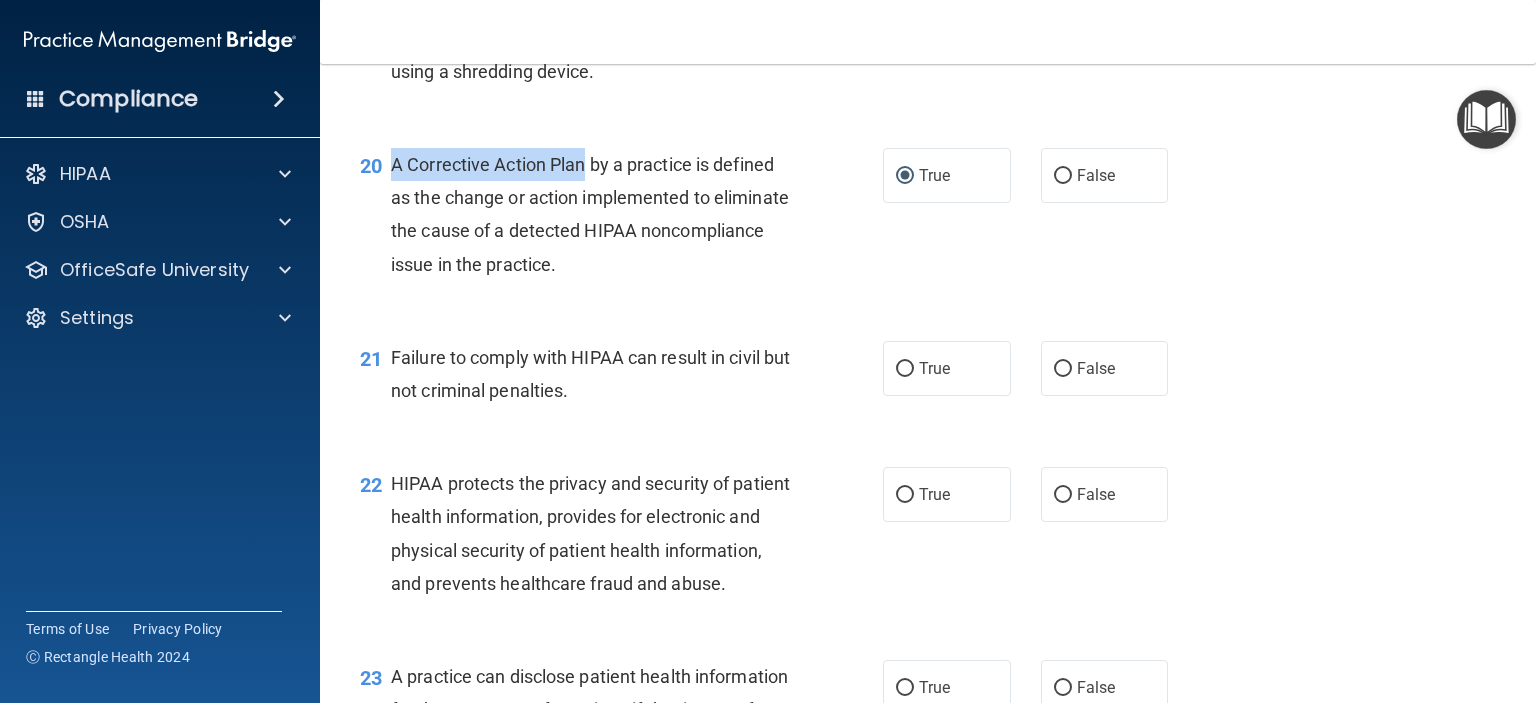 drag, startPoint x: 584, startPoint y: 194, endPoint x: 392, endPoint y: 197, distance: 192.02344 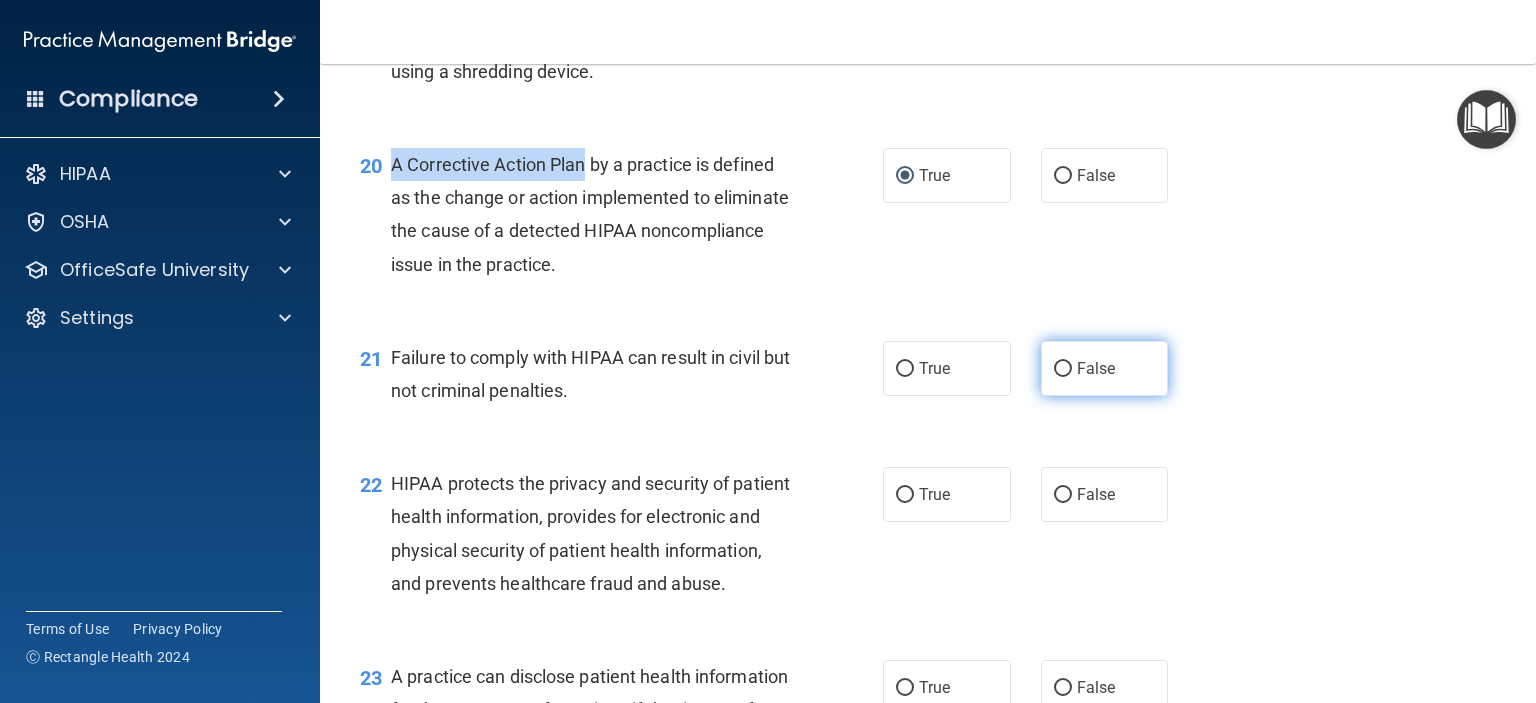 click on "False" at bounding box center [1063, 369] 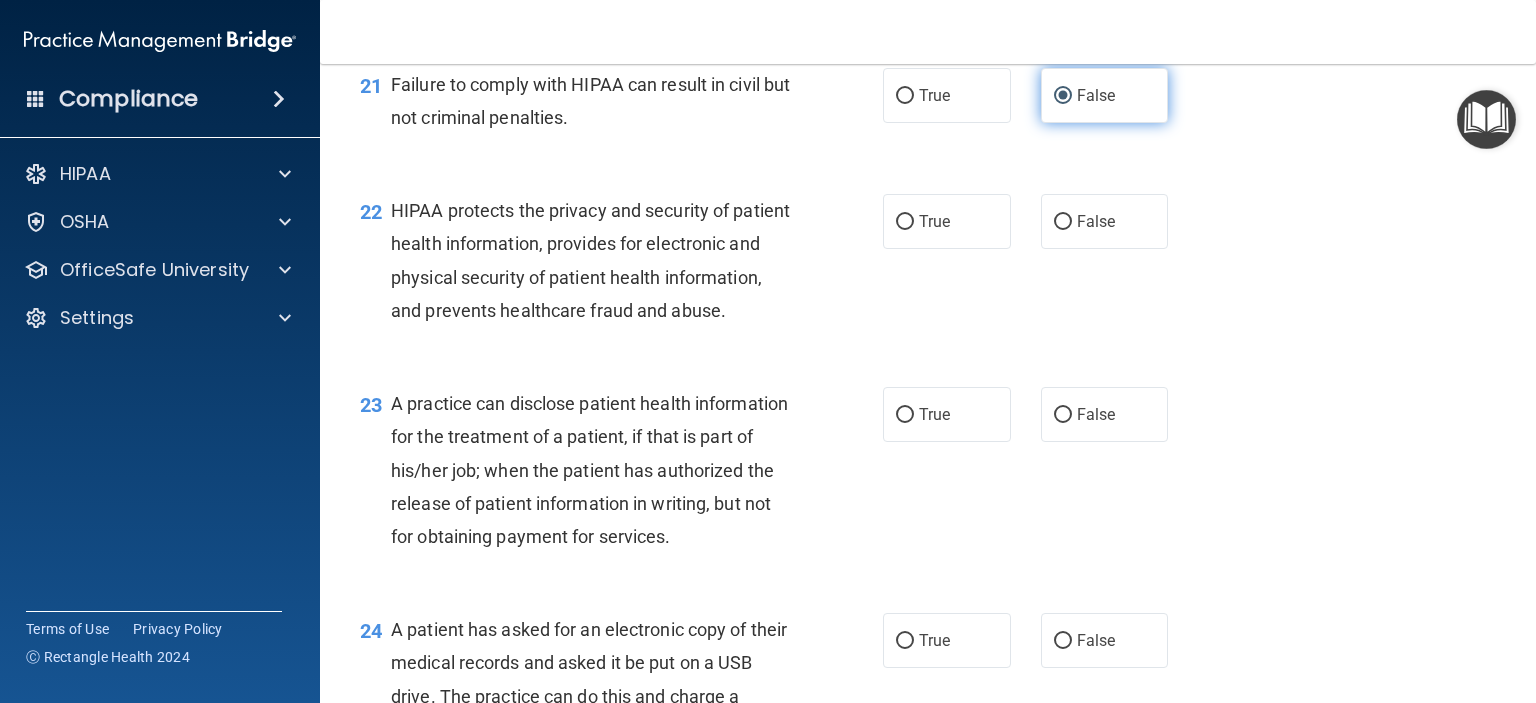 scroll, scrollTop: 3499, scrollLeft: 0, axis: vertical 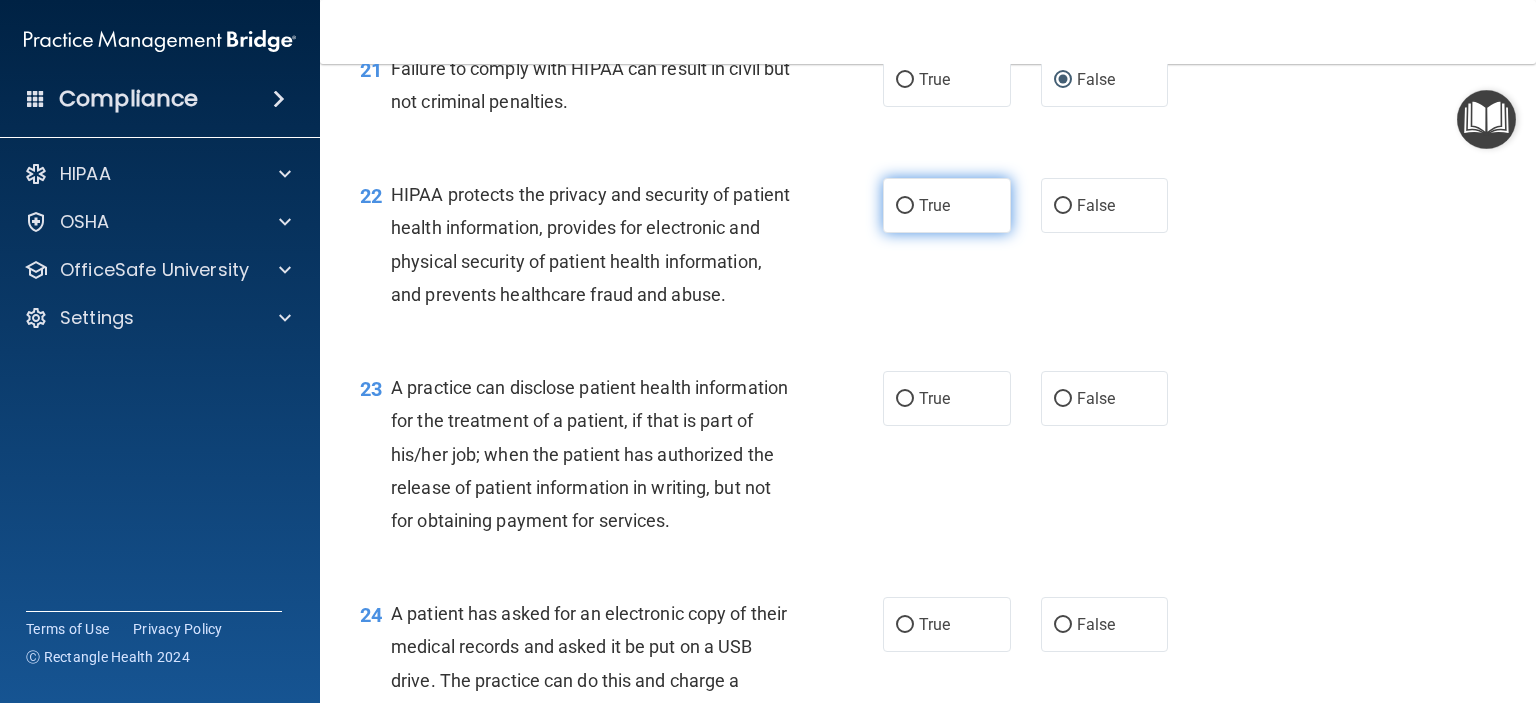 click on "True" at bounding box center (905, 206) 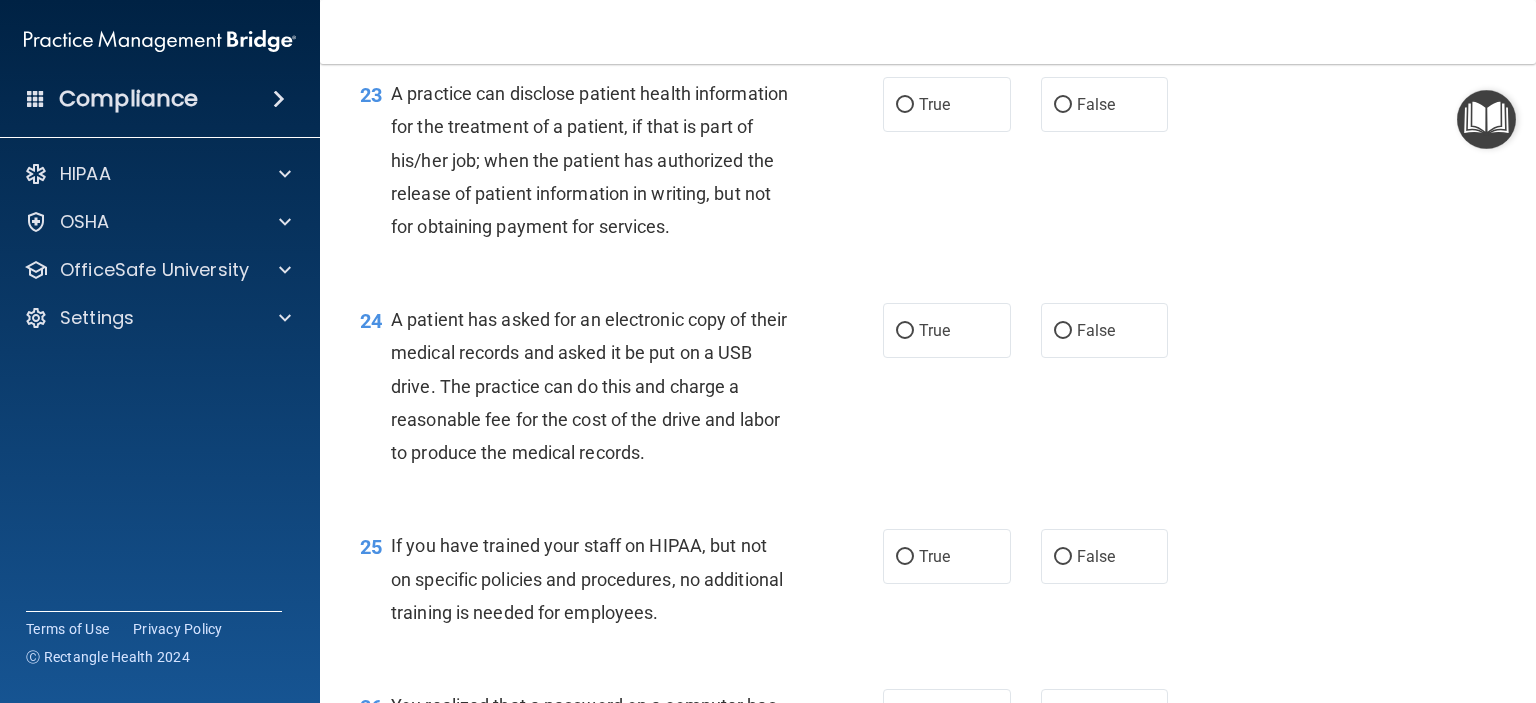 scroll, scrollTop: 3799, scrollLeft: 0, axis: vertical 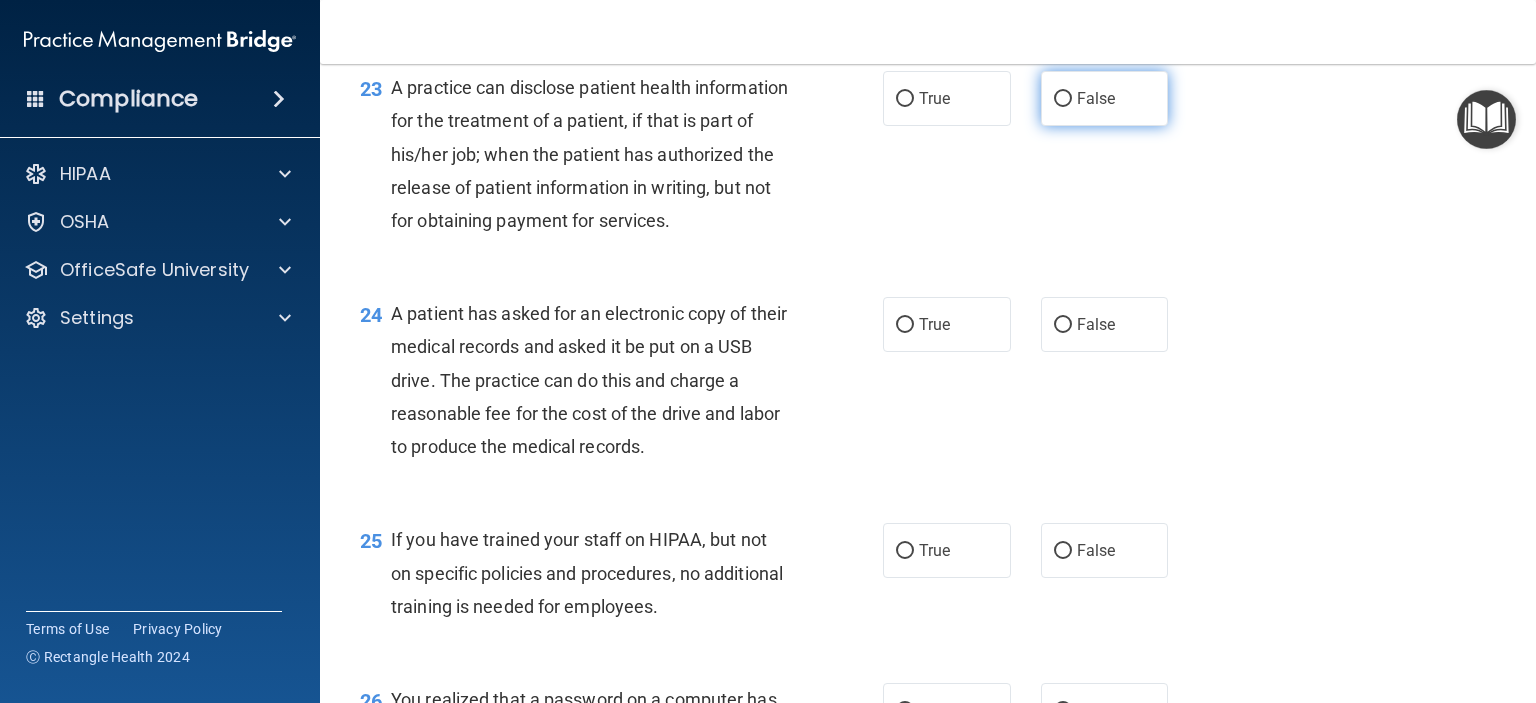 click on "False" at bounding box center (1063, 99) 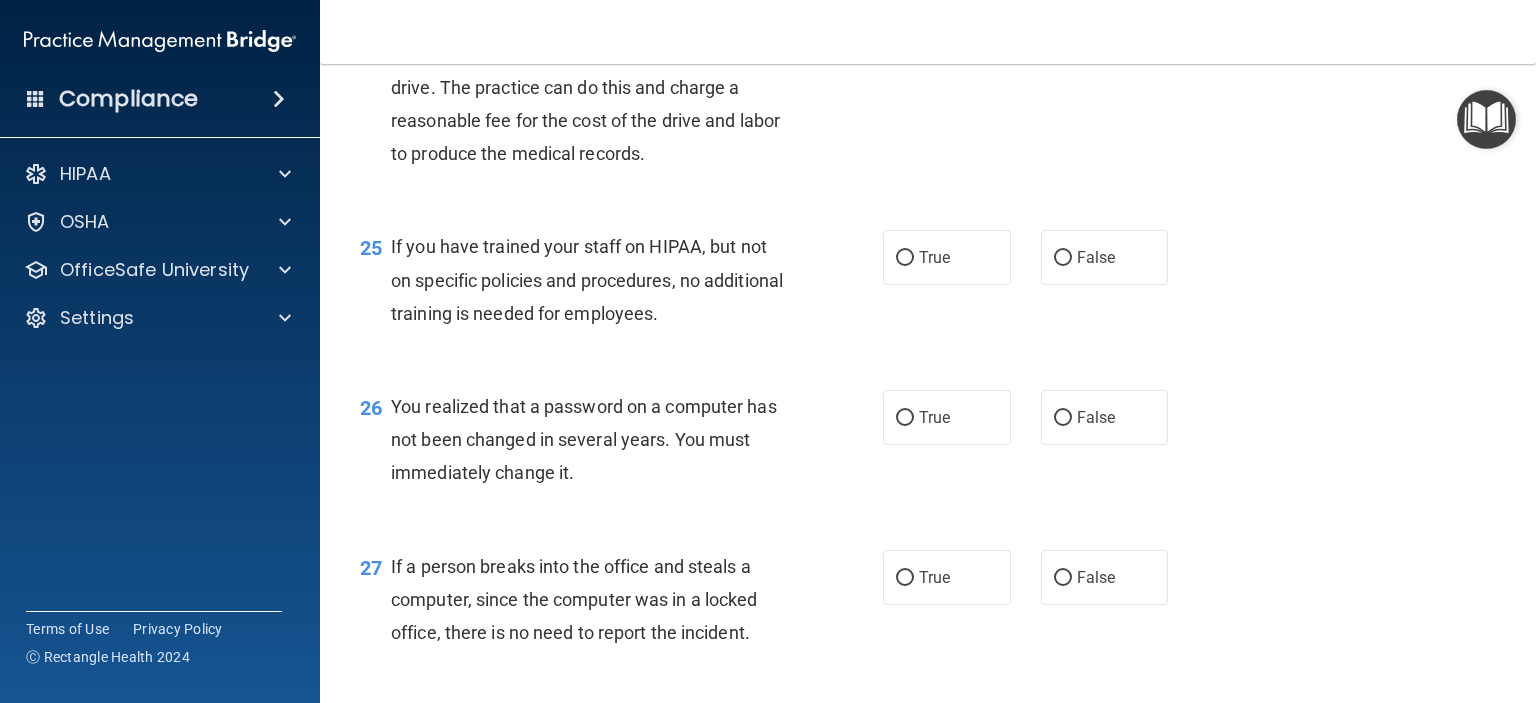 scroll, scrollTop: 4095, scrollLeft: 0, axis: vertical 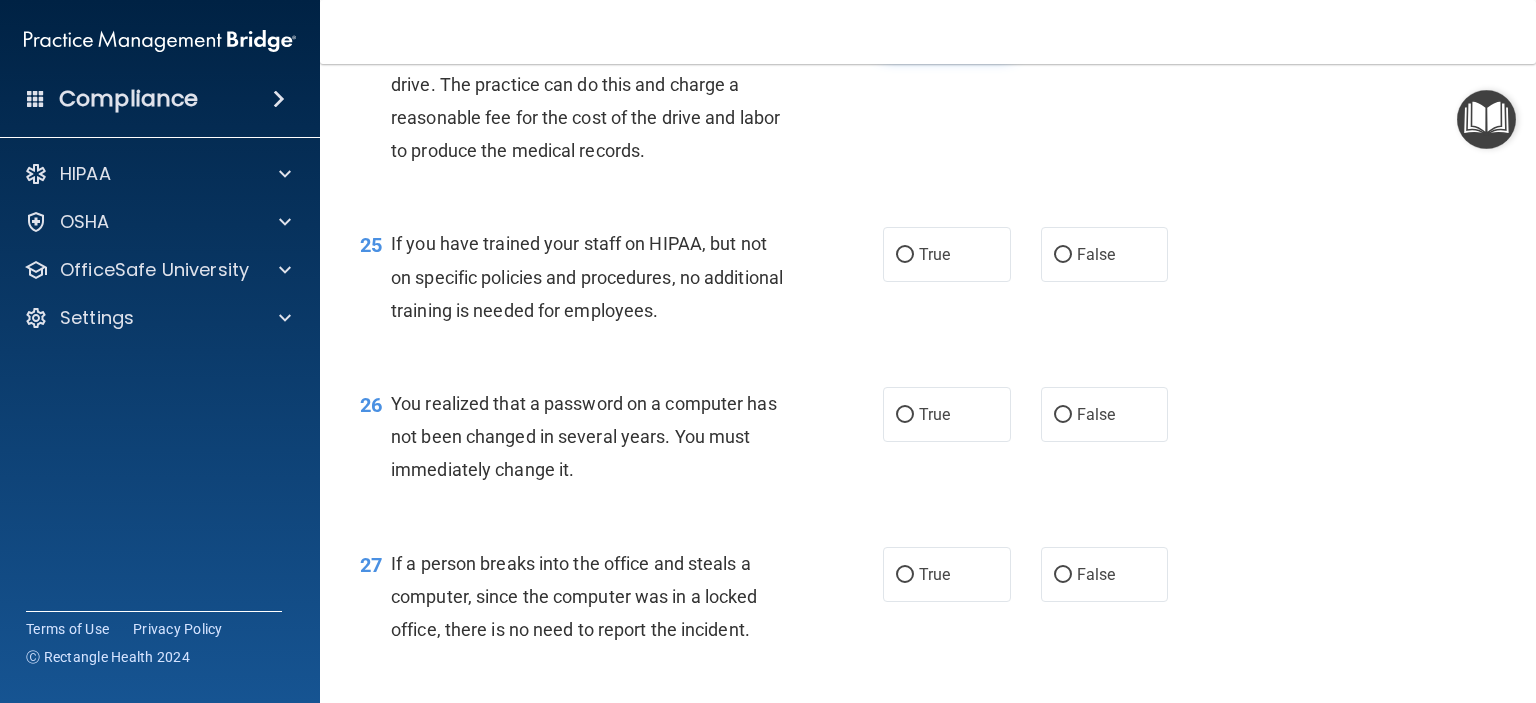 click on "True" at bounding box center [905, 29] 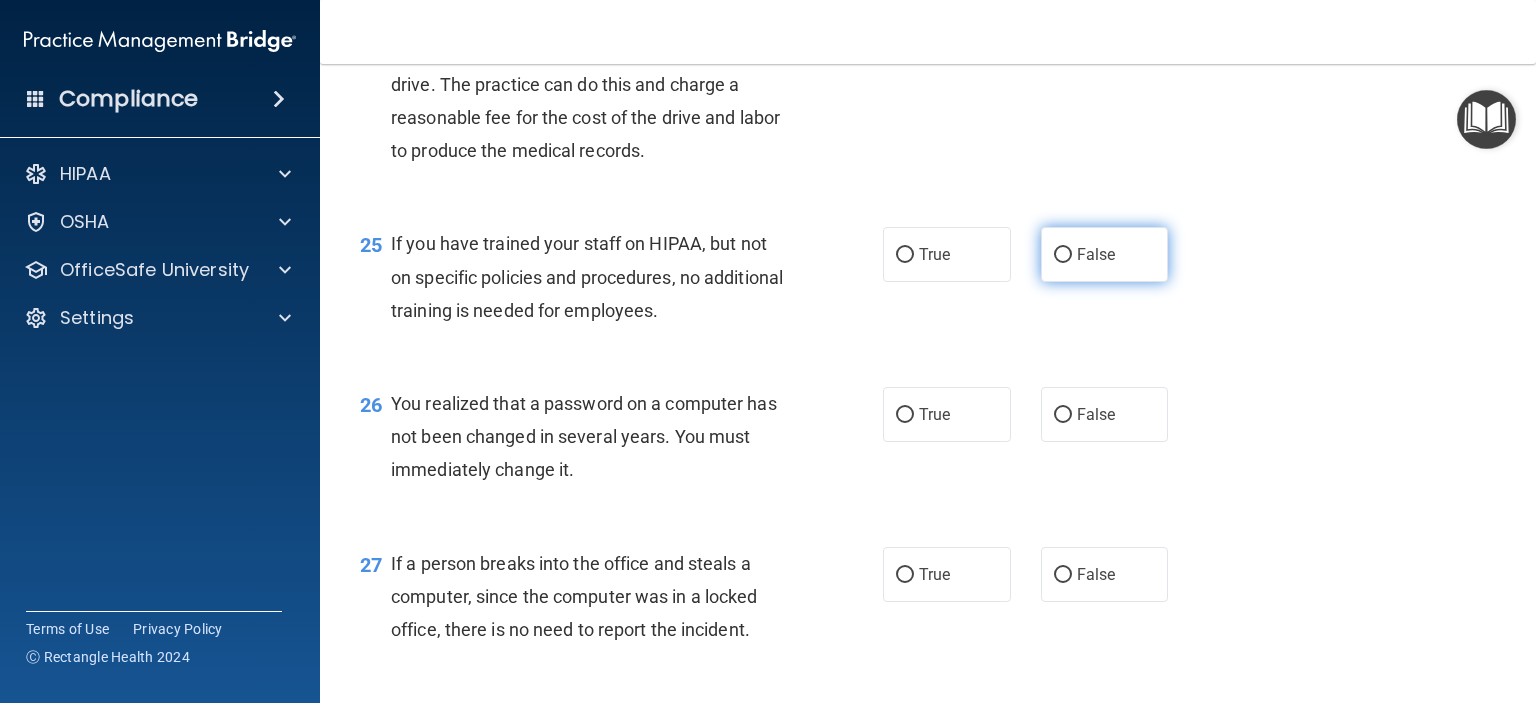 click on "False" at bounding box center [1063, 255] 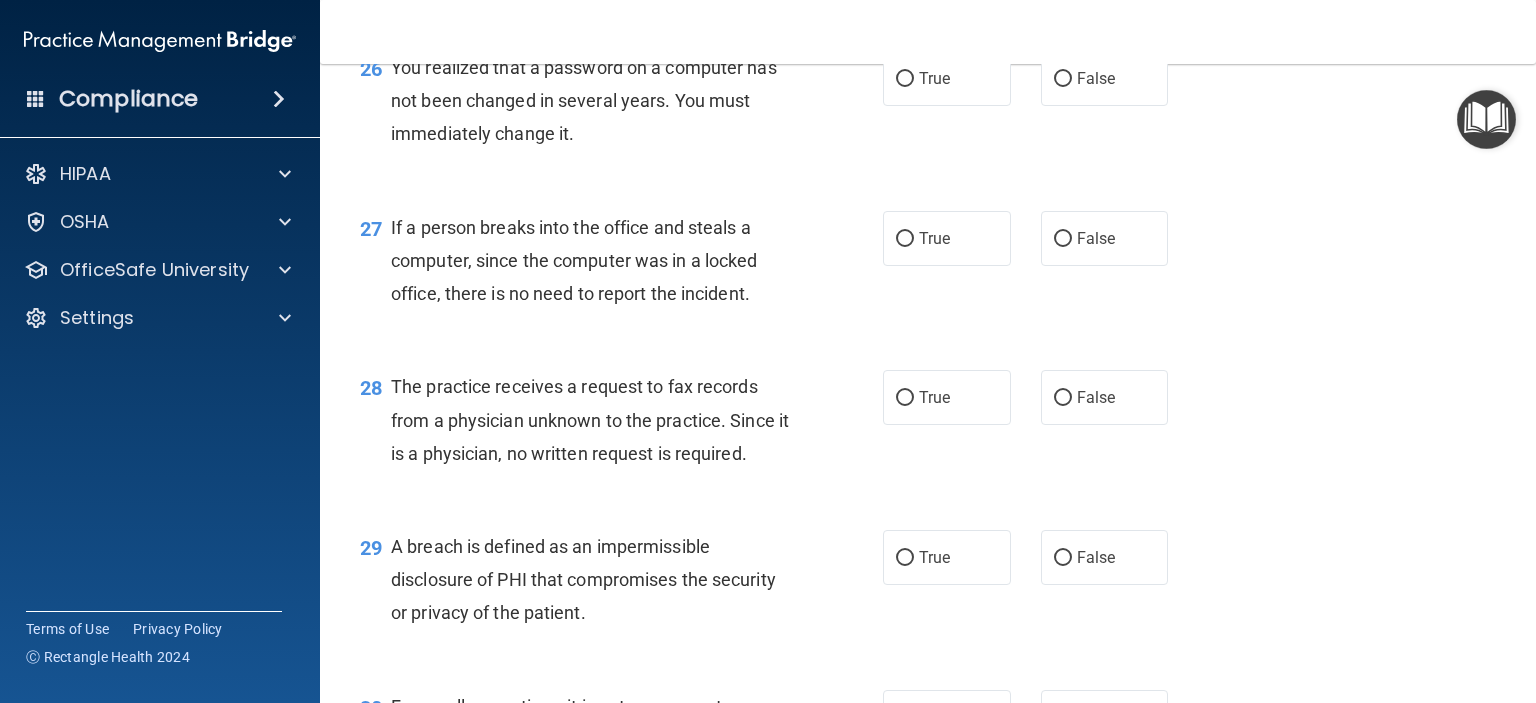 scroll, scrollTop: 4432, scrollLeft: 0, axis: vertical 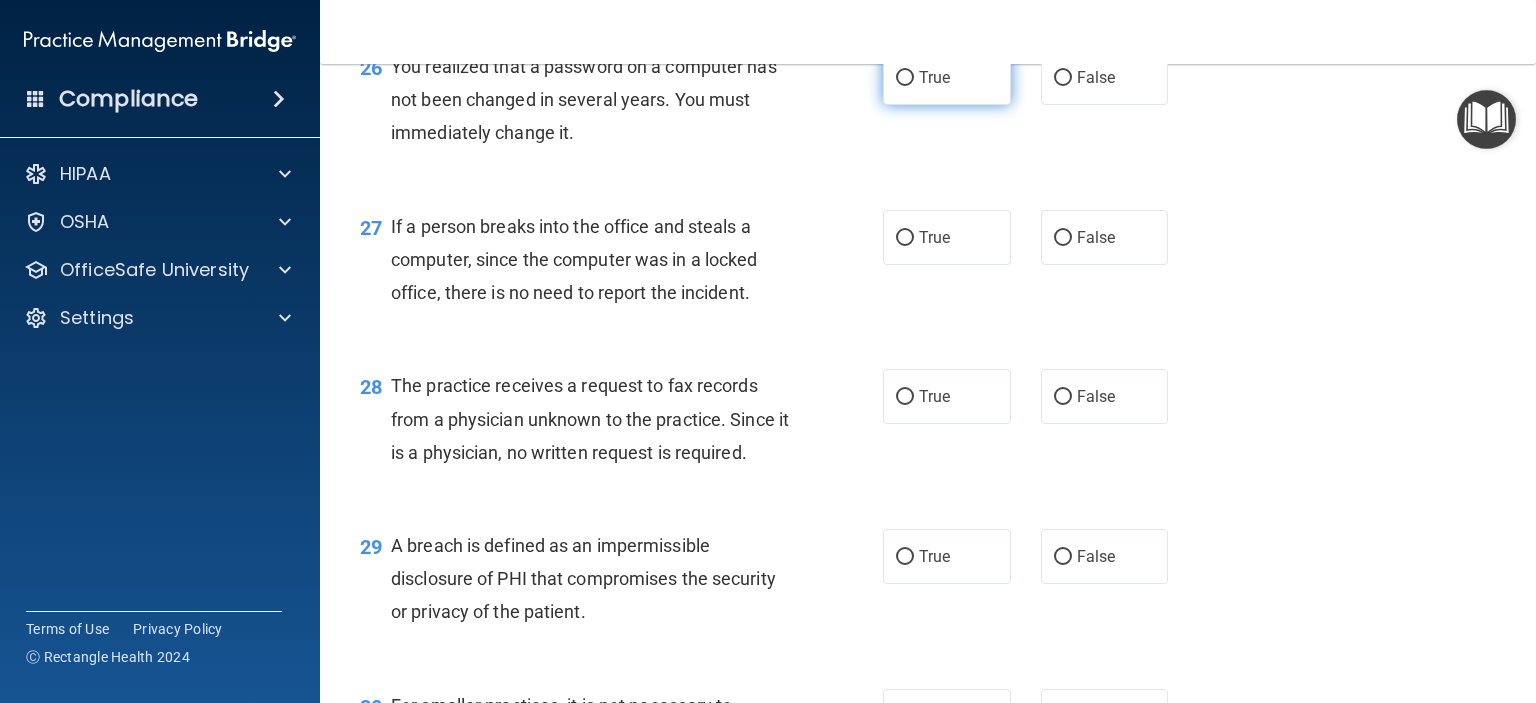 click on "True" at bounding box center [905, 78] 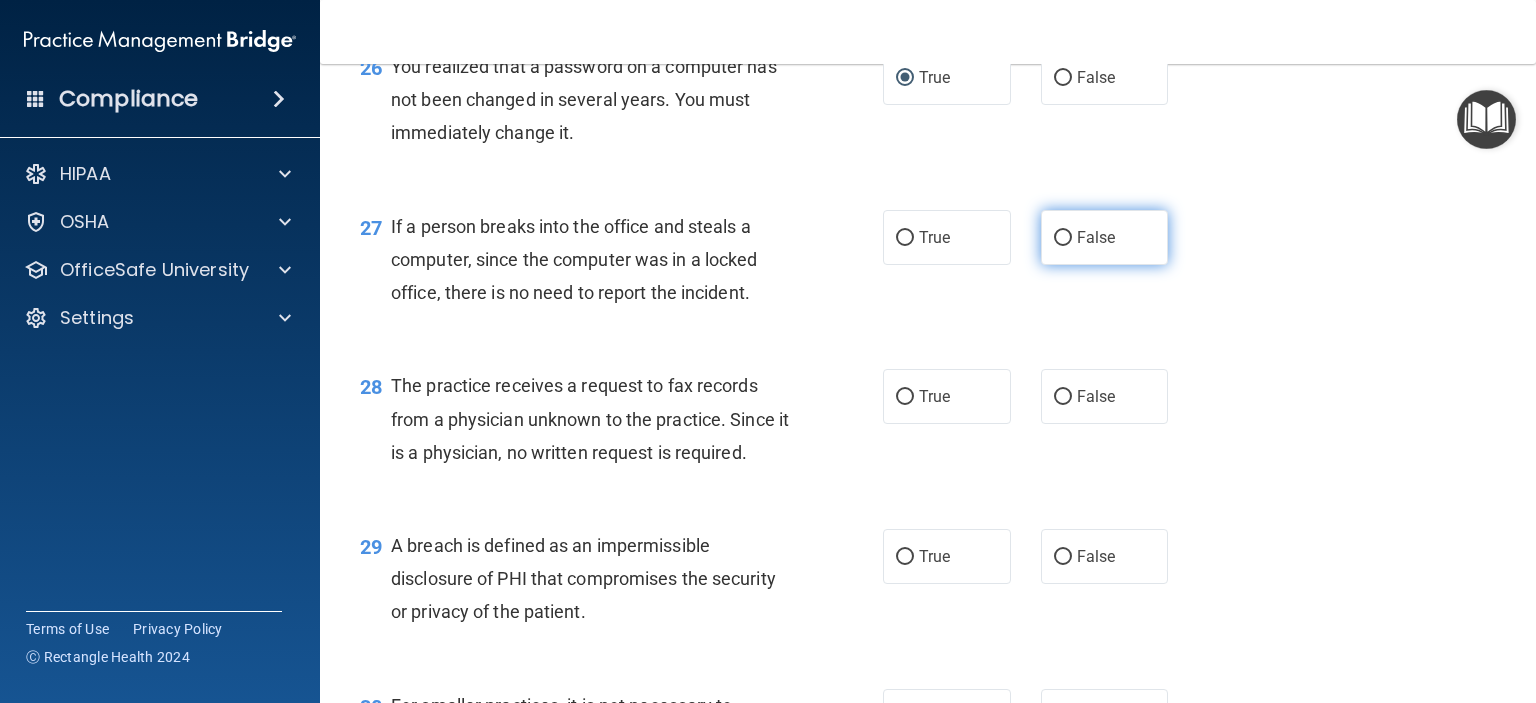 click on "False" at bounding box center [1063, 238] 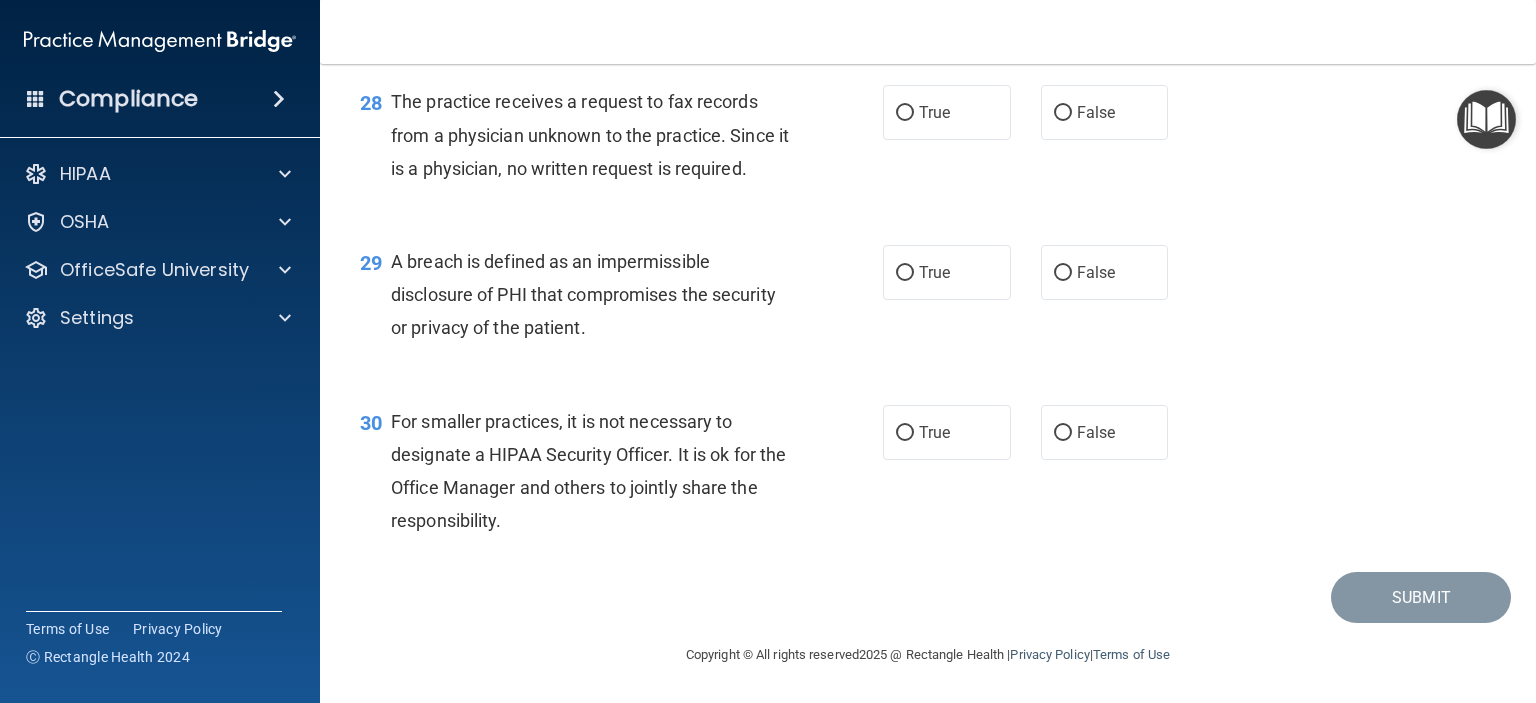 scroll, scrollTop: 4727, scrollLeft: 0, axis: vertical 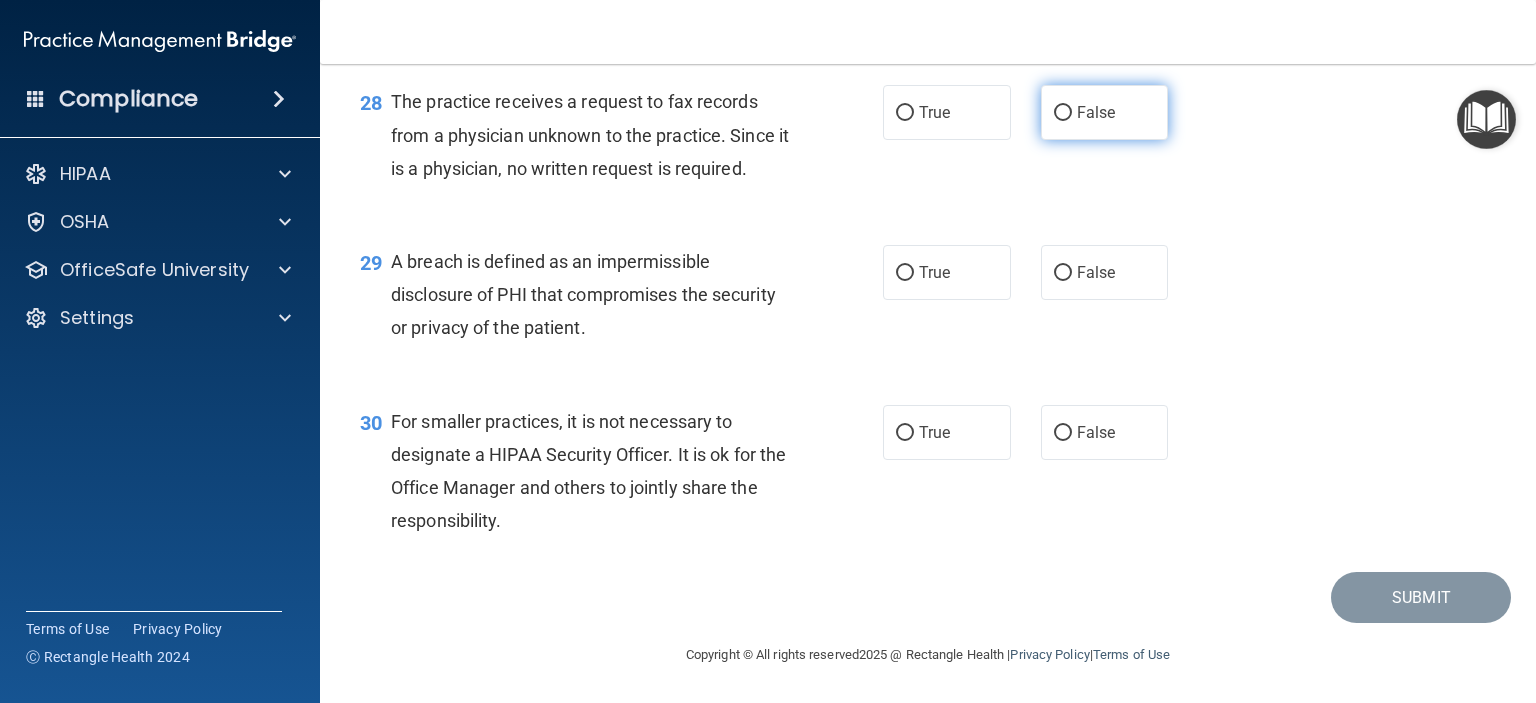 click on "False" at bounding box center (1063, 113) 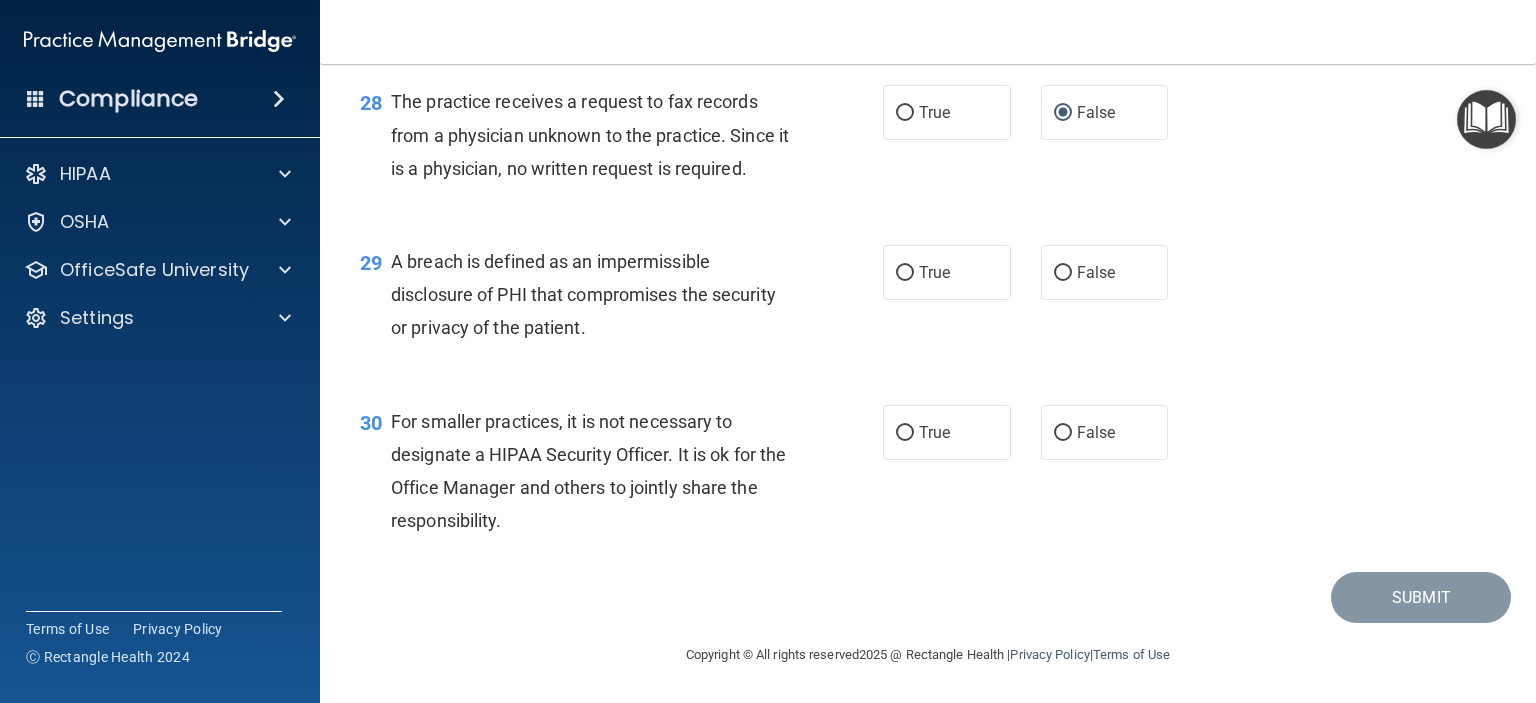scroll, scrollTop: 4816, scrollLeft: 0, axis: vertical 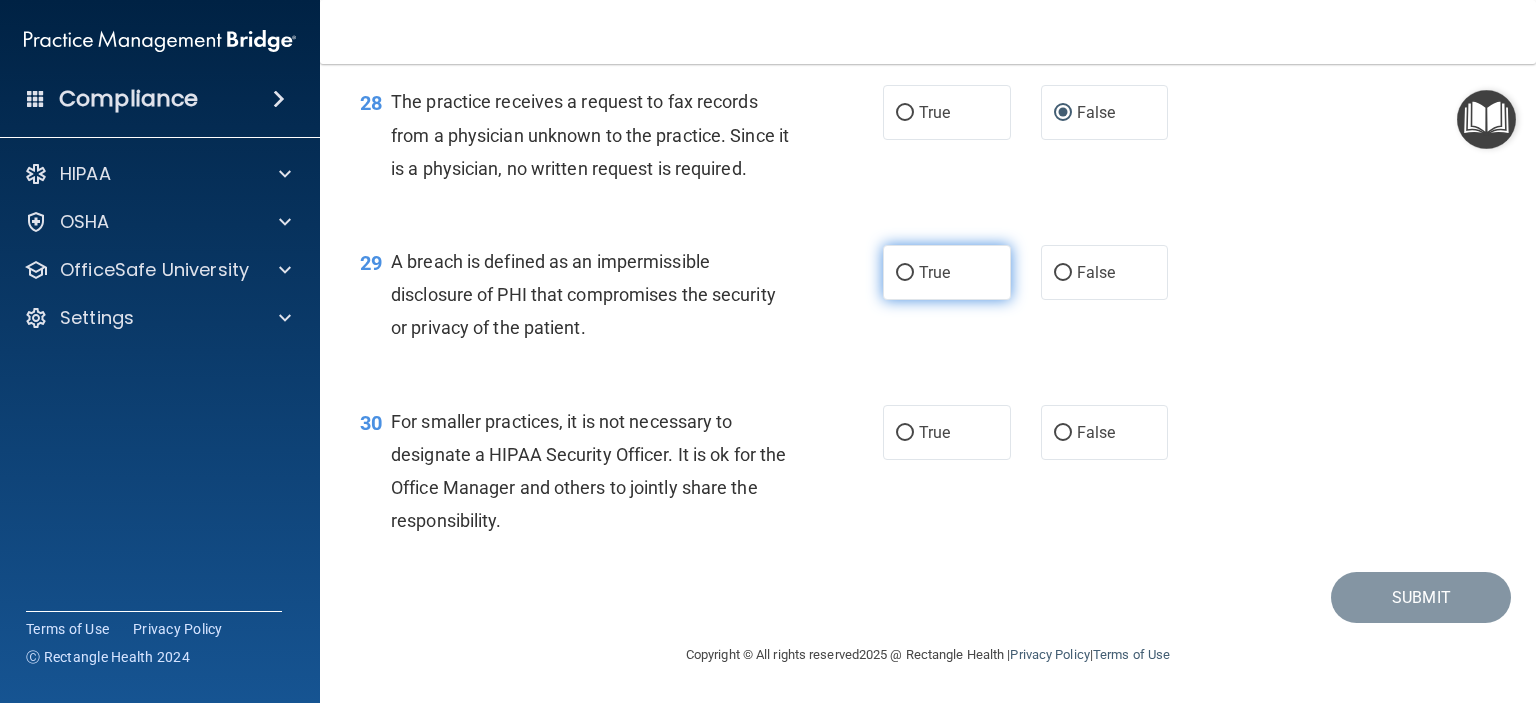 click on "True" at bounding box center [905, 273] 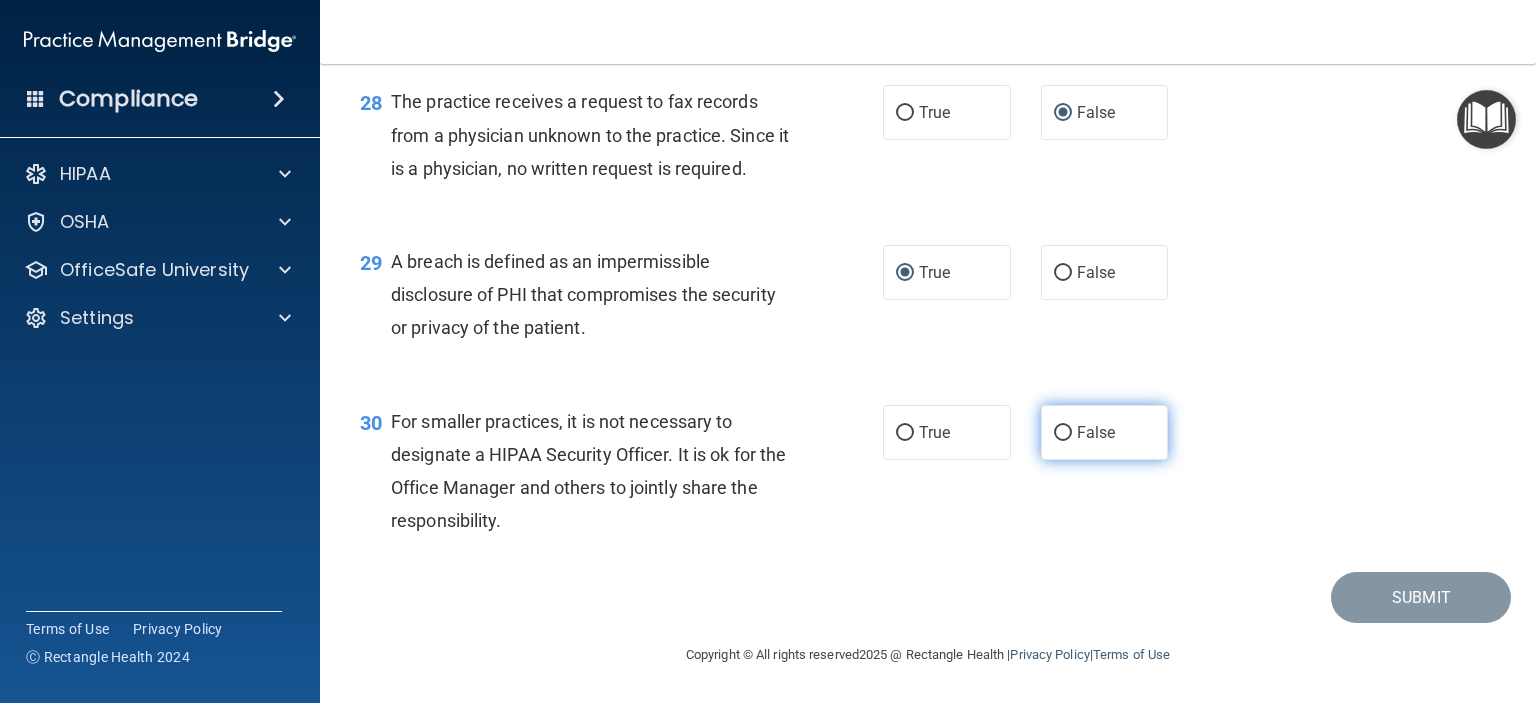 click on "False" at bounding box center [1063, 433] 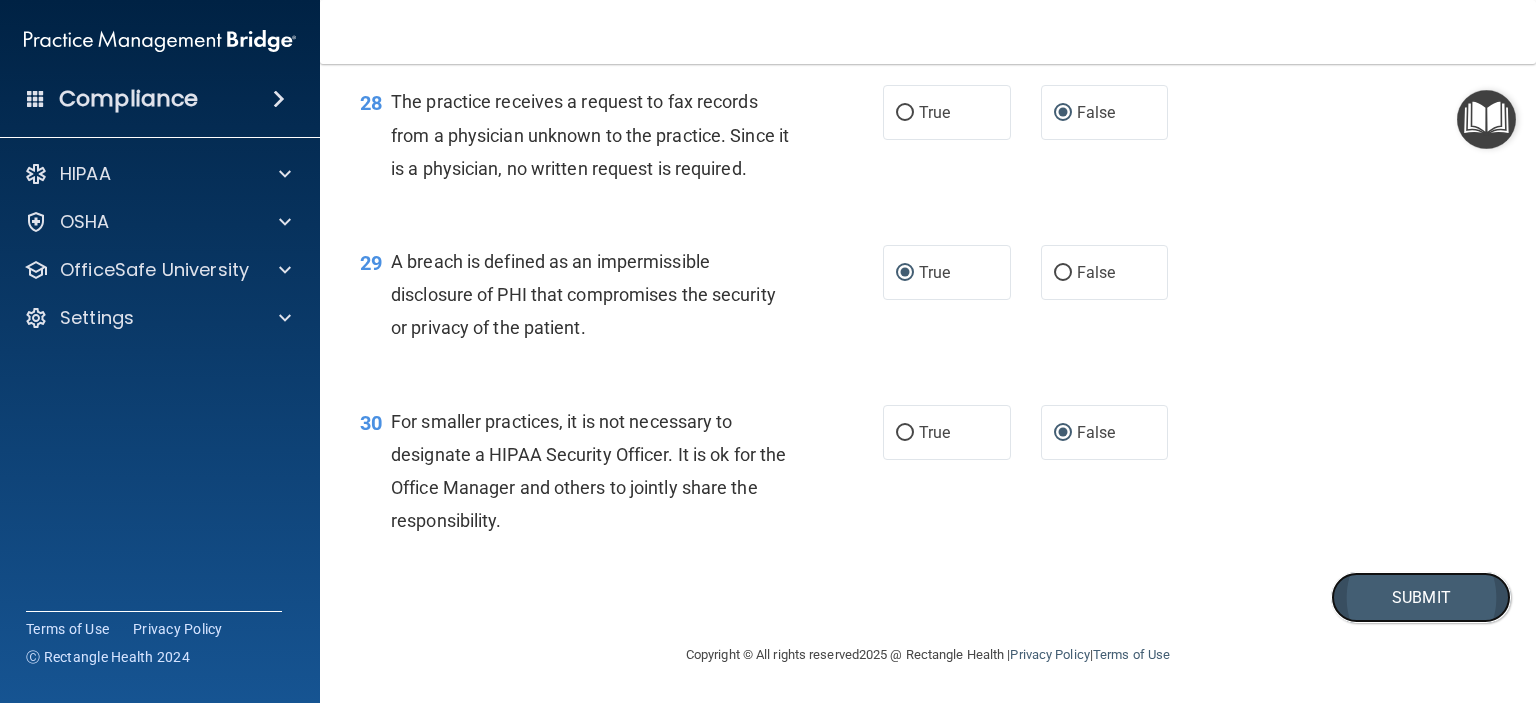 click on "Submit" at bounding box center (1421, 597) 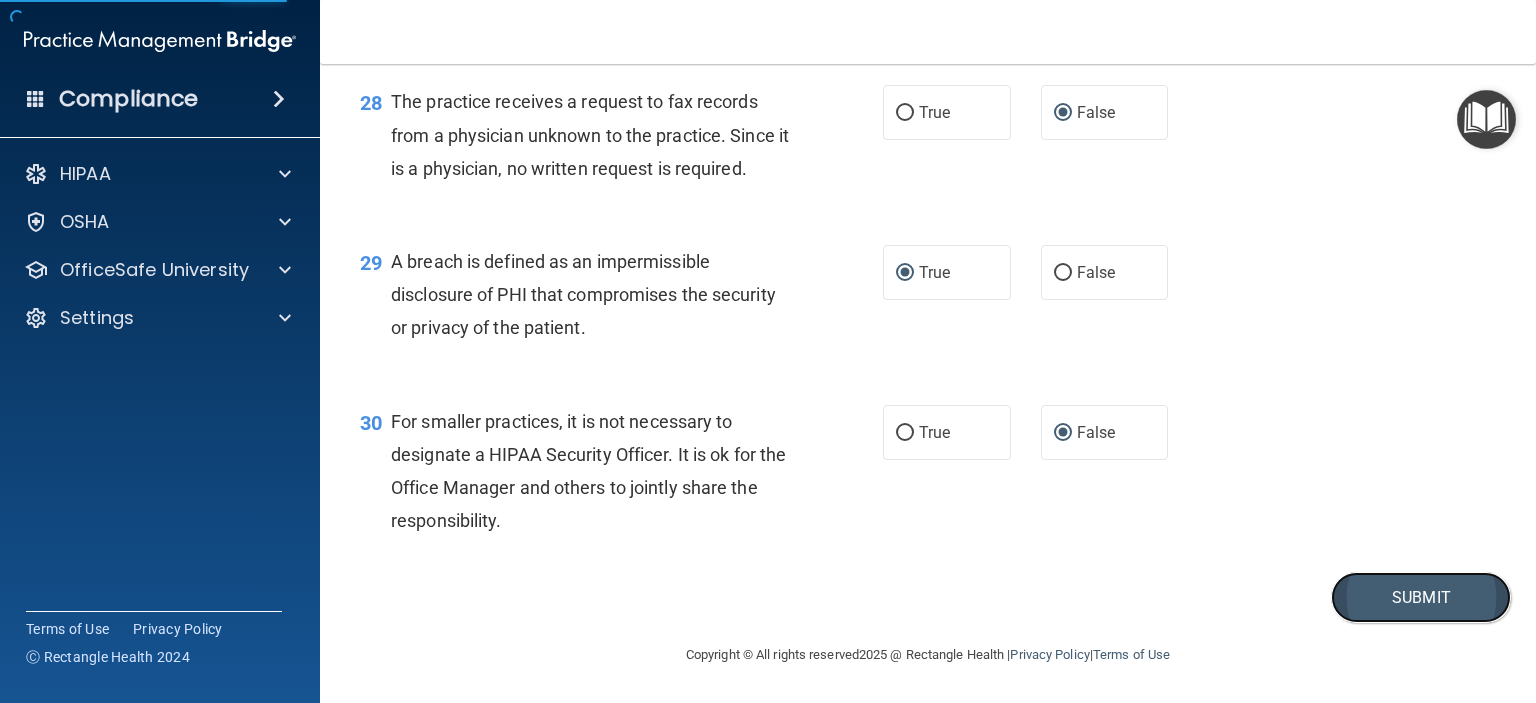 click on "Submit" at bounding box center (1421, 597) 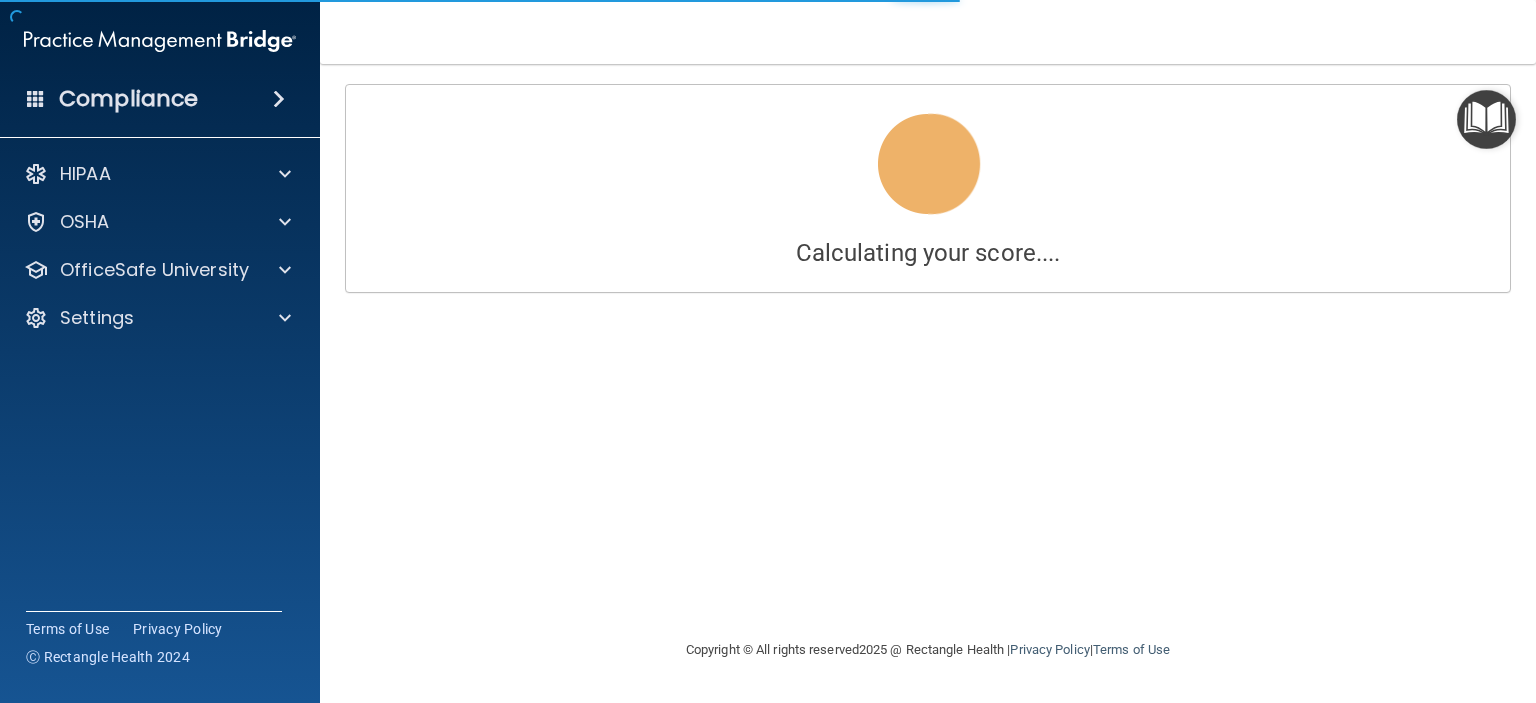 scroll, scrollTop: 0, scrollLeft: 0, axis: both 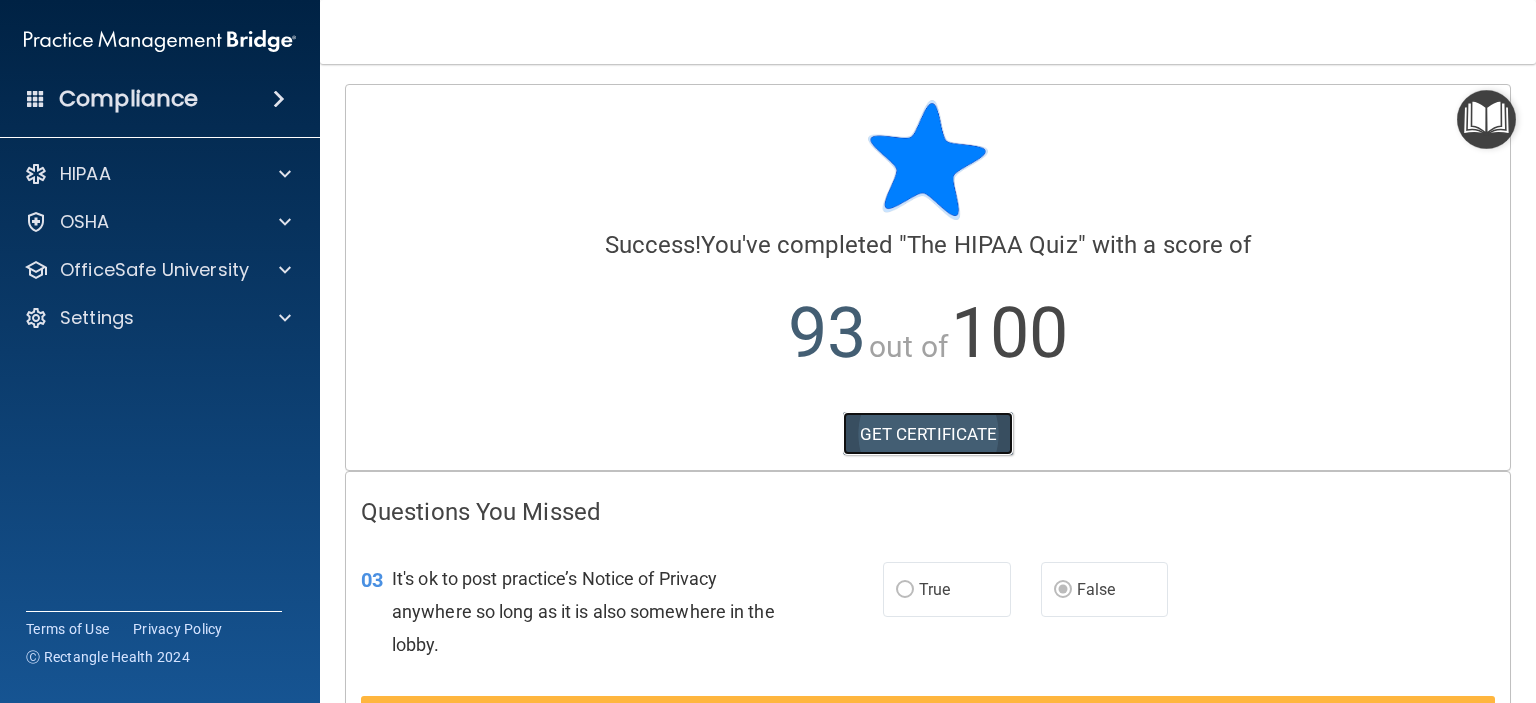 click on "GET CERTIFICATE" at bounding box center [928, 434] 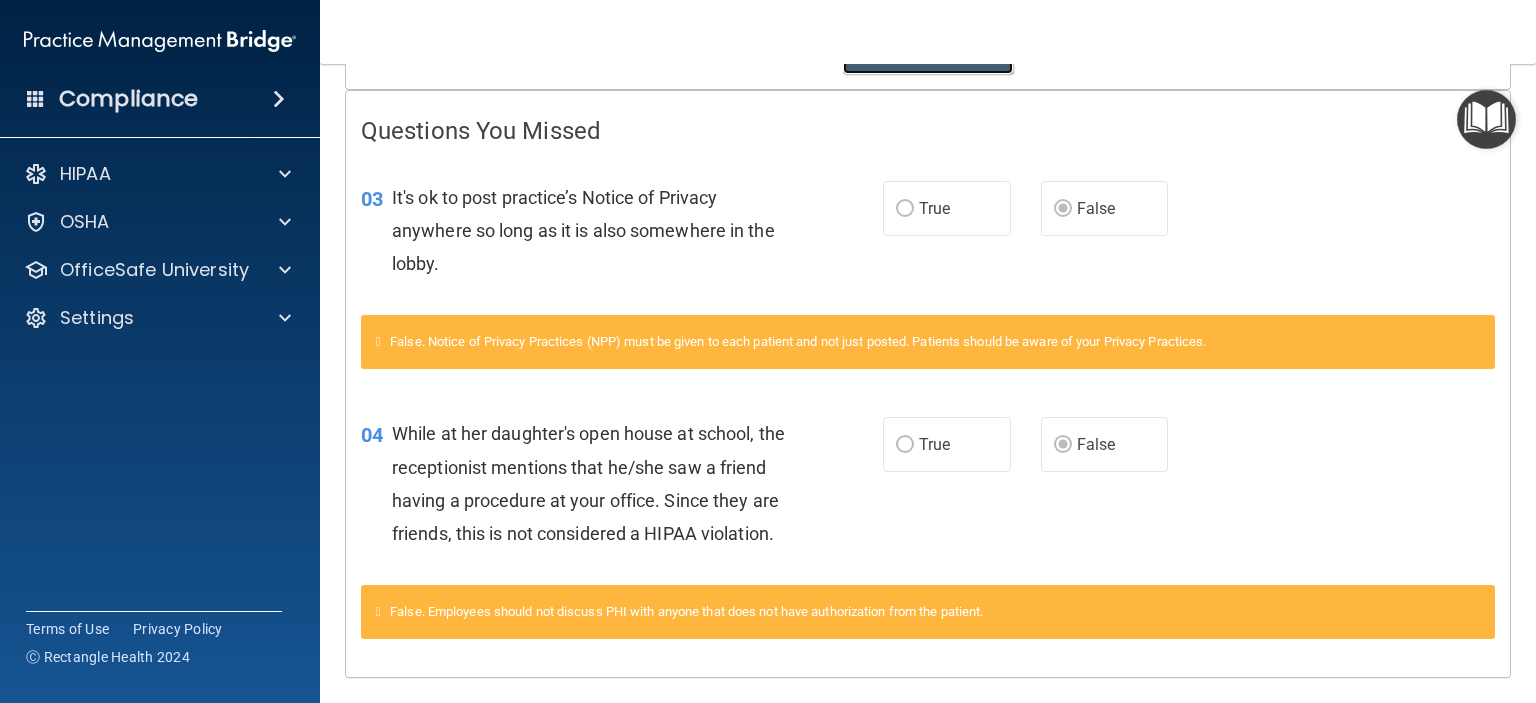 scroll, scrollTop: 394, scrollLeft: 0, axis: vertical 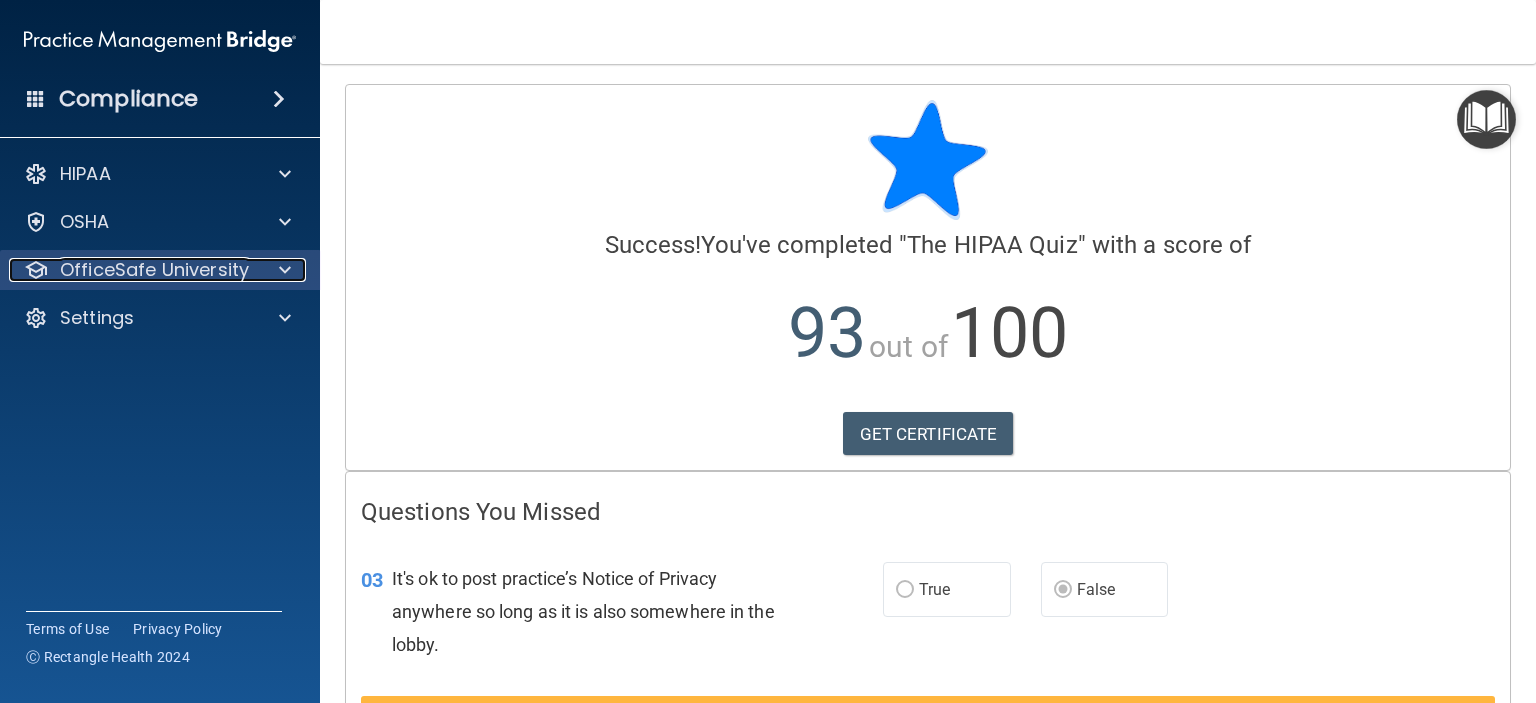 click at bounding box center (285, 270) 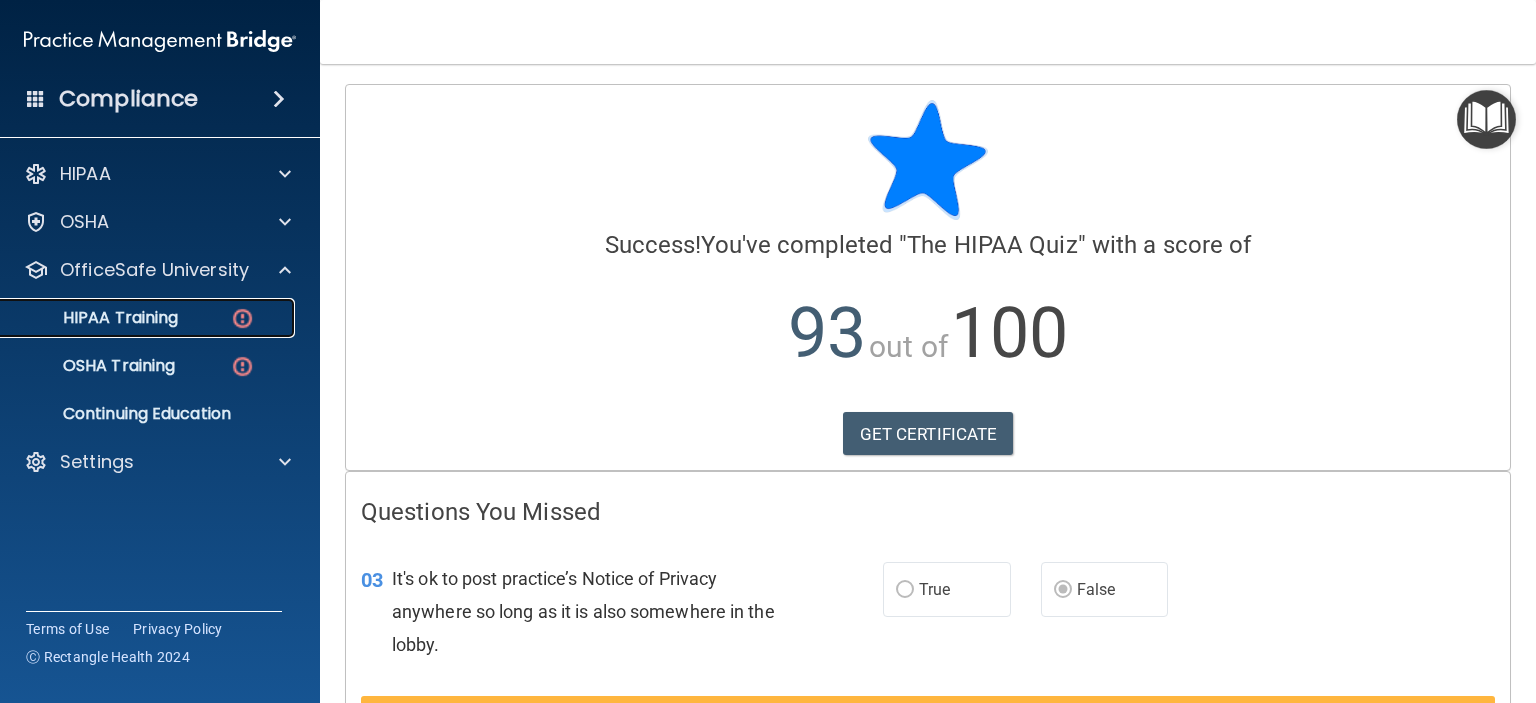 click on "HIPAA Training" at bounding box center [149, 318] 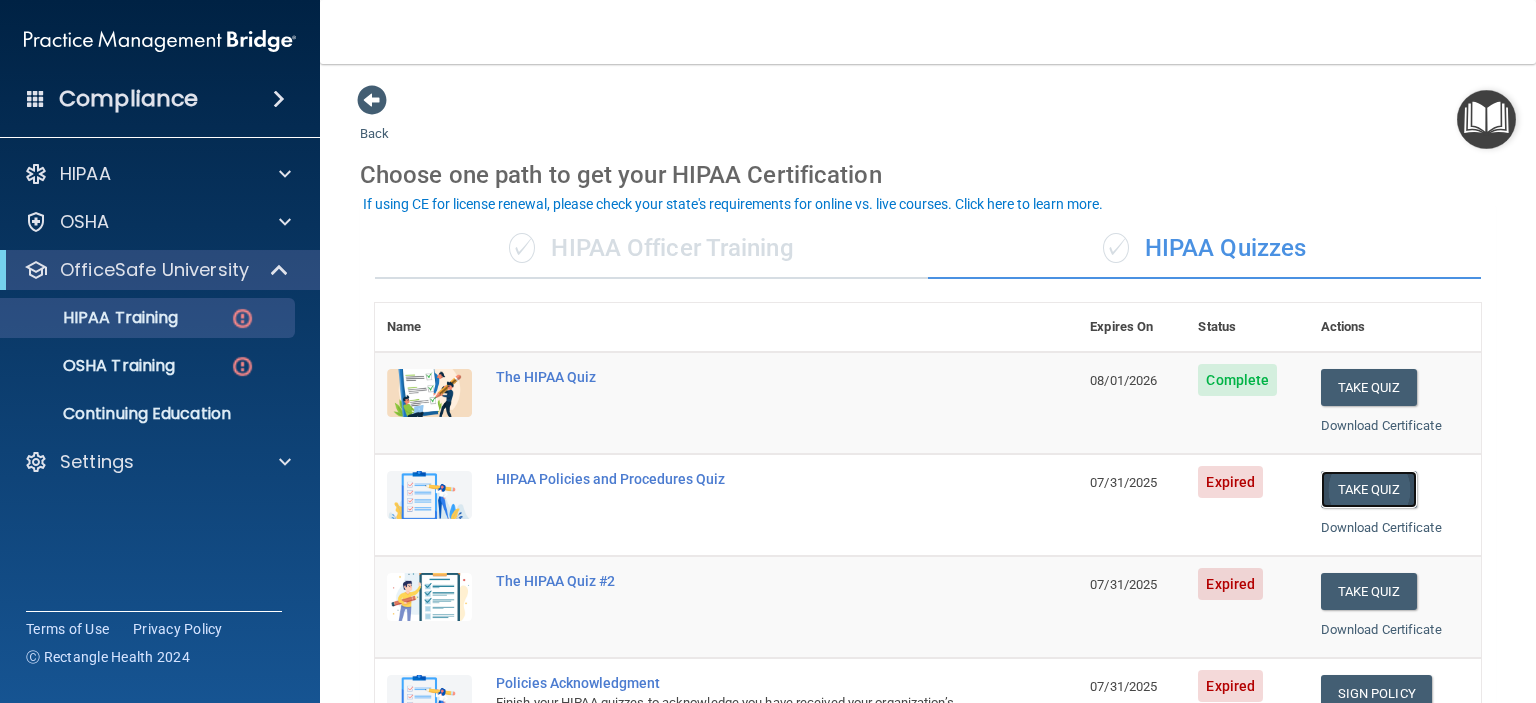click on "Take Quiz" at bounding box center (1369, 489) 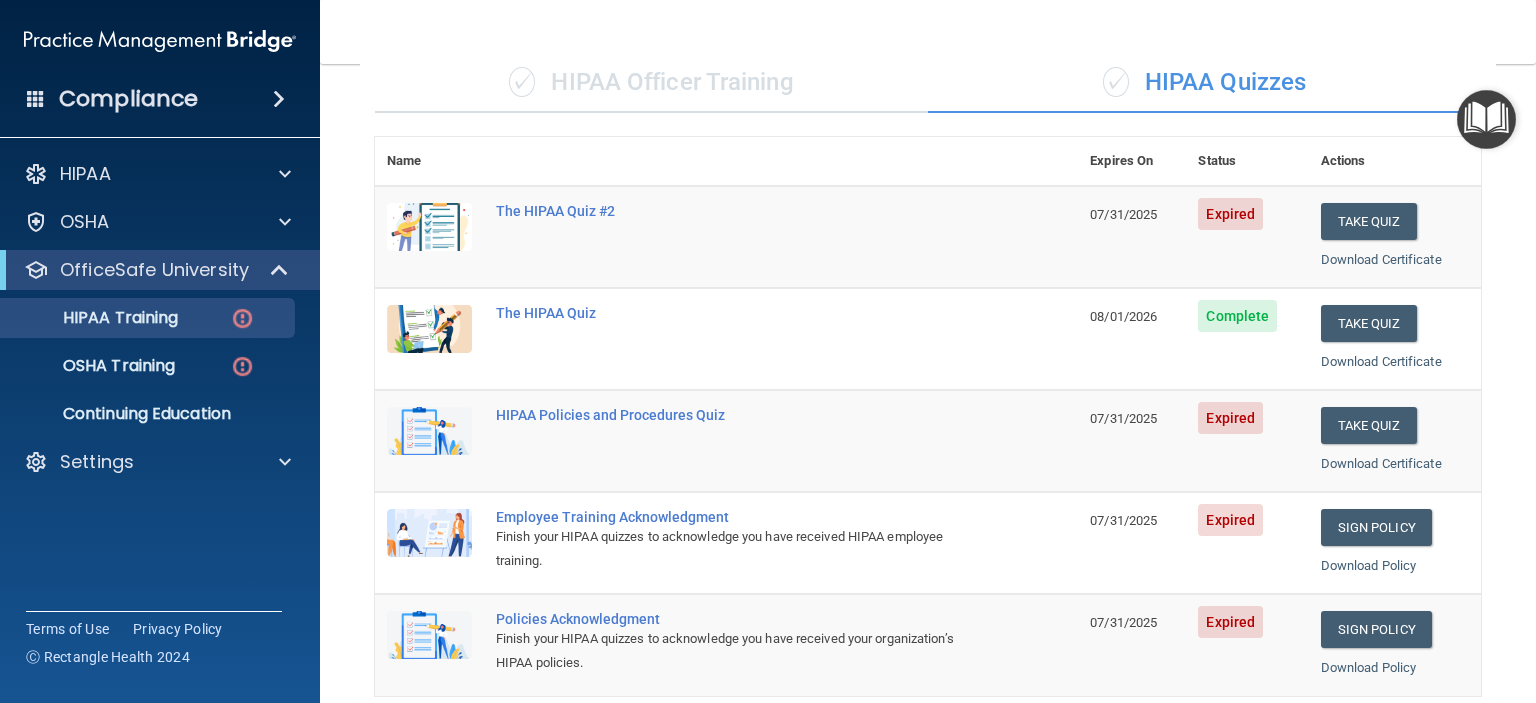 scroll, scrollTop: 172, scrollLeft: 0, axis: vertical 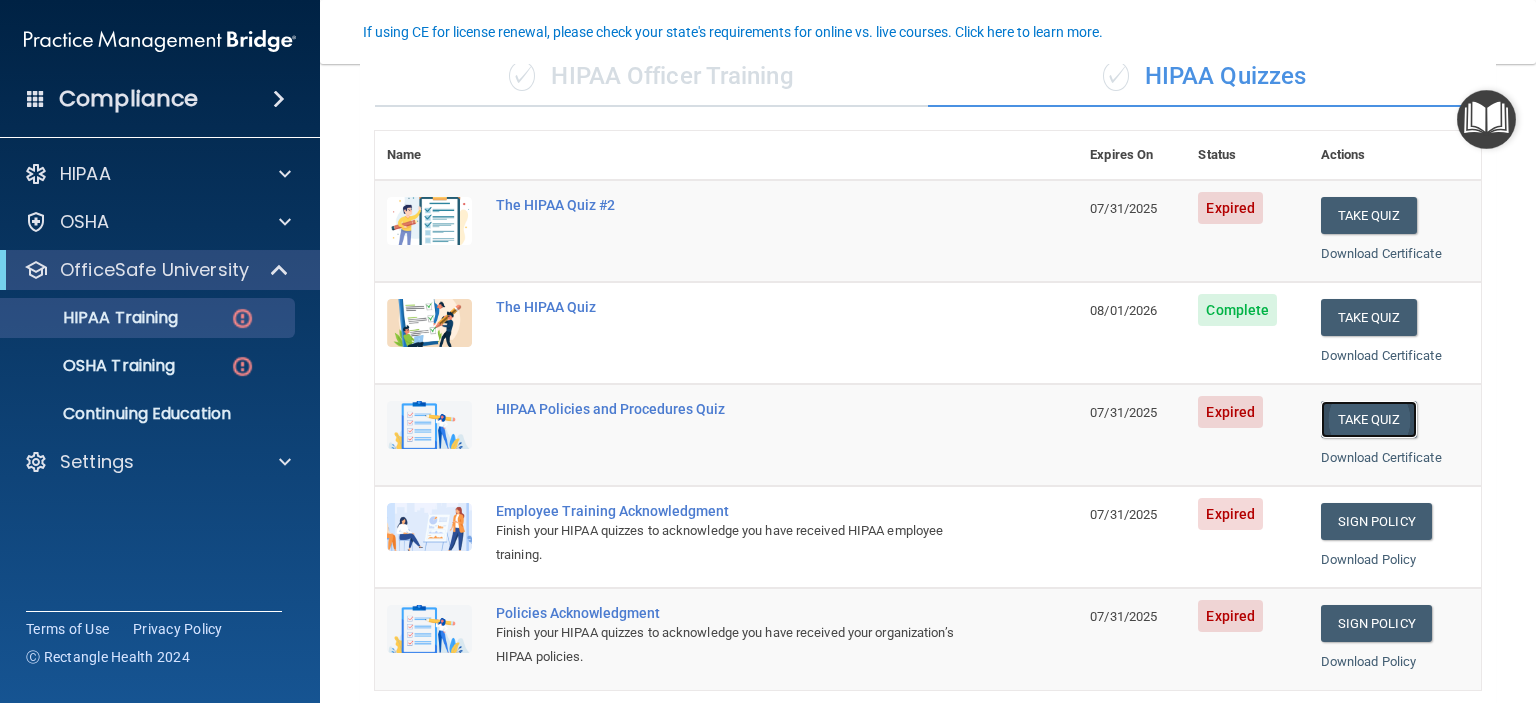 click on "Take Quiz" at bounding box center (1369, 419) 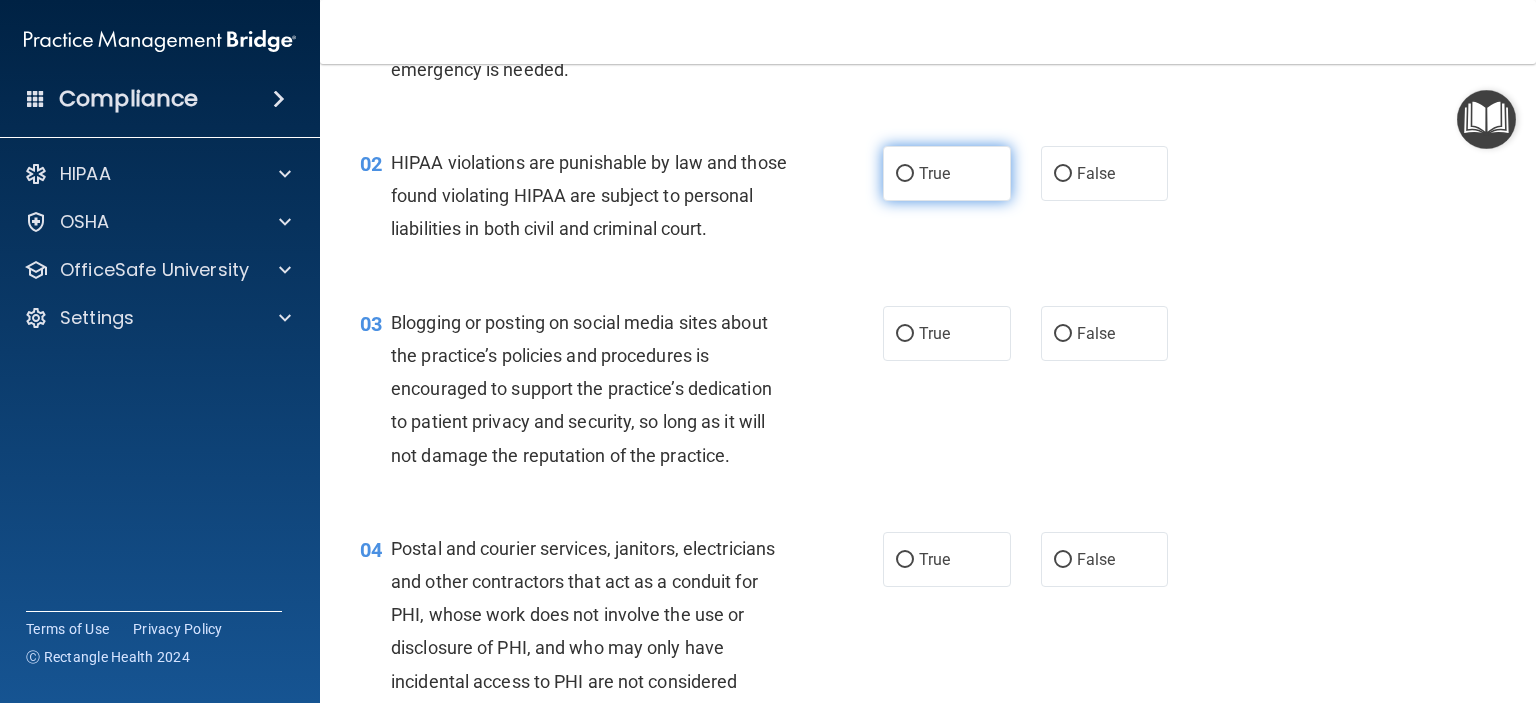 click on "True" at bounding box center (905, 174) 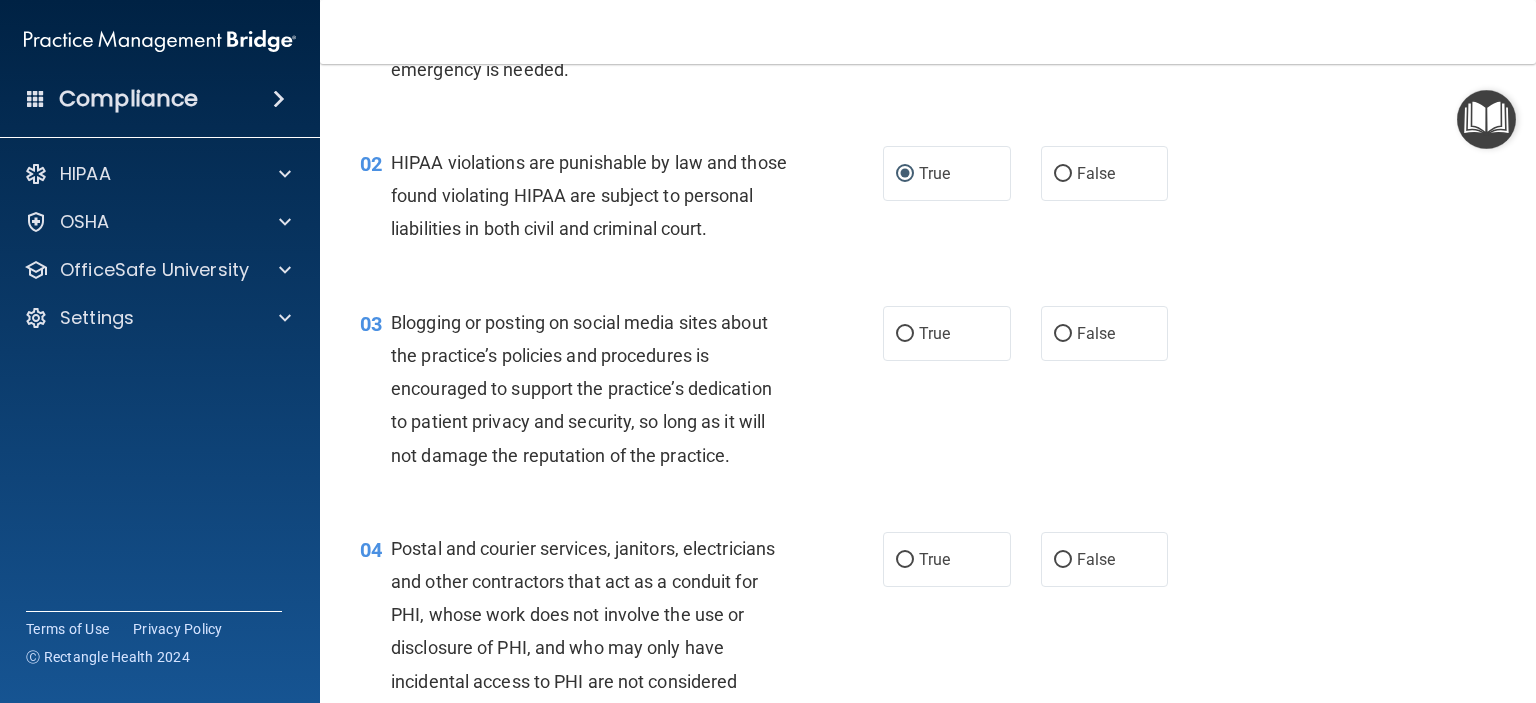 scroll, scrollTop: 0, scrollLeft: 0, axis: both 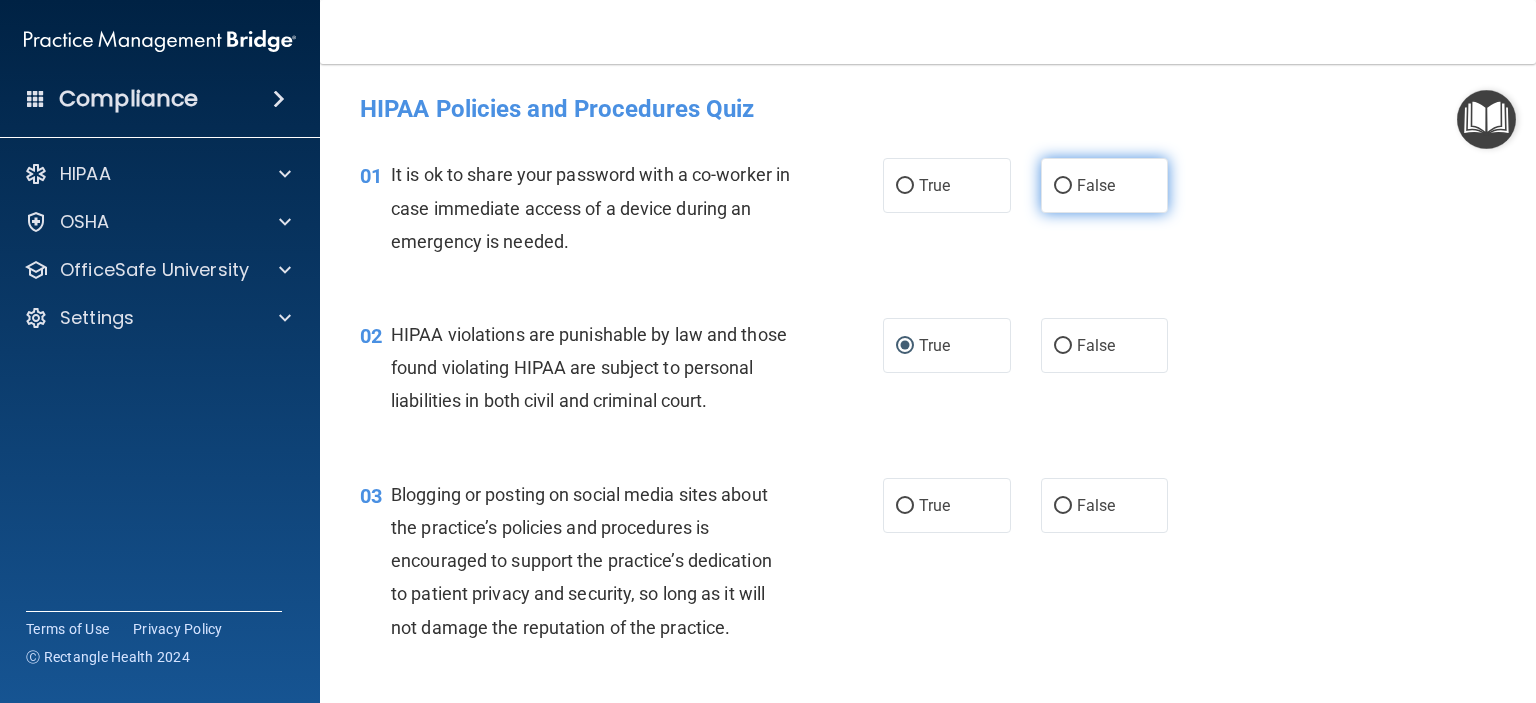 click on "False" at bounding box center (1063, 186) 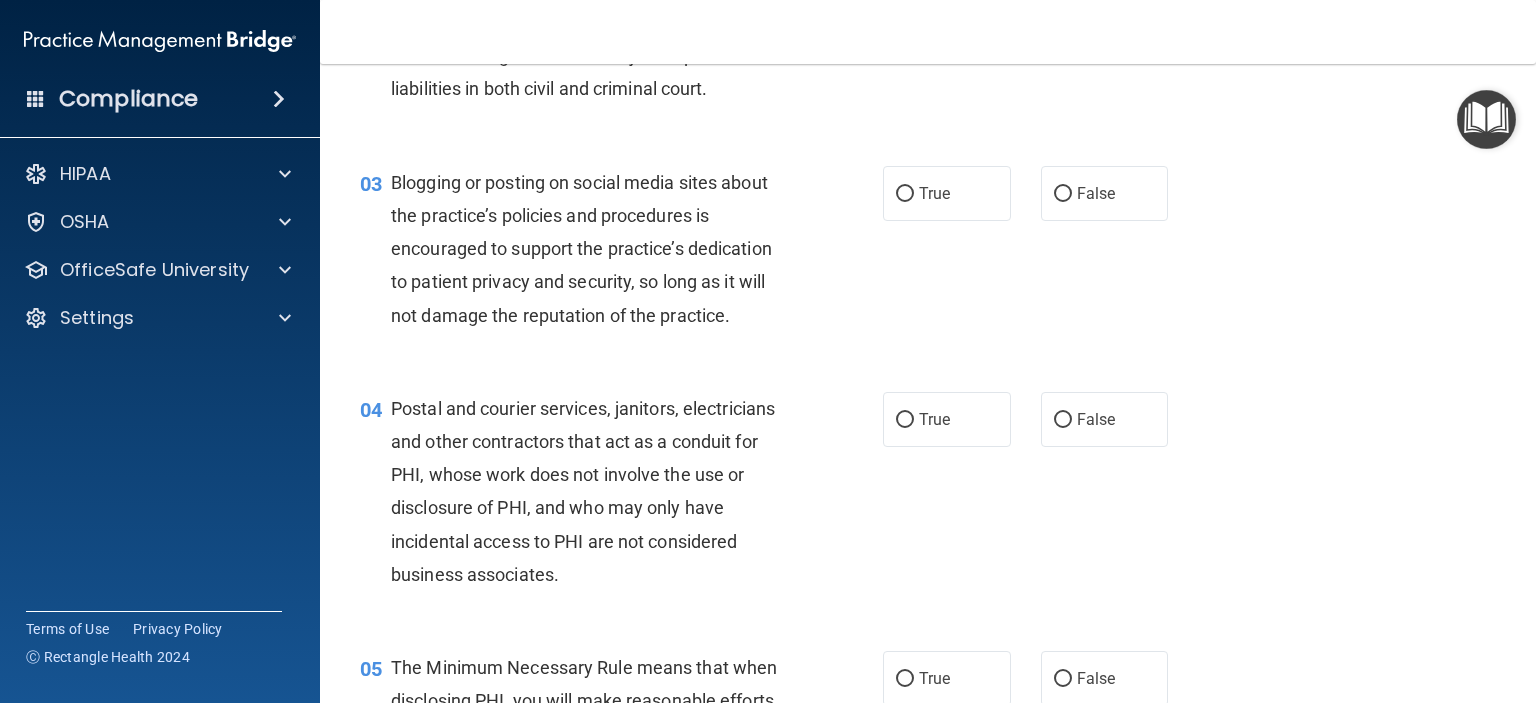 scroll, scrollTop: 312, scrollLeft: 0, axis: vertical 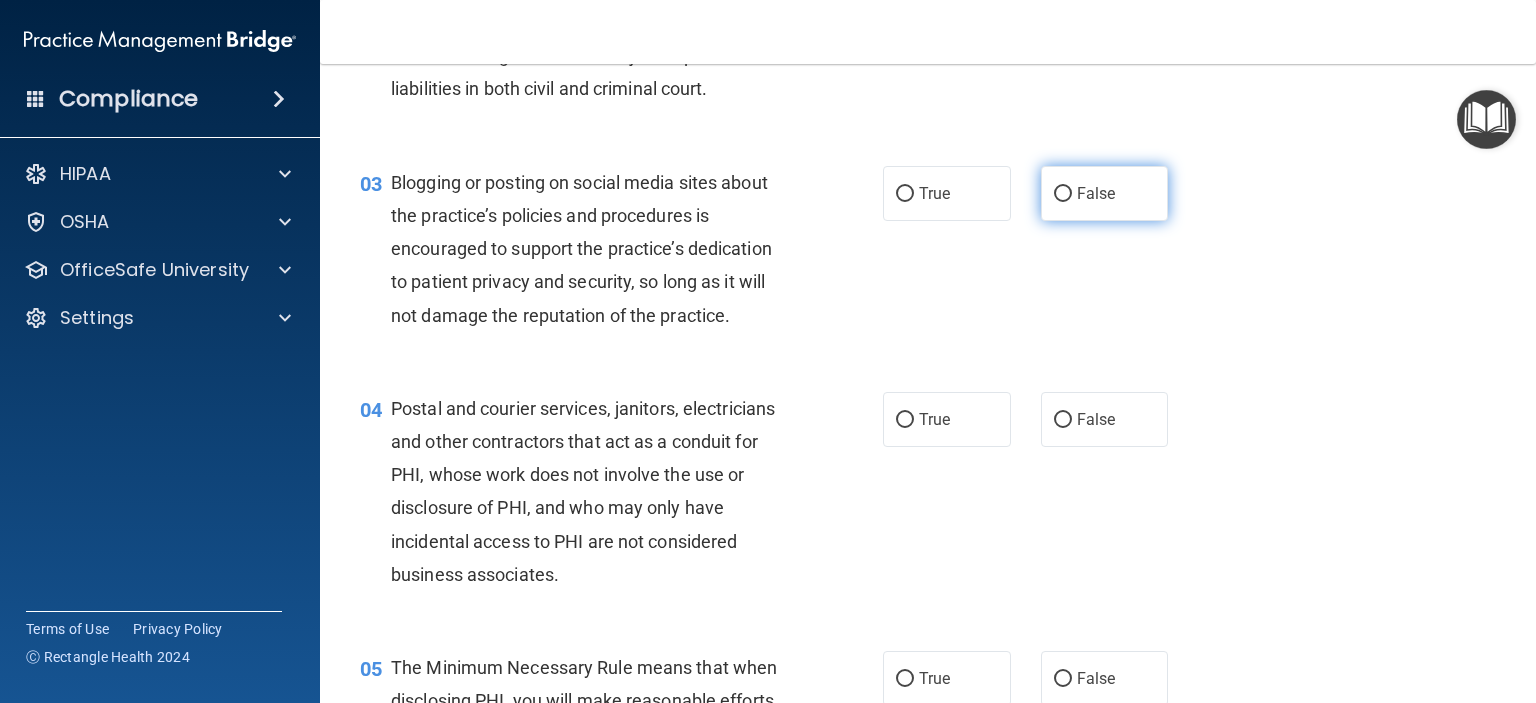 click on "False" at bounding box center [1063, 194] 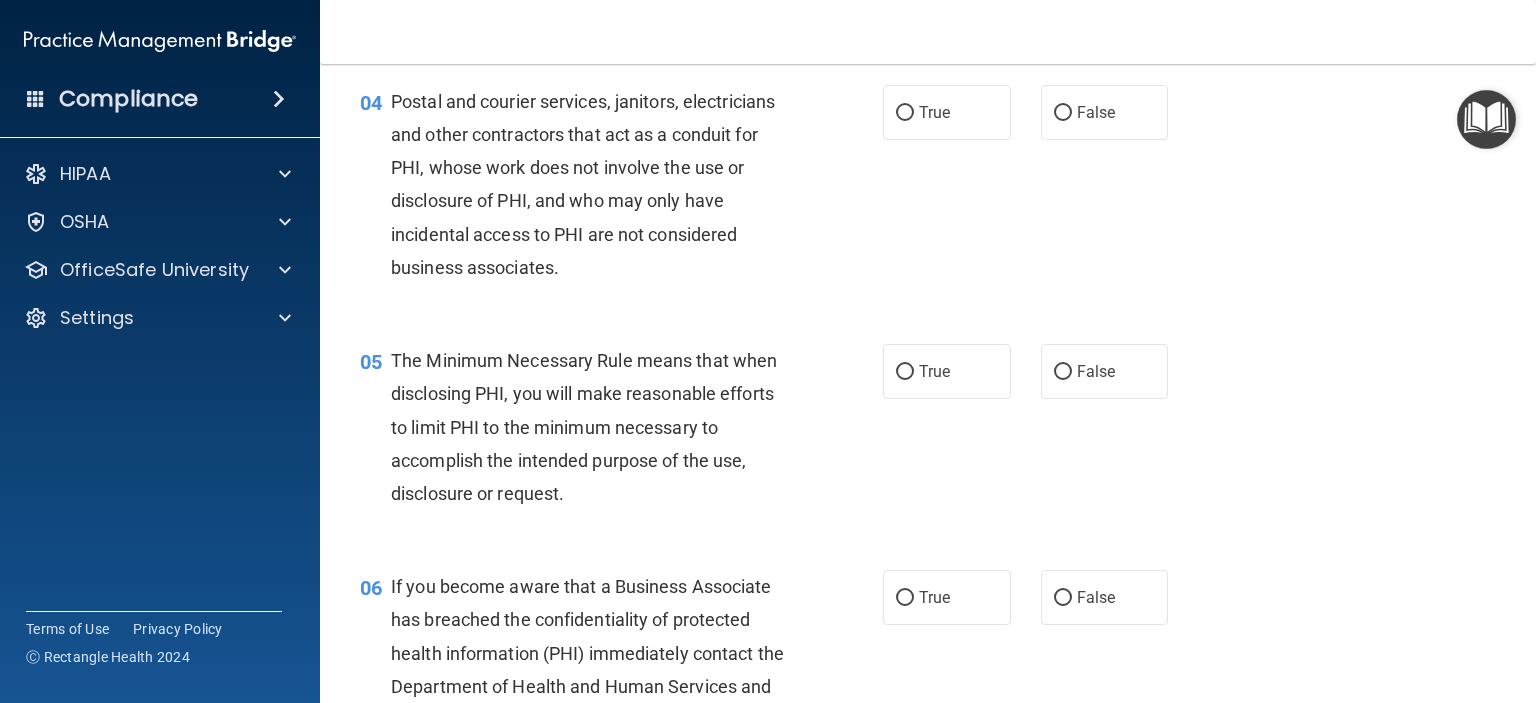 scroll, scrollTop: 620, scrollLeft: 0, axis: vertical 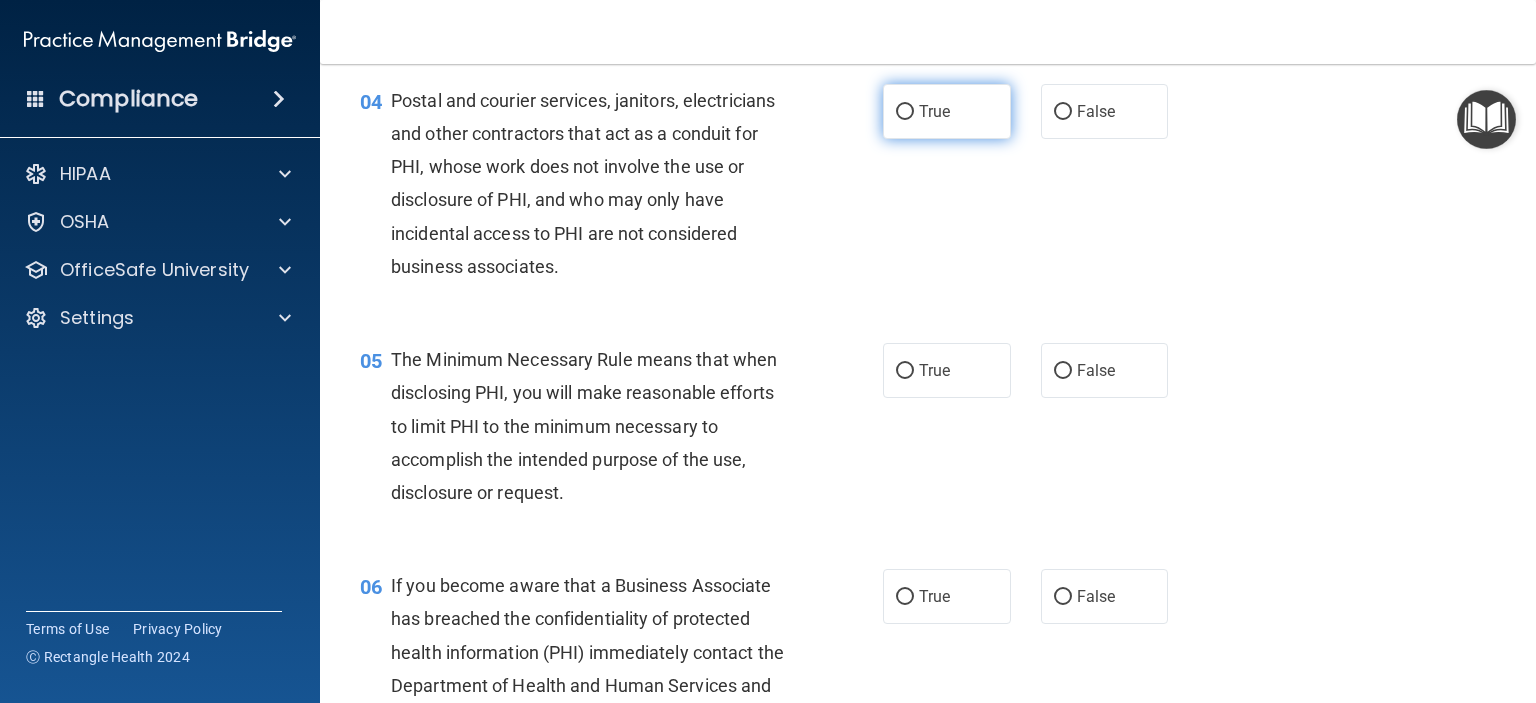 click on "True" at bounding box center (947, 111) 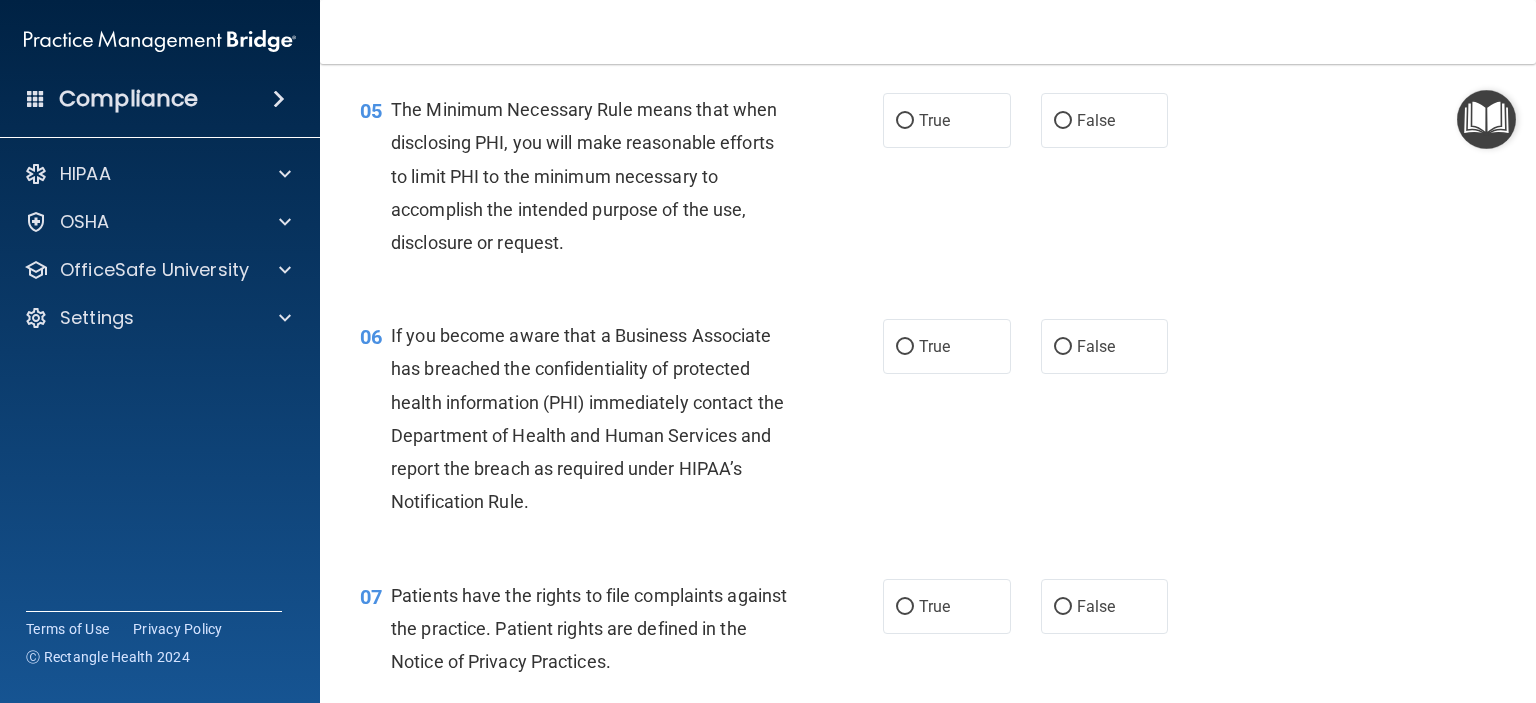 scroll, scrollTop: 883, scrollLeft: 0, axis: vertical 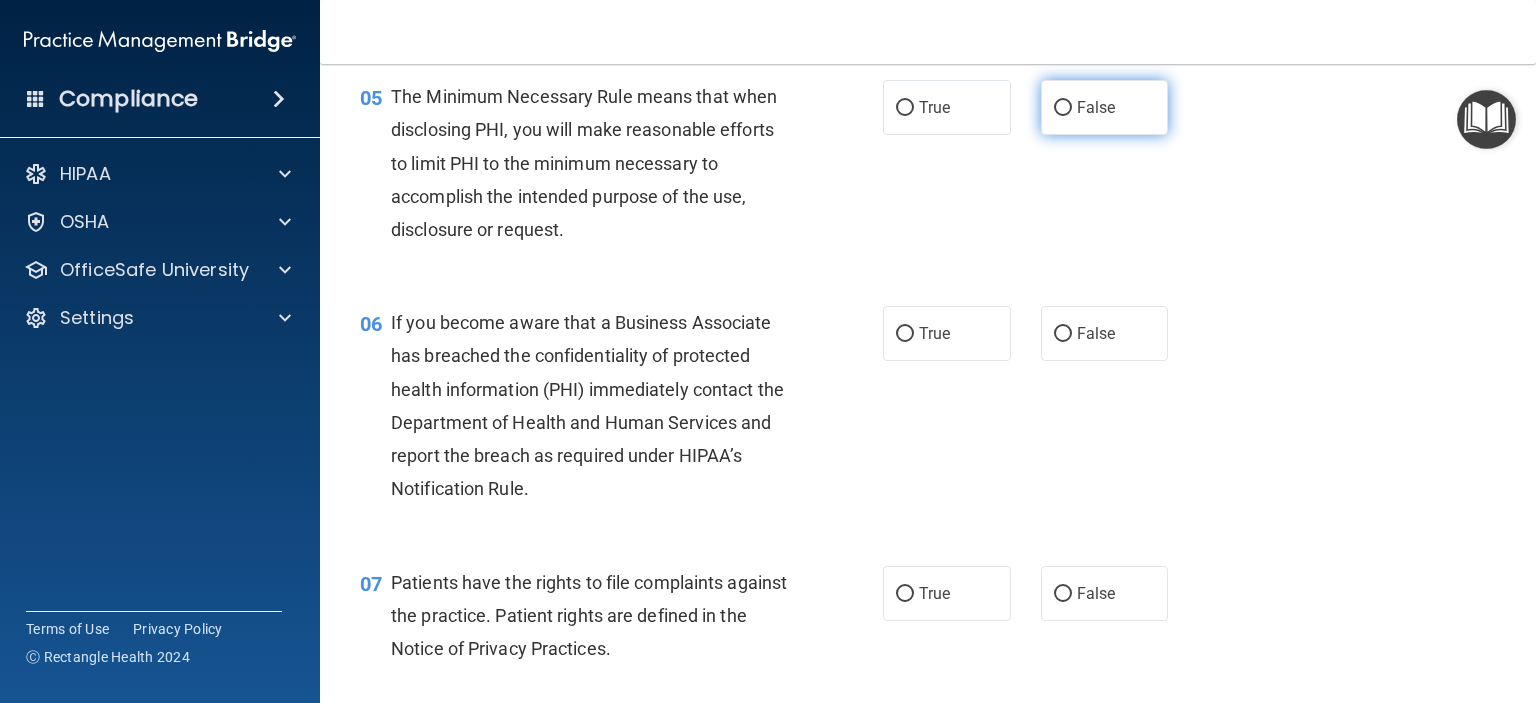 click on "False" at bounding box center [1063, 108] 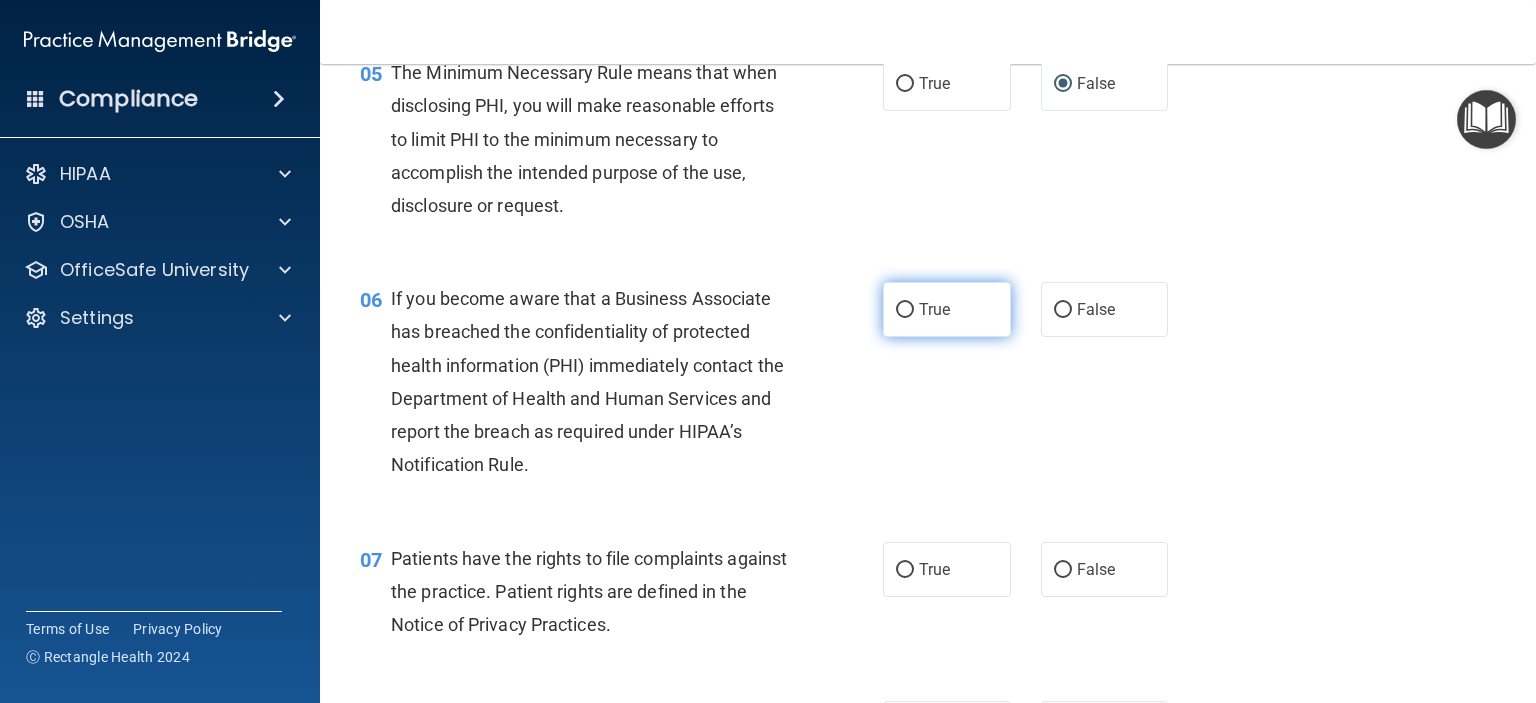 scroll, scrollTop: 906, scrollLeft: 0, axis: vertical 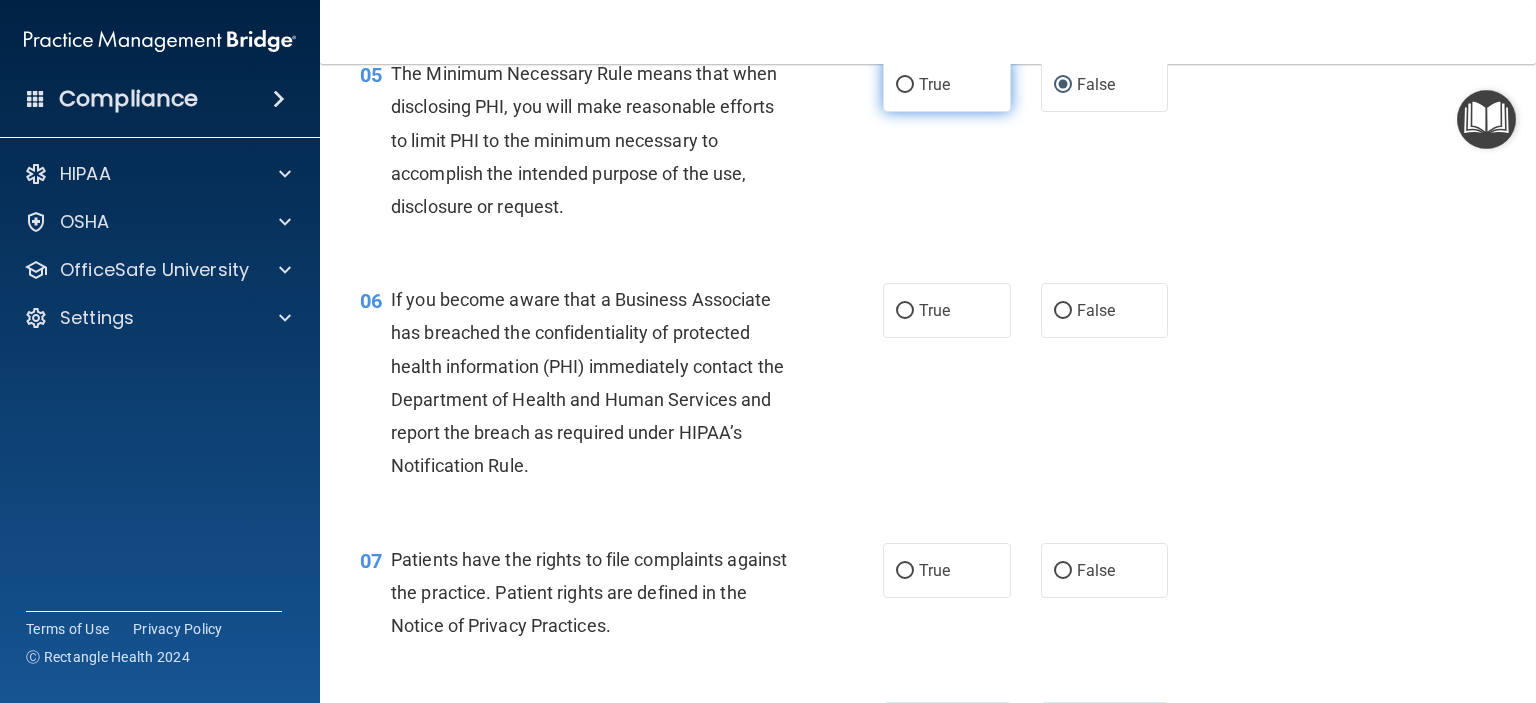 click on "True" at bounding box center (947, 84) 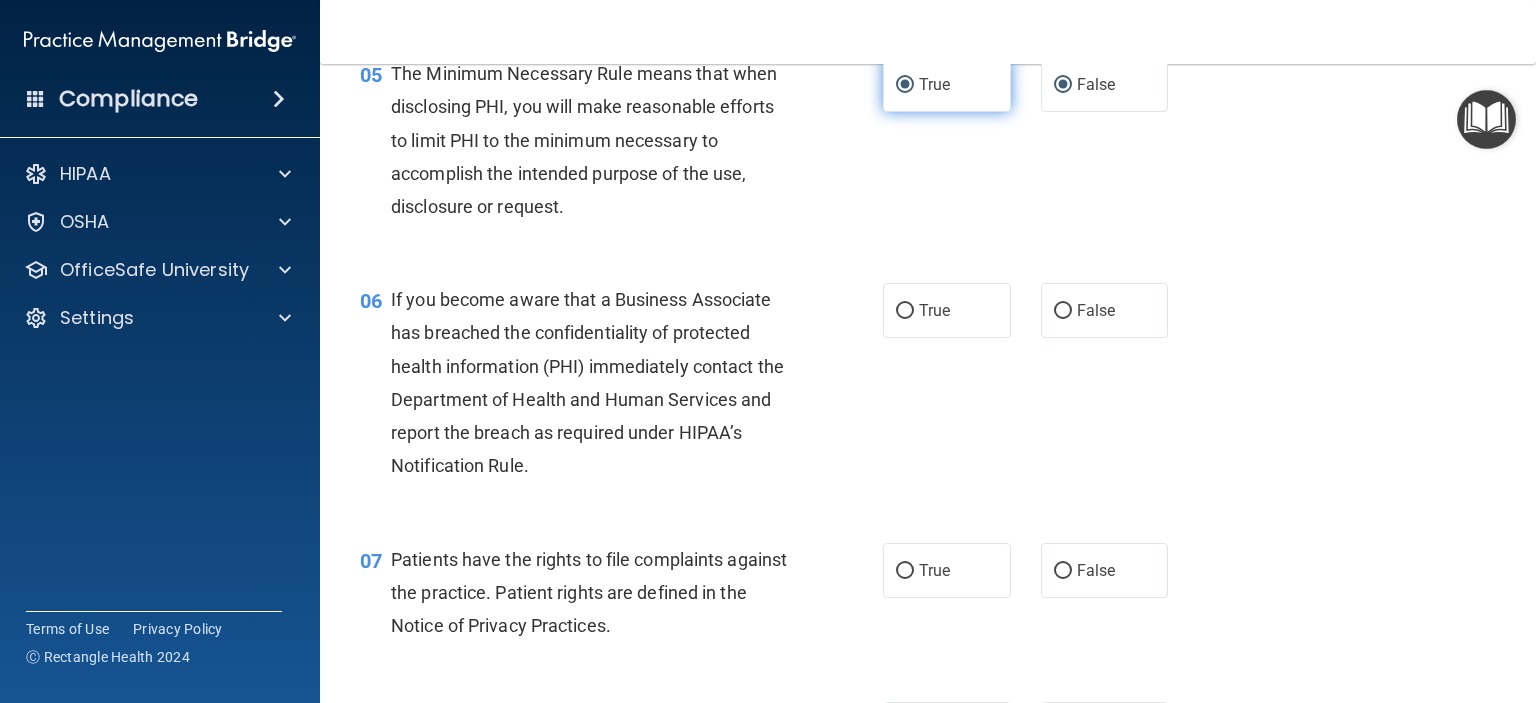 radio on "false" 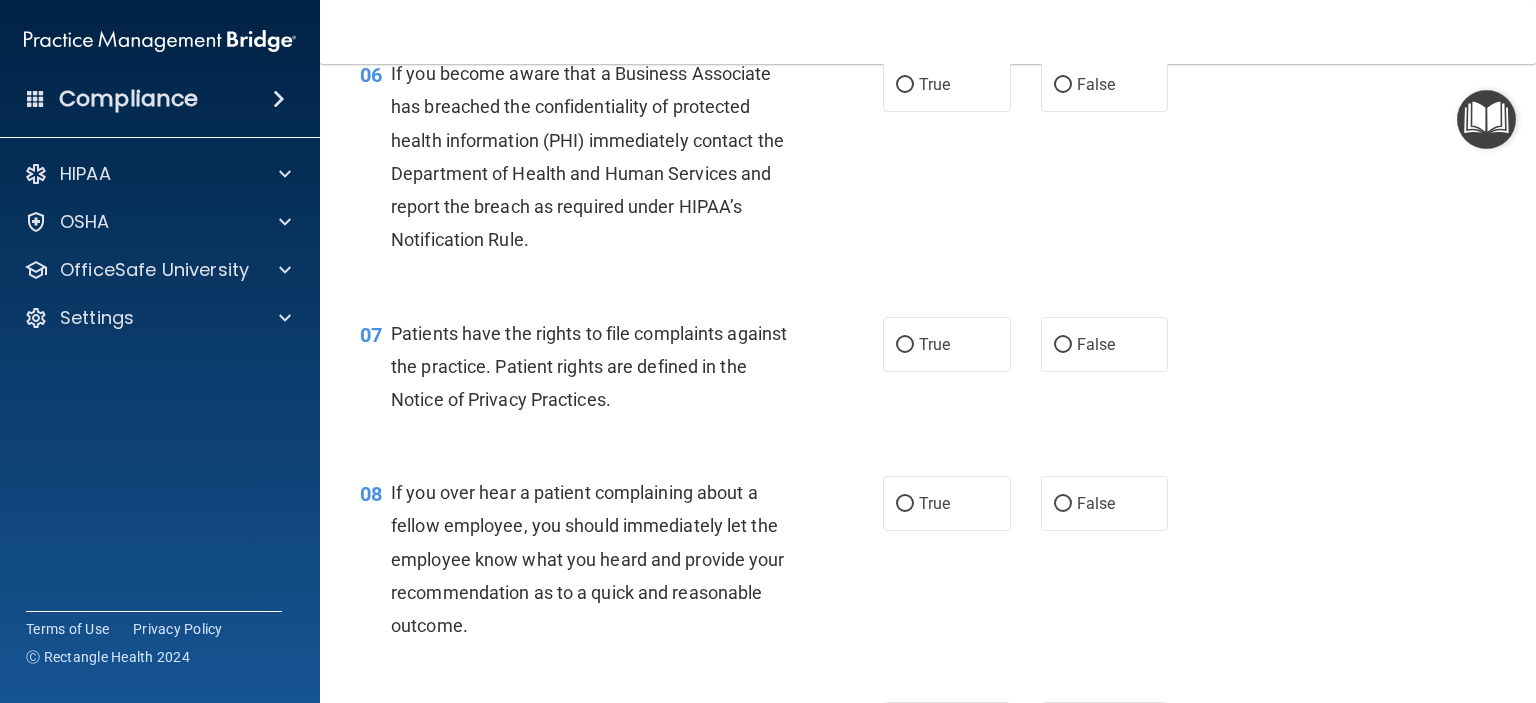 scroll, scrollTop: 1131, scrollLeft: 0, axis: vertical 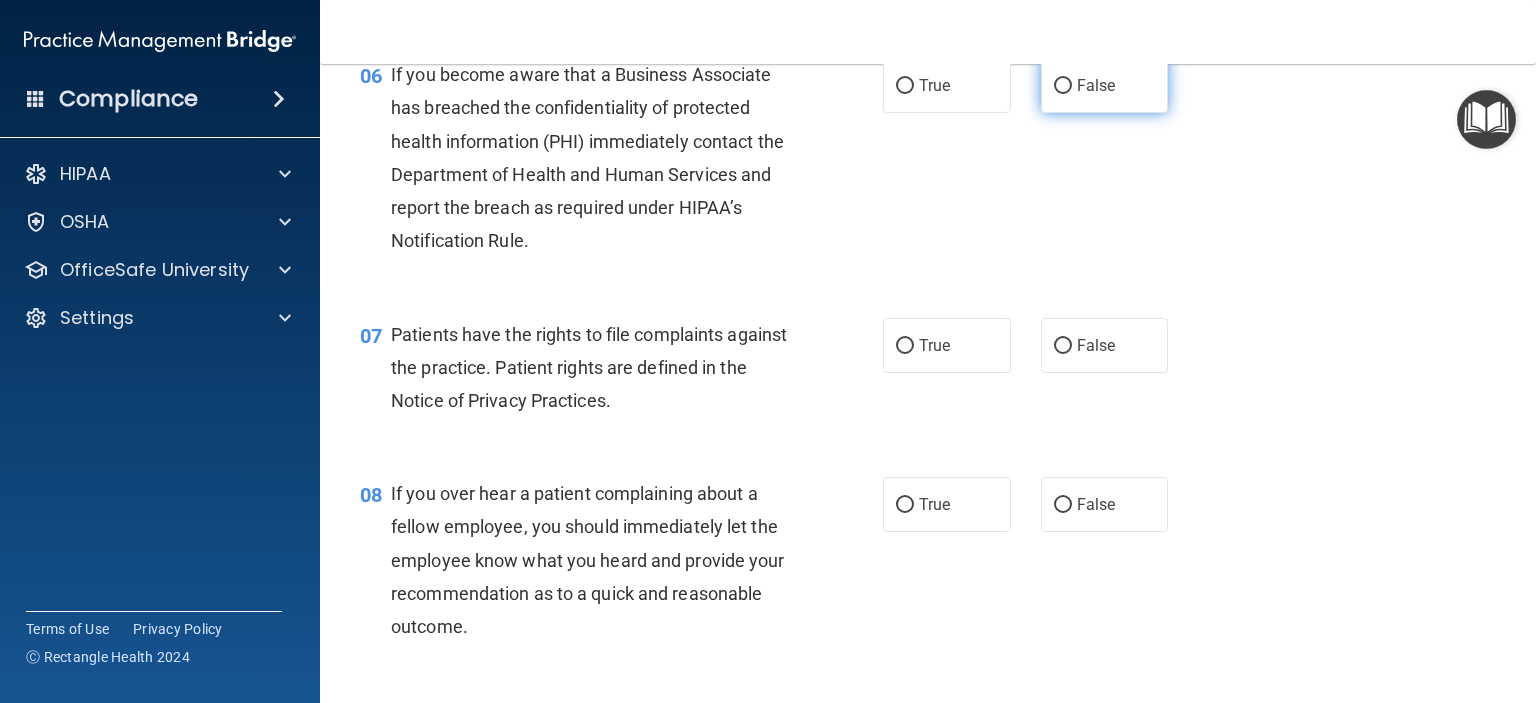 click on "False" at bounding box center (1105, 85) 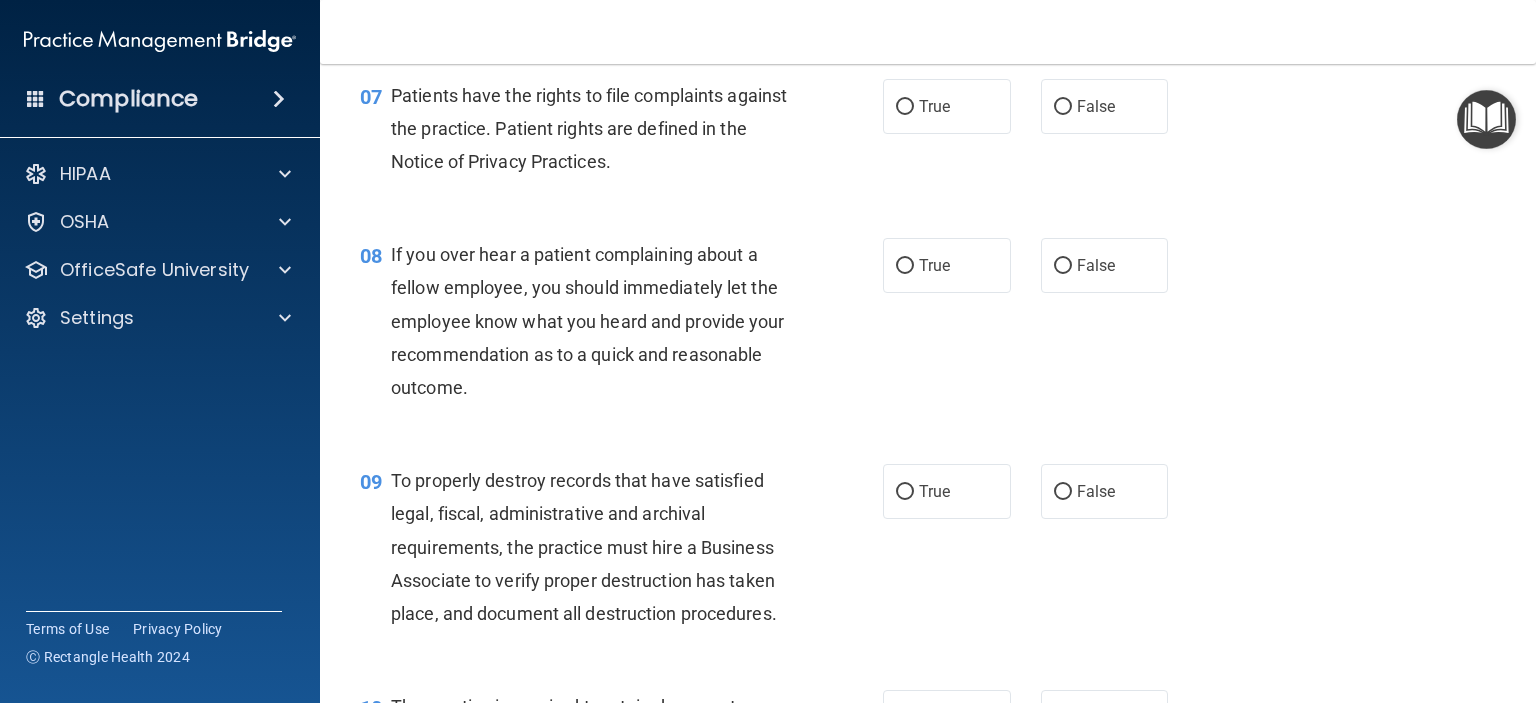 scroll, scrollTop: 1371, scrollLeft: 0, axis: vertical 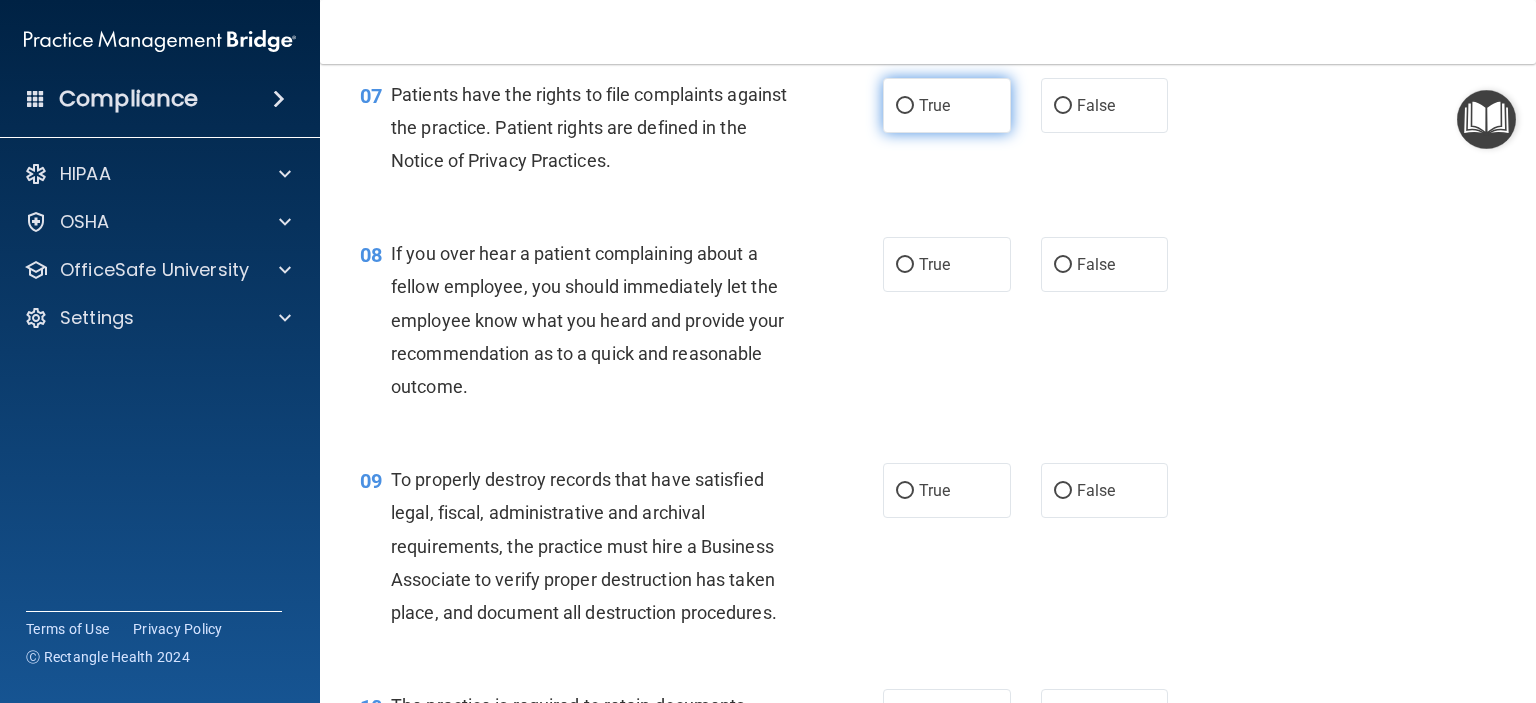 click on "True" at bounding box center (905, 106) 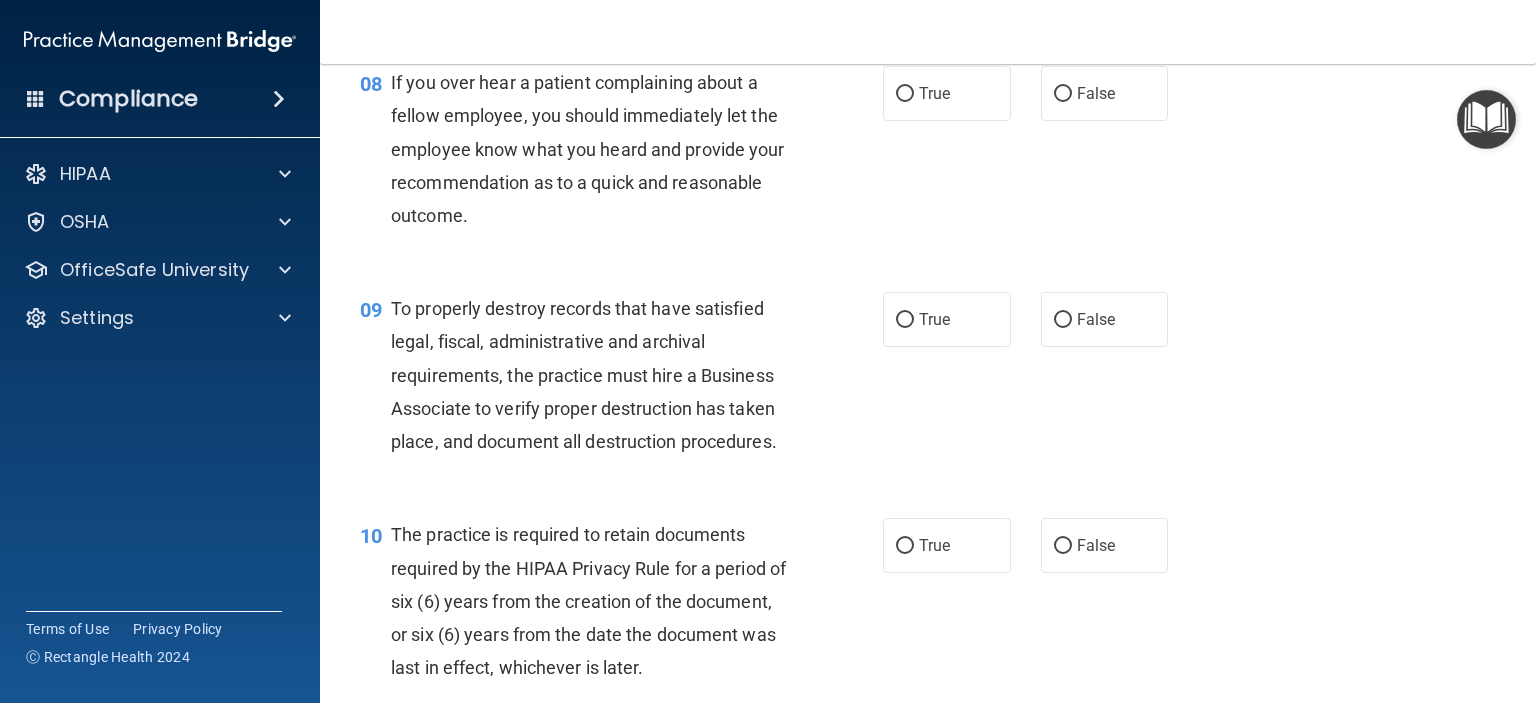 scroll, scrollTop: 1544, scrollLeft: 0, axis: vertical 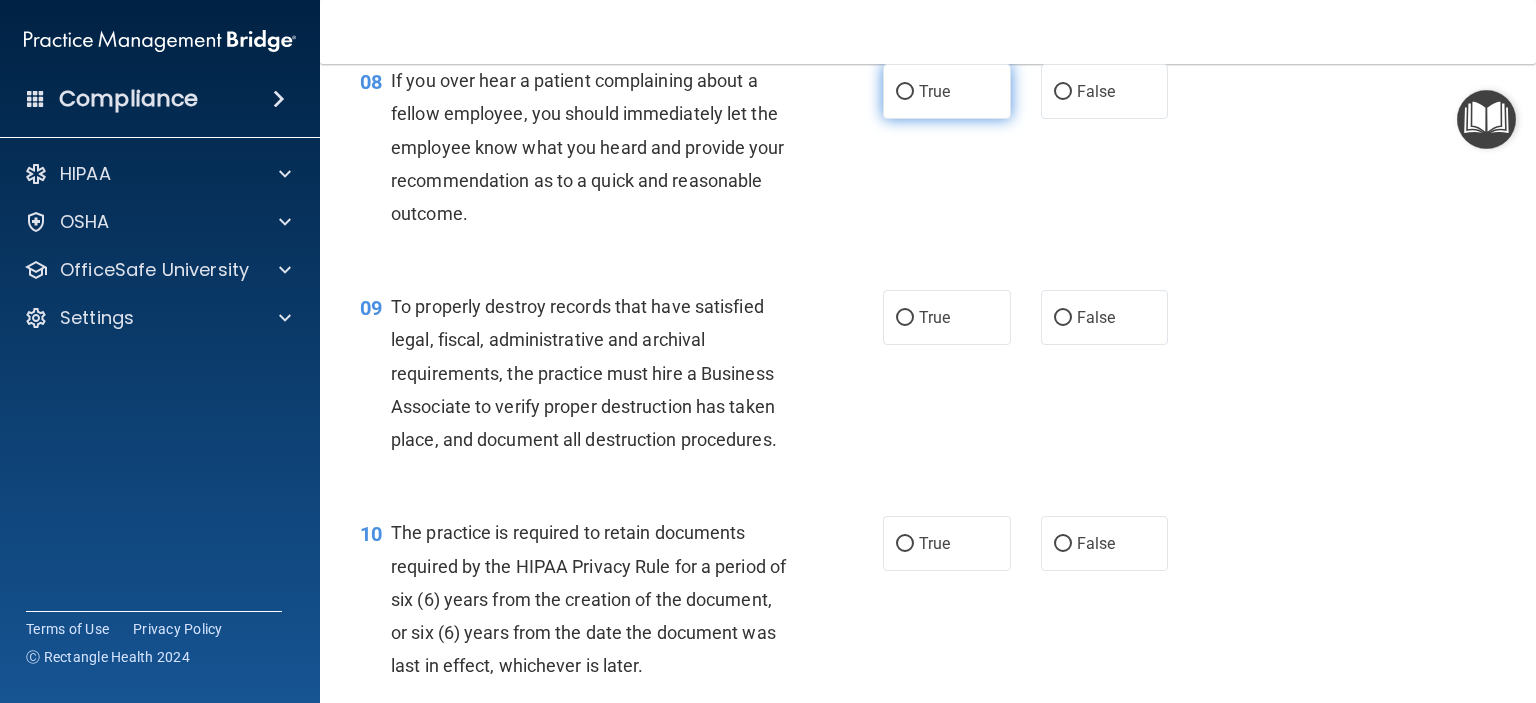 click on "True" at bounding box center (905, 92) 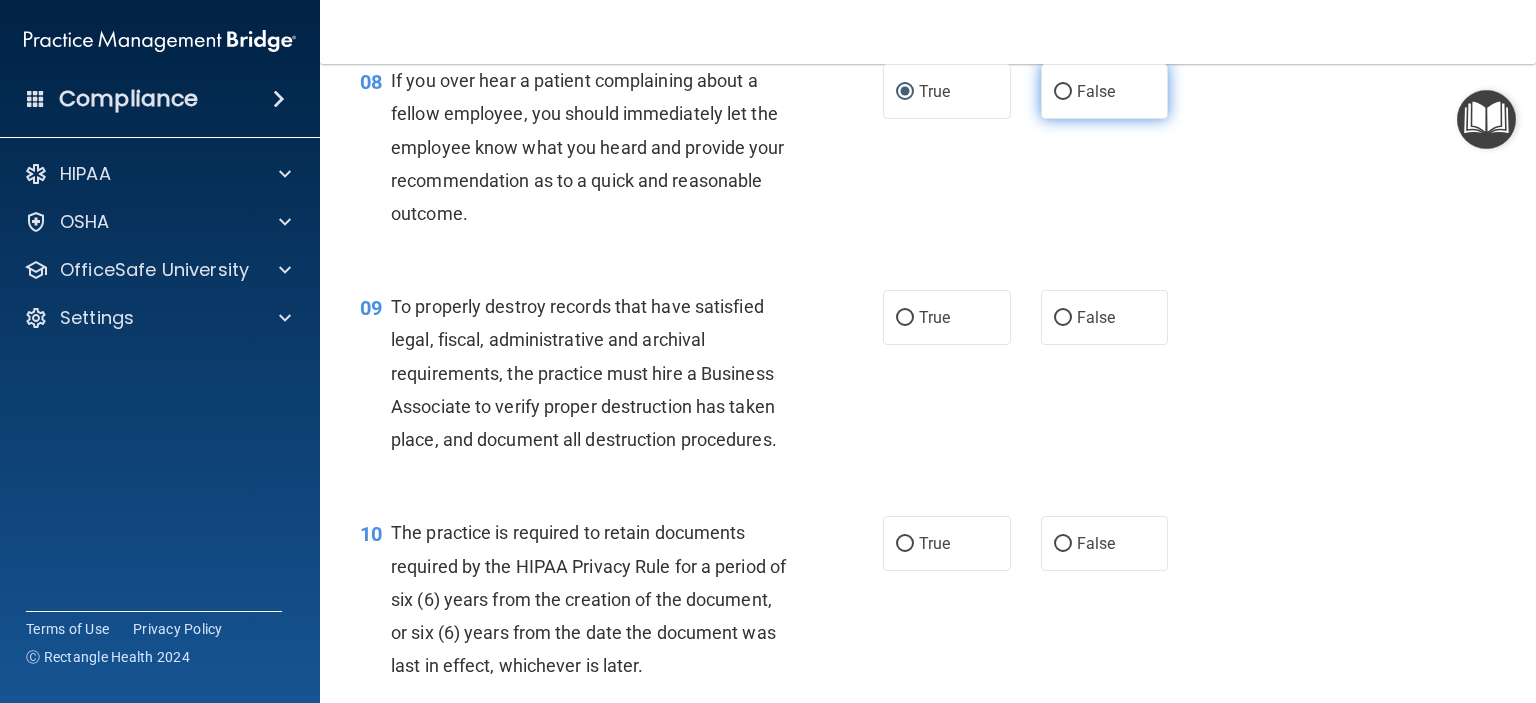 click on "False" at bounding box center [1063, 92] 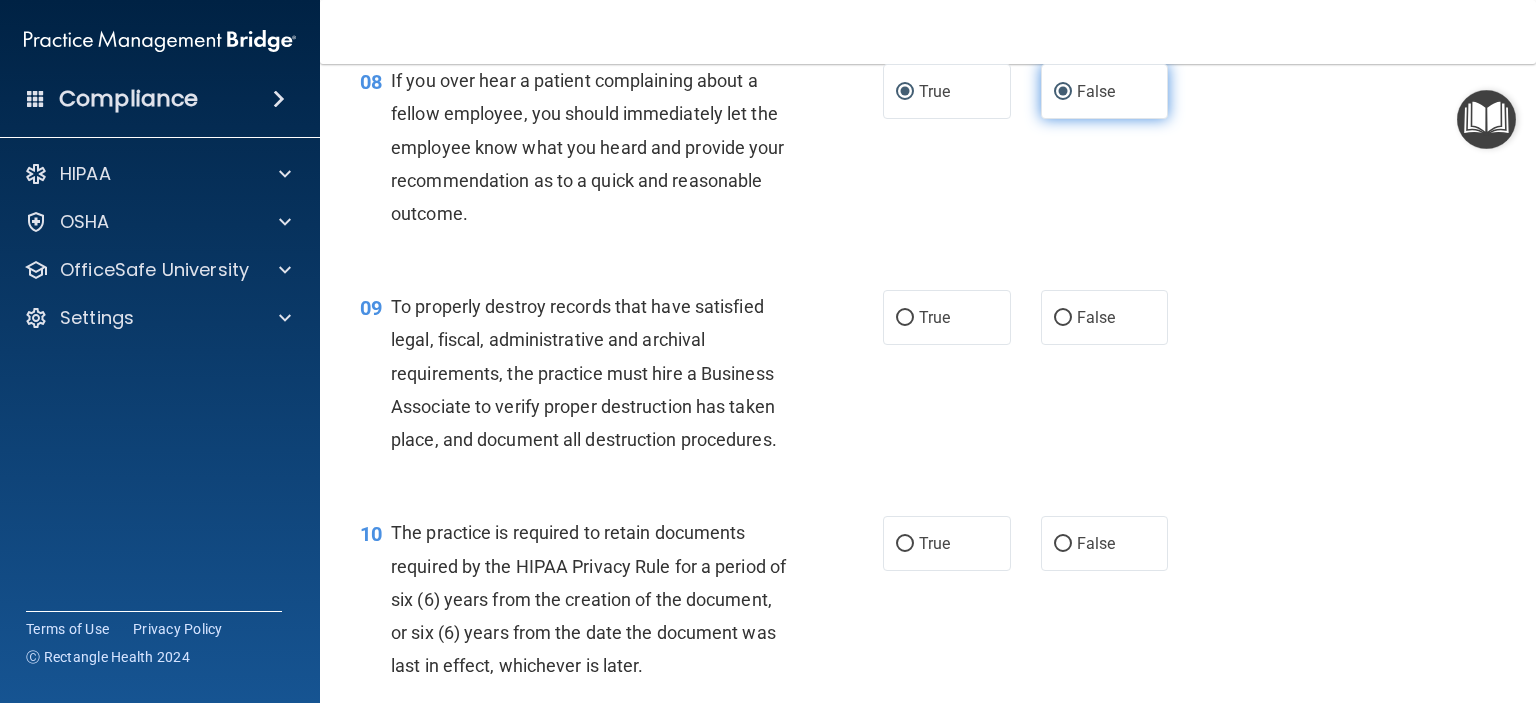 radio on "false" 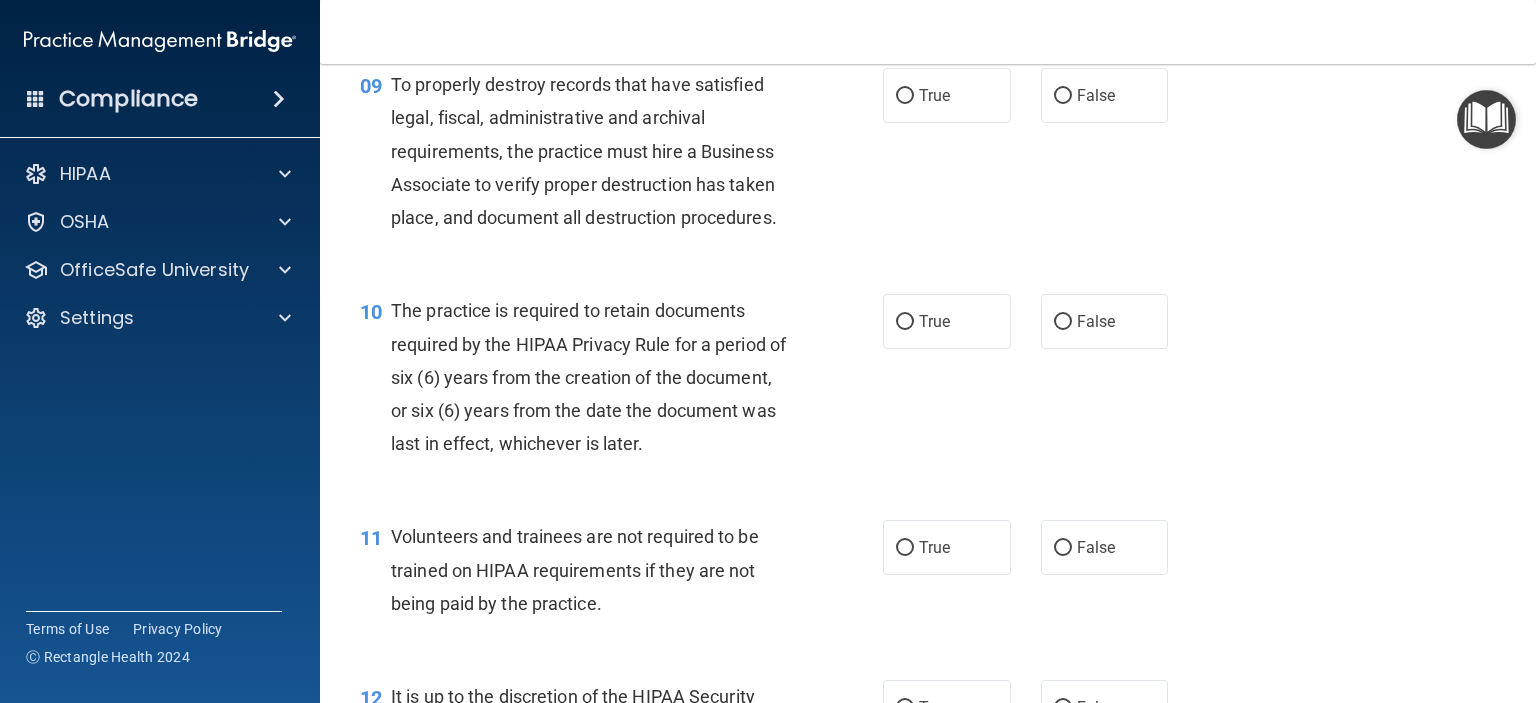 scroll, scrollTop: 1772, scrollLeft: 0, axis: vertical 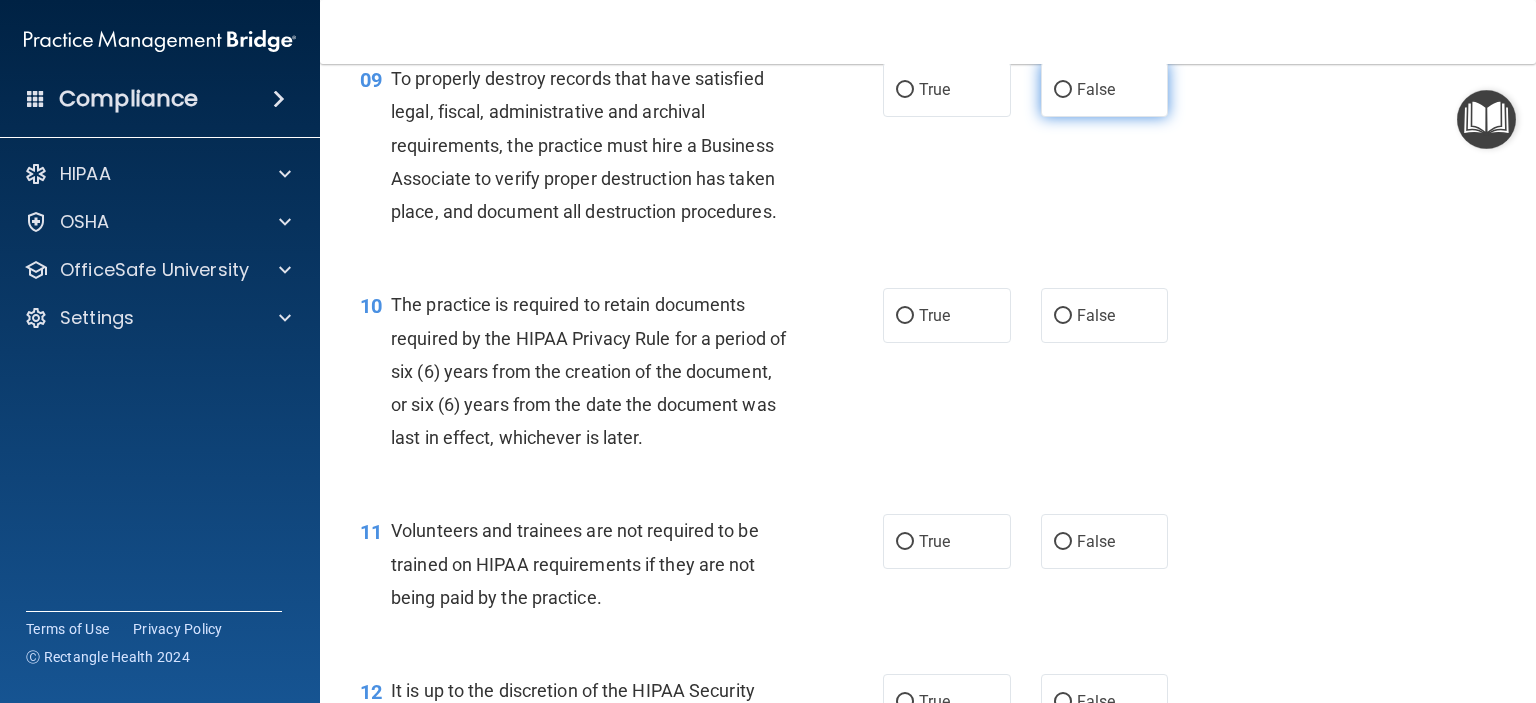 click on "False" at bounding box center (1063, 90) 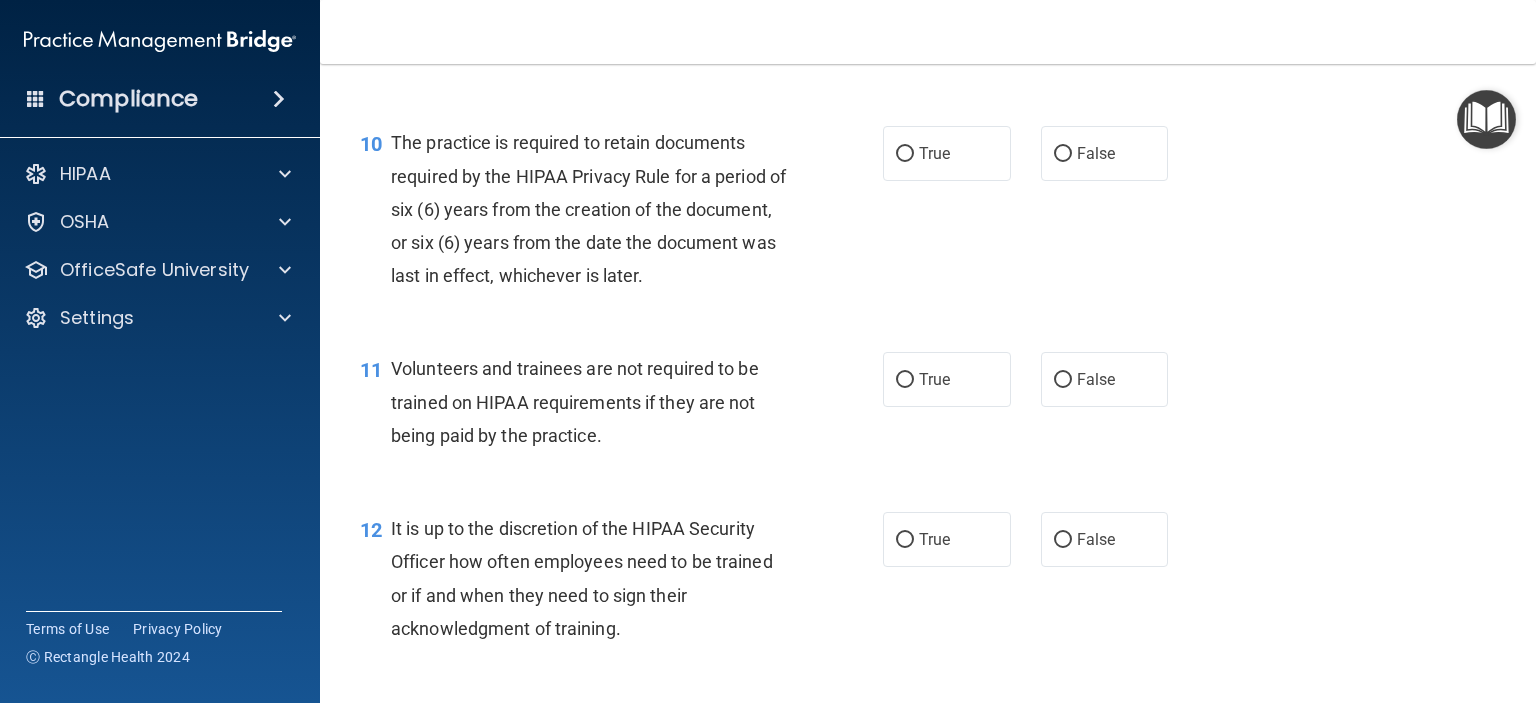 scroll, scrollTop: 1943, scrollLeft: 0, axis: vertical 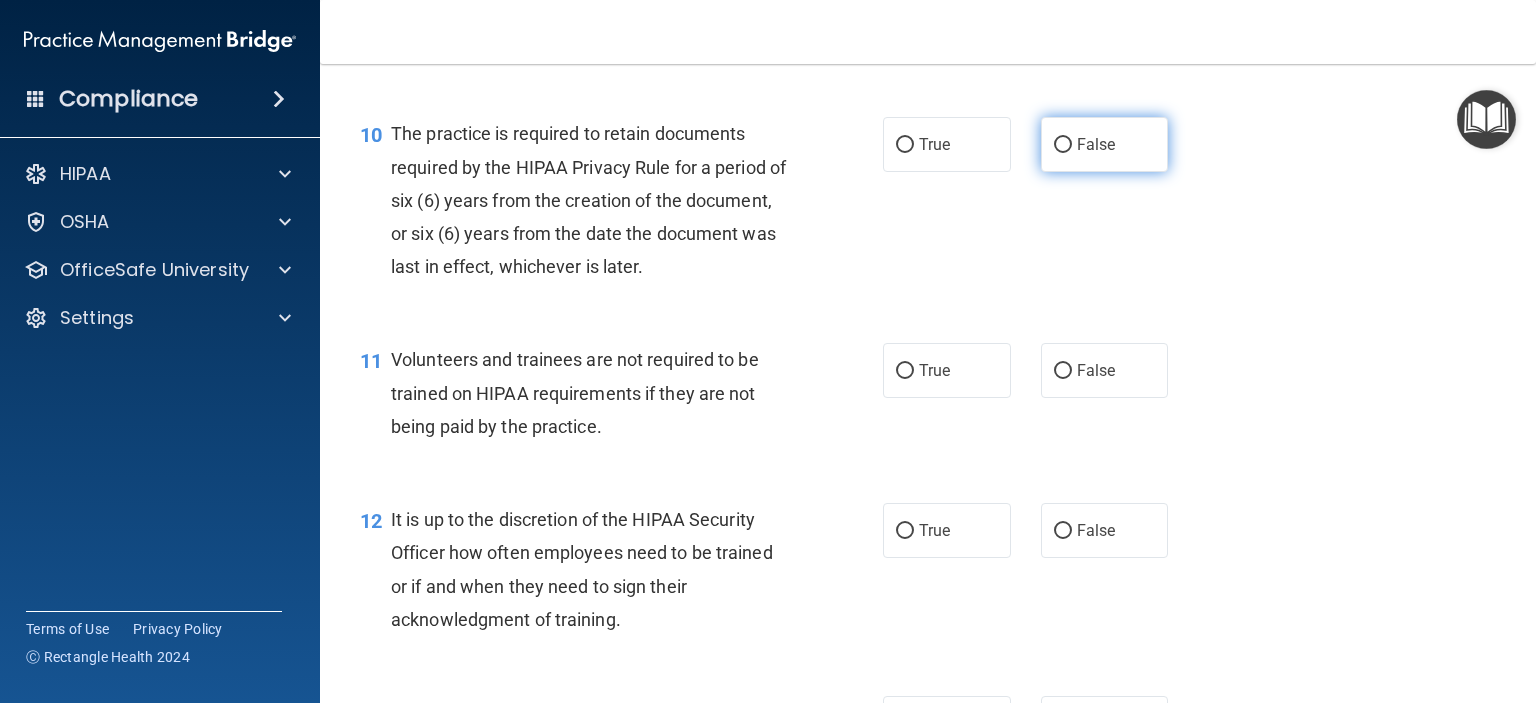 click on "False" at bounding box center (1063, 145) 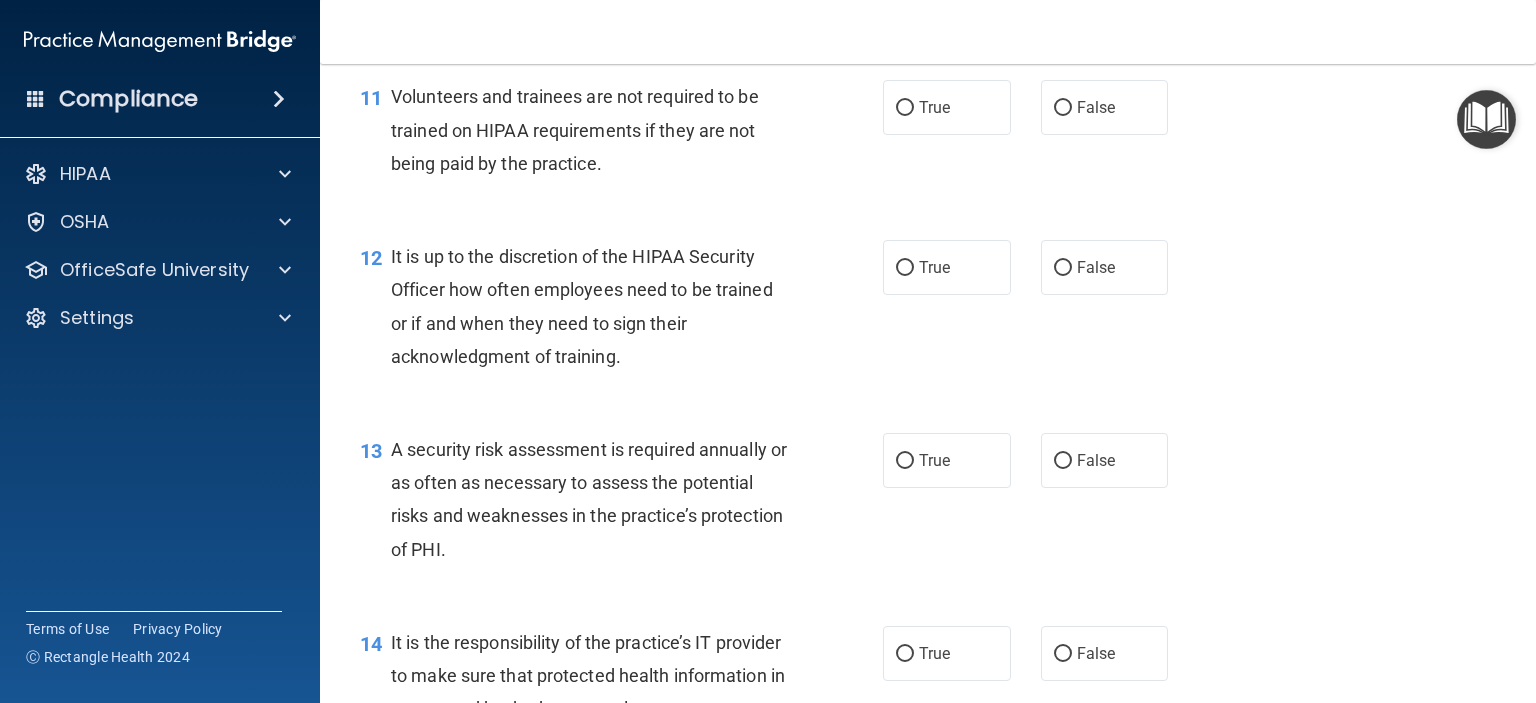 scroll, scrollTop: 2207, scrollLeft: 0, axis: vertical 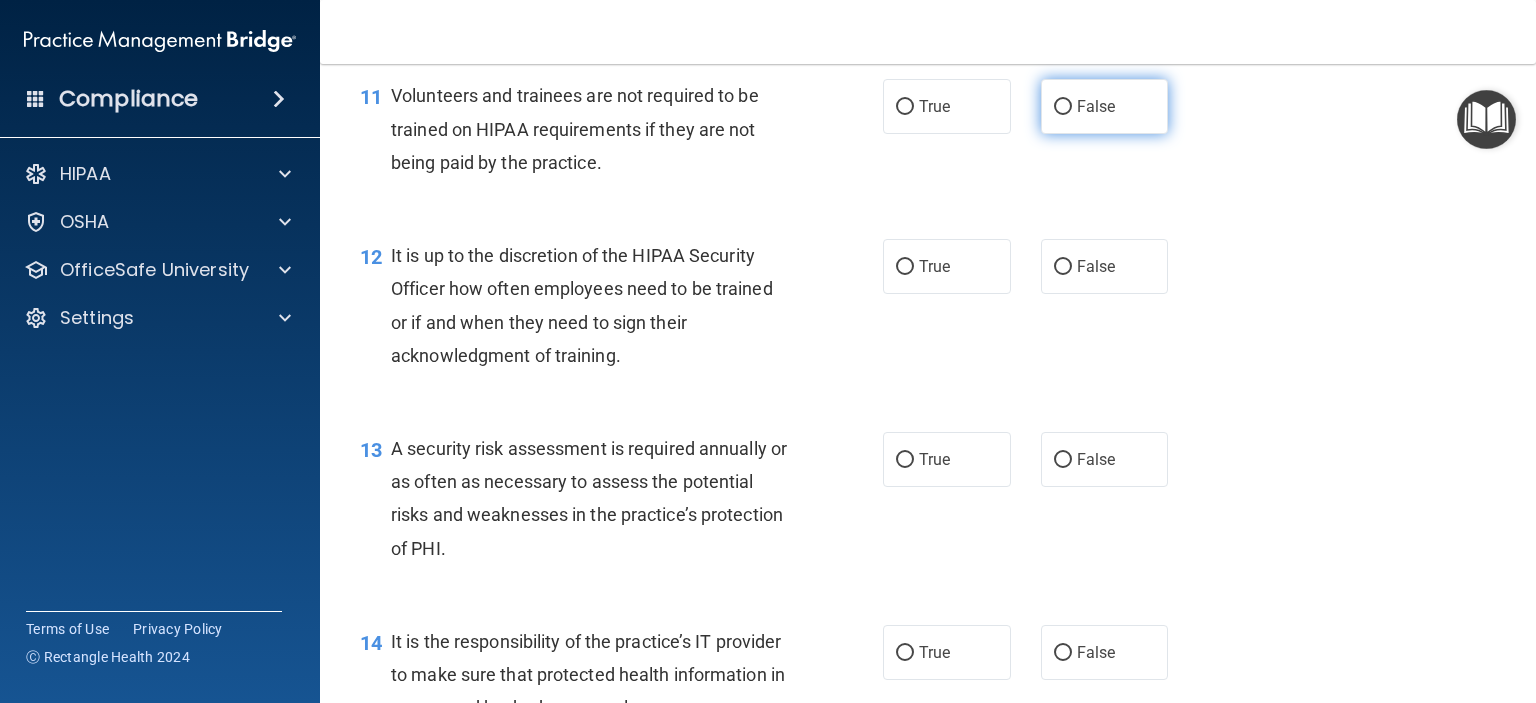 click on "False" at bounding box center (1063, 107) 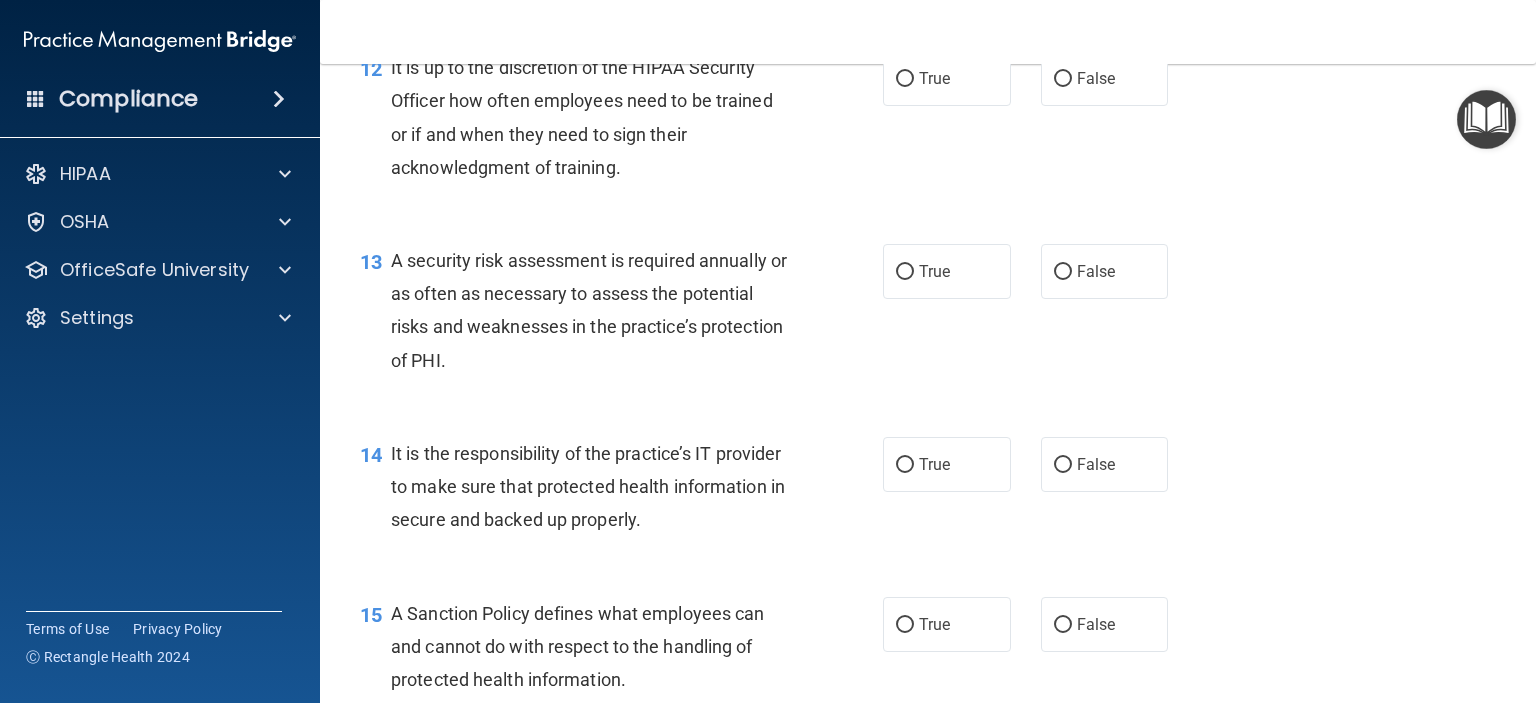 scroll, scrollTop: 2399, scrollLeft: 0, axis: vertical 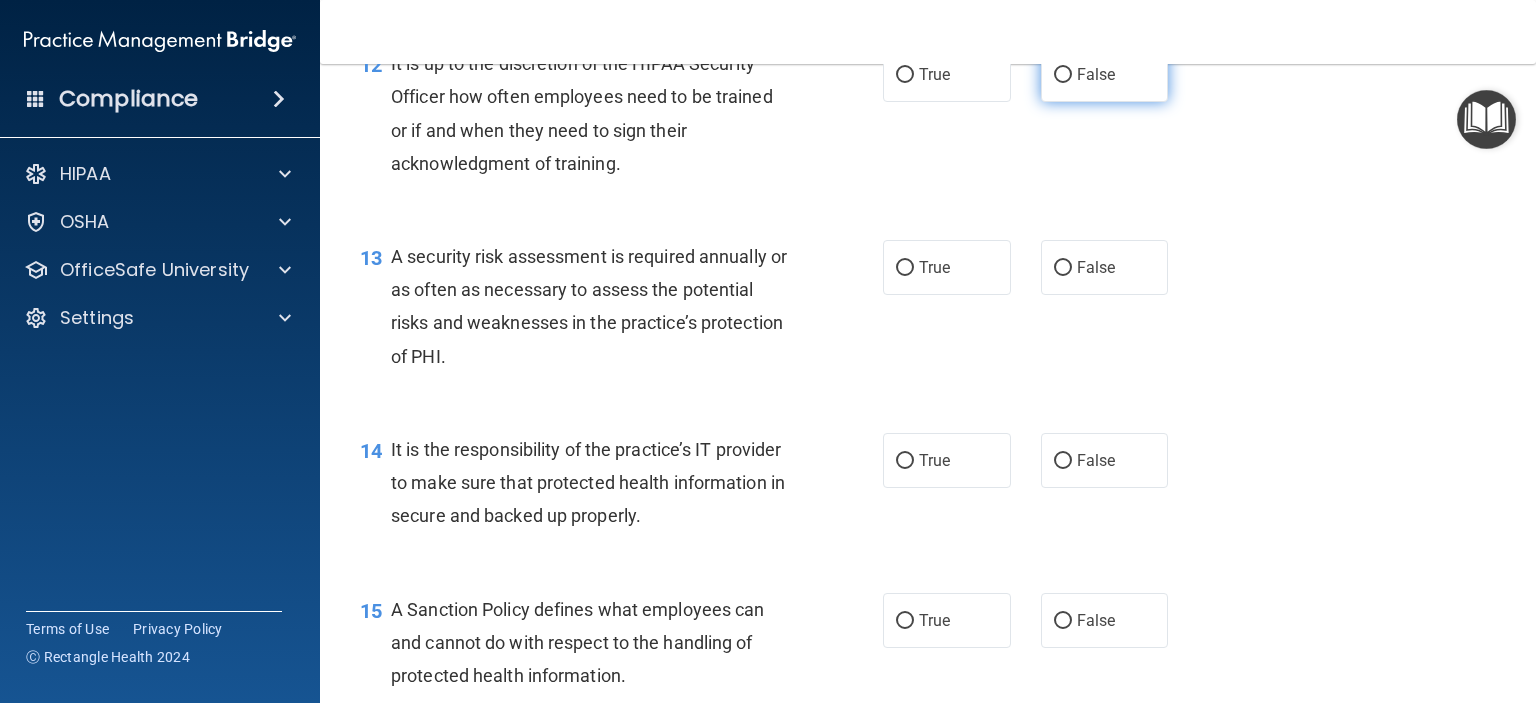 click on "False" at bounding box center (1105, 74) 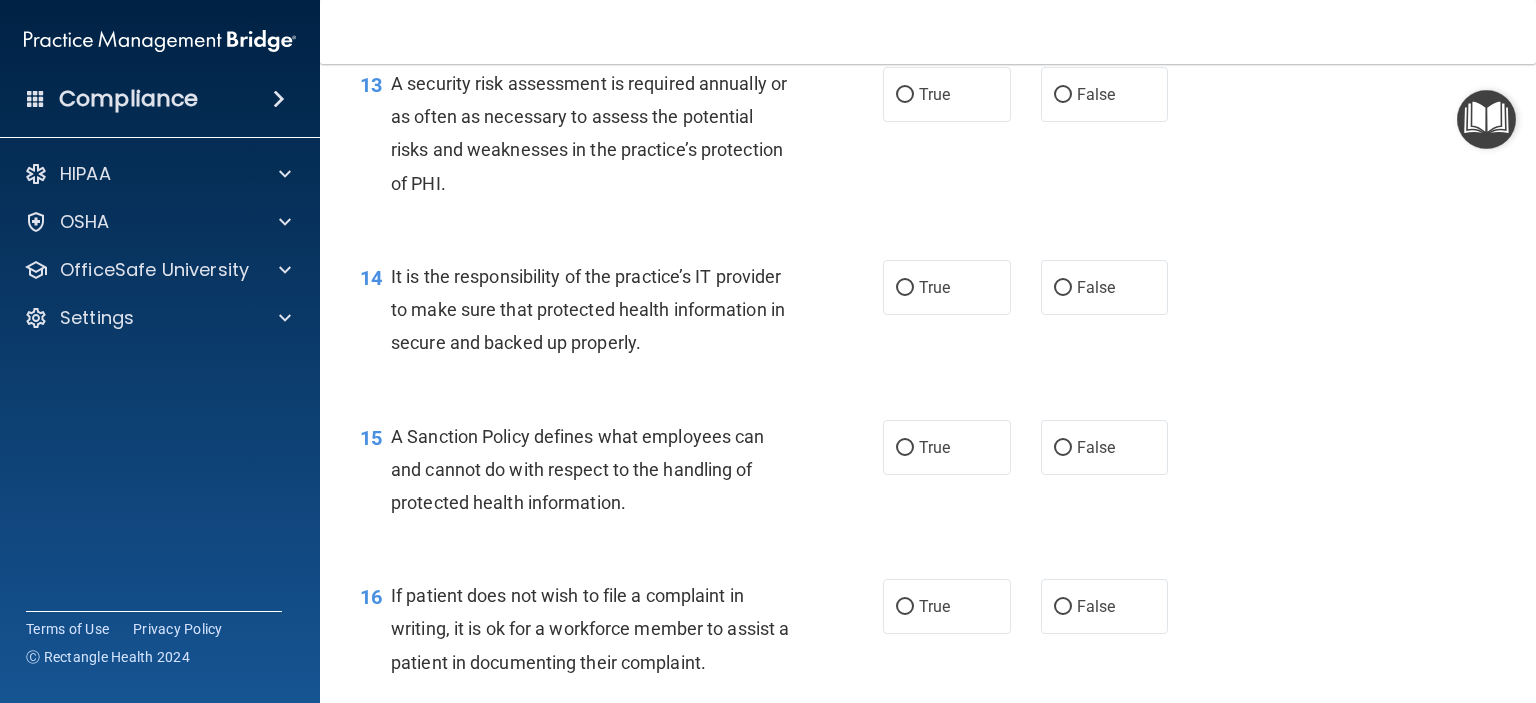 scroll, scrollTop: 2575, scrollLeft: 0, axis: vertical 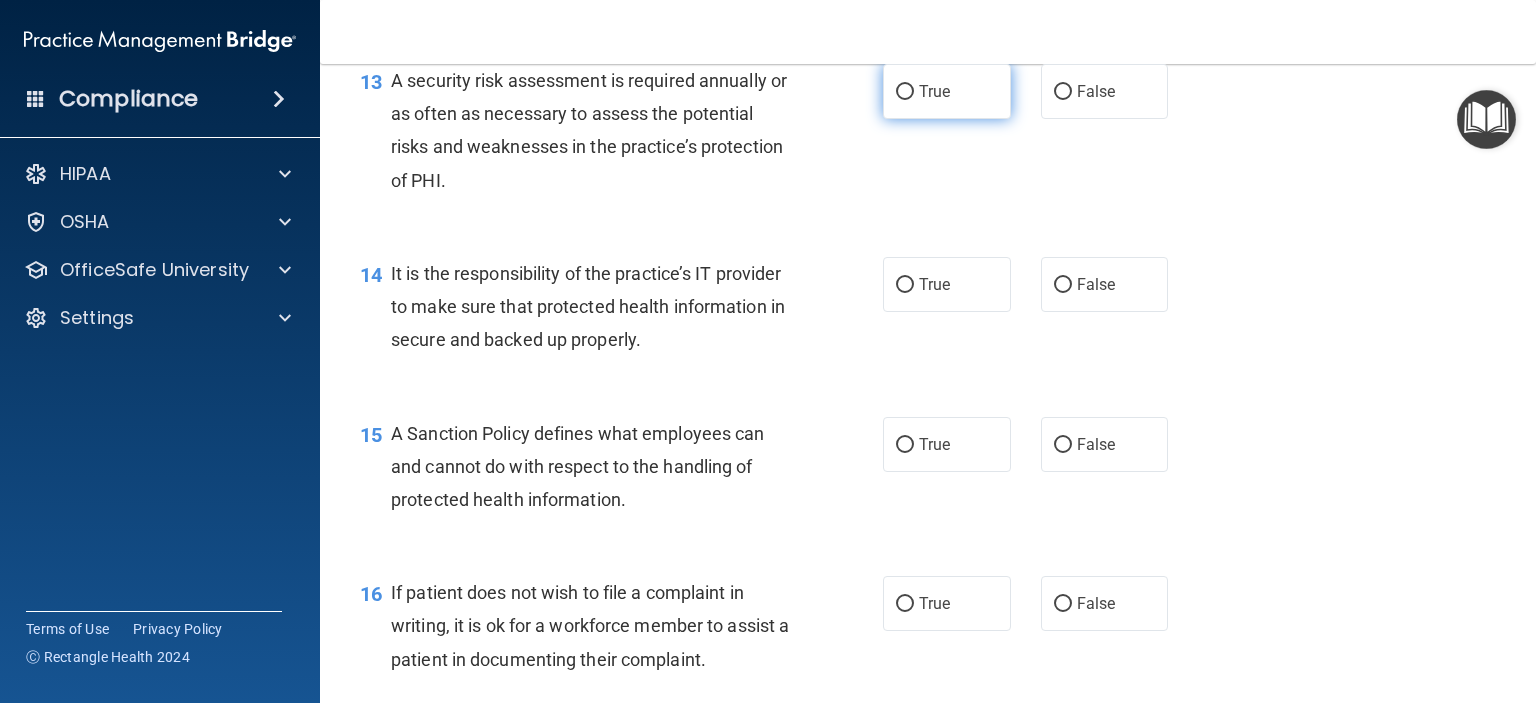 click on "True" at bounding box center [934, 91] 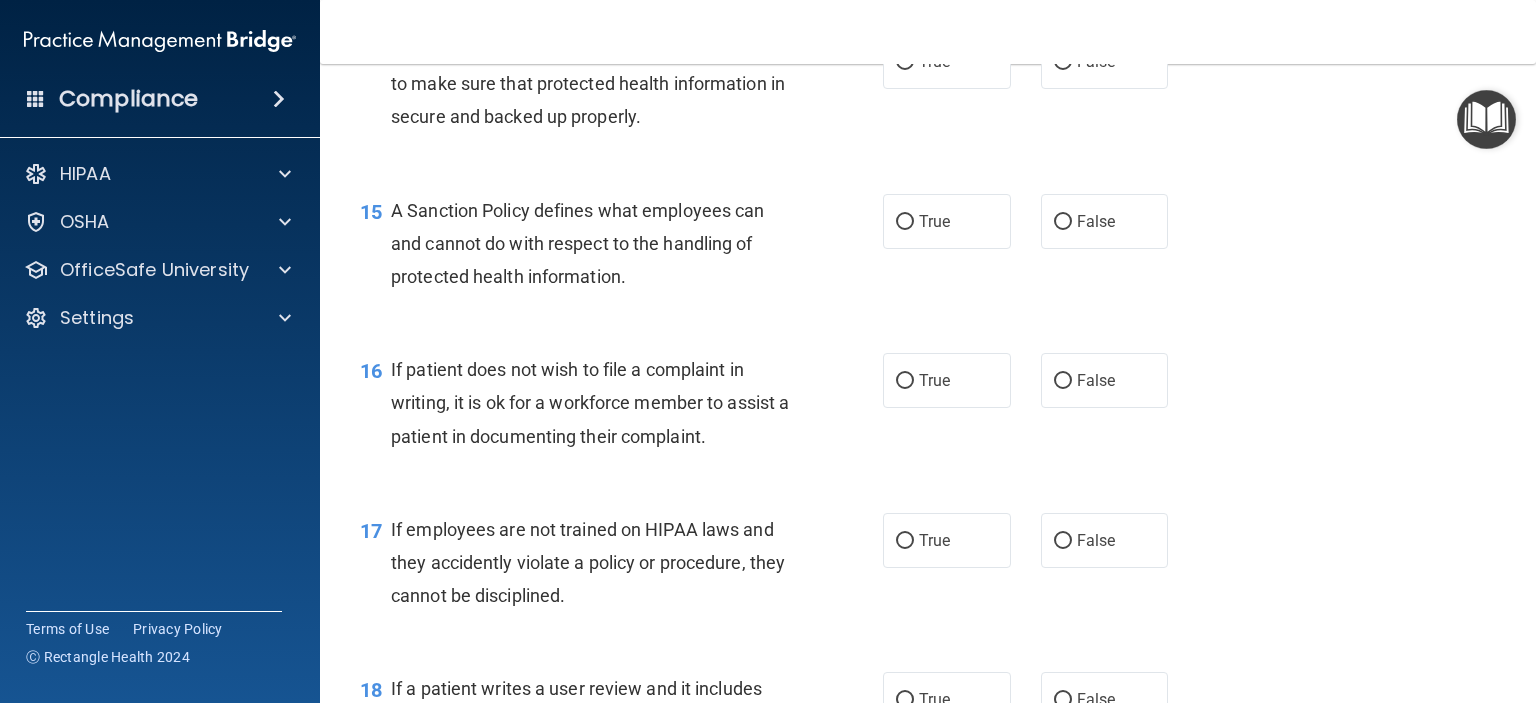 scroll, scrollTop: 2796, scrollLeft: 0, axis: vertical 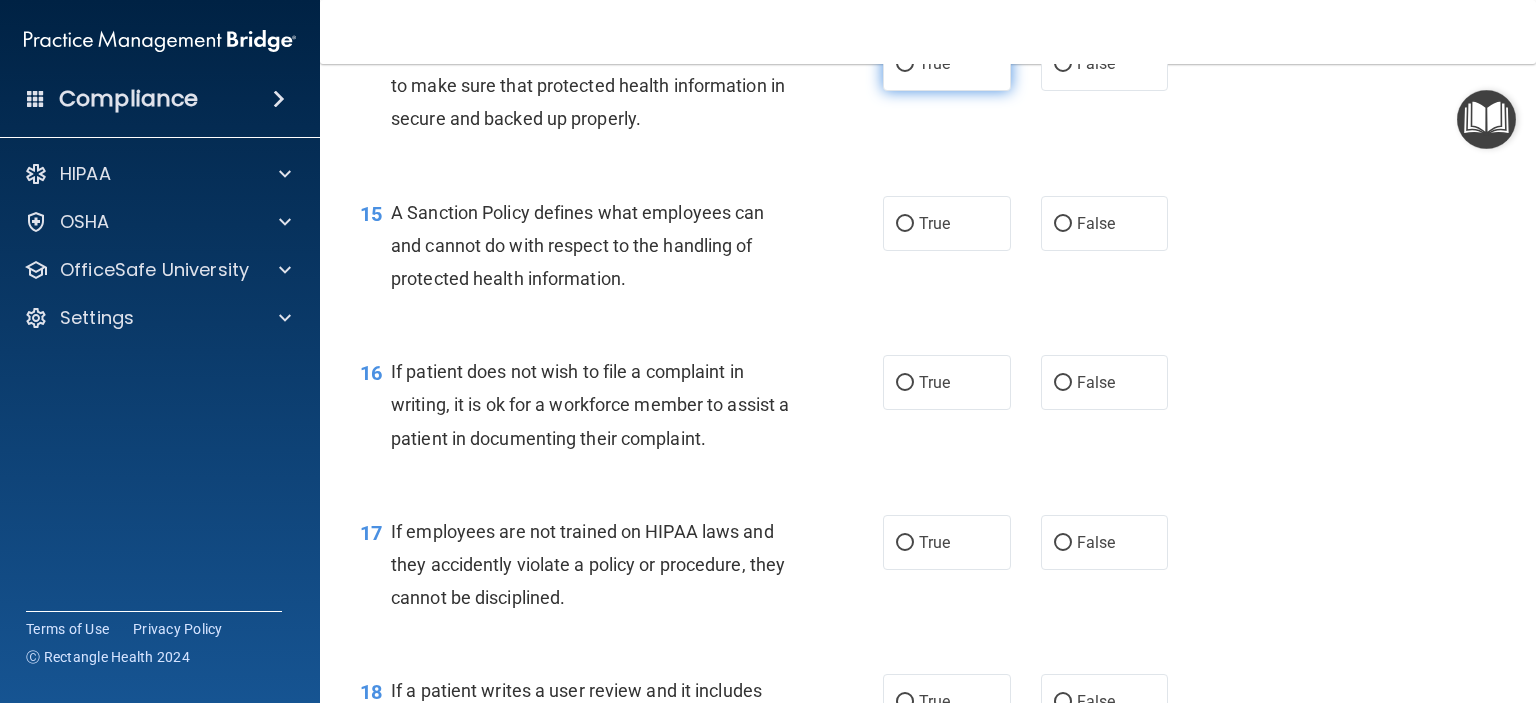 click on "True" at bounding box center (947, 63) 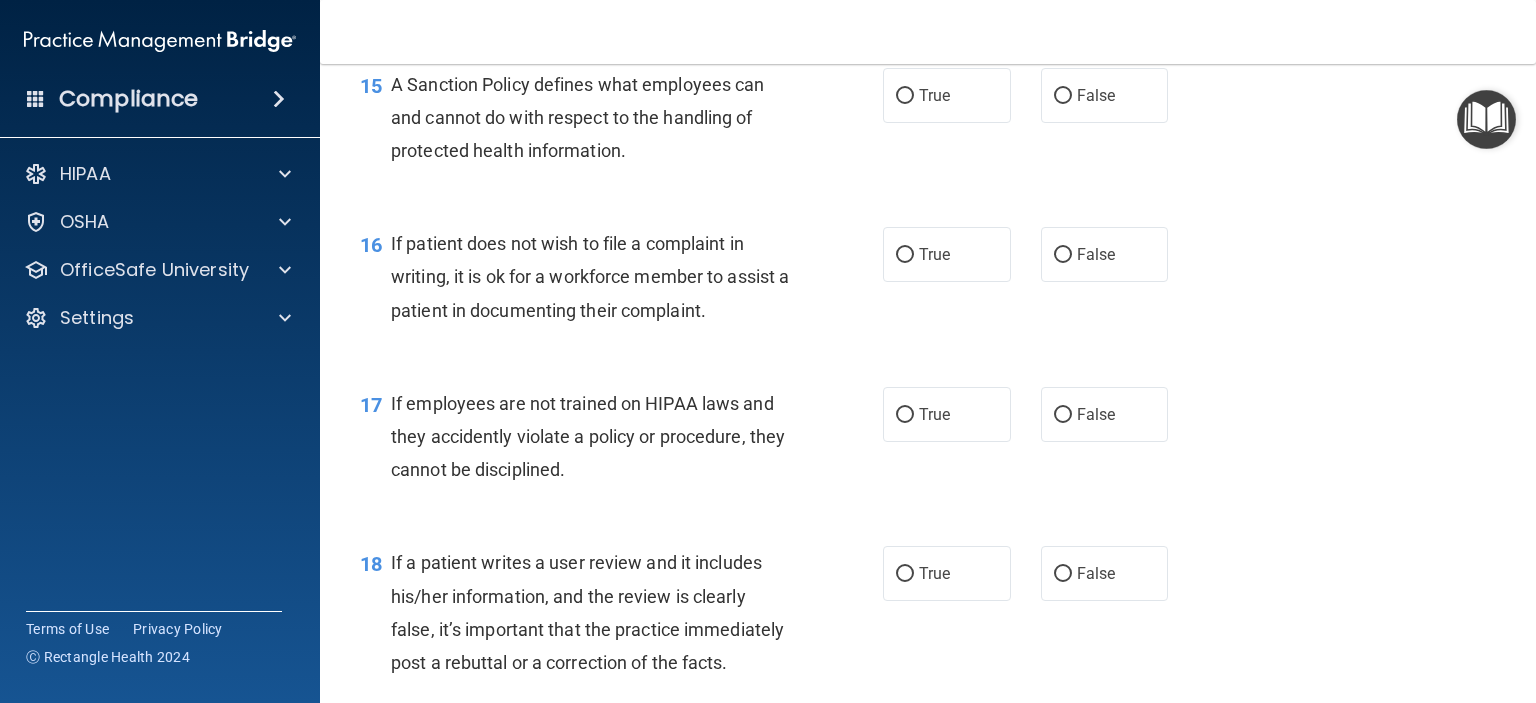scroll, scrollTop: 2924, scrollLeft: 0, axis: vertical 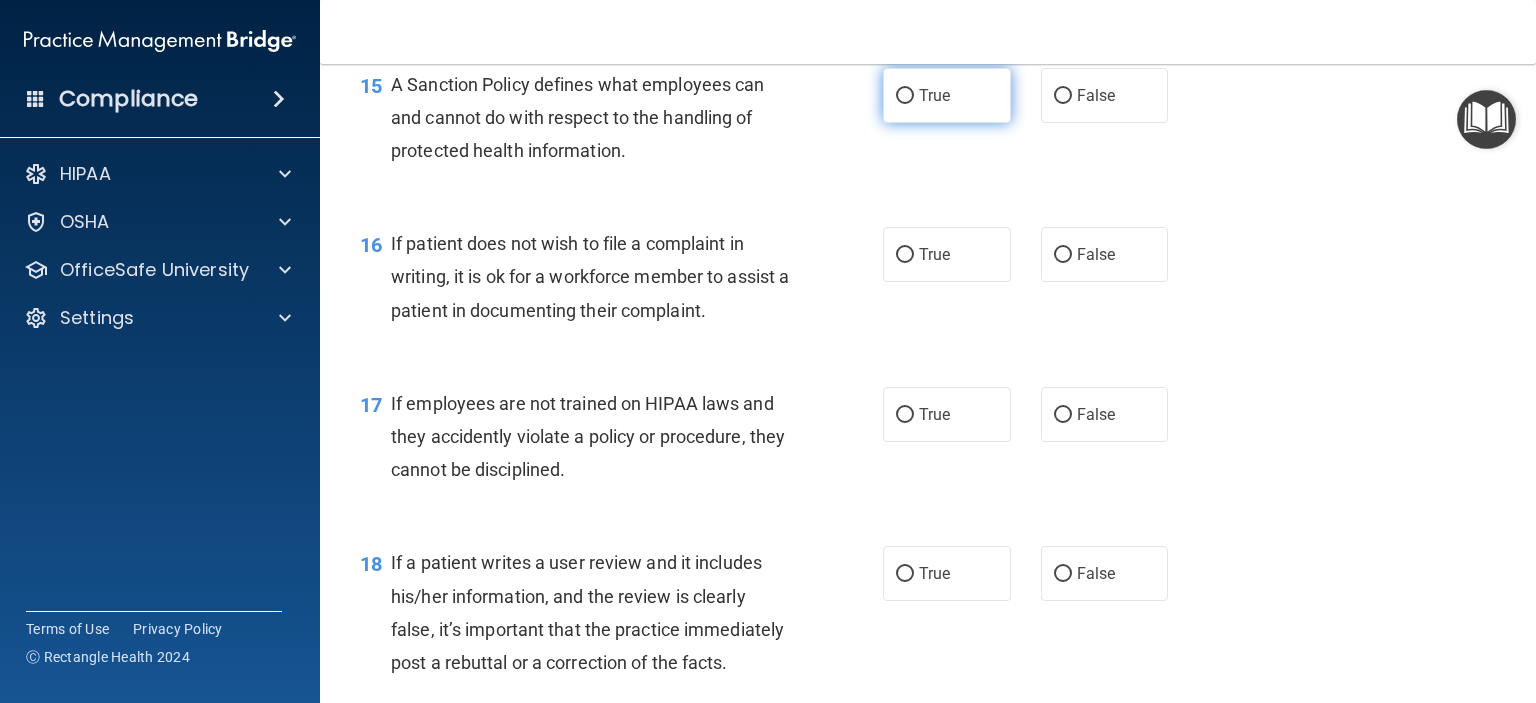 click on "True" at bounding box center [947, 95] 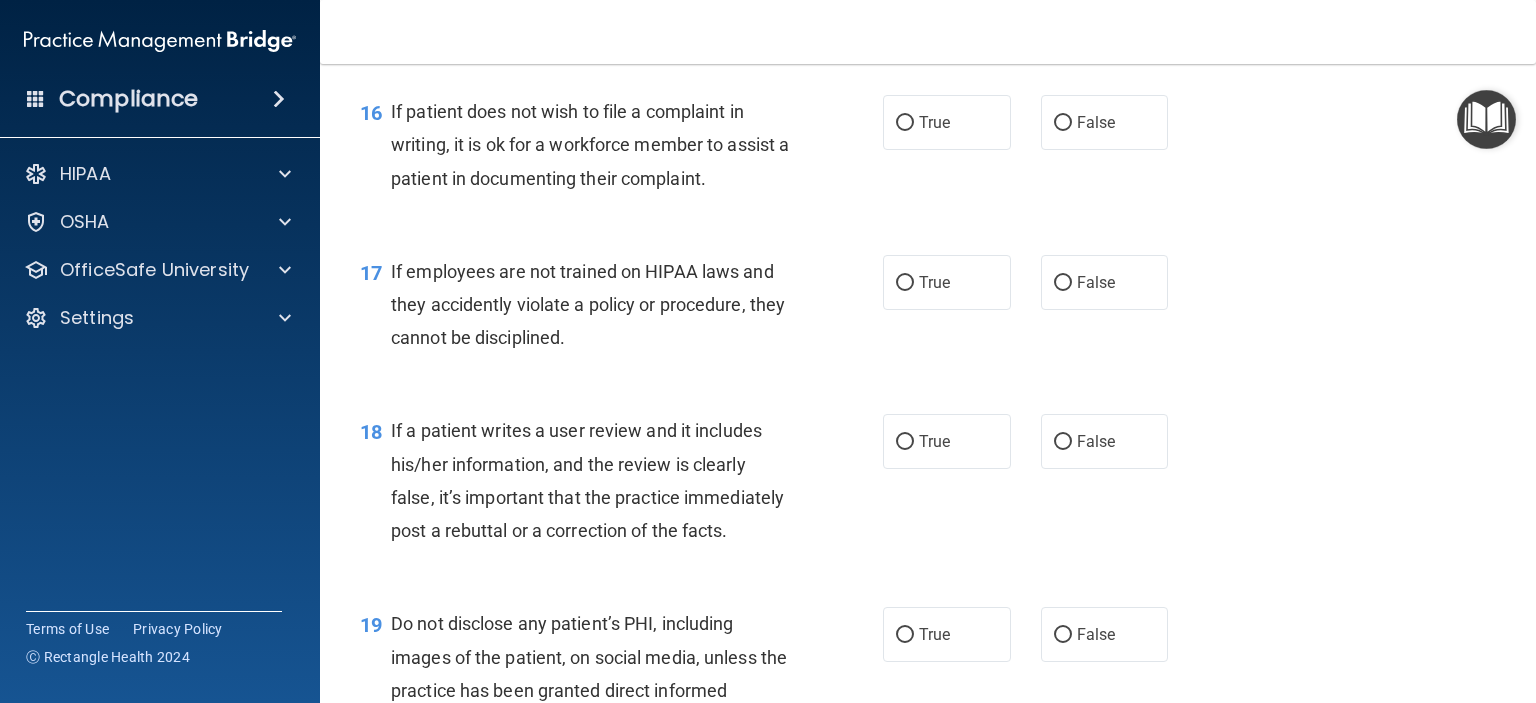 scroll, scrollTop: 3056, scrollLeft: 0, axis: vertical 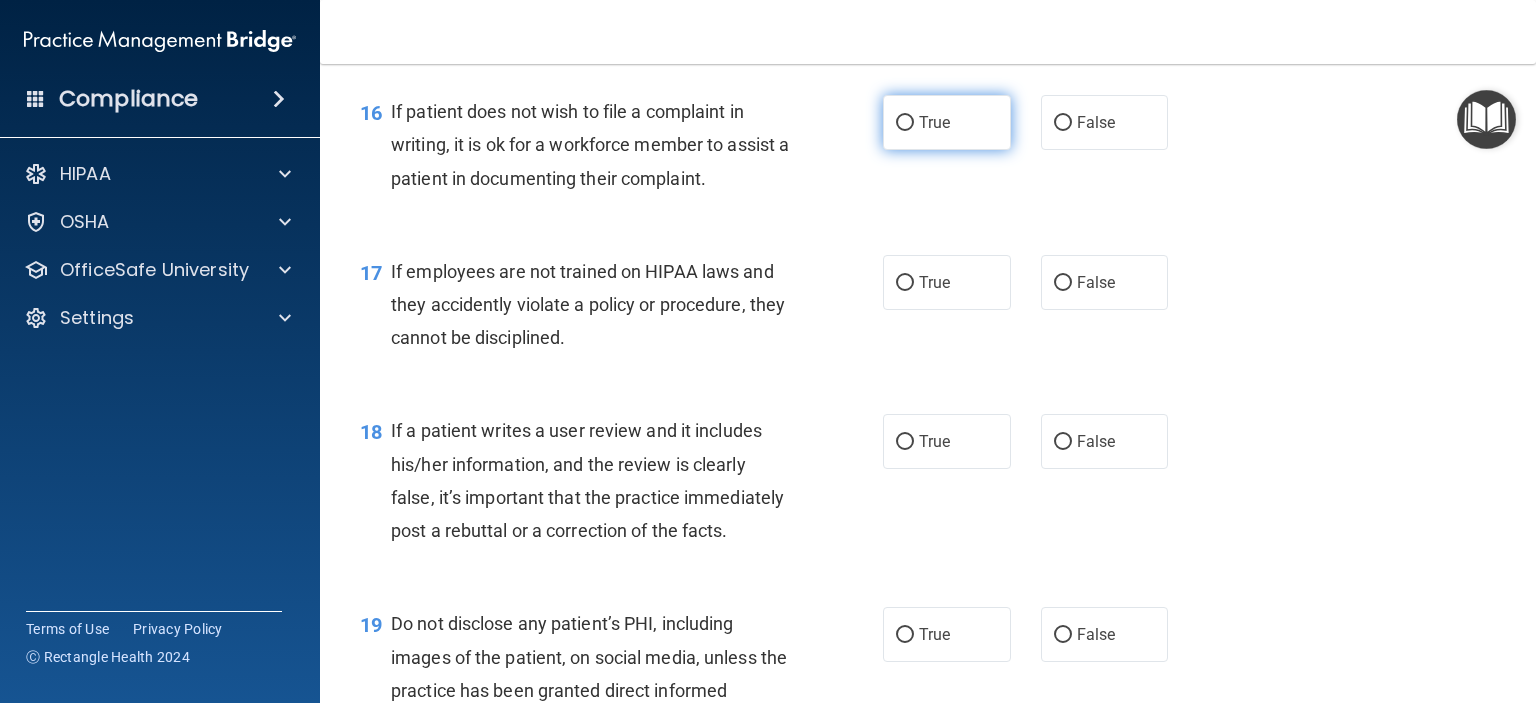 click on "True" at bounding box center [905, 123] 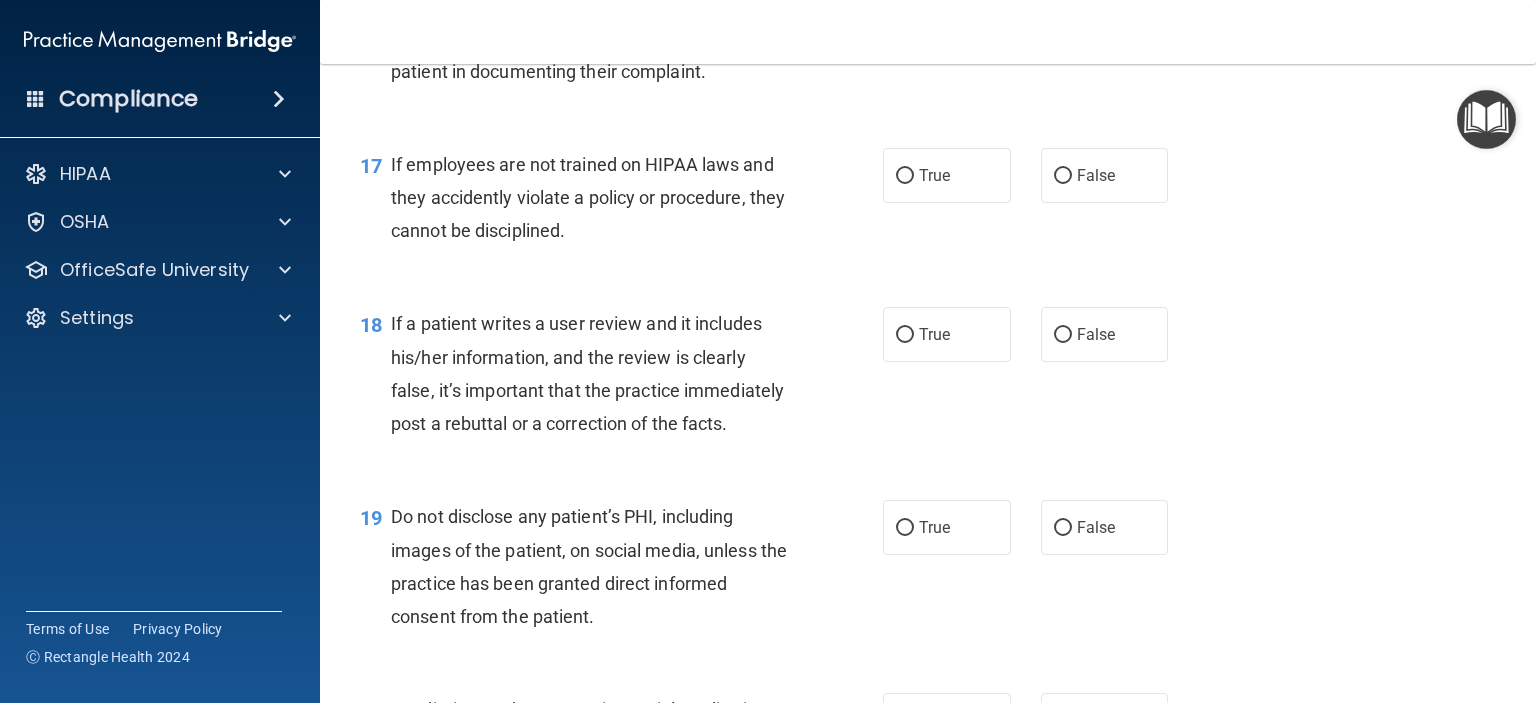 scroll, scrollTop: 3166, scrollLeft: 0, axis: vertical 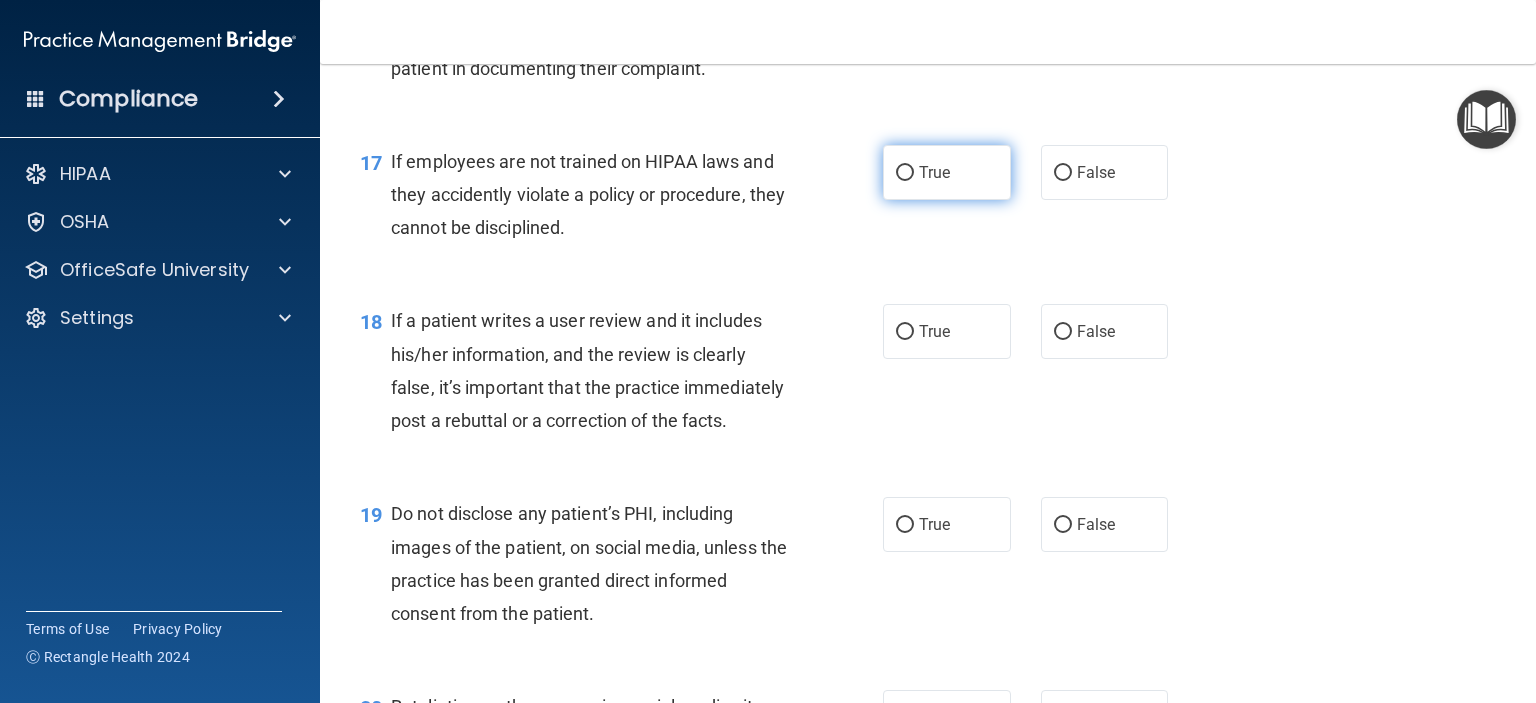 click on "True" at bounding box center (905, 173) 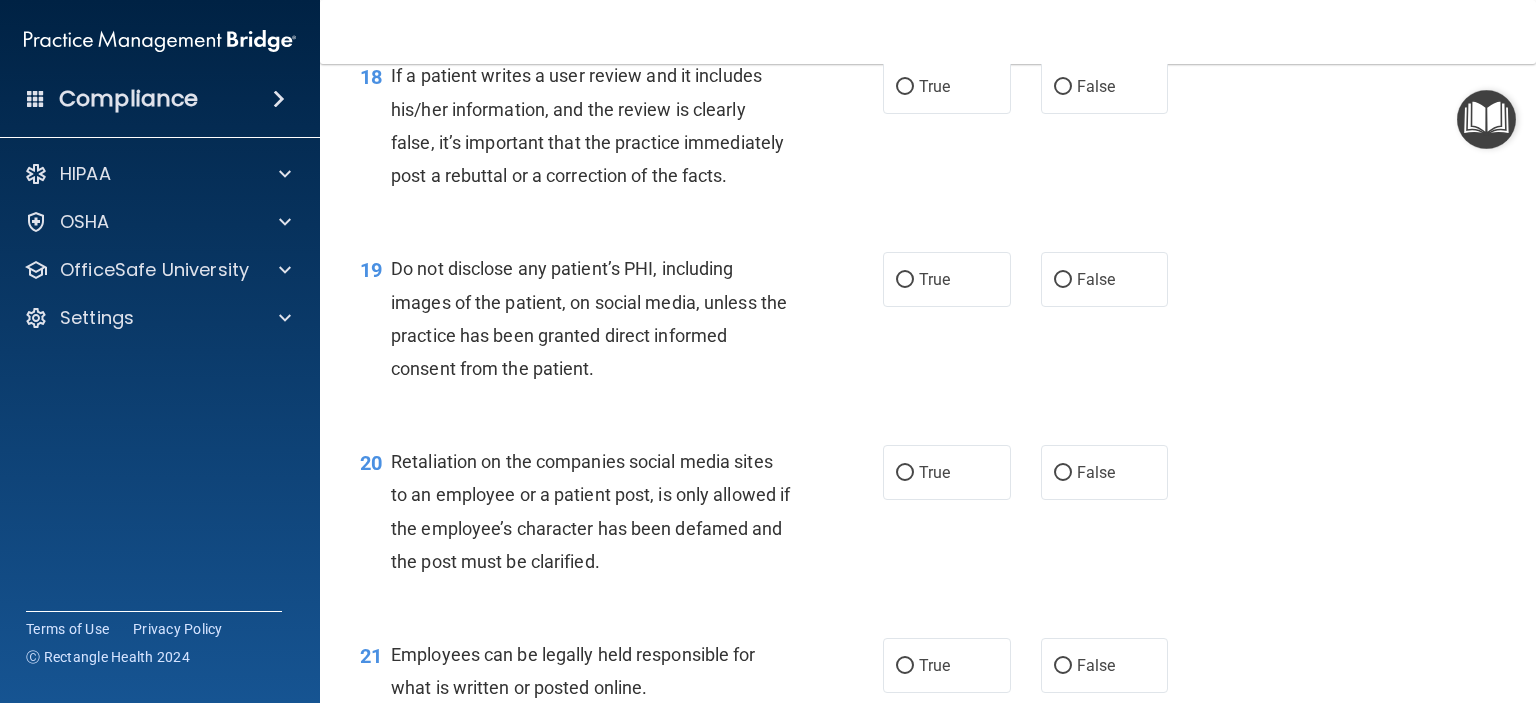 scroll, scrollTop: 3412, scrollLeft: 0, axis: vertical 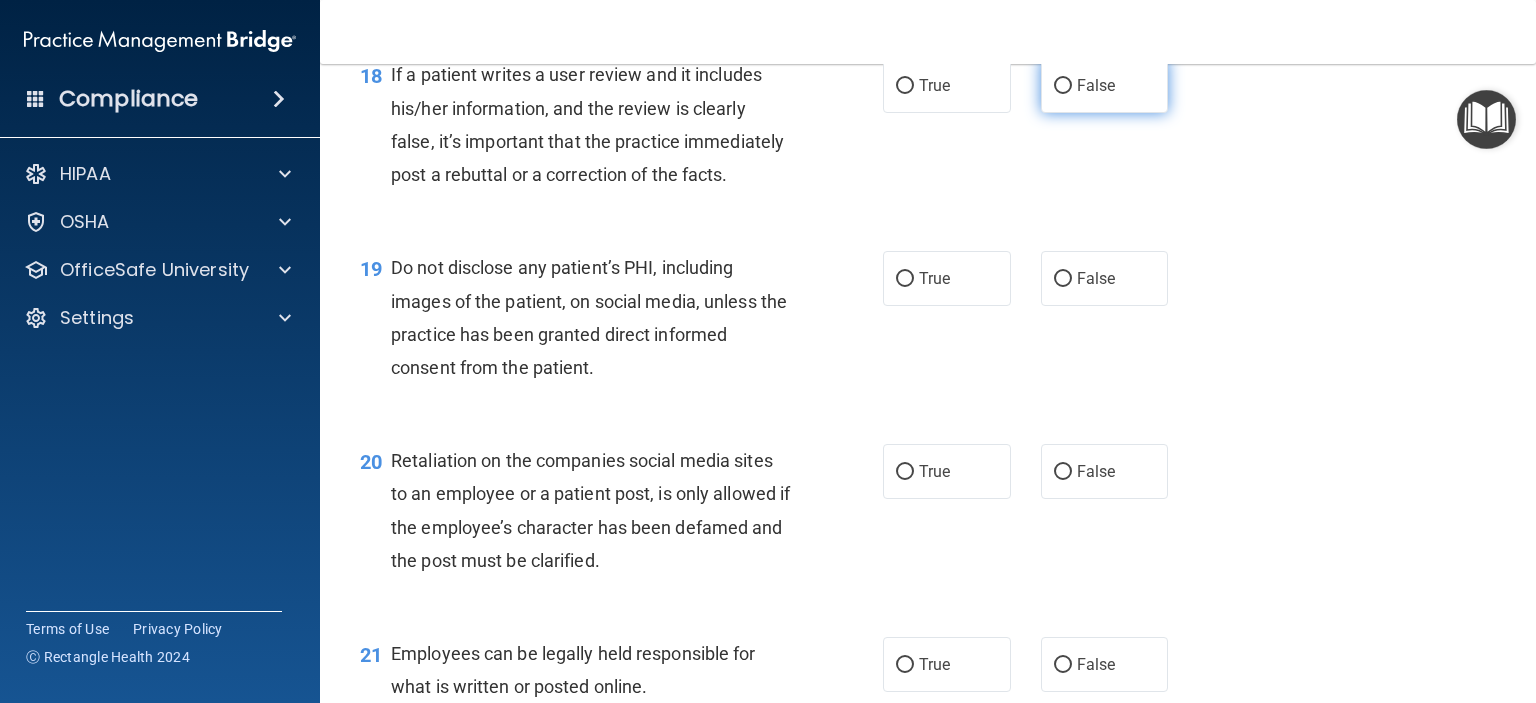 click on "False" at bounding box center [1063, 86] 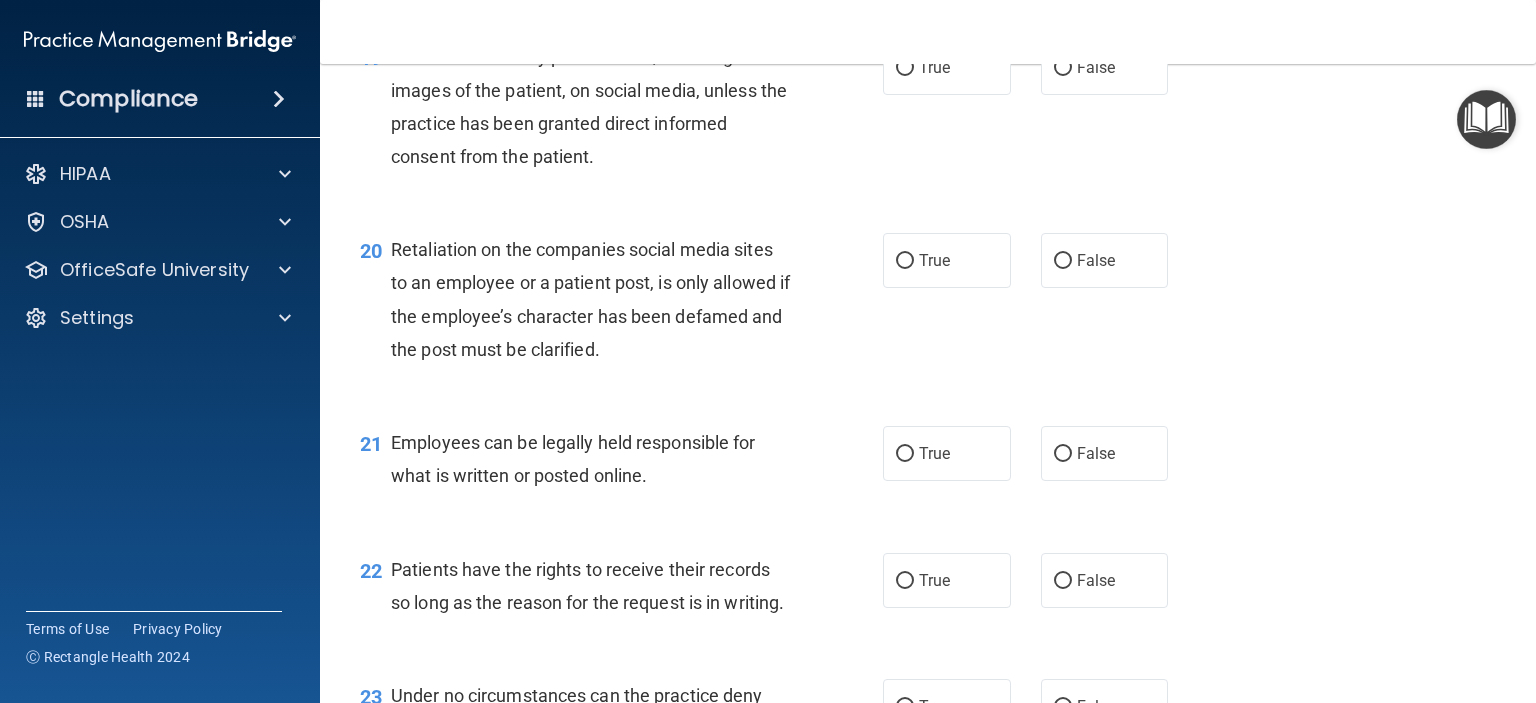 scroll, scrollTop: 3624, scrollLeft: 0, axis: vertical 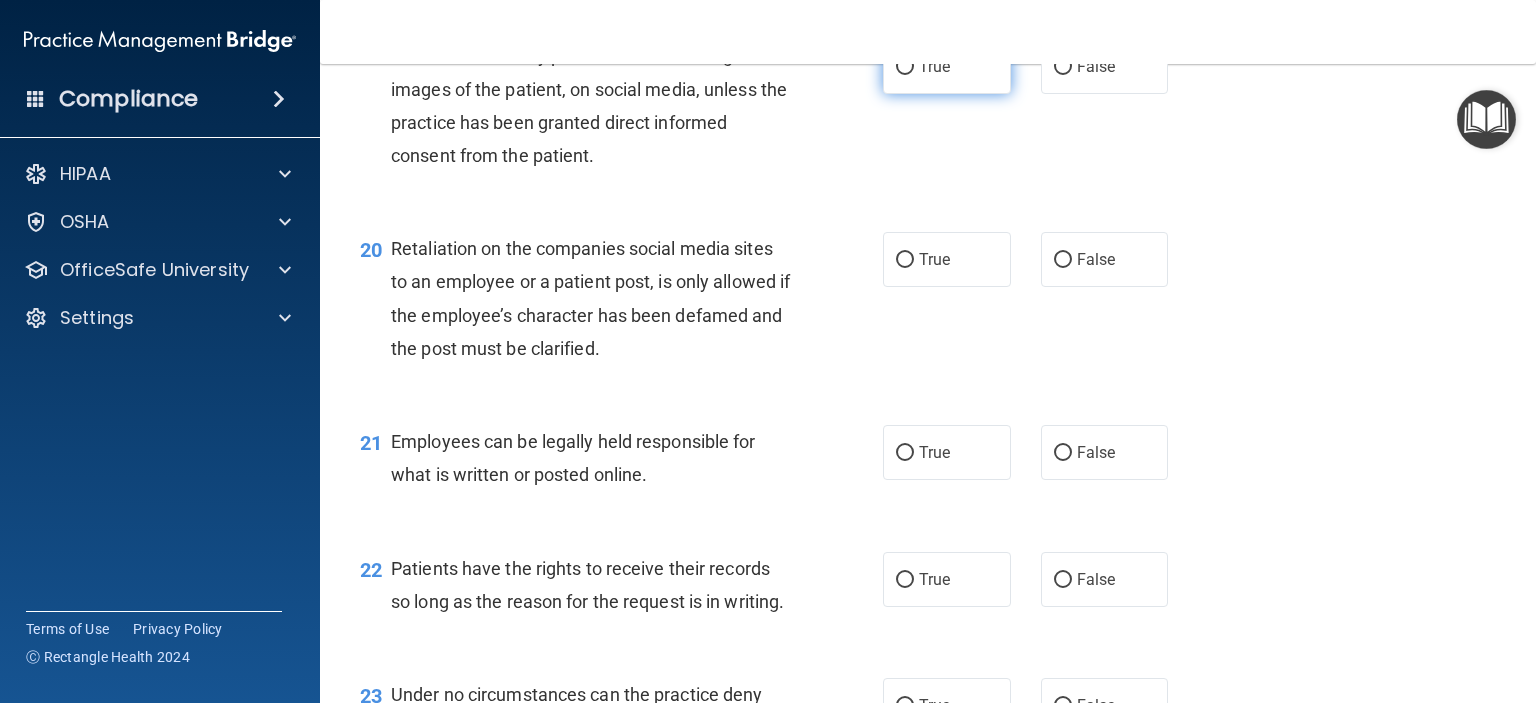 click on "True" at bounding box center (947, 66) 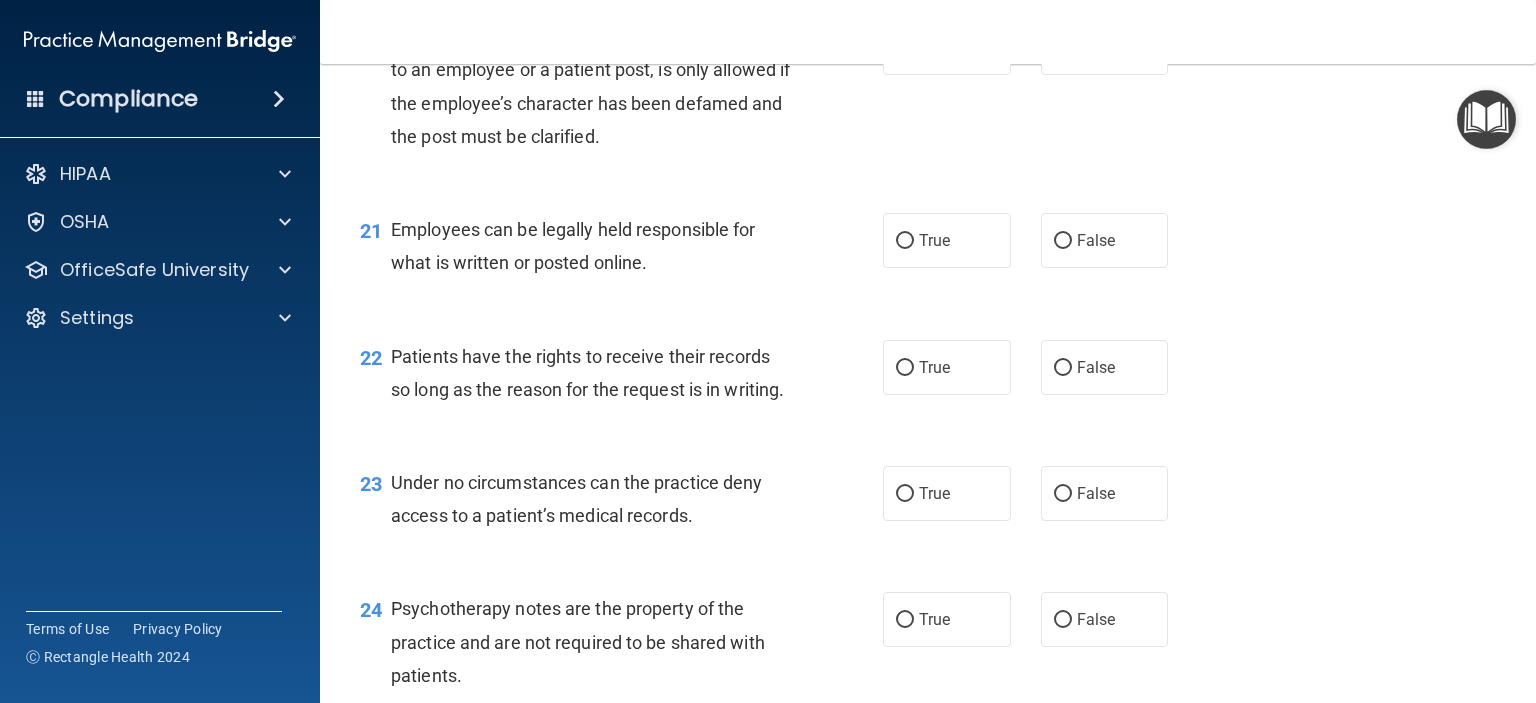 scroll, scrollTop: 3847, scrollLeft: 0, axis: vertical 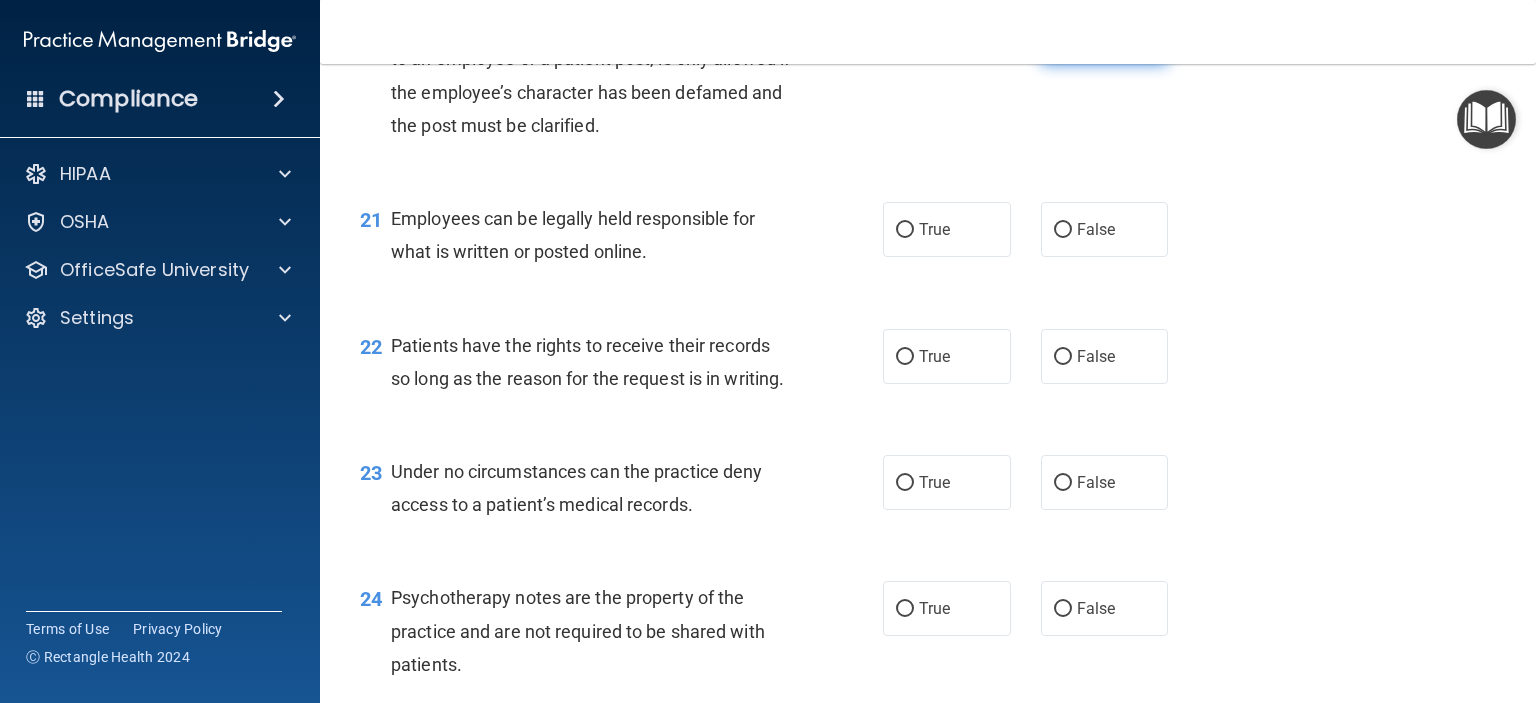 click on "False" at bounding box center (1063, 37) 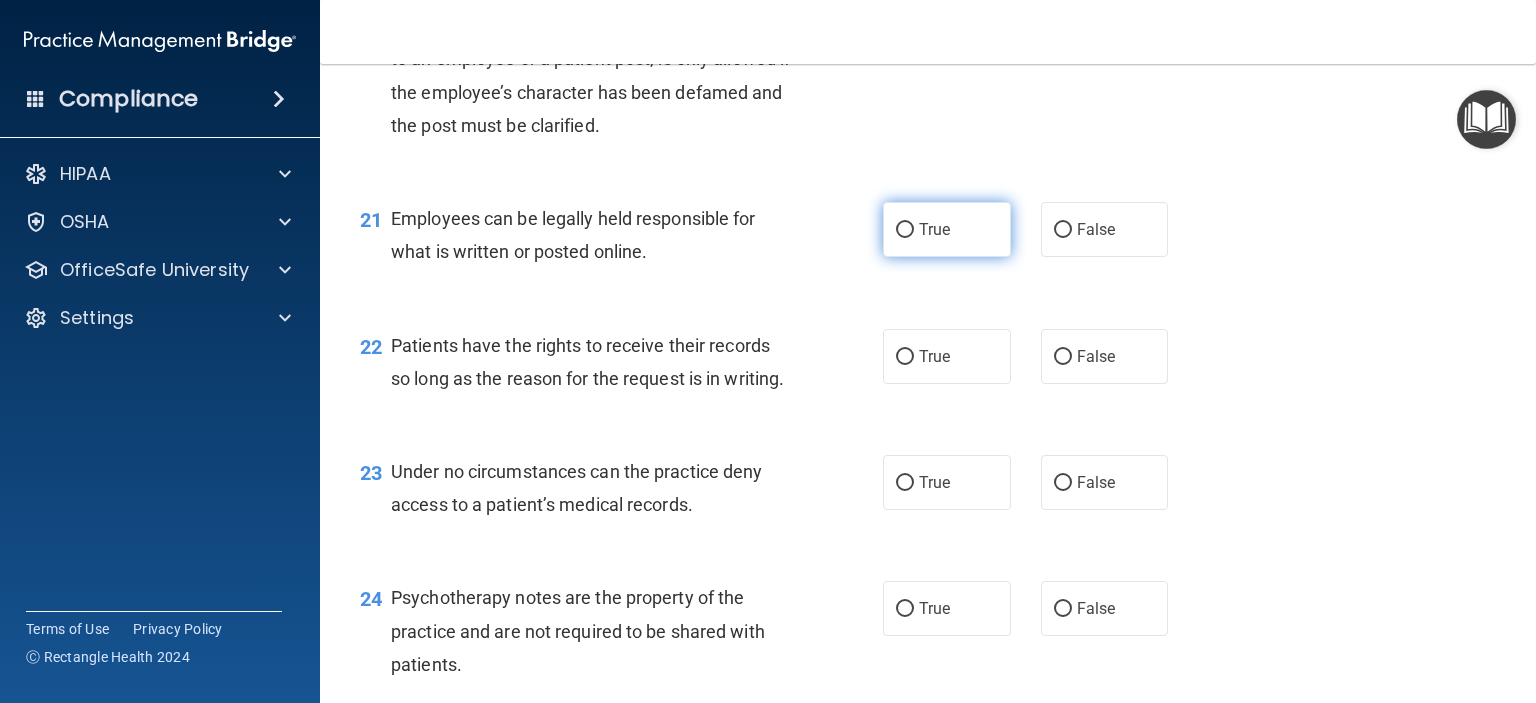 click on "True" at bounding box center (905, 230) 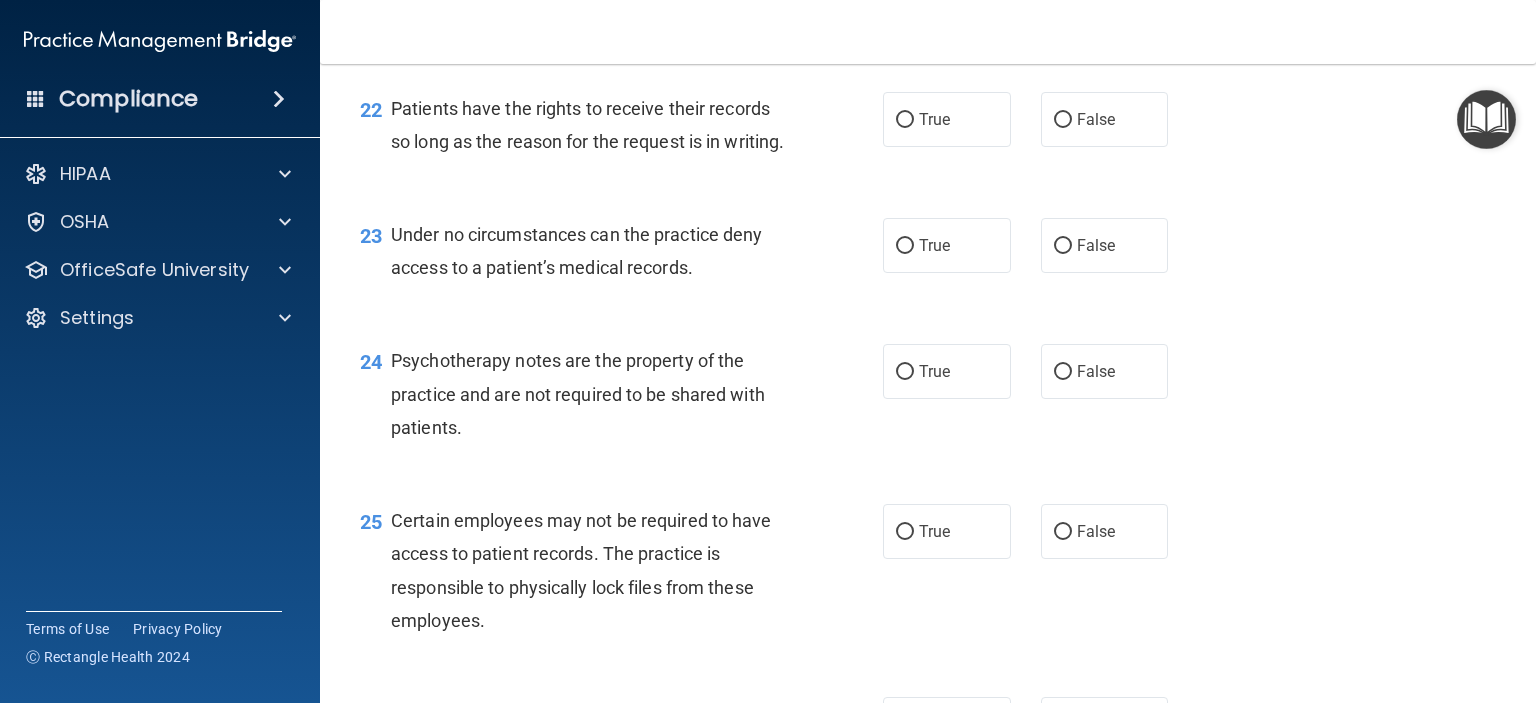 scroll, scrollTop: 4095, scrollLeft: 0, axis: vertical 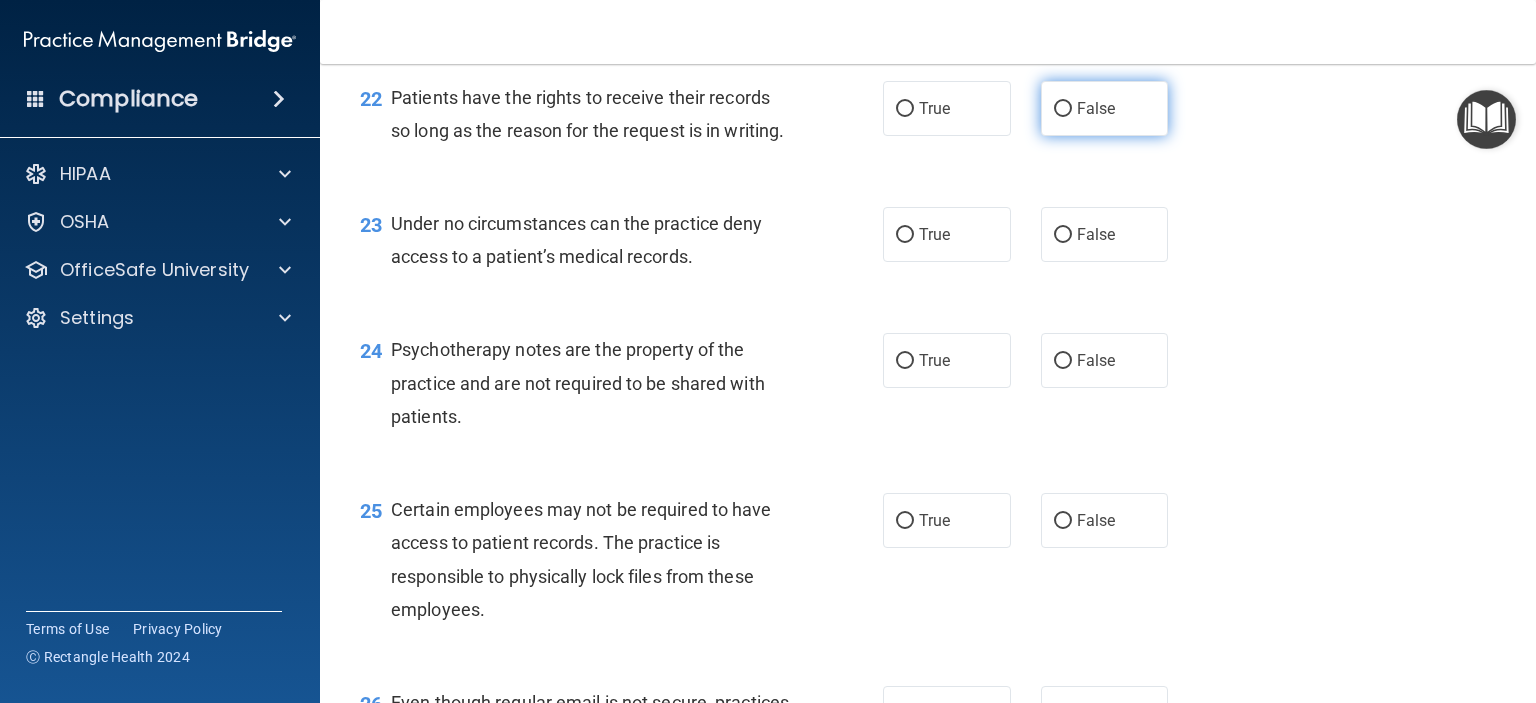 click on "False" at bounding box center [1063, 109] 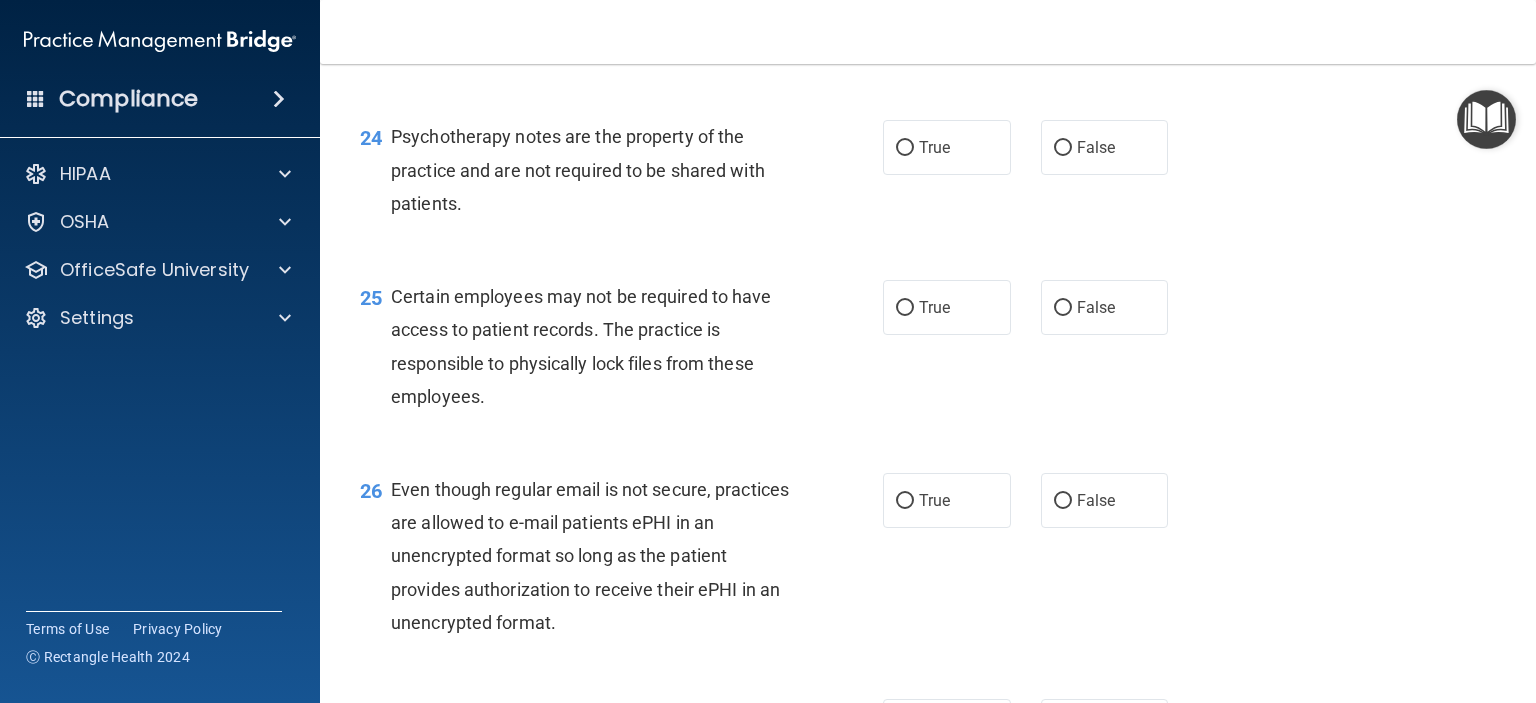 scroll, scrollTop: 4307, scrollLeft: 0, axis: vertical 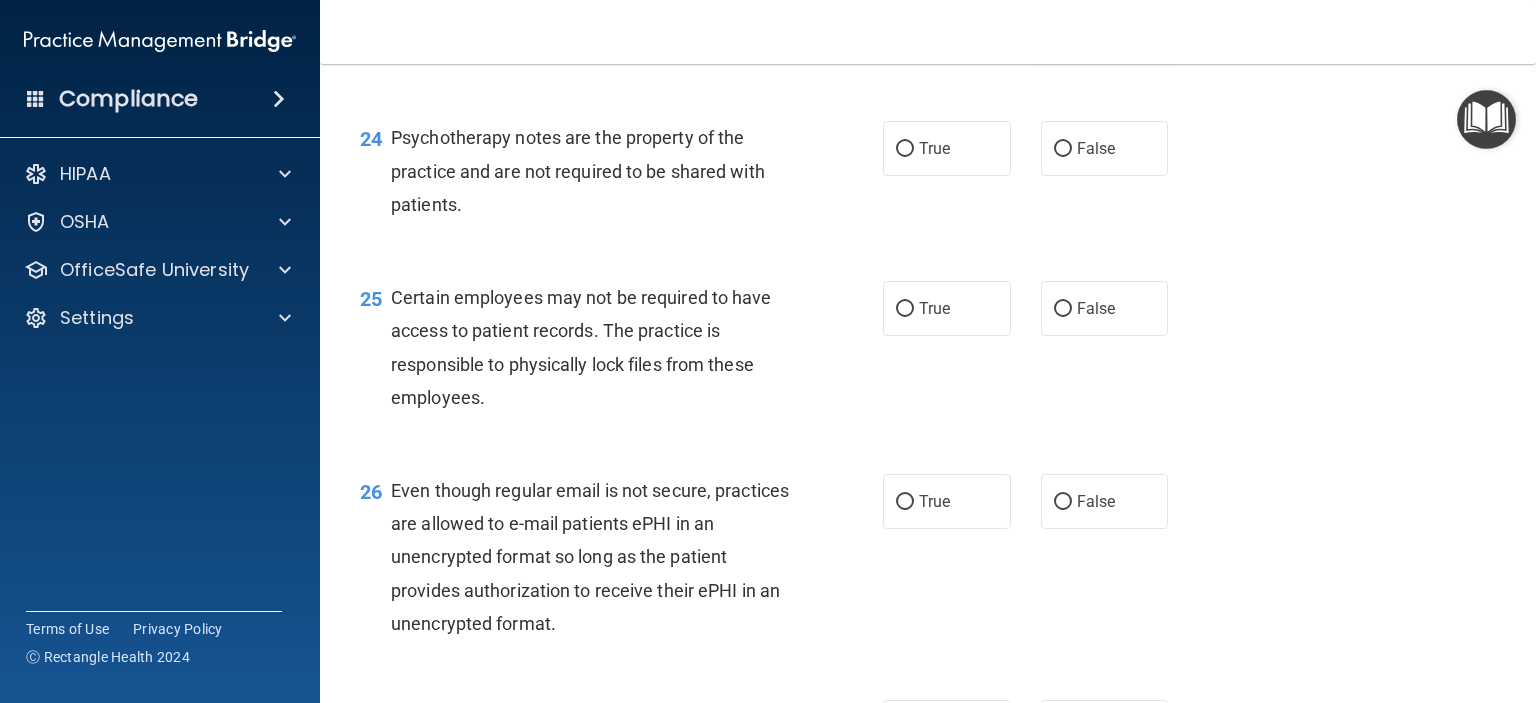 click on "False" at bounding box center (1105, 22) 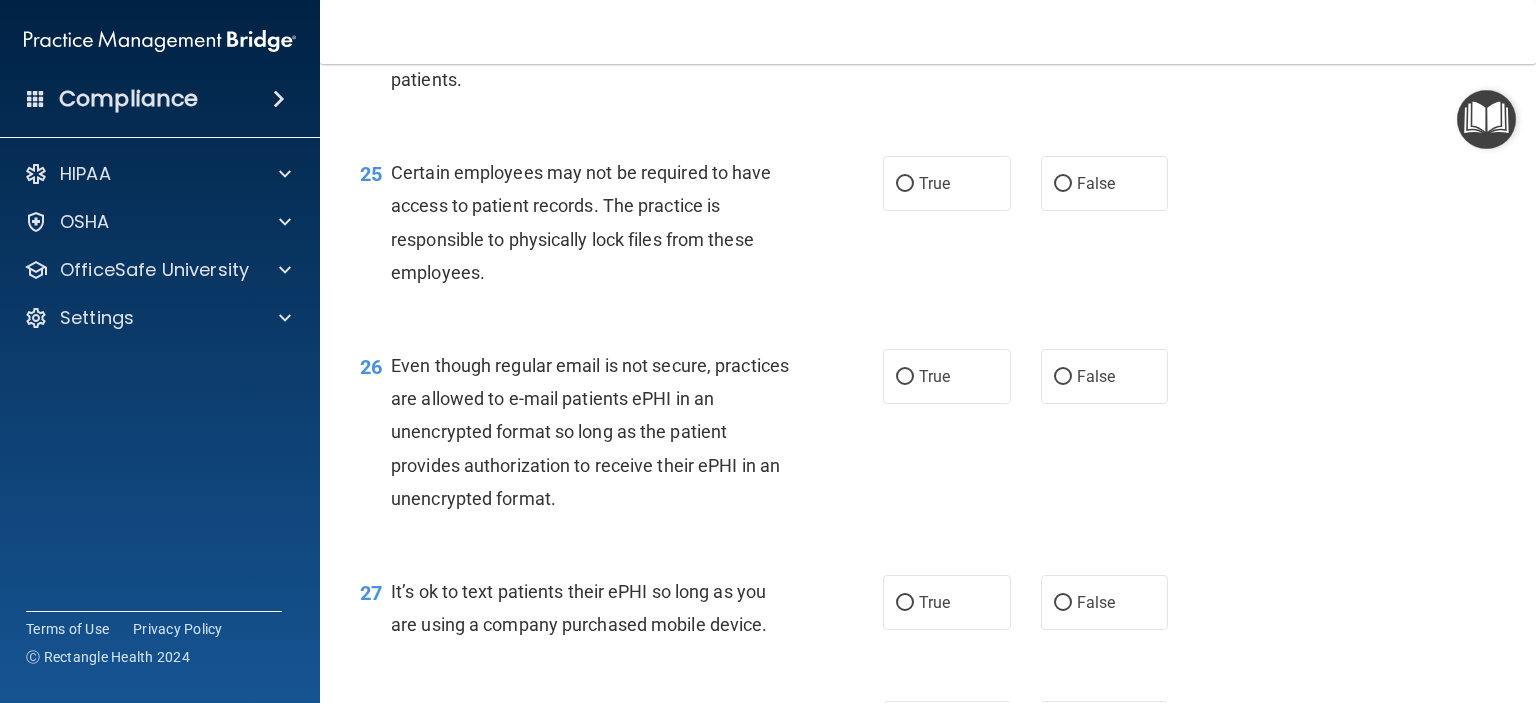 scroll, scrollTop: 4440, scrollLeft: 0, axis: vertical 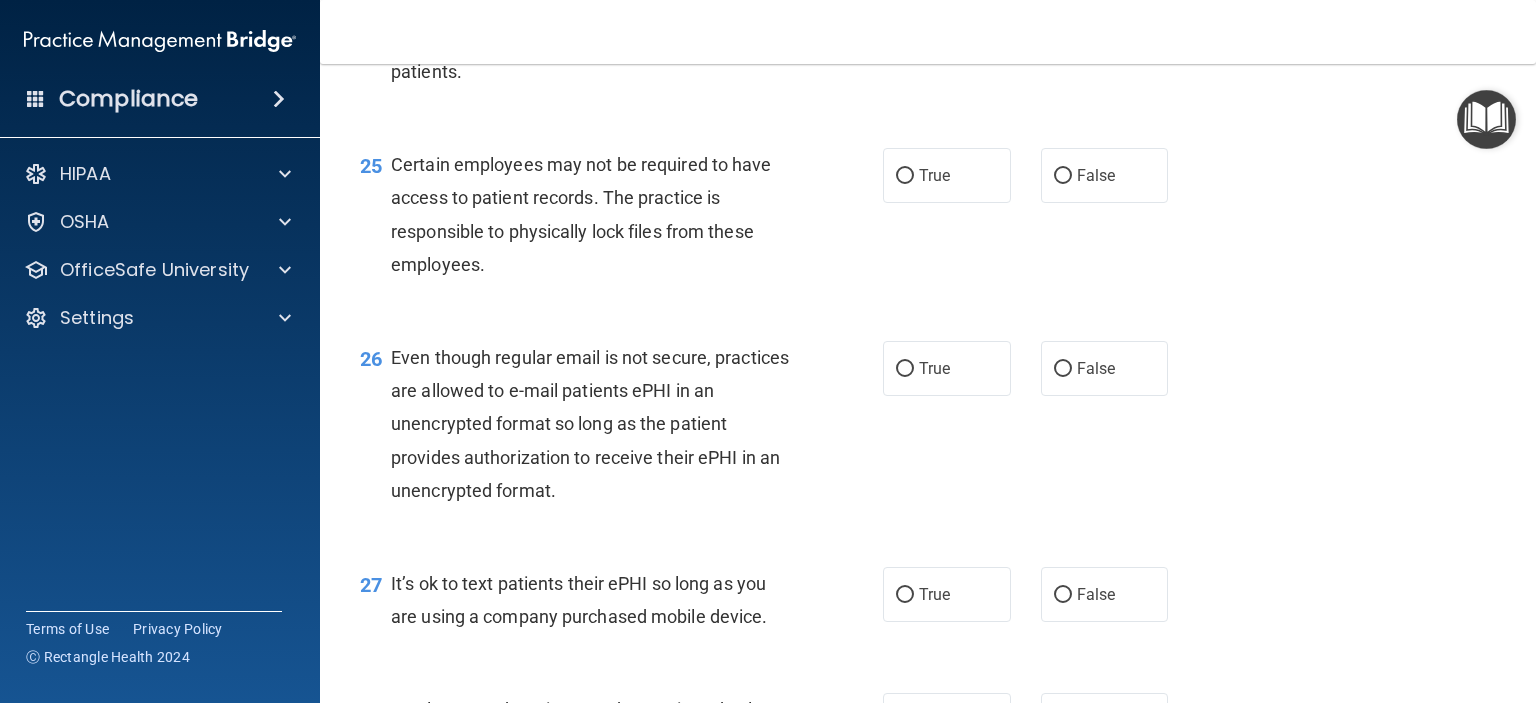 click on "True" at bounding box center [947, 15] 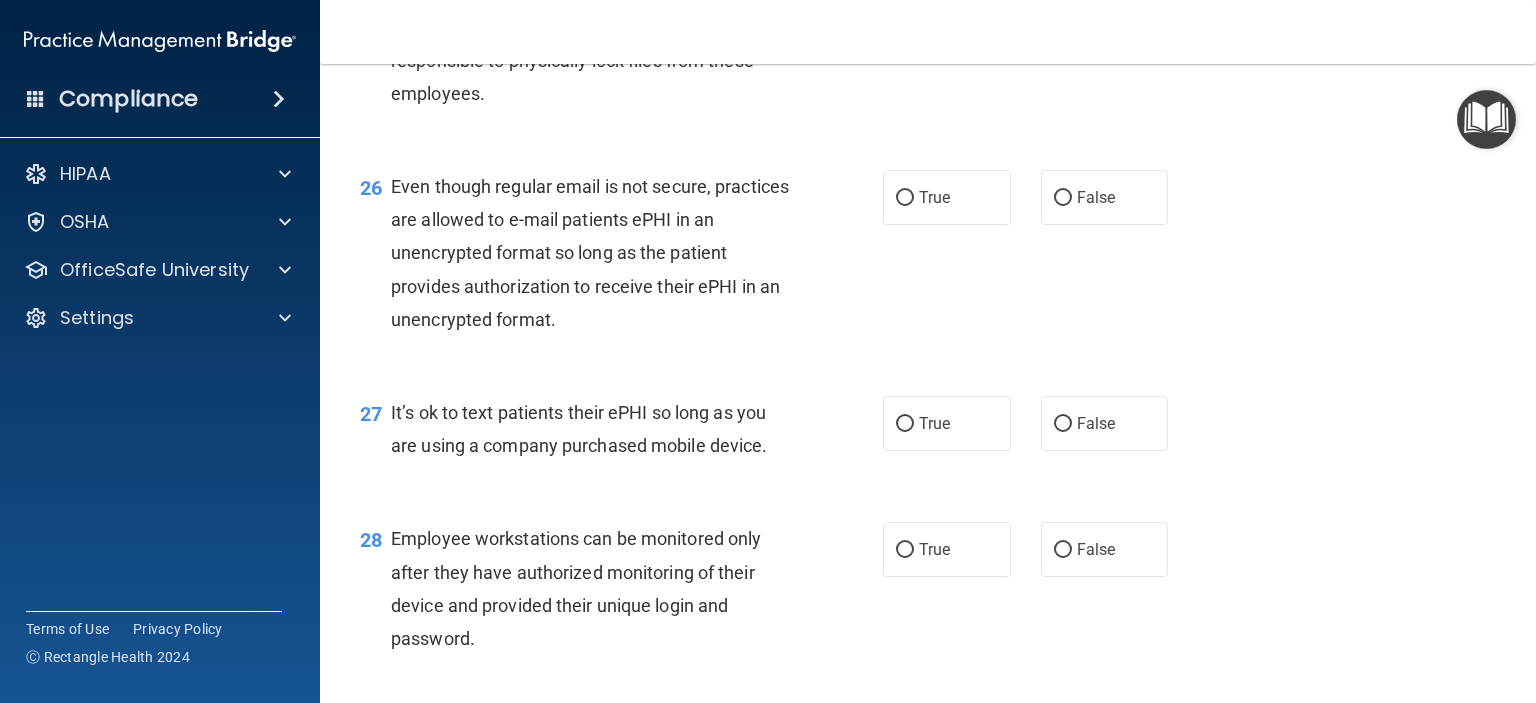 scroll, scrollTop: 4612, scrollLeft: 0, axis: vertical 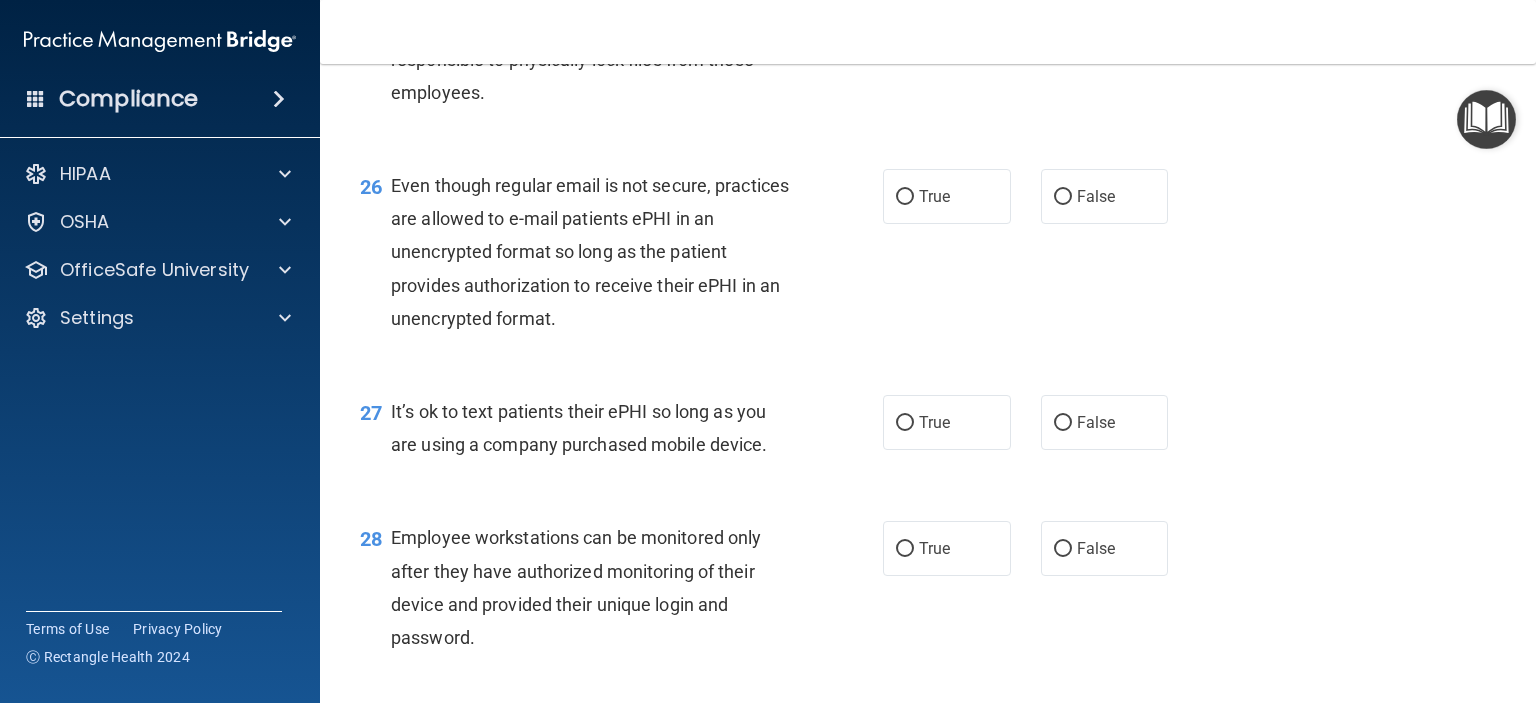 click on "True" at bounding box center (947, 3) 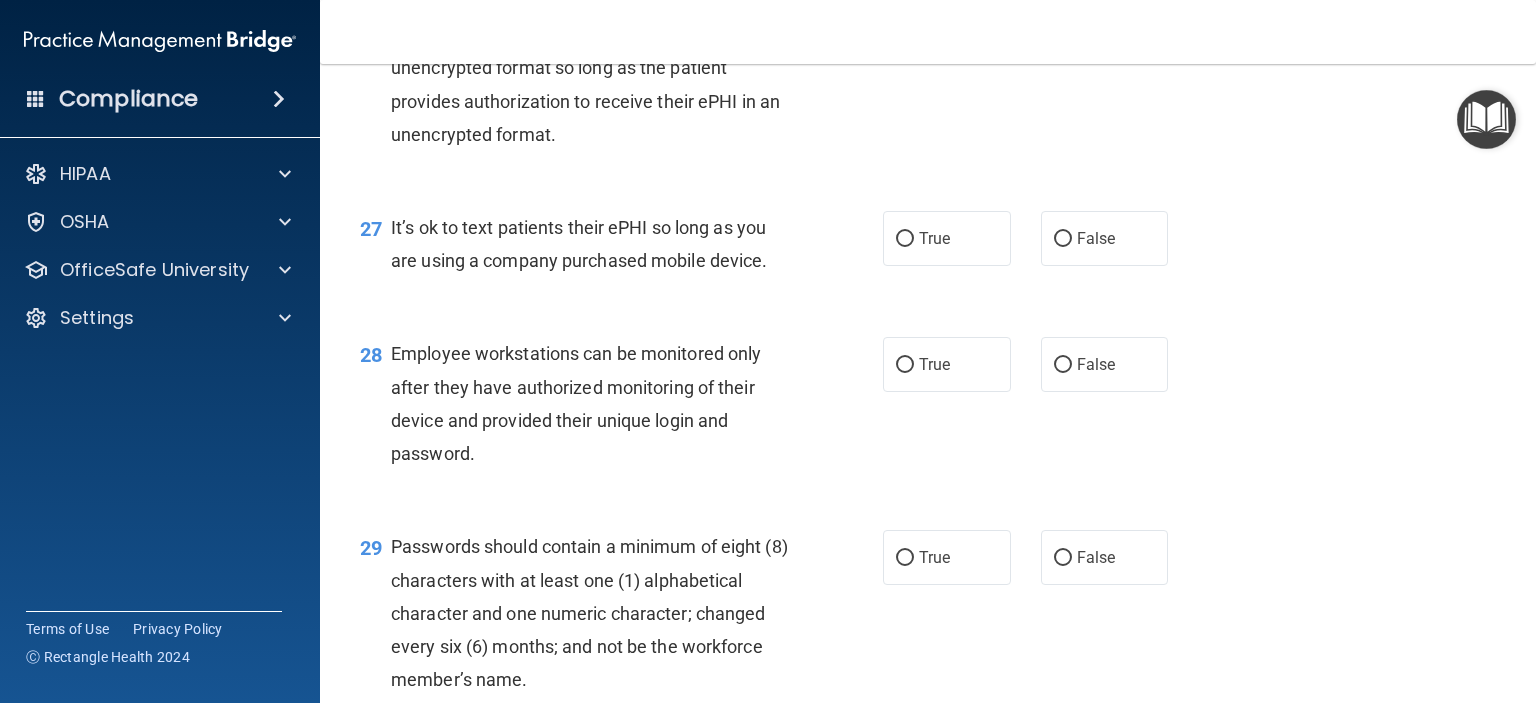 scroll, scrollTop: 4796, scrollLeft: 0, axis: vertical 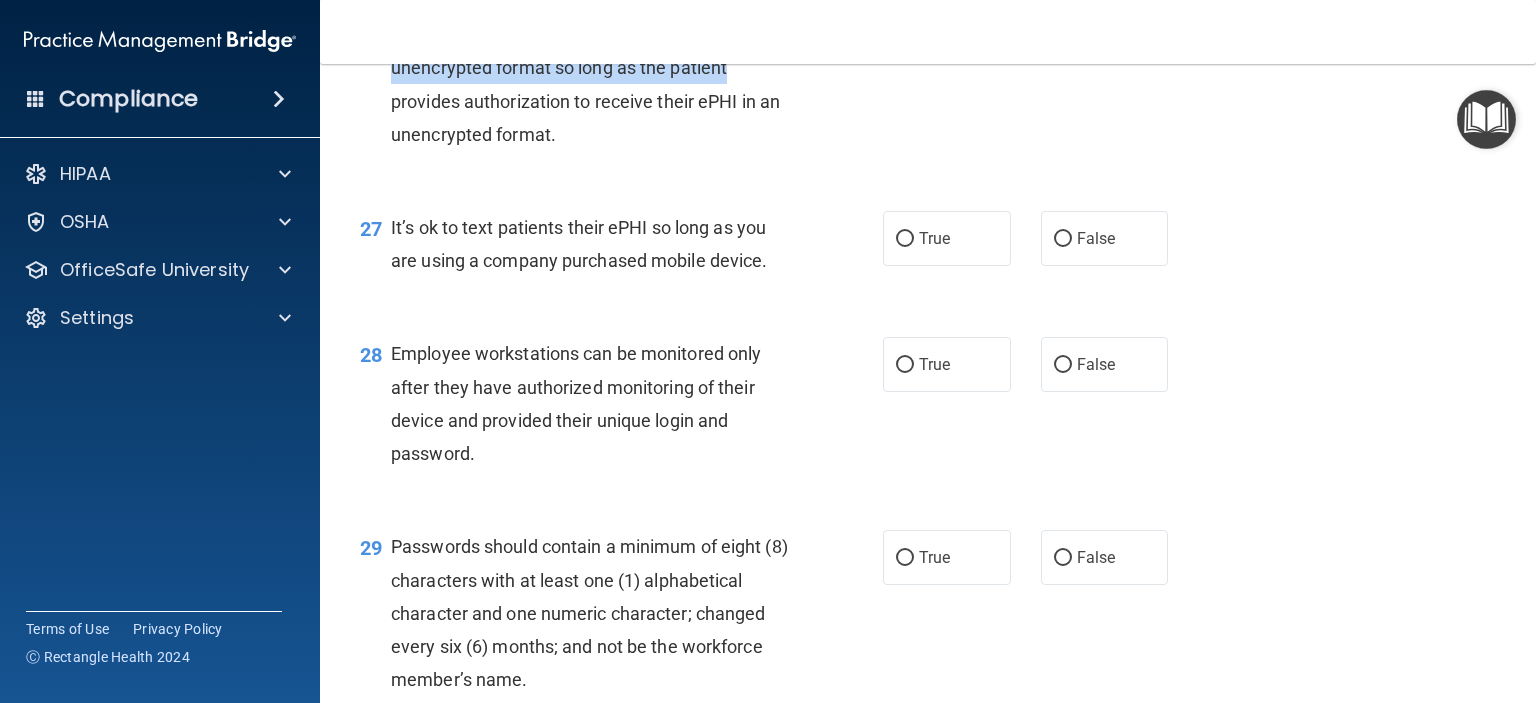 drag, startPoint x: 817, startPoint y: 176, endPoint x: 998, endPoint y: 167, distance: 181.22362 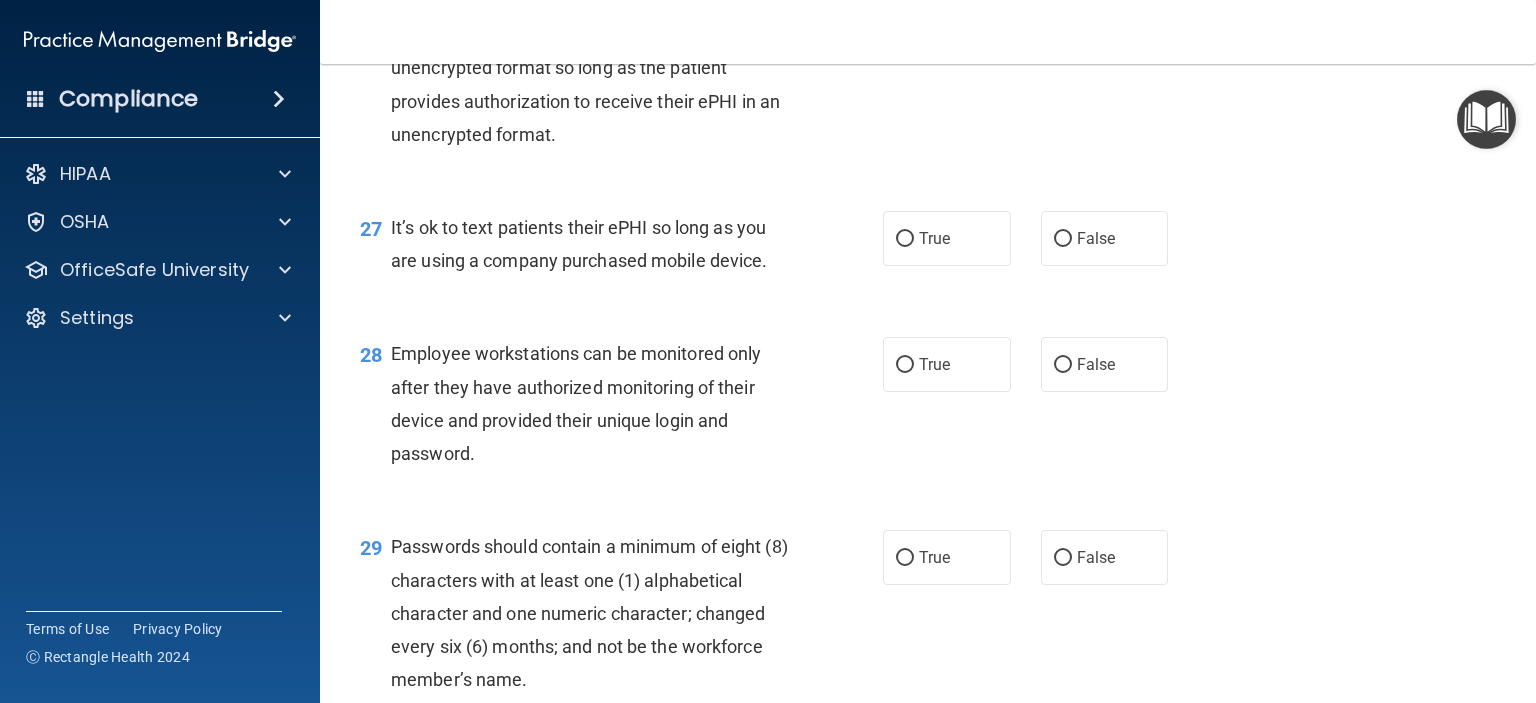 click on "26       Even though regular email is not secure, practices are allowed to e-mail patients ePHI in an unencrypted format so long as the patient provides authorization to receive their ePHI in an unencrypted format.                  True           False" at bounding box center (928, 73) 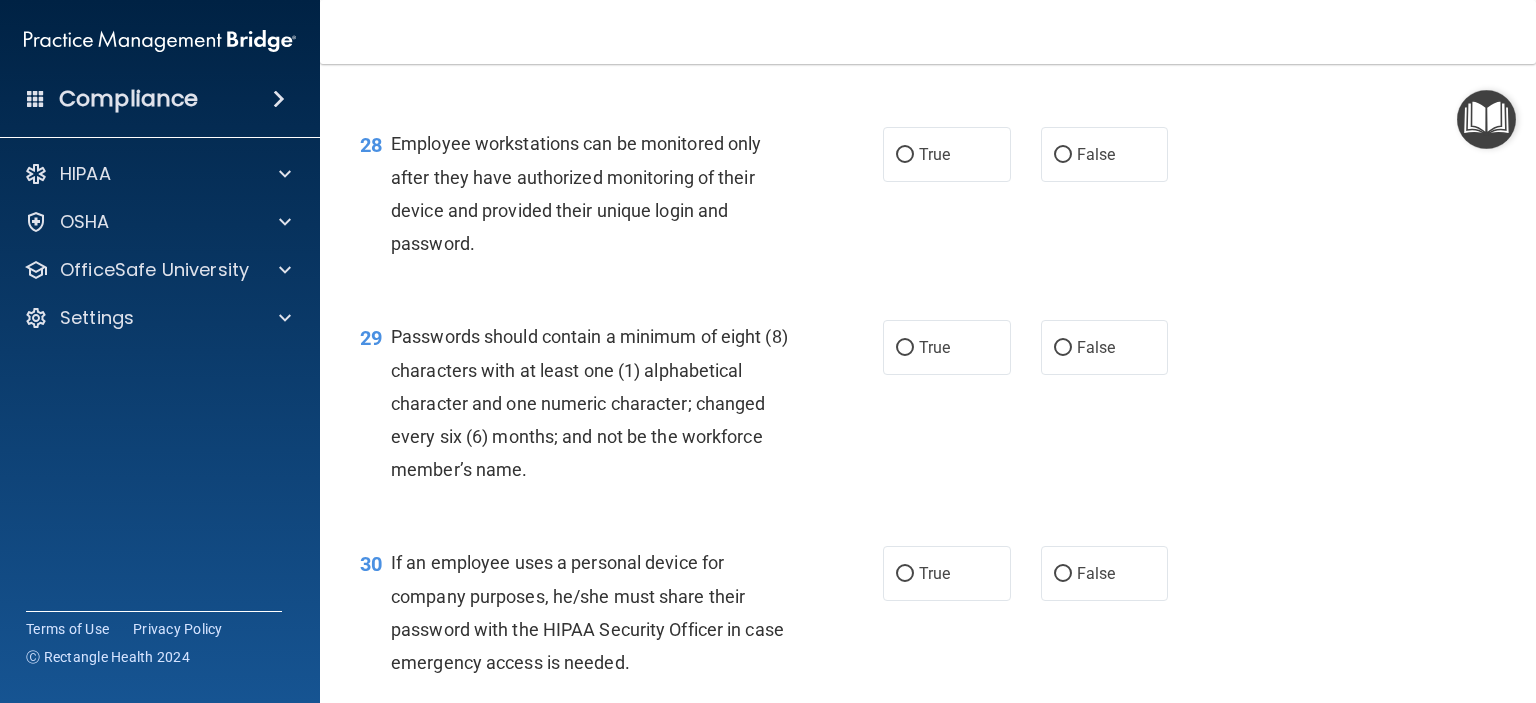 scroll, scrollTop: 5008, scrollLeft: 0, axis: vertical 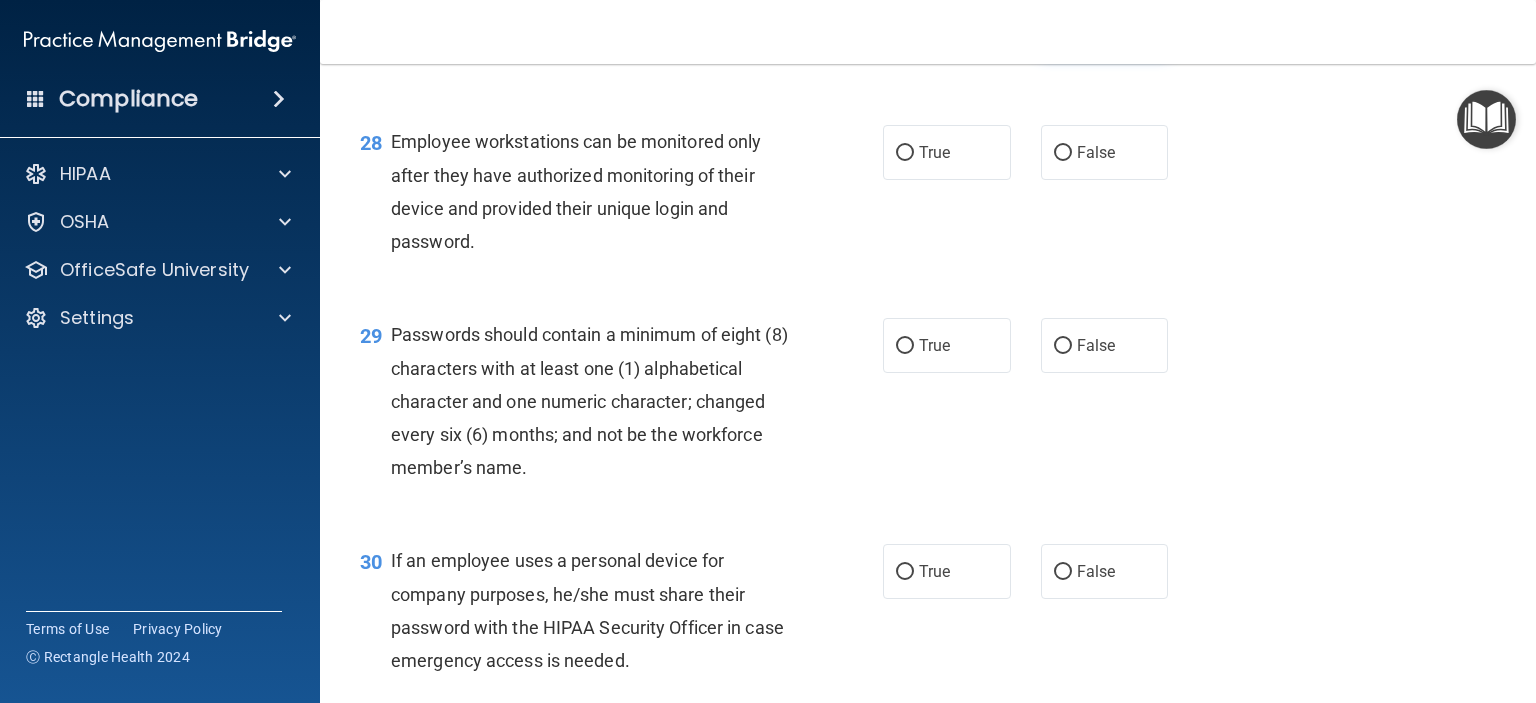 click on "False" at bounding box center (1105, 26) 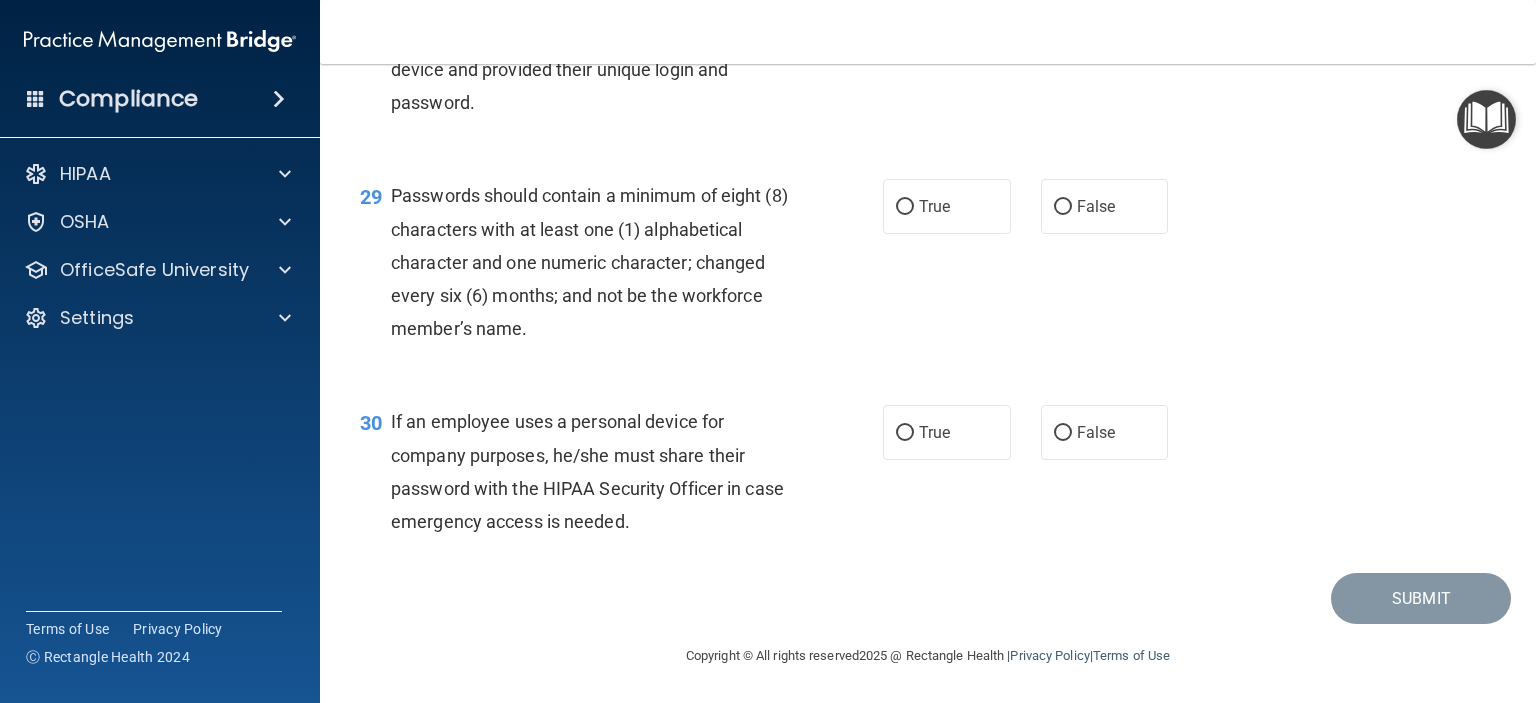 scroll, scrollTop: 5151, scrollLeft: 0, axis: vertical 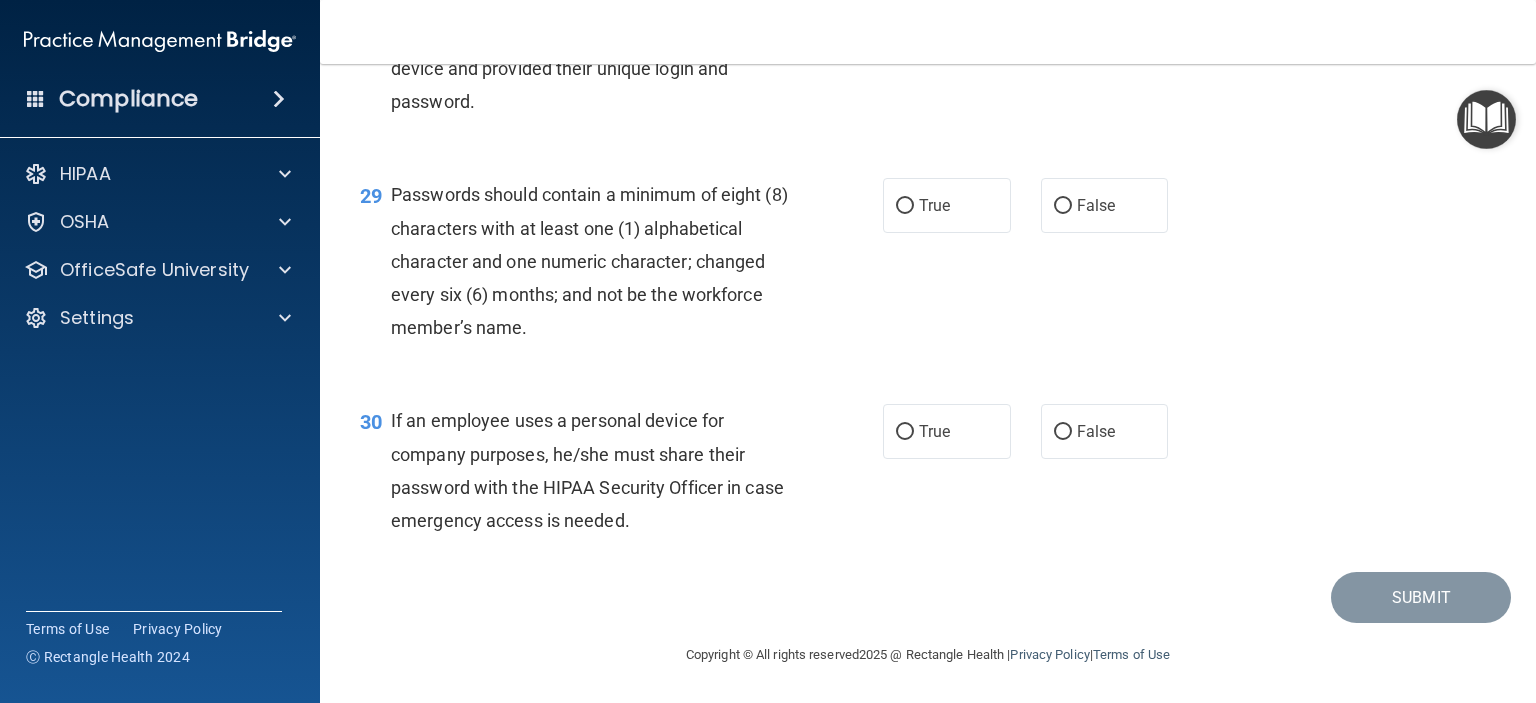 click on "False" at bounding box center (1063, 13) 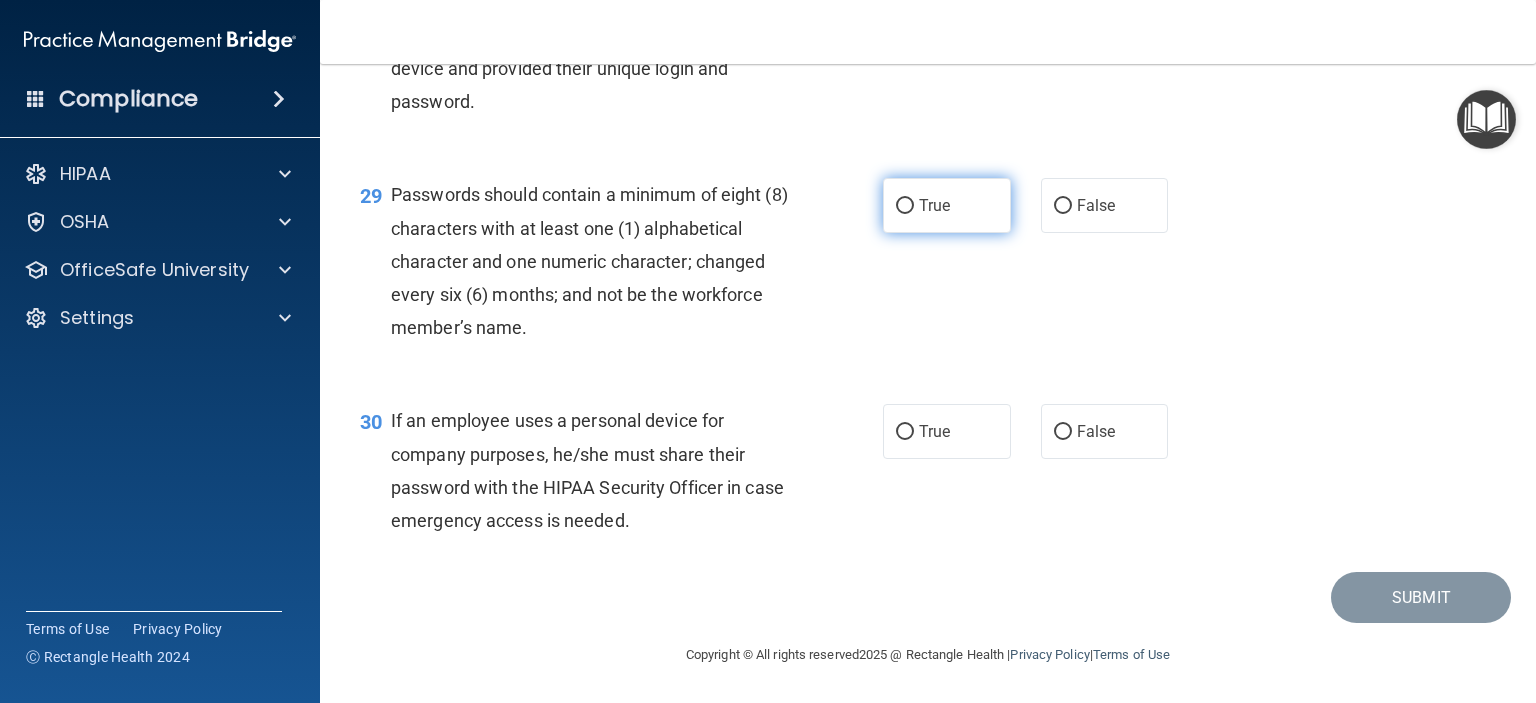 click on "True" at bounding box center [947, 205] 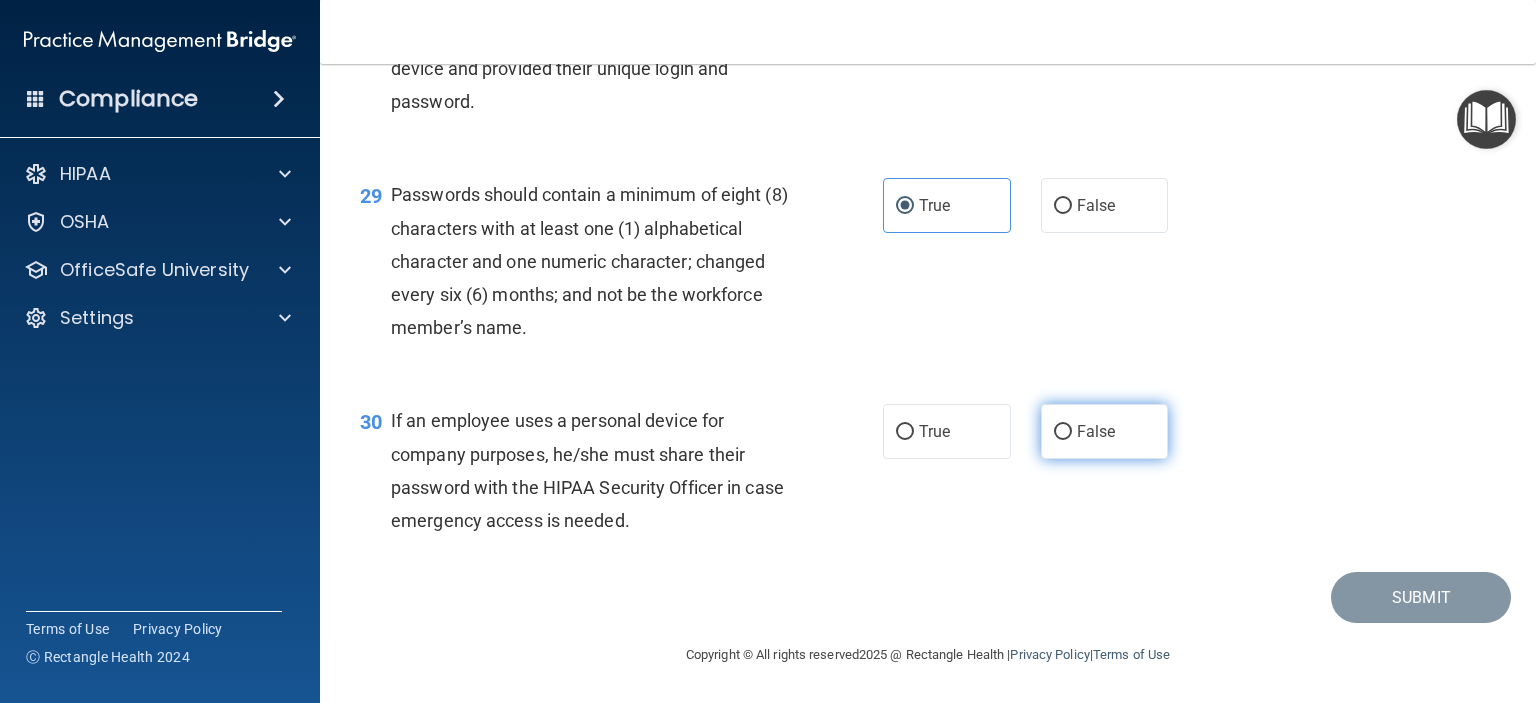 click on "False" at bounding box center [1096, 431] 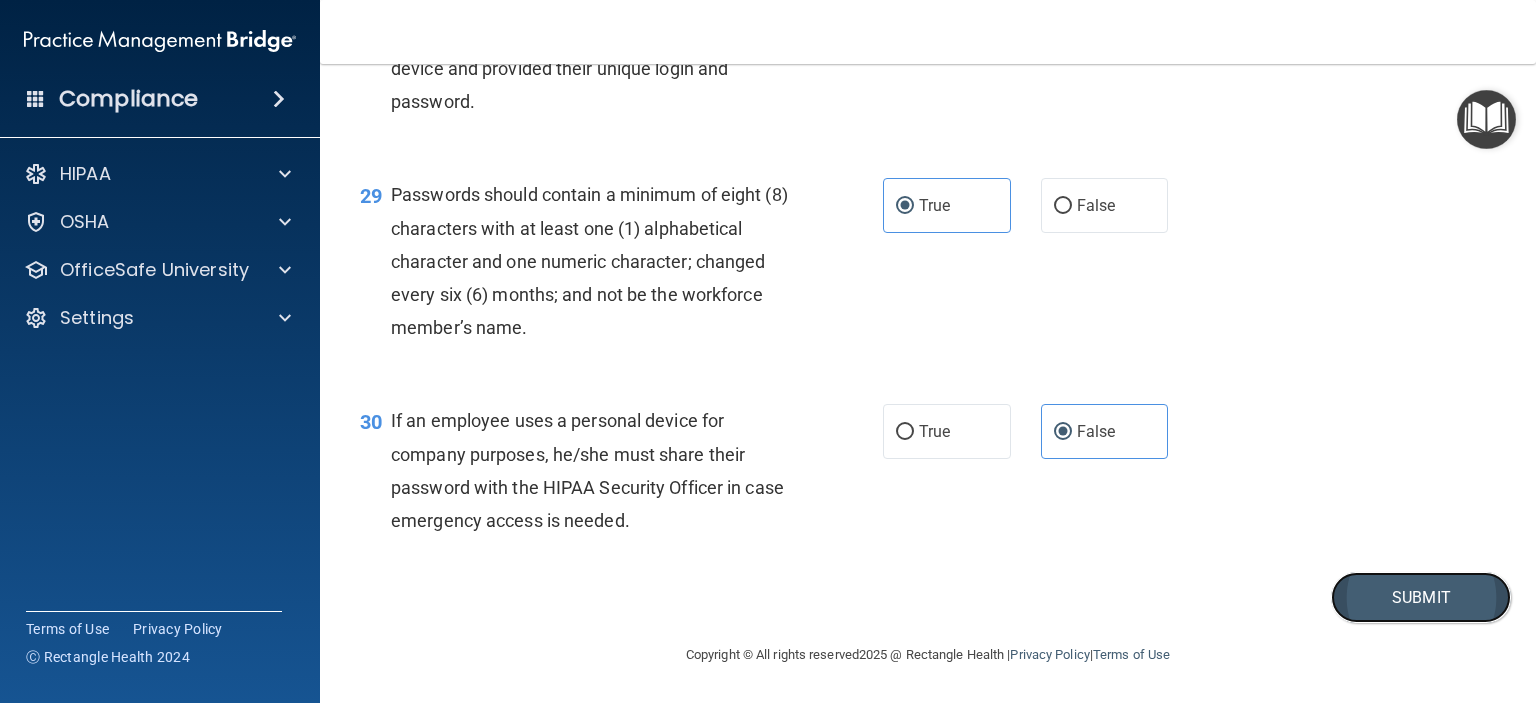 click on "Submit" at bounding box center [1421, 597] 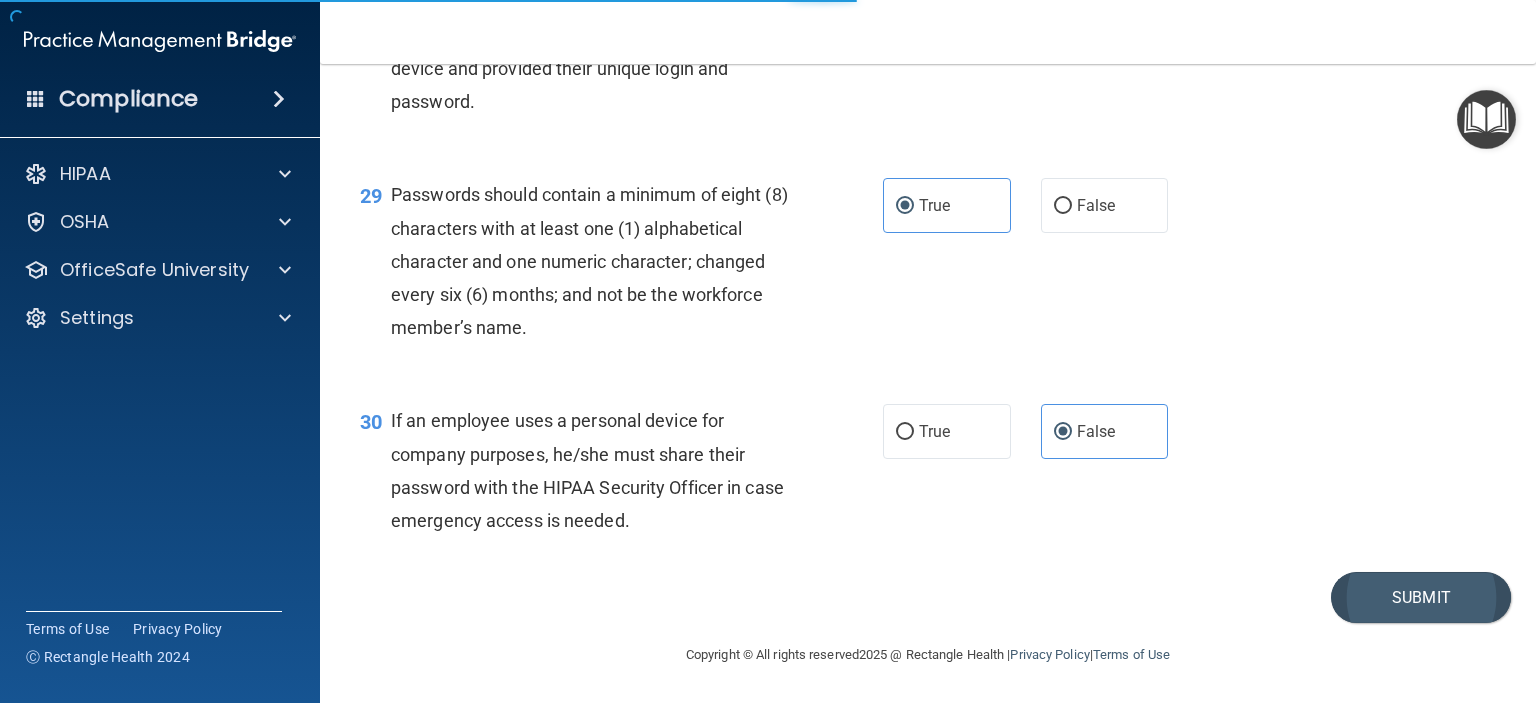 scroll, scrollTop: 0, scrollLeft: 0, axis: both 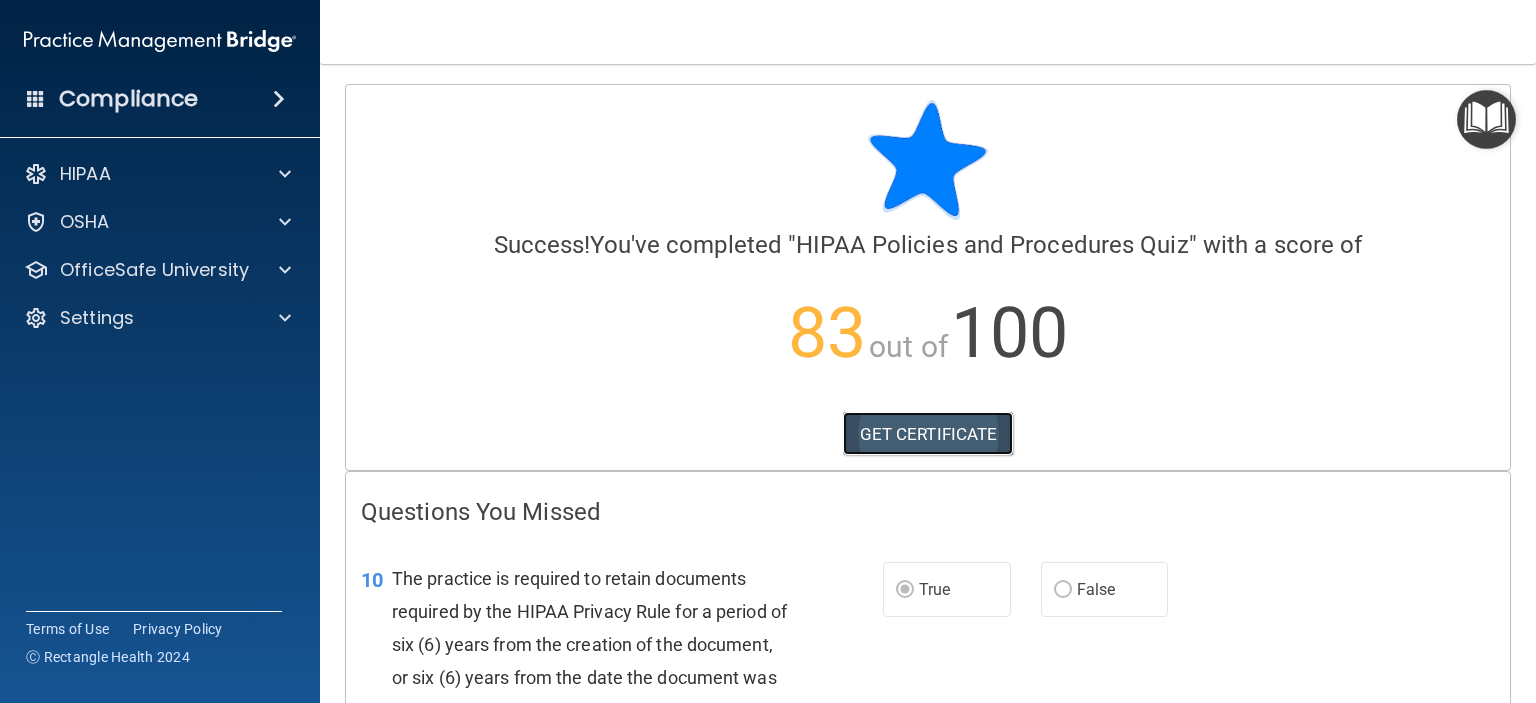 click on "GET CERTIFICATE" at bounding box center [928, 434] 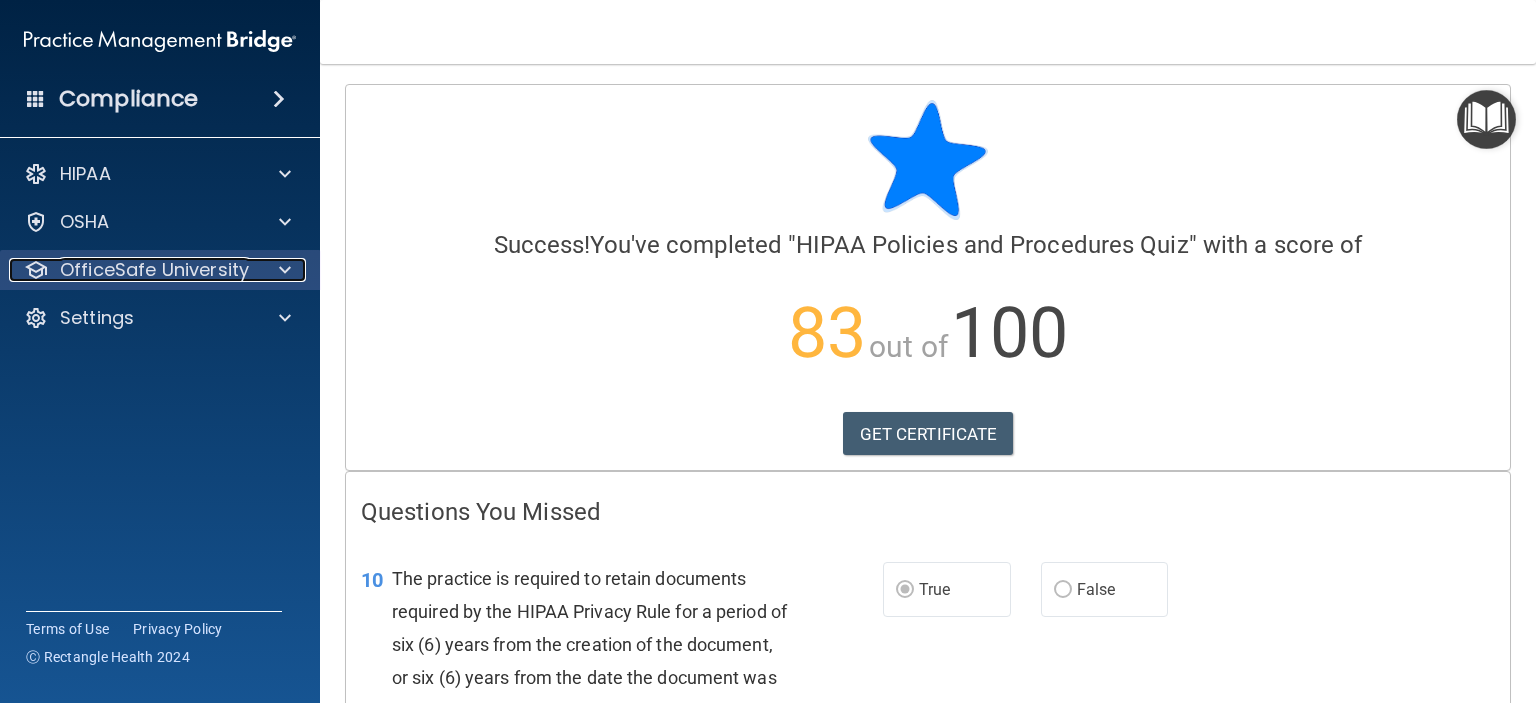 click on "OfficeSafe University" at bounding box center [154, 270] 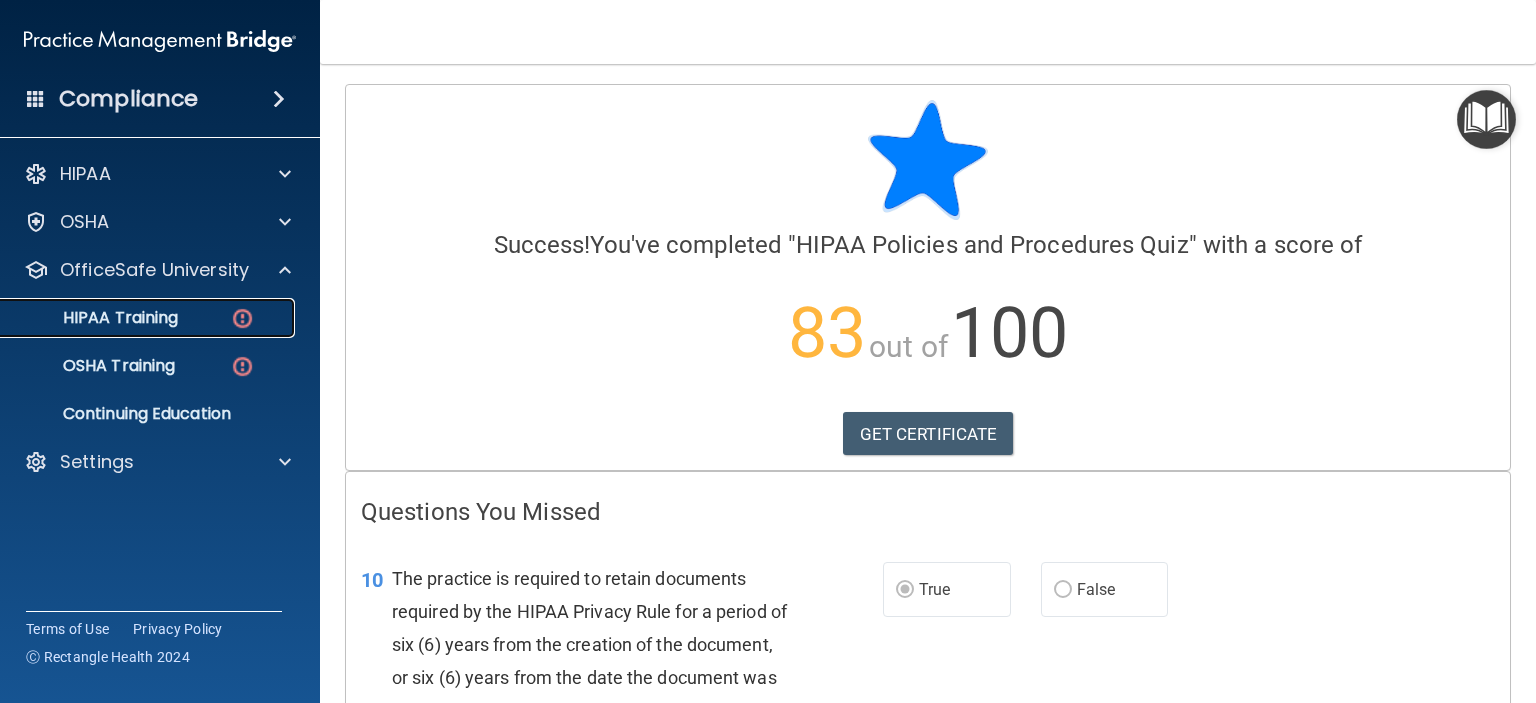 click on "HIPAA Training" at bounding box center [149, 318] 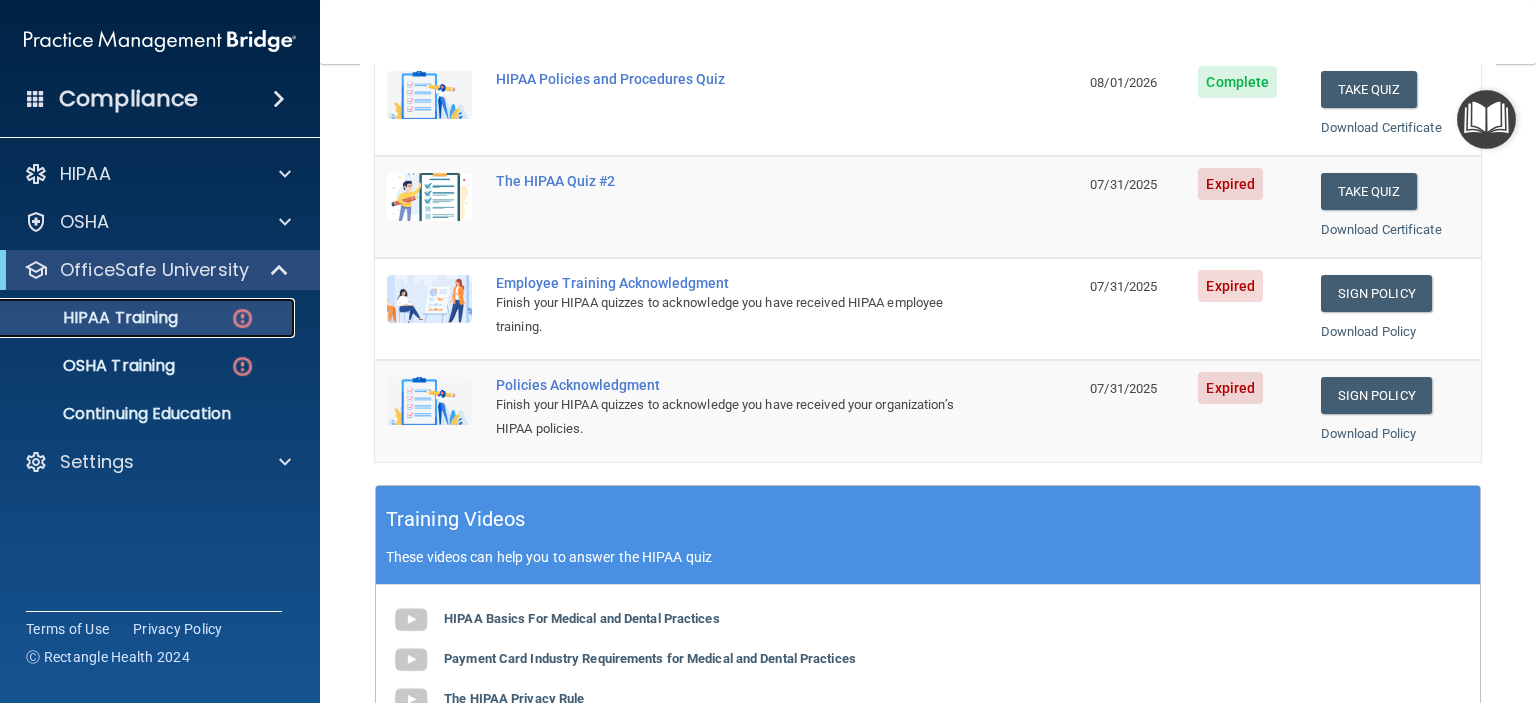 scroll, scrollTop: 401, scrollLeft: 0, axis: vertical 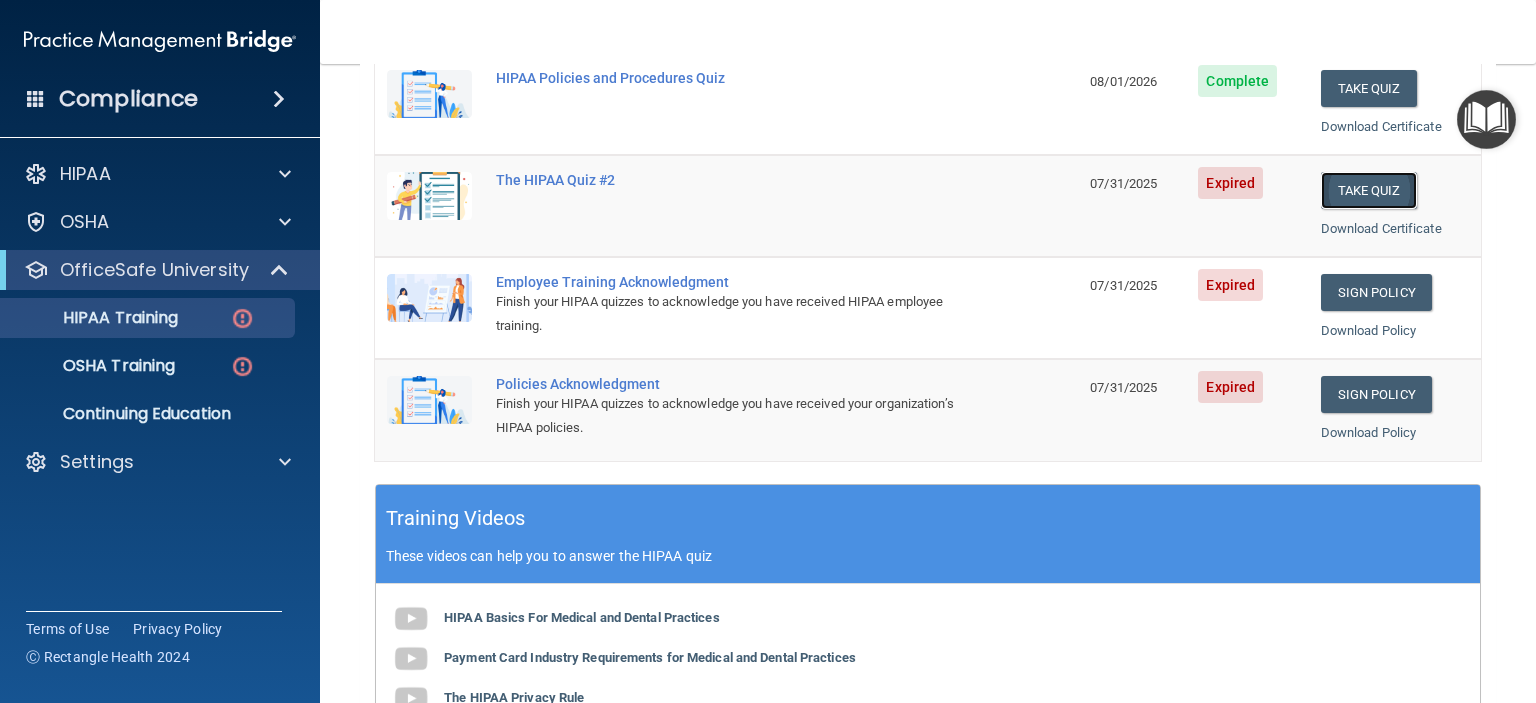 click on "Take Quiz" at bounding box center [1369, 190] 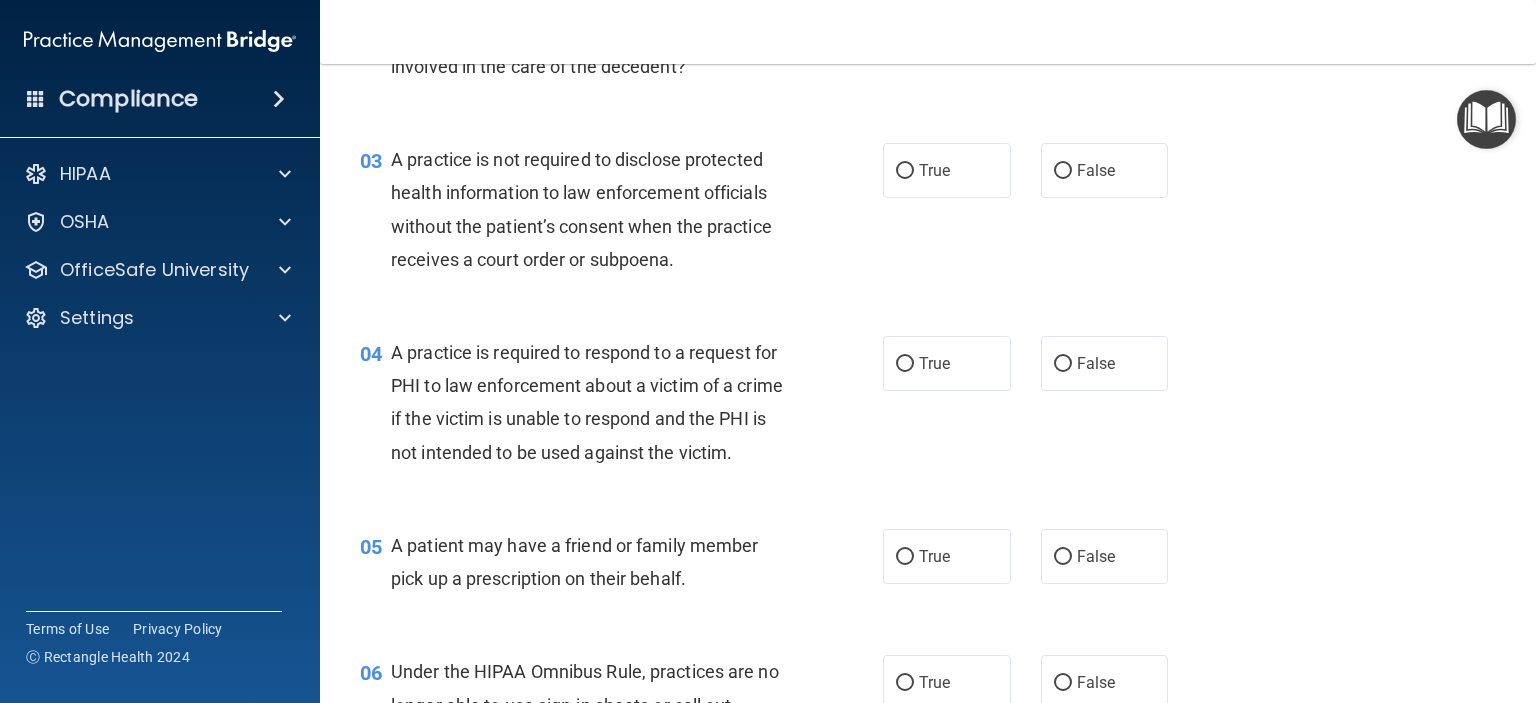 scroll, scrollTop: 0, scrollLeft: 0, axis: both 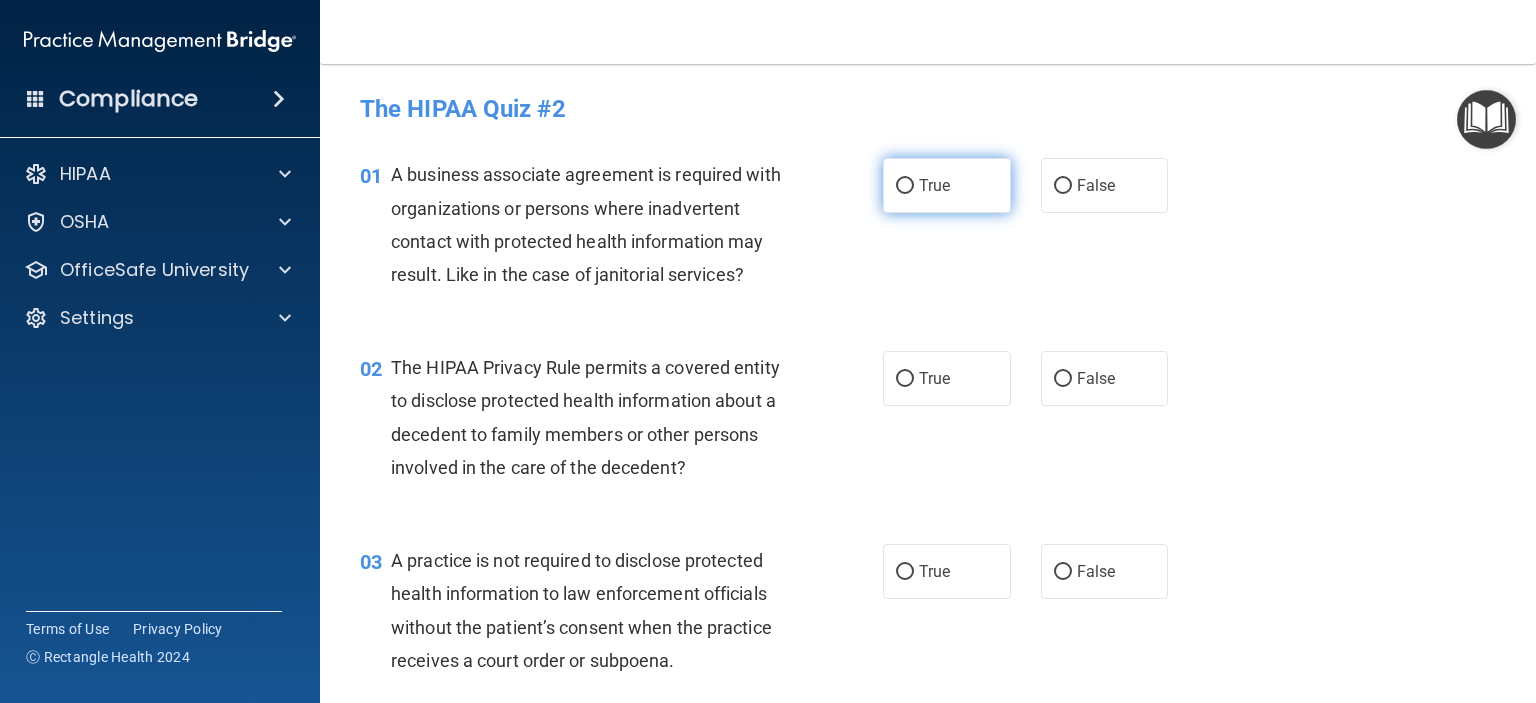 click on "True" at bounding box center [905, 186] 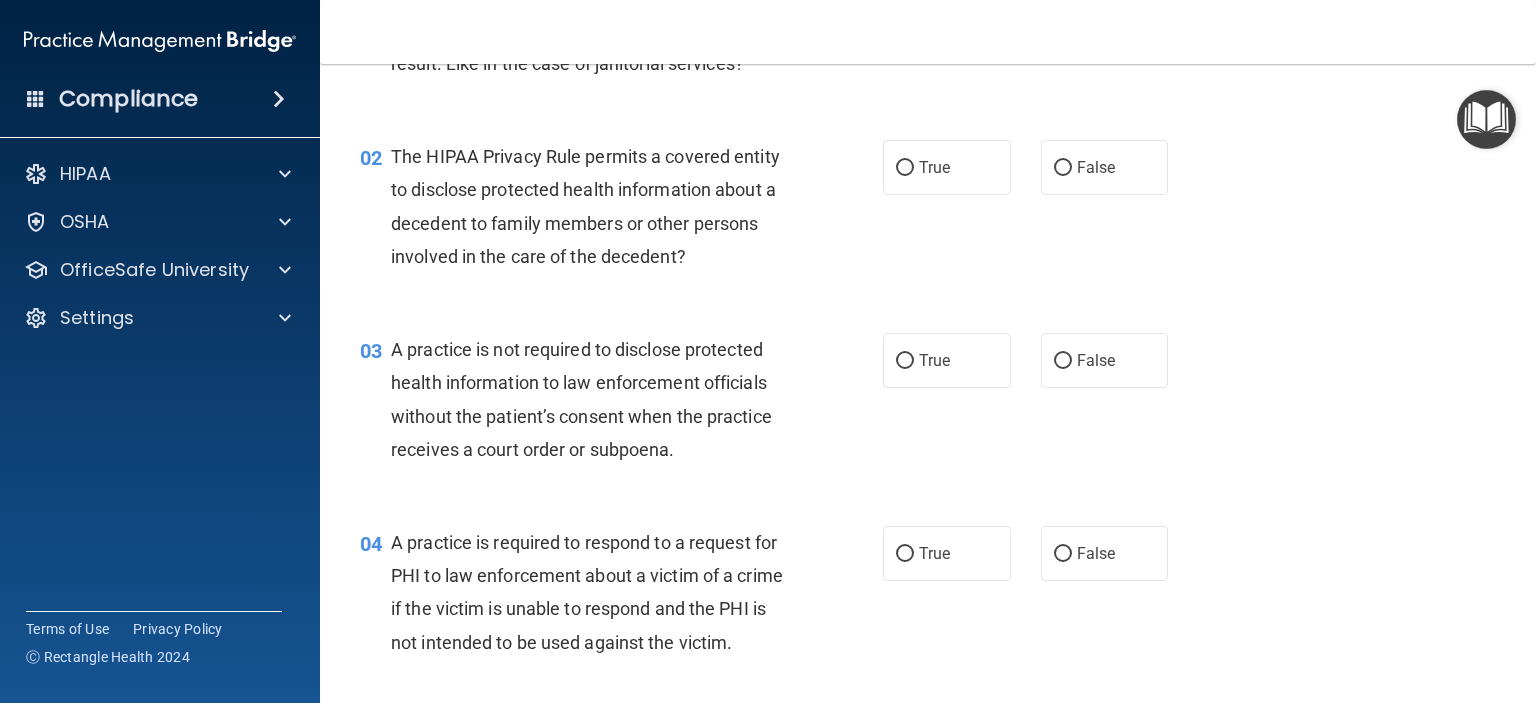 scroll, scrollTop: 212, scrollLeft: 0, axis: vertical 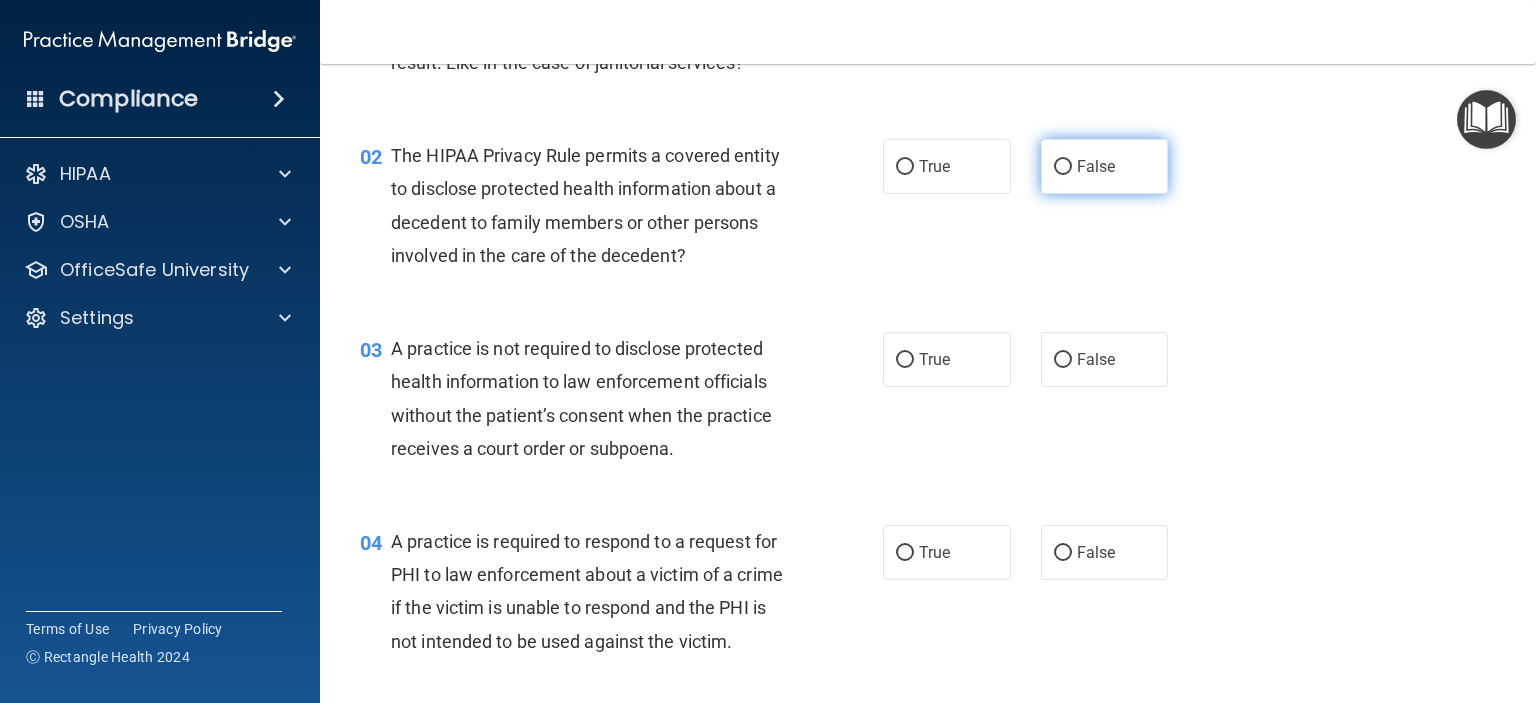 click on "False" at bounding box center [1063, 167] 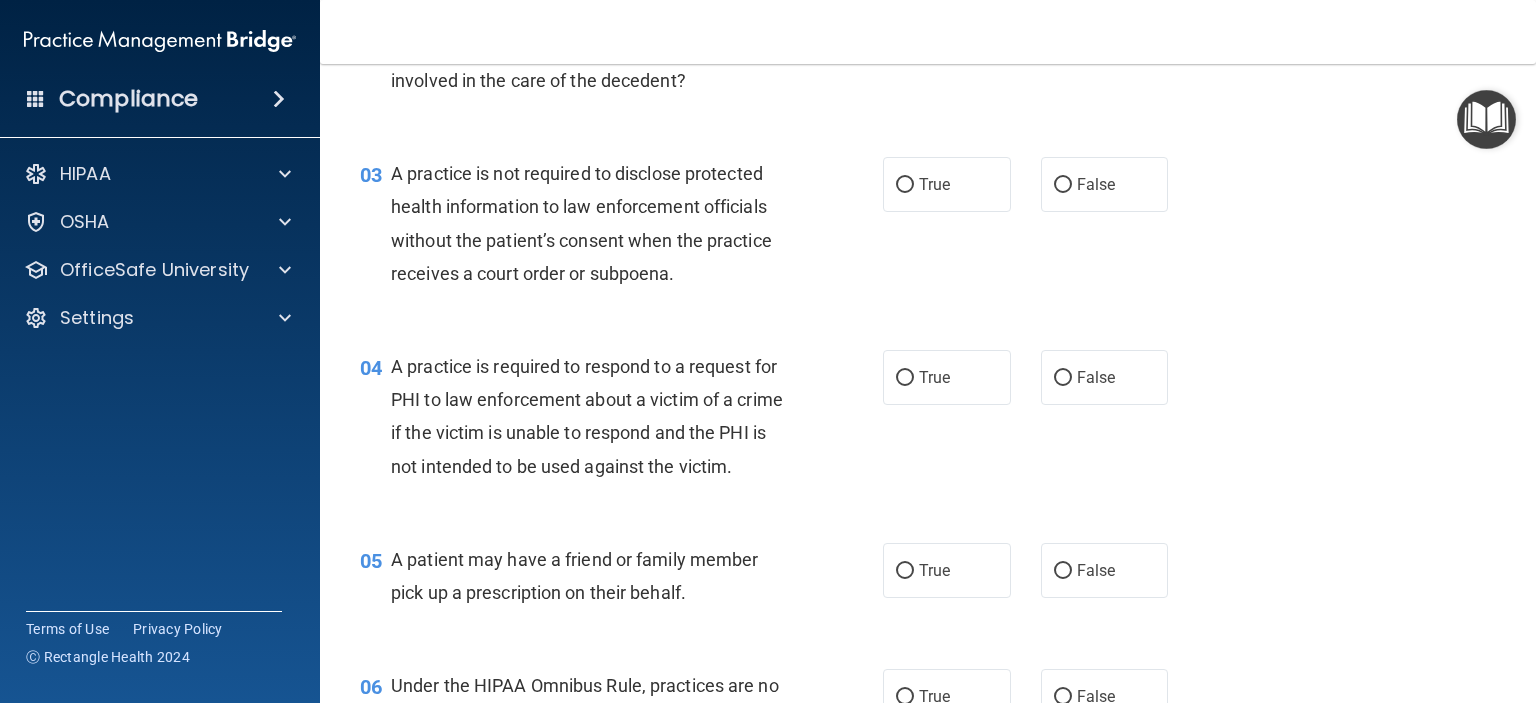 scroll, scrollTop: 388, scrollLeft: 0, axis: vertical 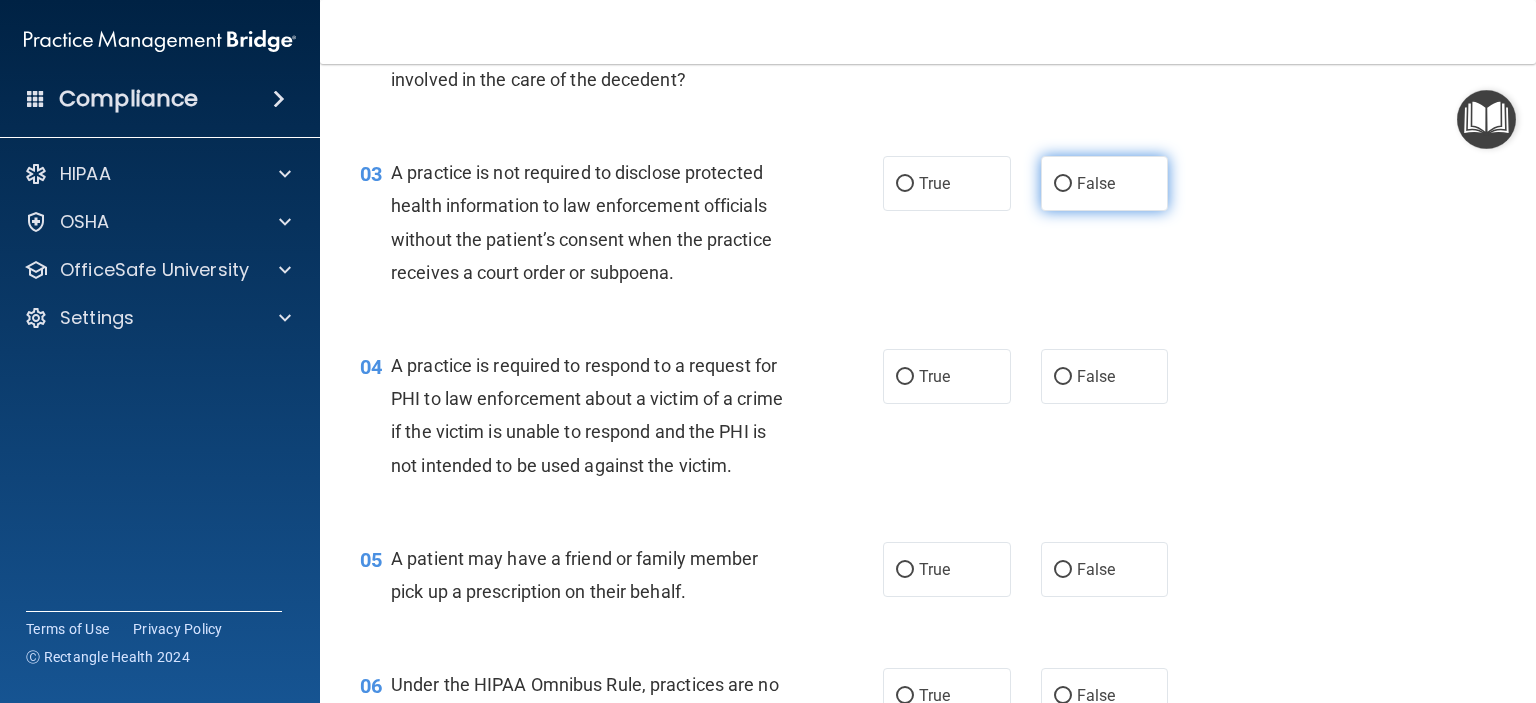 click on "False" at bounding box center [1105, 183] 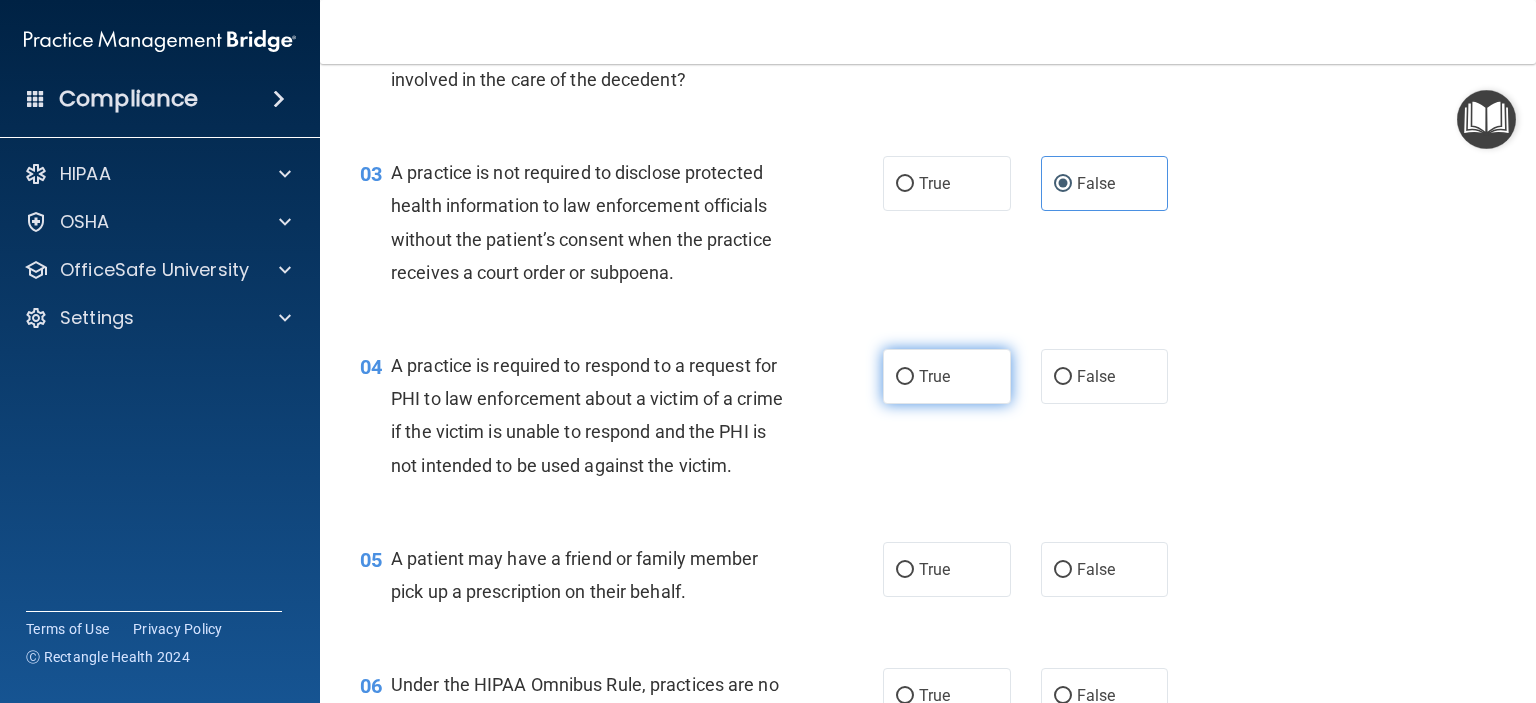 click on "True" at bounding box center [947, 376] 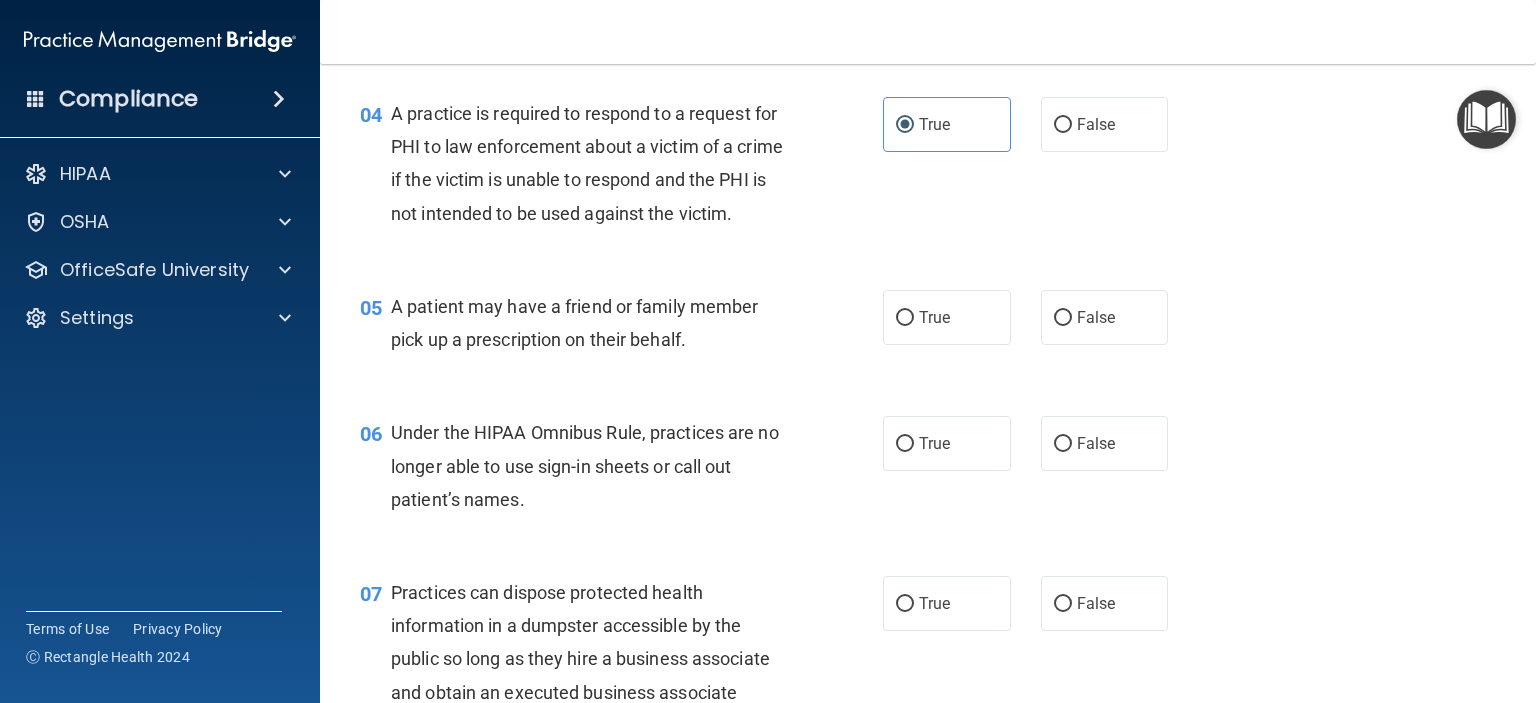 scroll, scrollTop: 660, scrollLeft: 0, axis: vertical 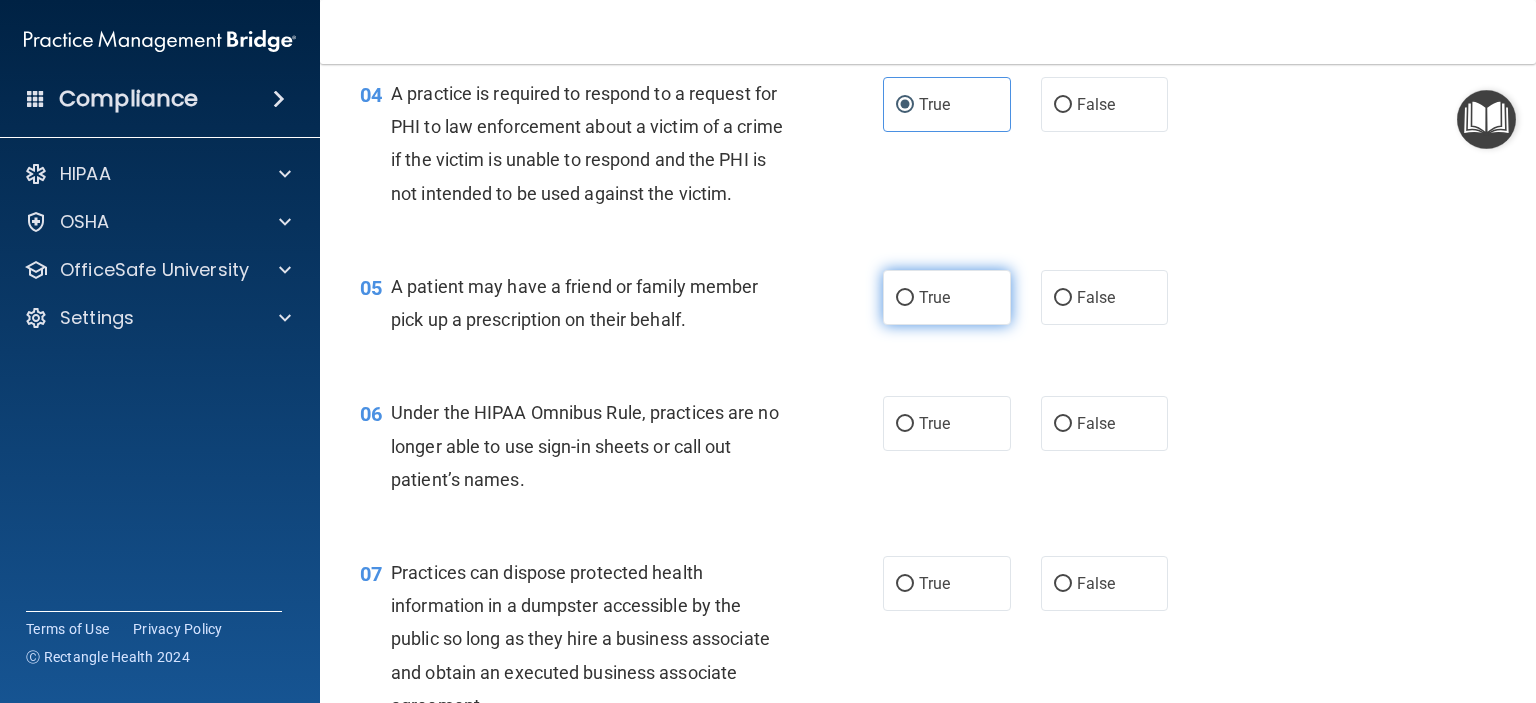 click on "True" at bounding box center (905, 298) 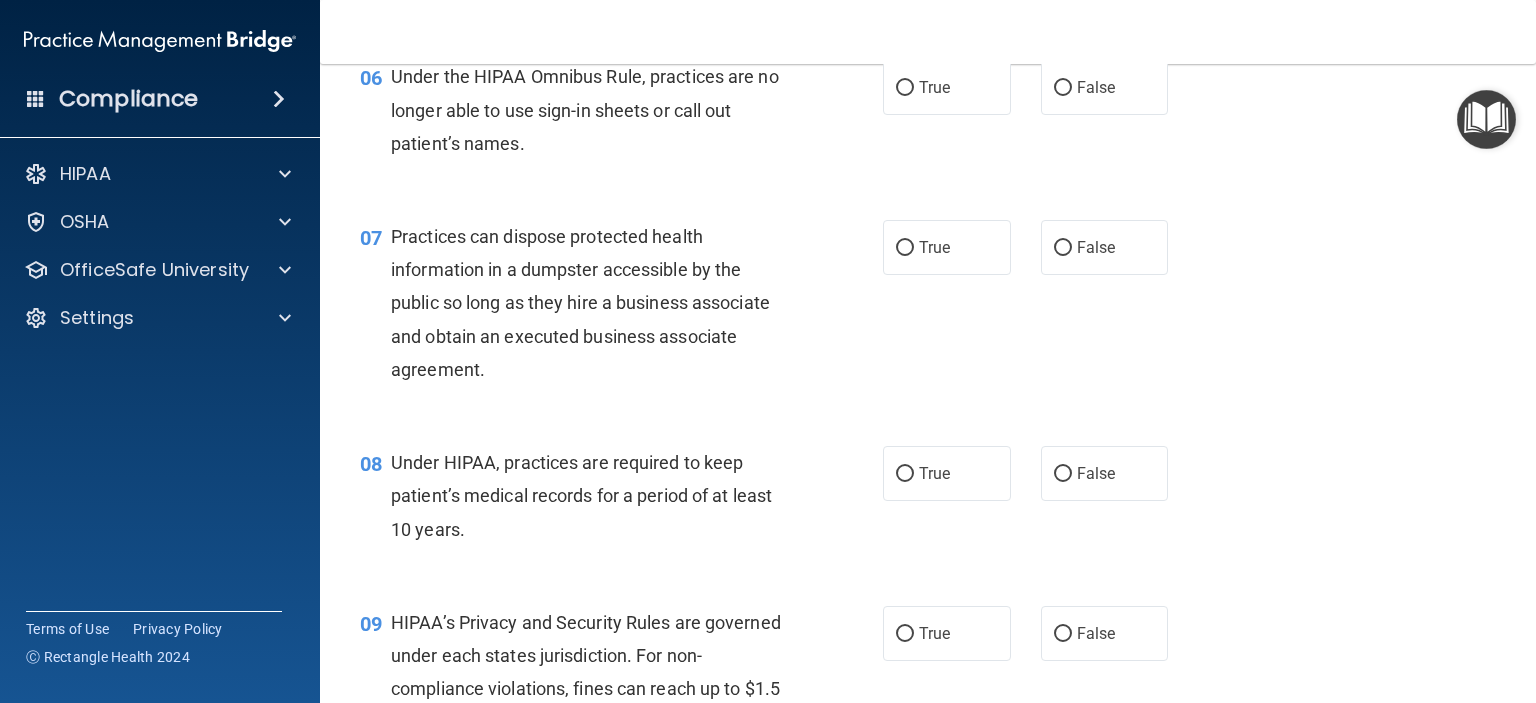 scroll, scrollTop: 996, scrollLeft: 0, axis: vertical 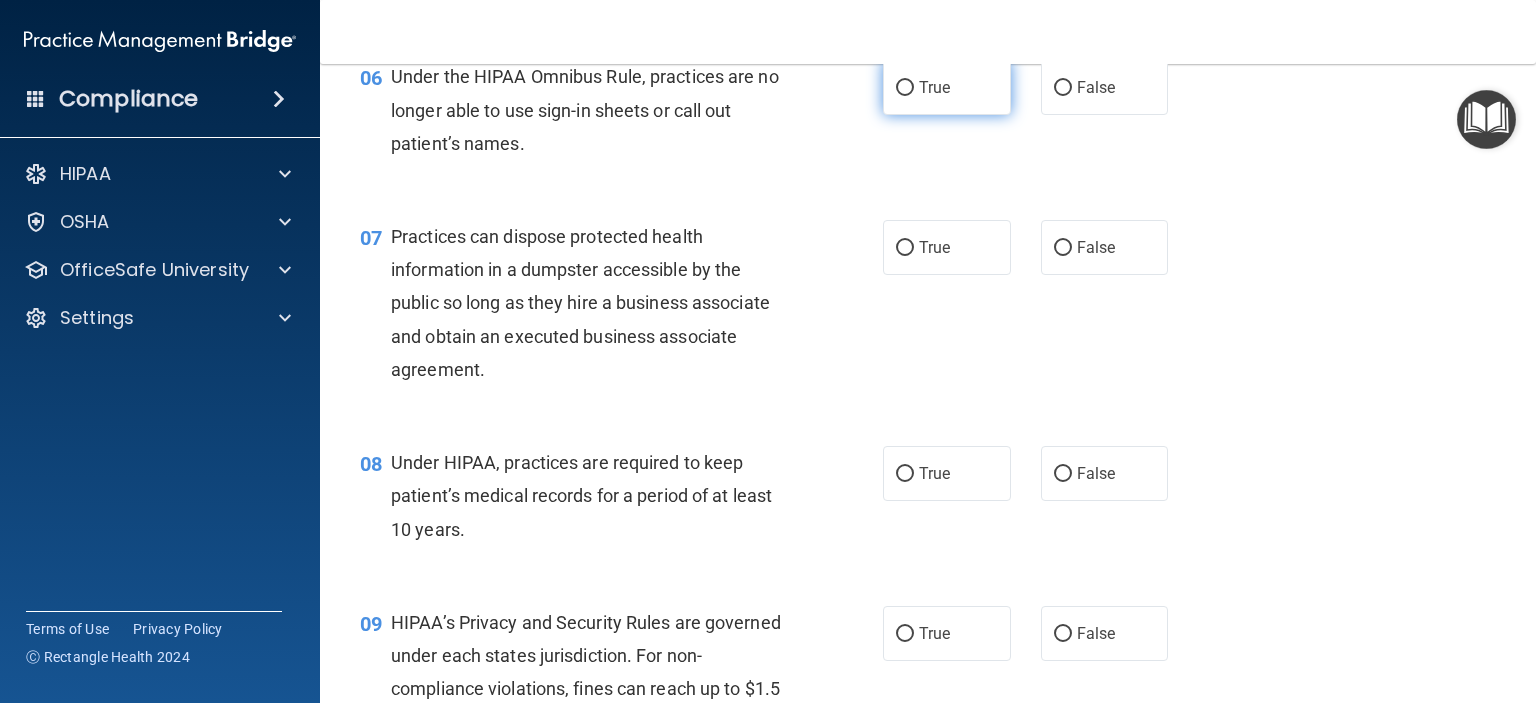 click on "True" at bounding box center (947, 87) 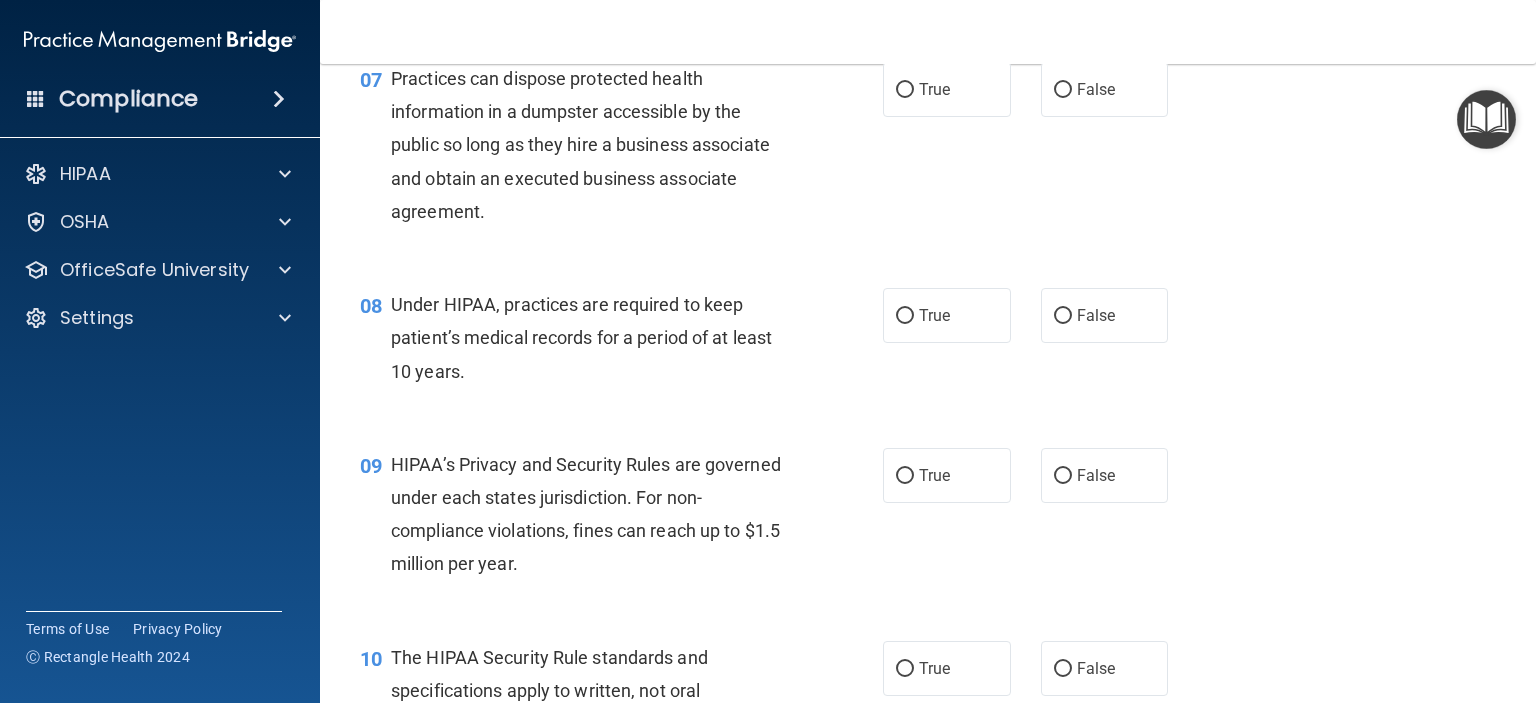 scroll, scrollTop: 1144, scrollLeft: 0, axis: vertical 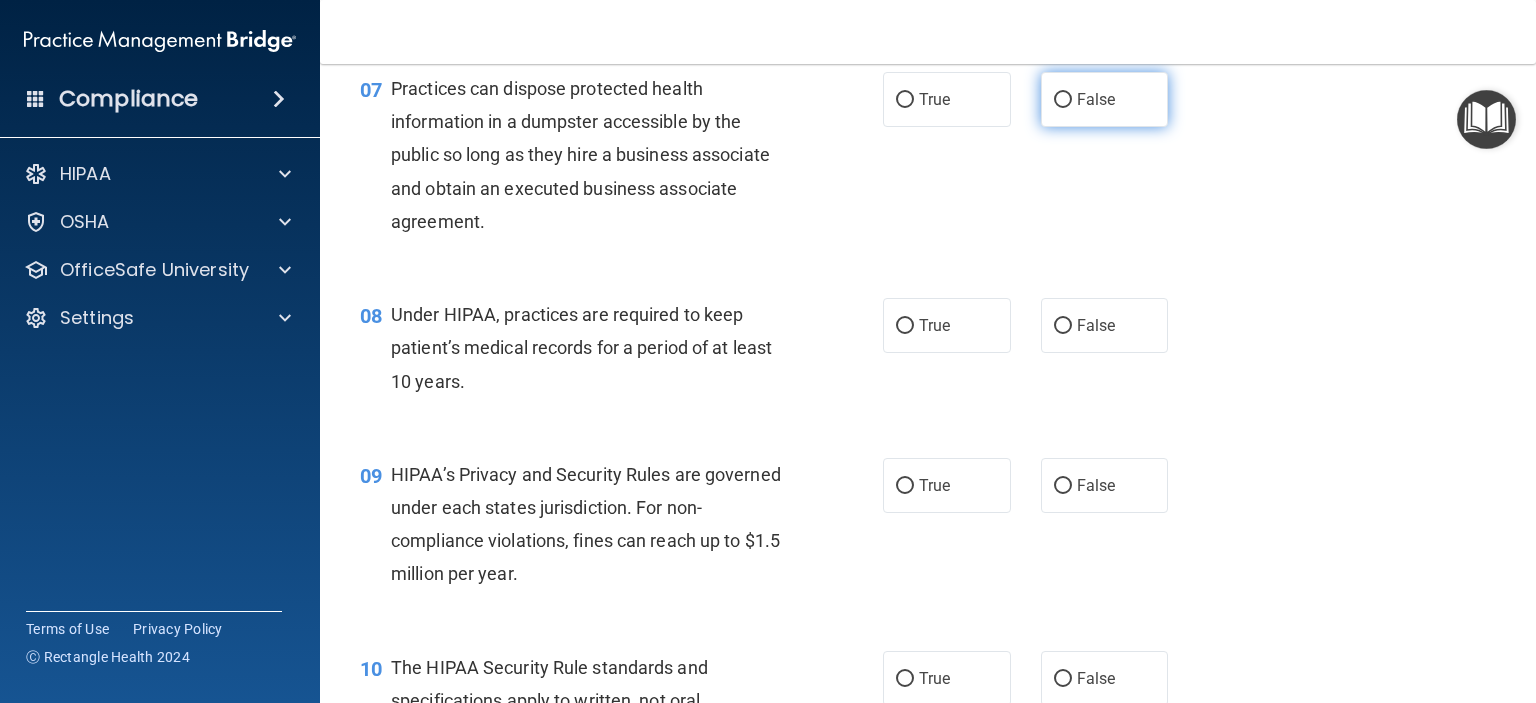 click on "False" at bounding box center [1096, 99] 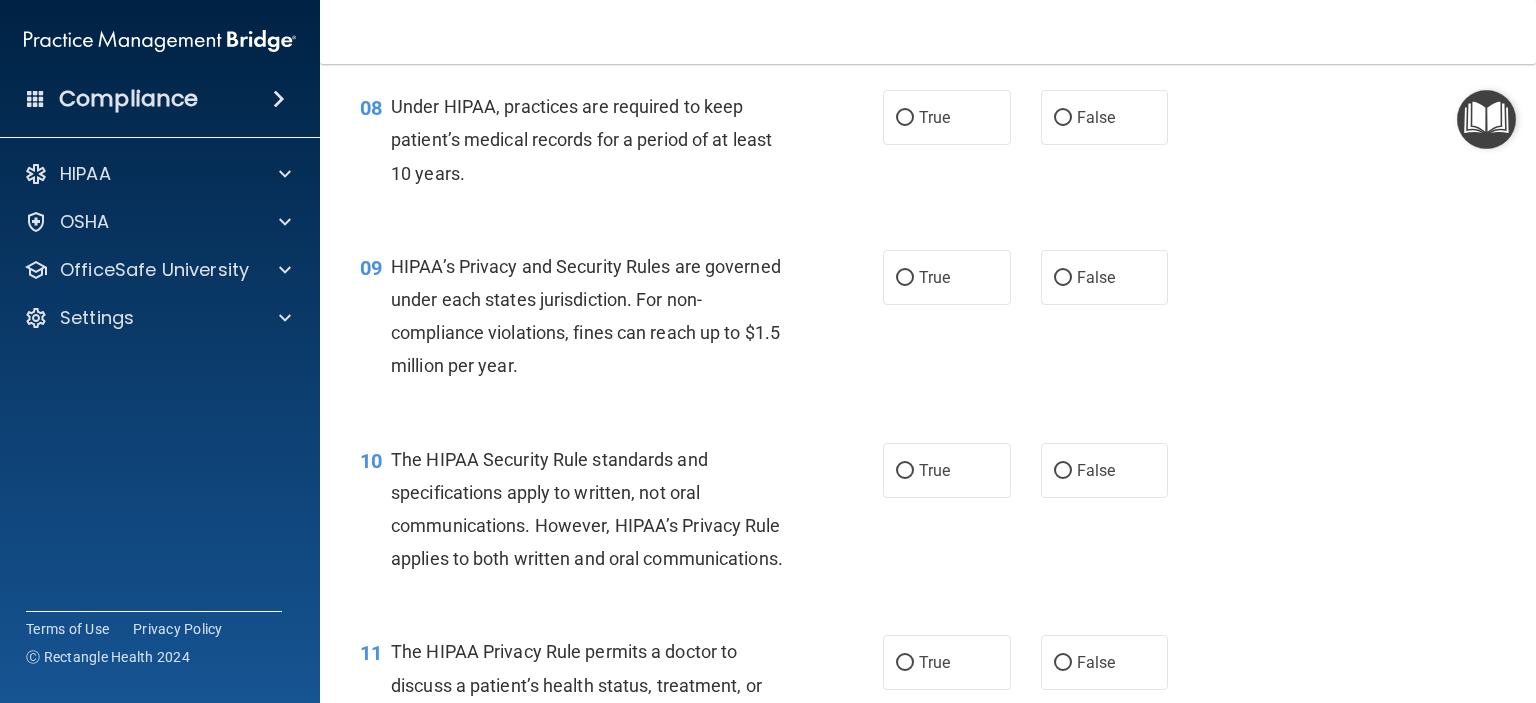 scroll, scrollTop: 1354, scrollLeft: 0, axis: vertical 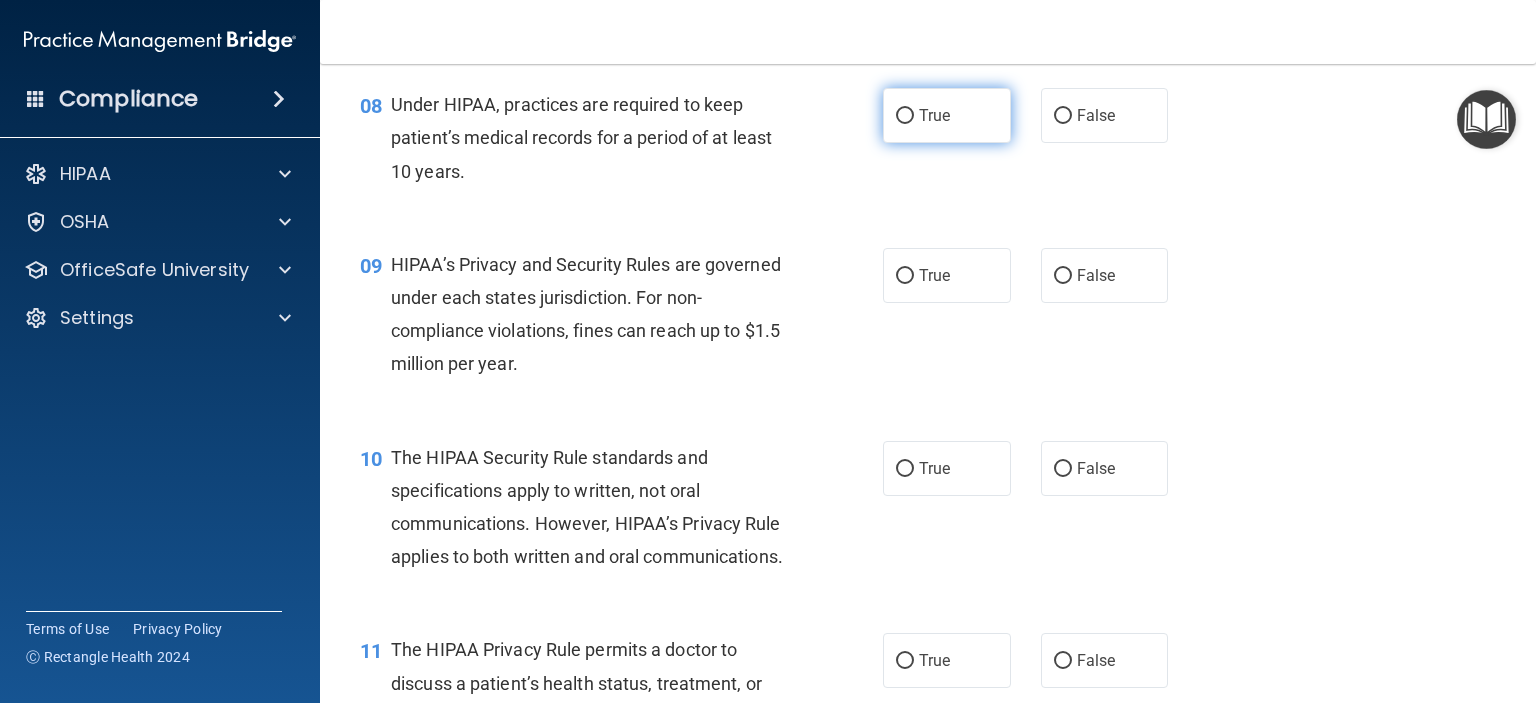 click on "True" at bounding box center (905, 116) 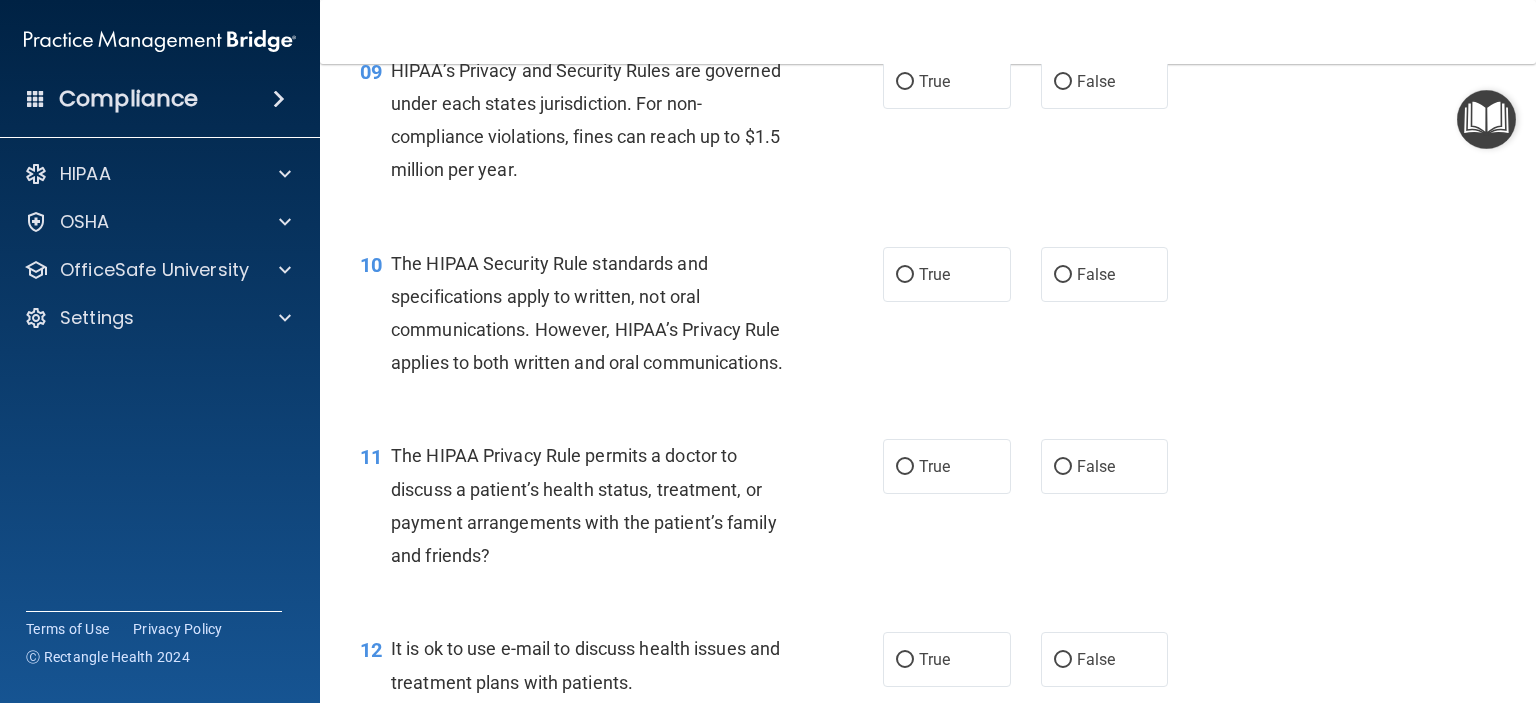 scroll, scrollTop: 1546, scrollLeft: 0, axis: vertical 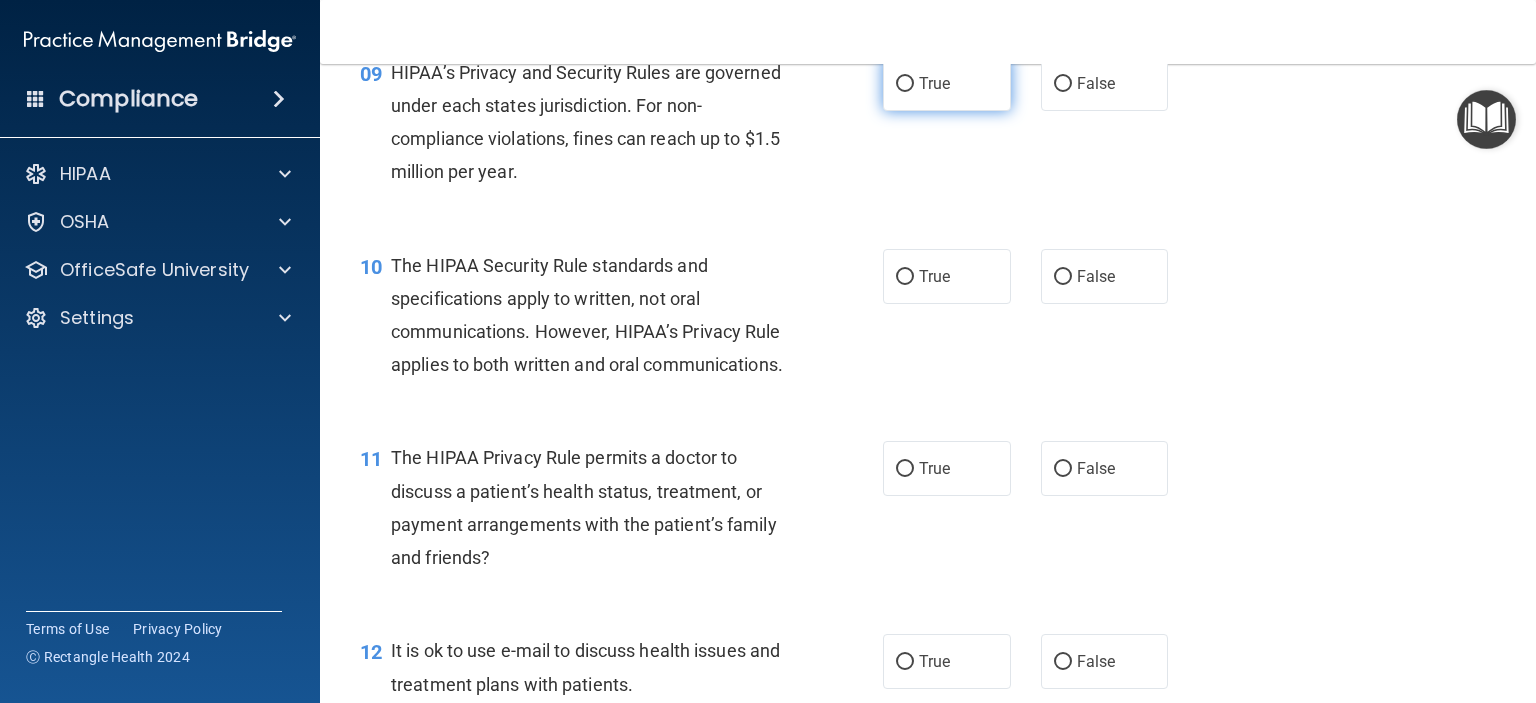 click on "True" at bounding box center (905, 84) 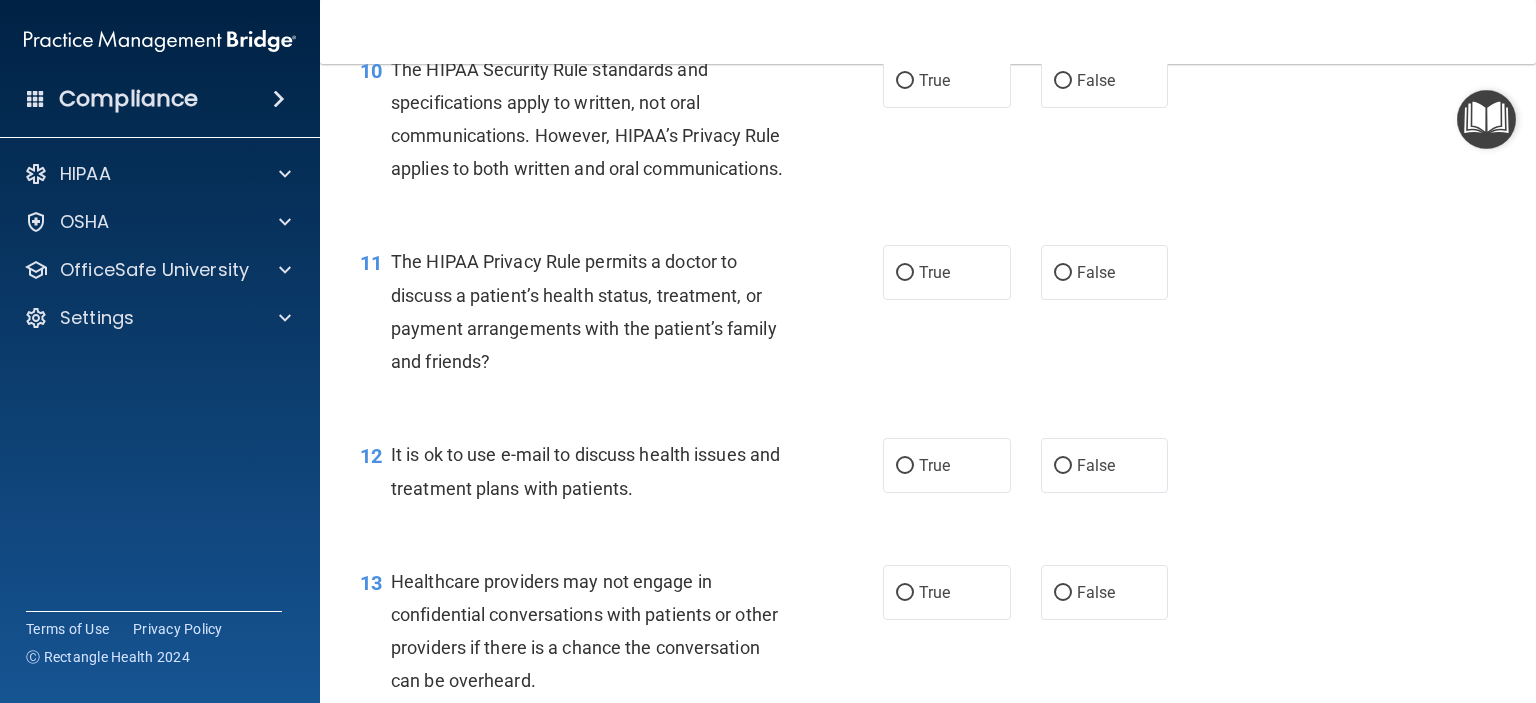 scroll, scrollTop: 1744, scrollLeft: 0, axis: vertical 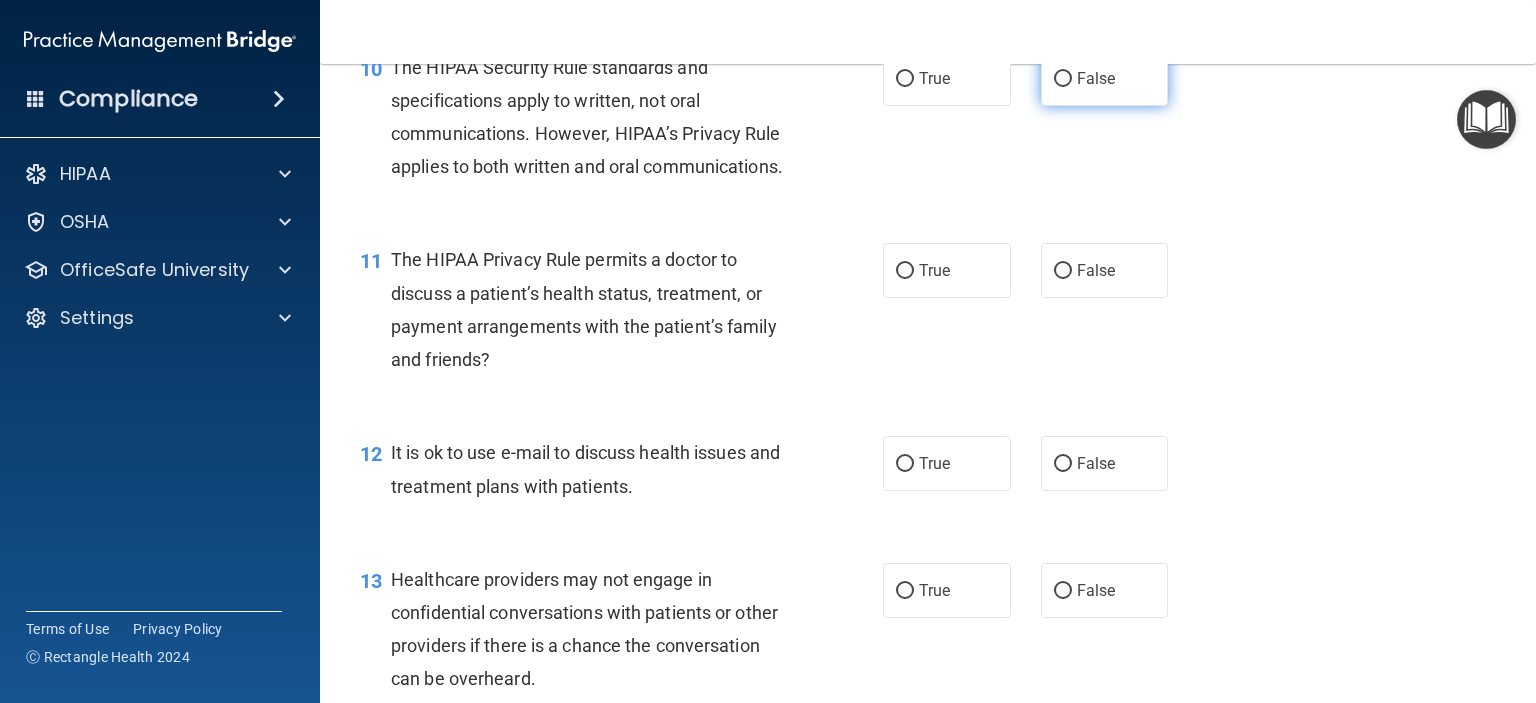 click on "False" at bounding box center (1063, 79) 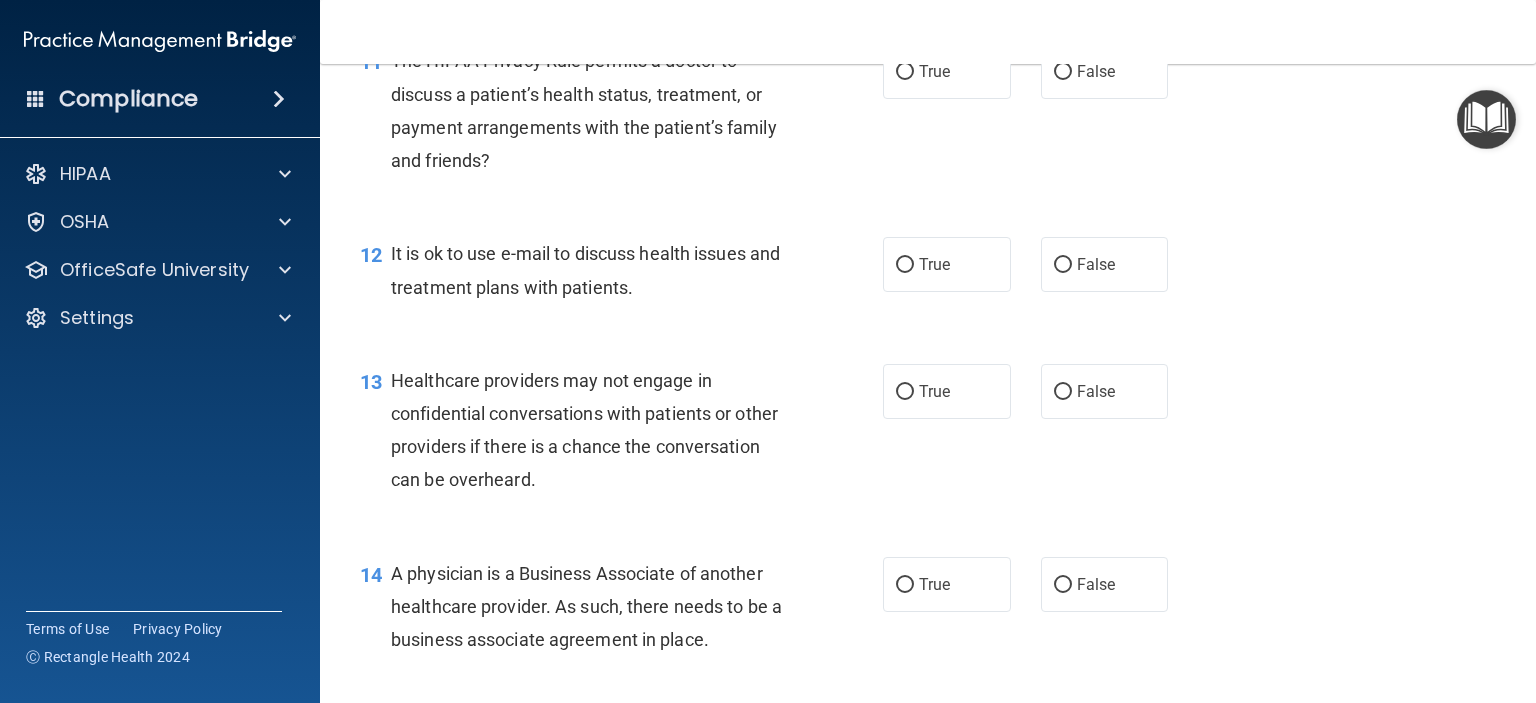 scroll, scrollTop: 1930, scrollLeft: 0, axis: vertical 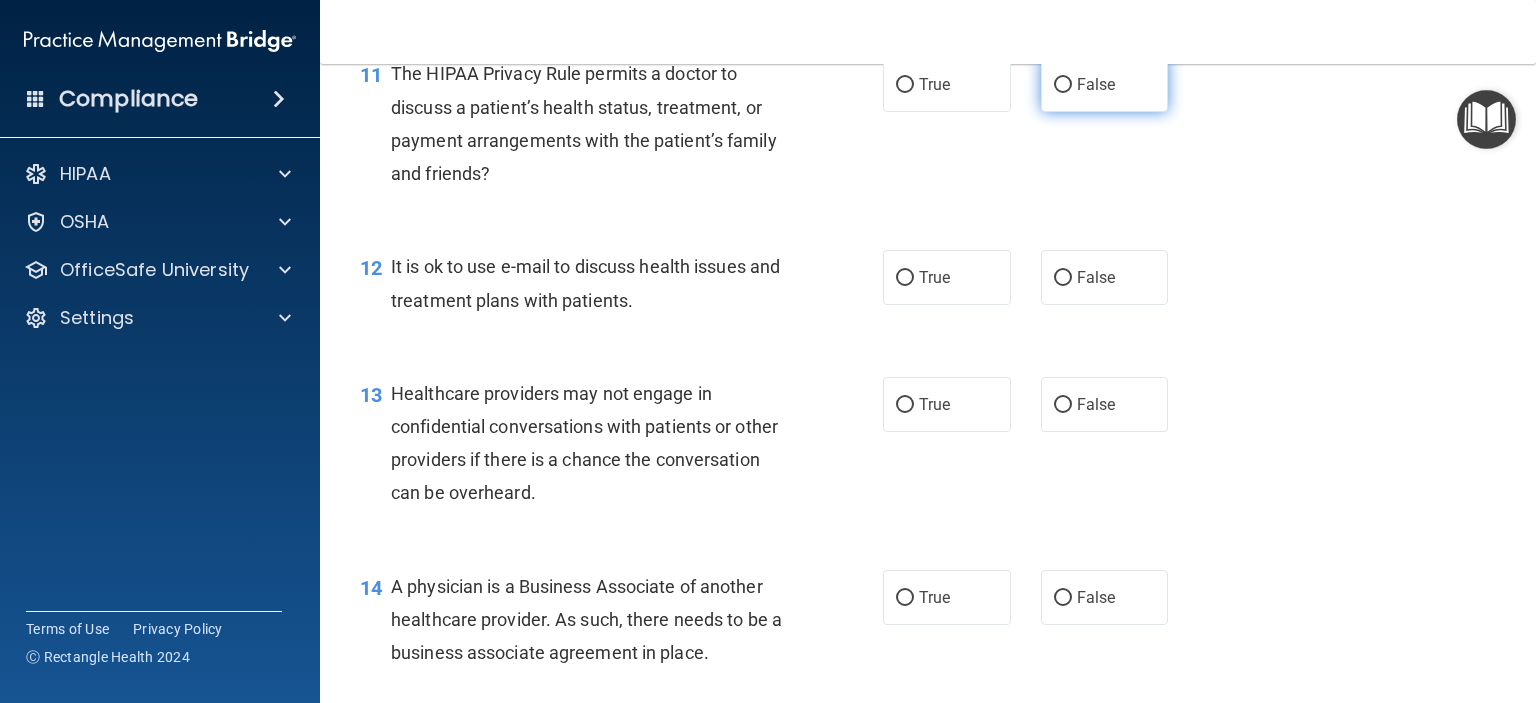 click on "False" at bounding box center (1096, 84) 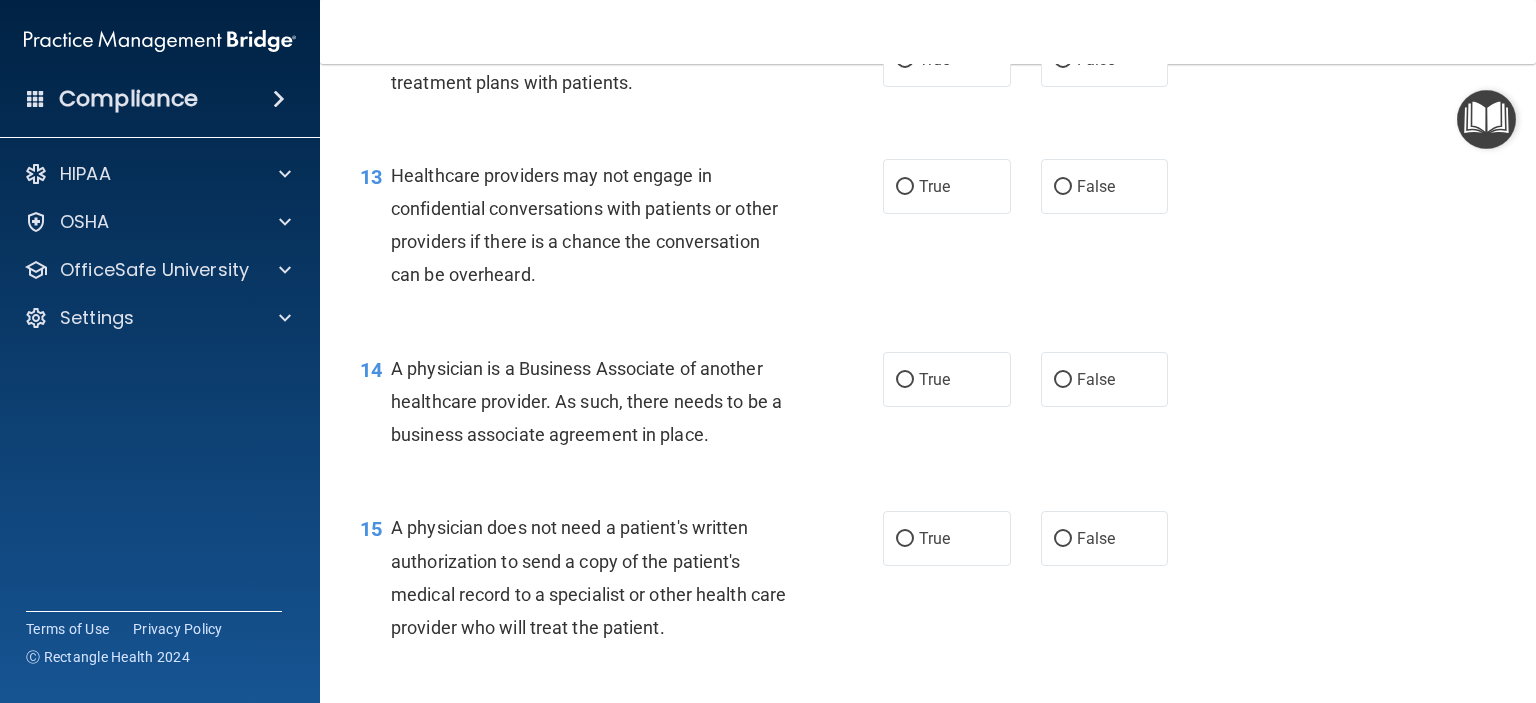 scroll, scrollTop: 2148, scrollLeft: 0, axis: vertical 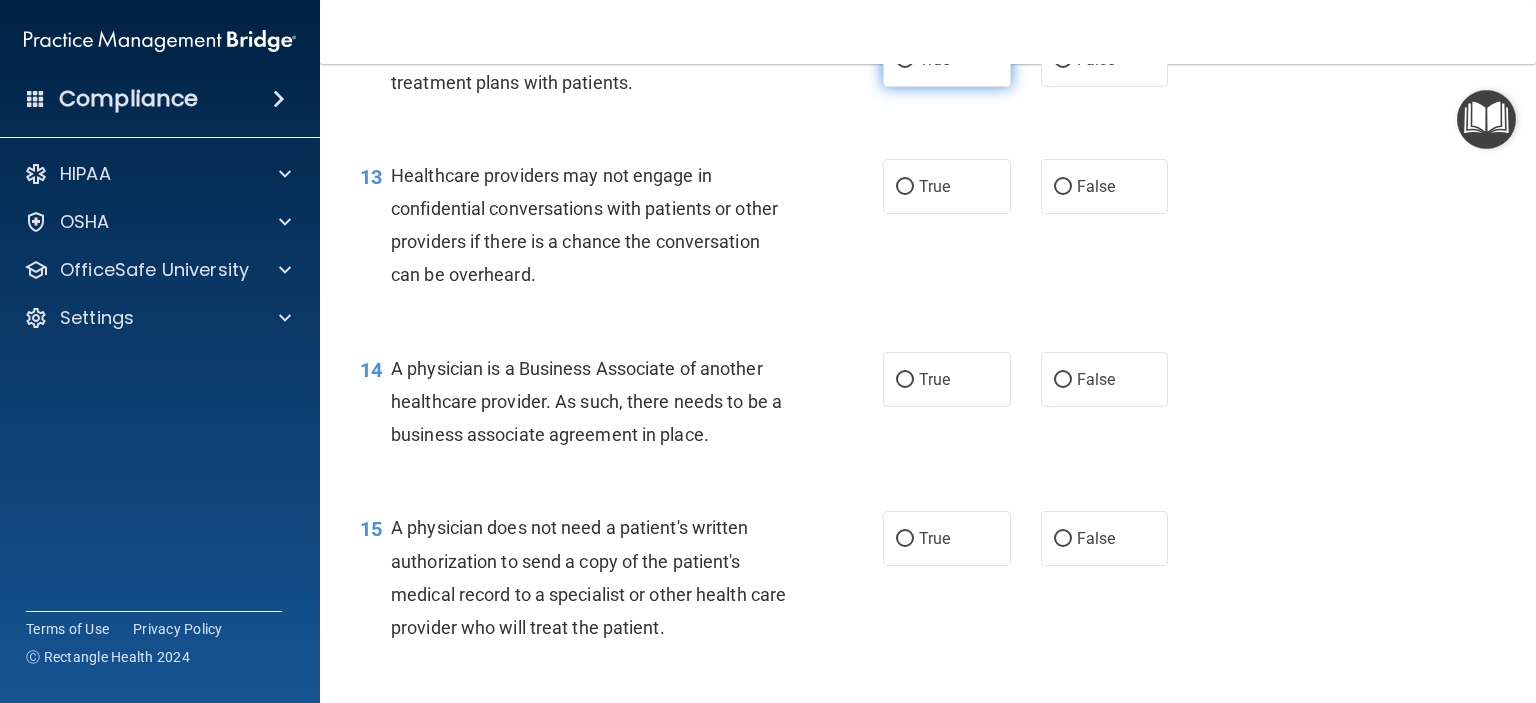 click on "True" at bounding box center (905, 60) 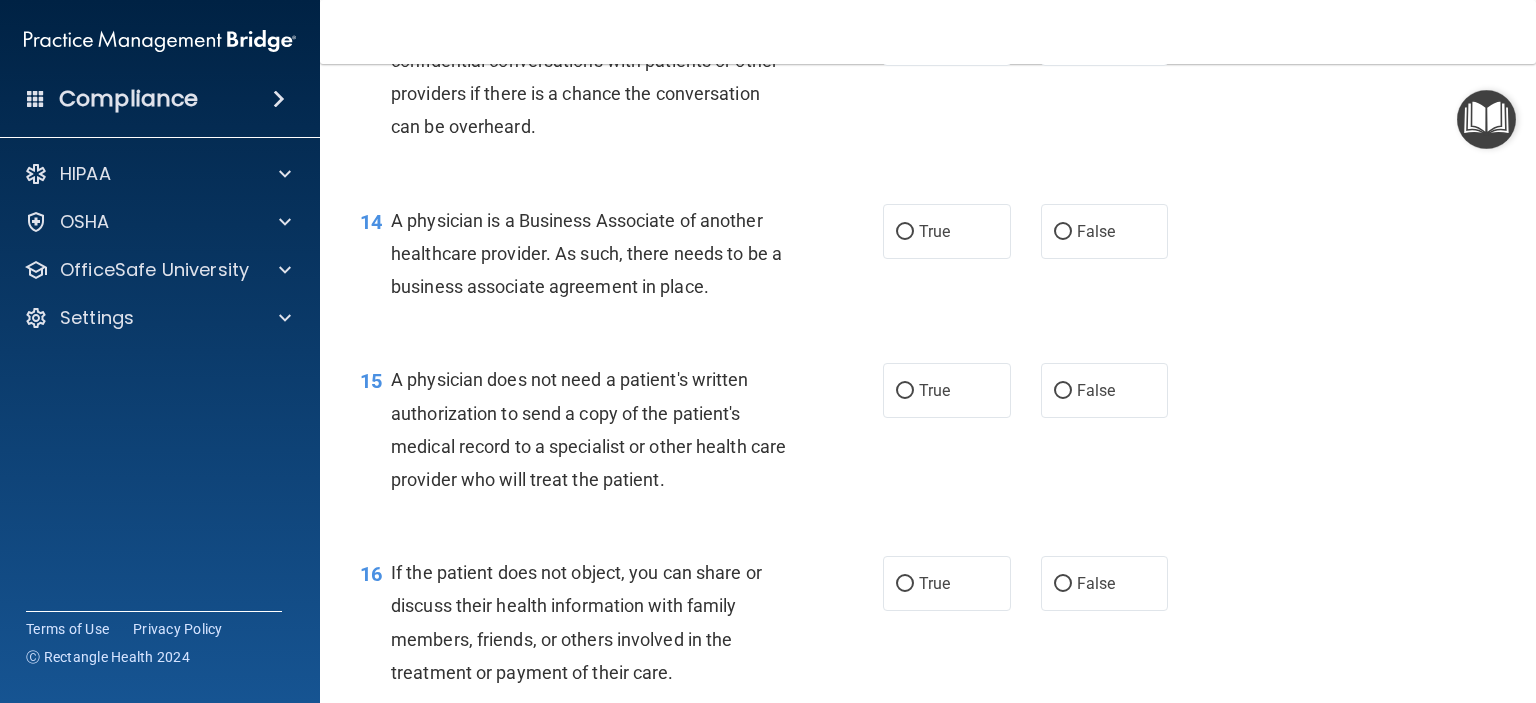 scroll, scrollTop: 2299, scrollLeft: 0, axis: vertical 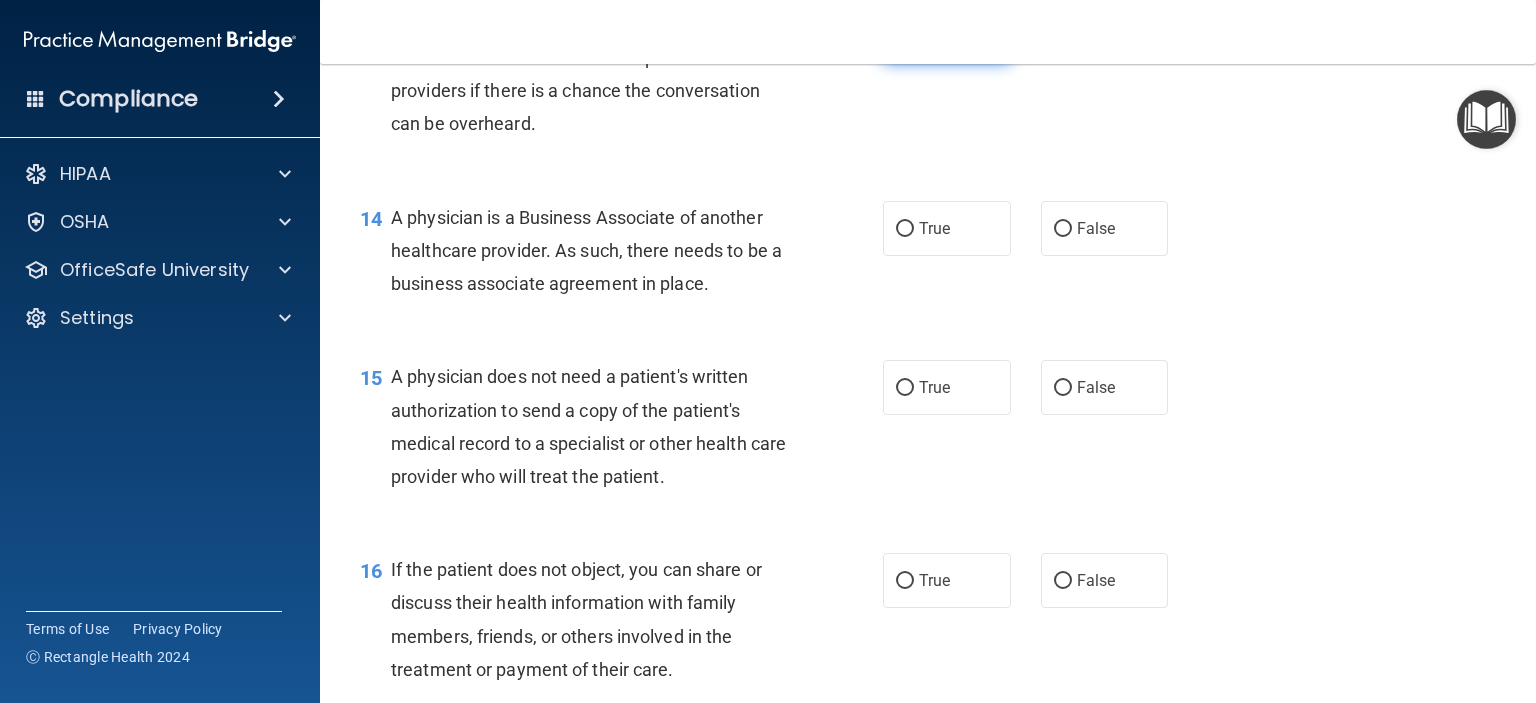 click on "True" at bounding box center [934, 35] 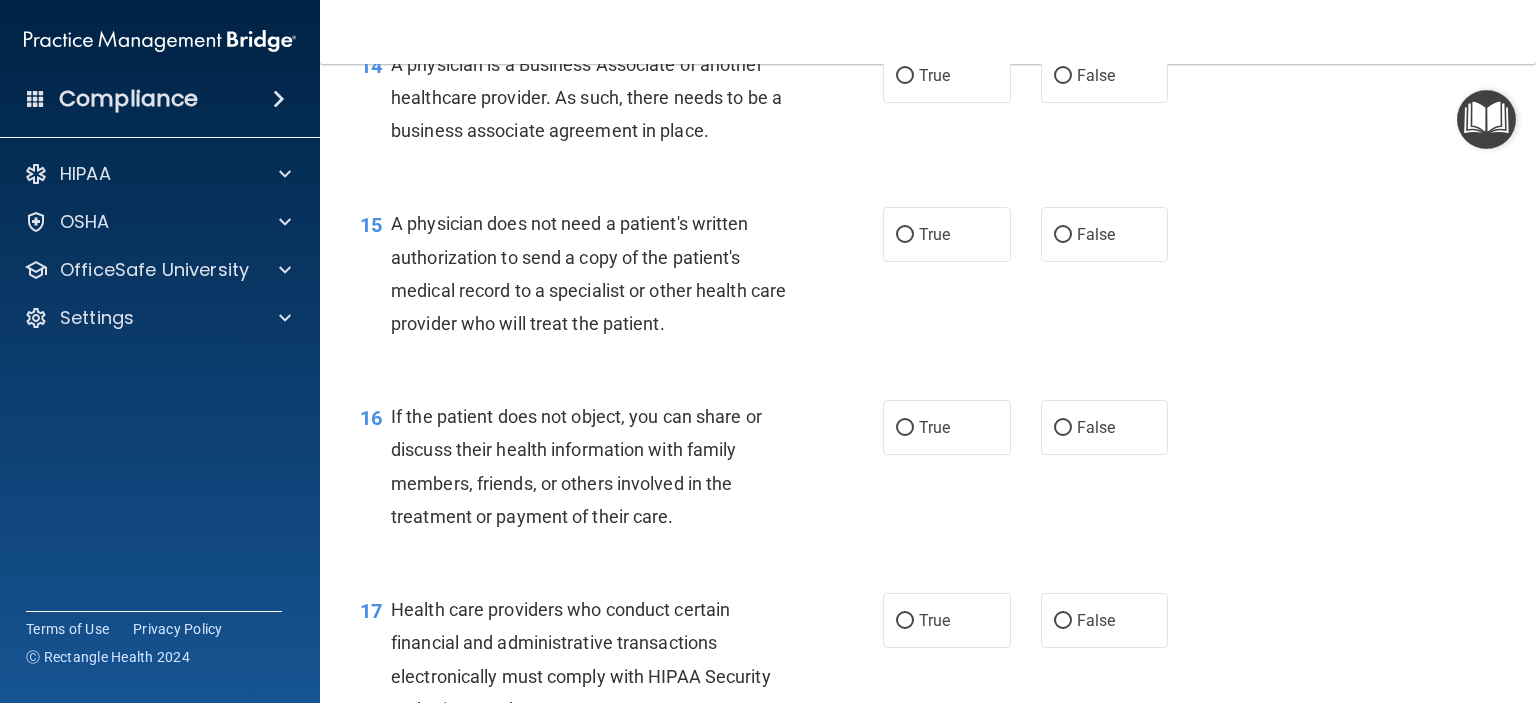 scroll, scrollTop: 2451, scrollLeft: 0, axis: vertical 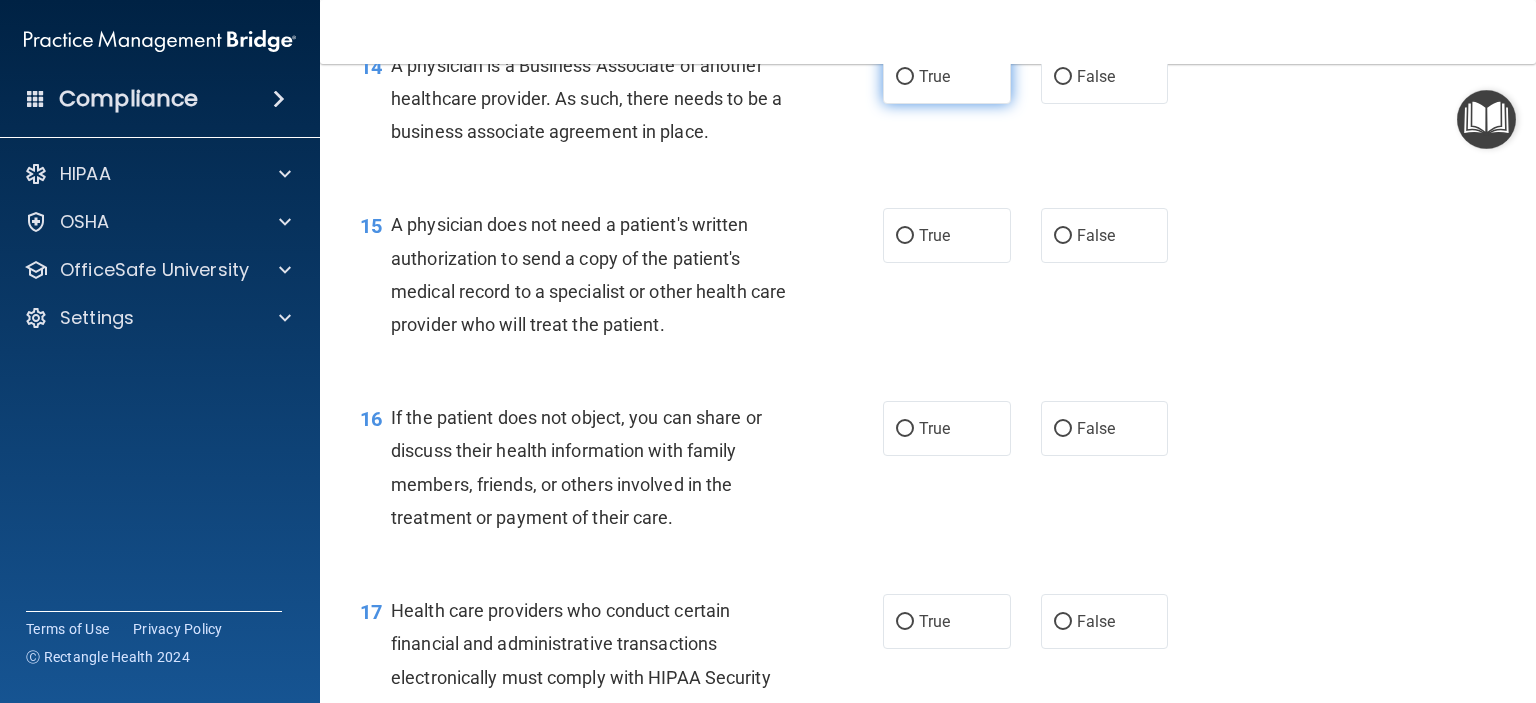 click on "True" at bounding box center (934, 76) 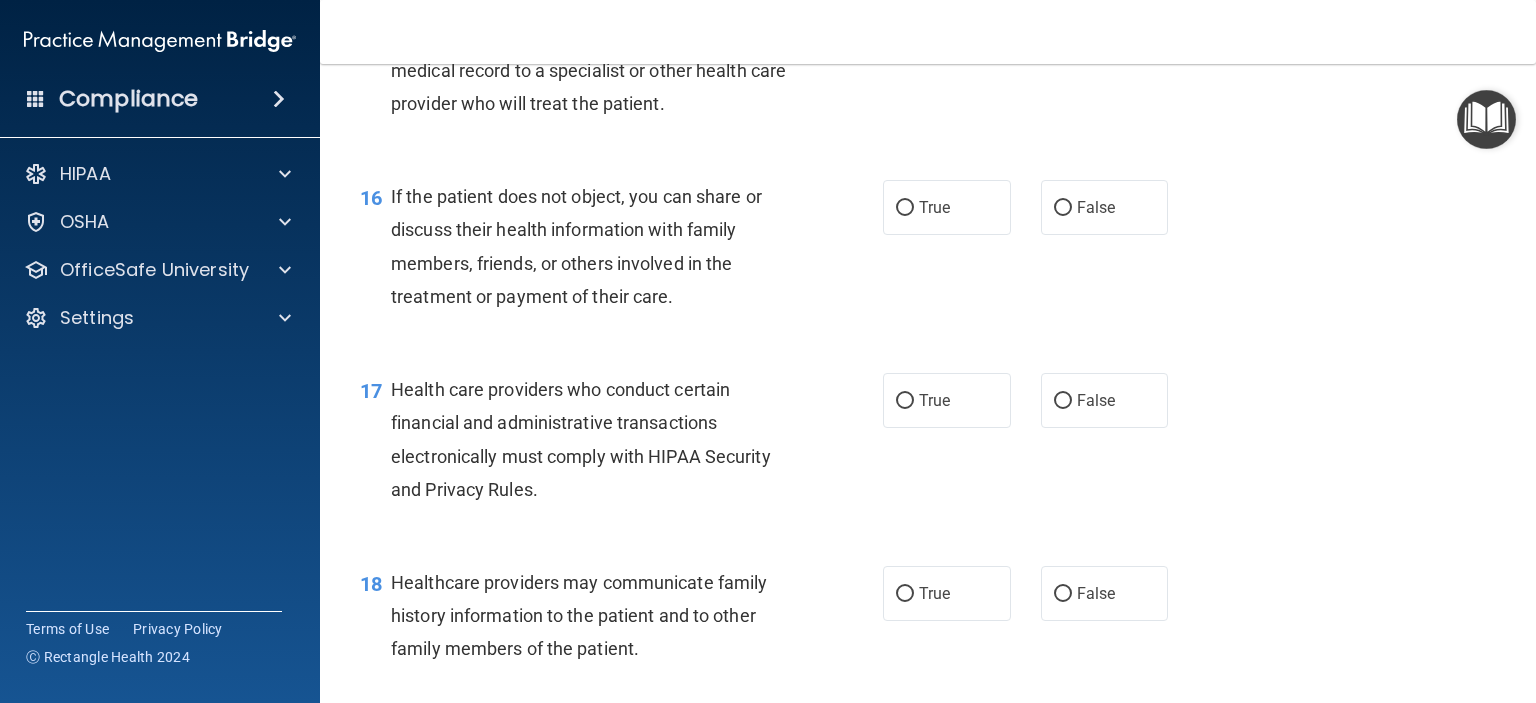 scroll, scrollTop: 2675, scrollLeft: 0, axis: vertical 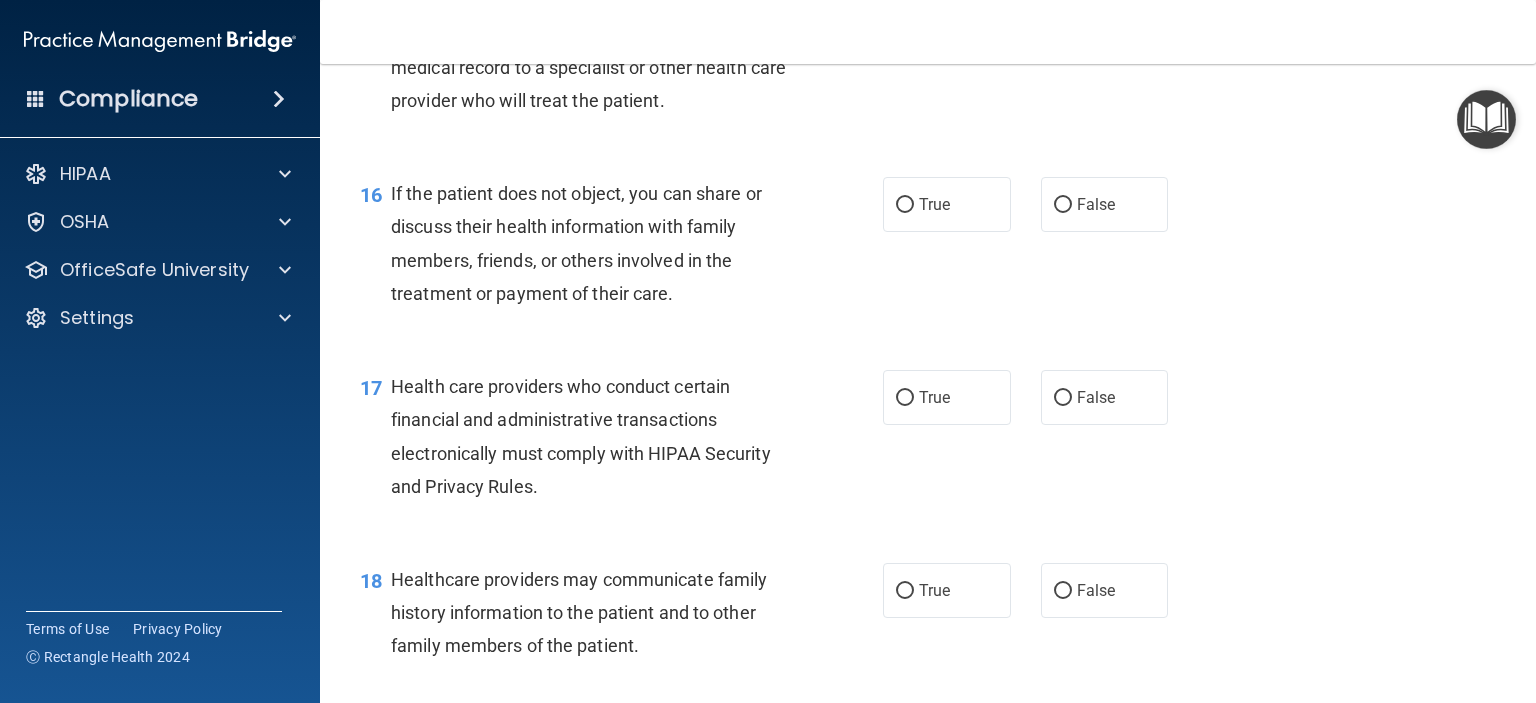 click on "True" at bounding box center (934, 11) 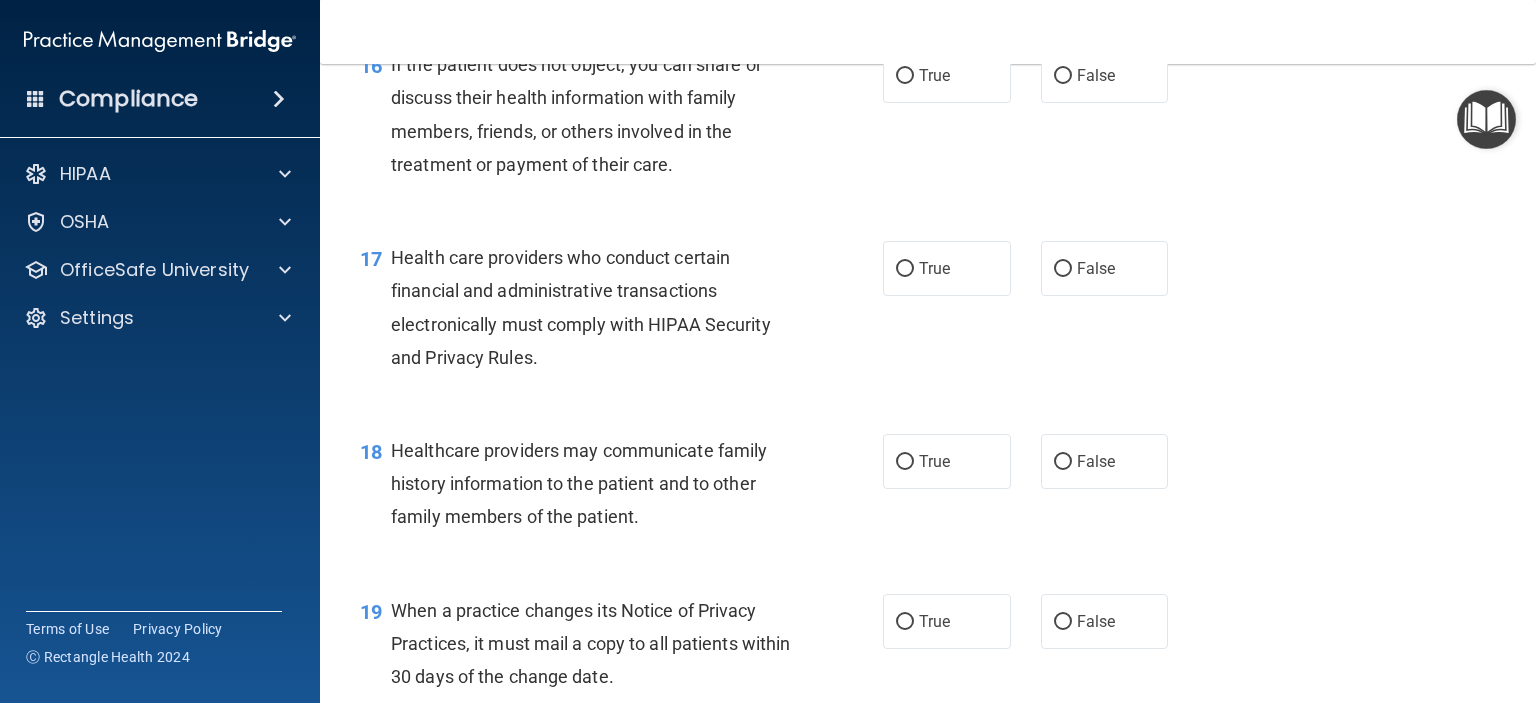 scroll, scrollTop: 2807, scrollLeft: 0, axis: vertical 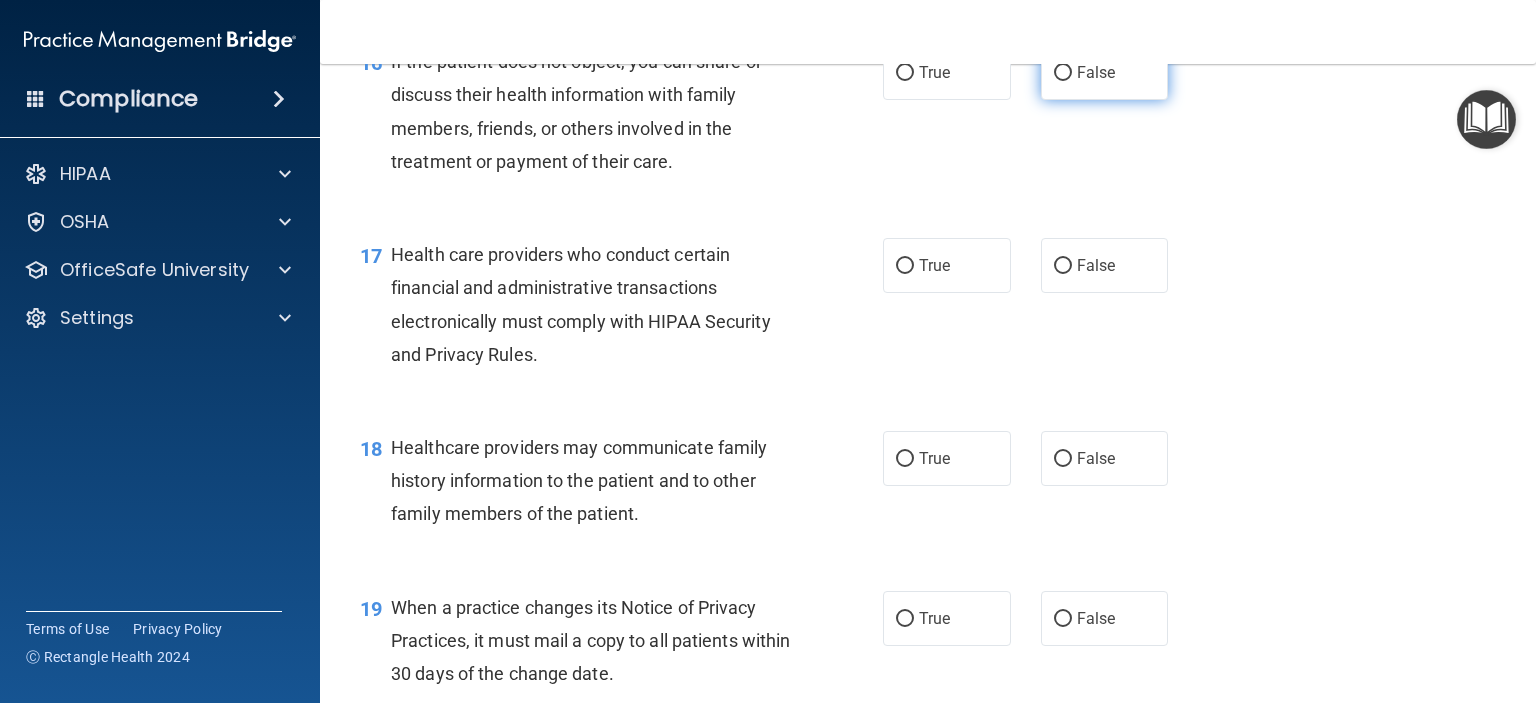 click on "False" at bounding box center (1105, 72) 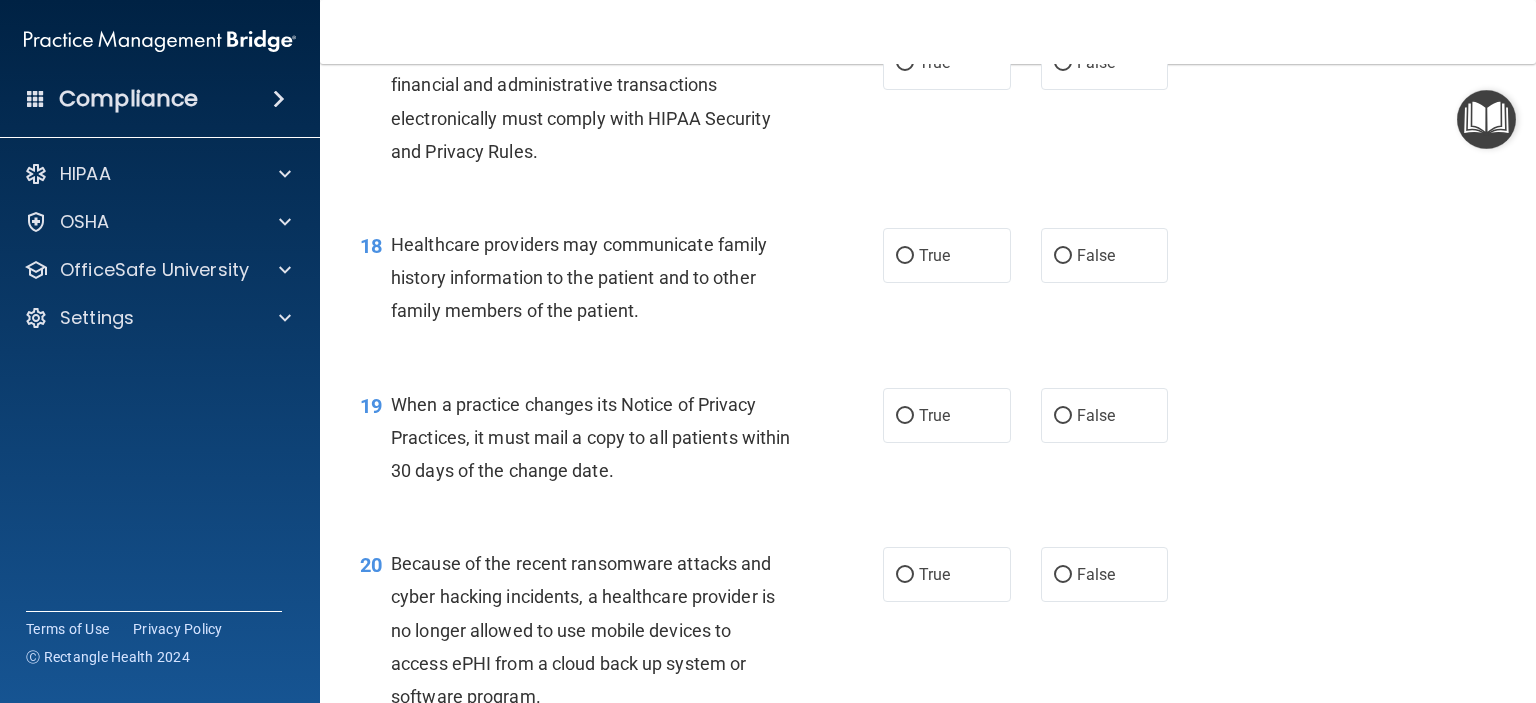 scroll, scrollTop: 3019, scrollLeft: 0, axis: vertical 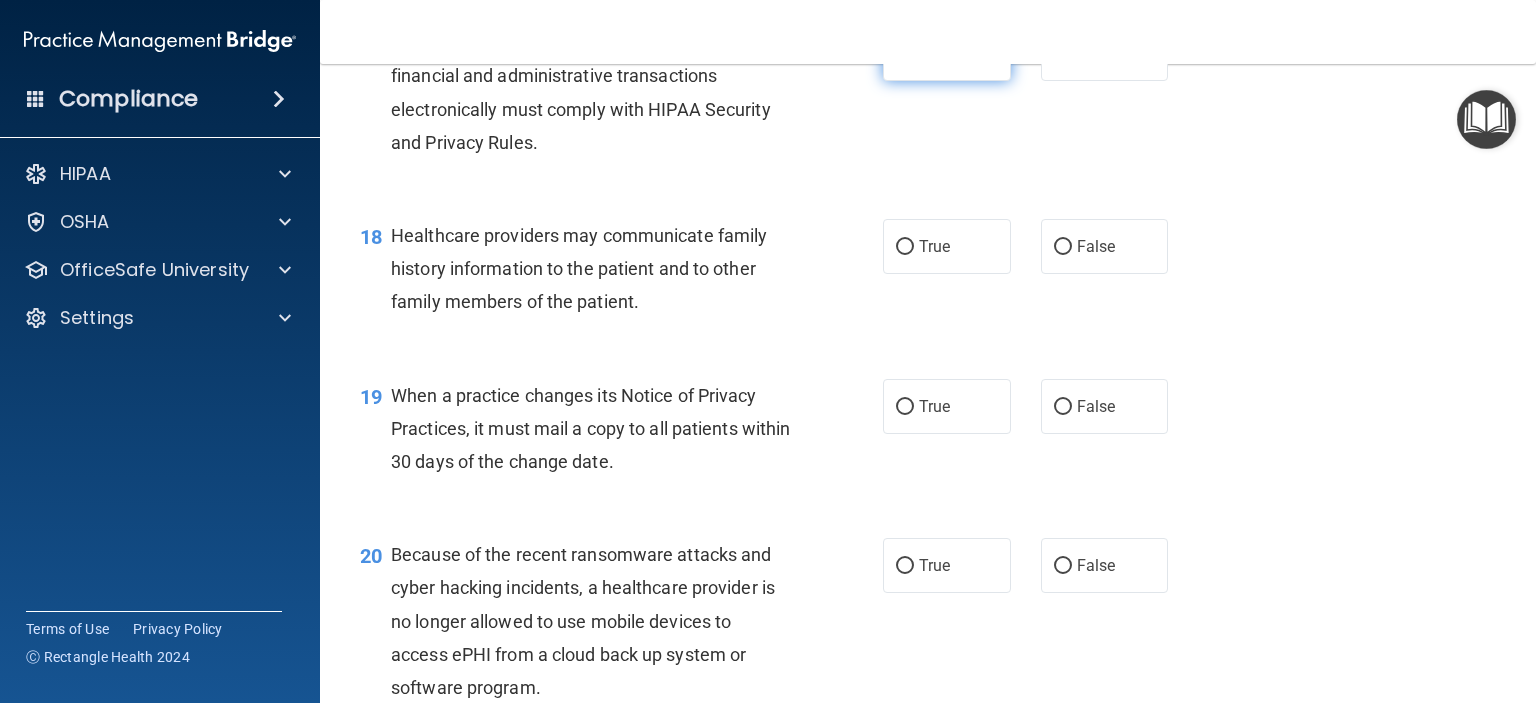 click on "True" at bounding box center (934, 53) 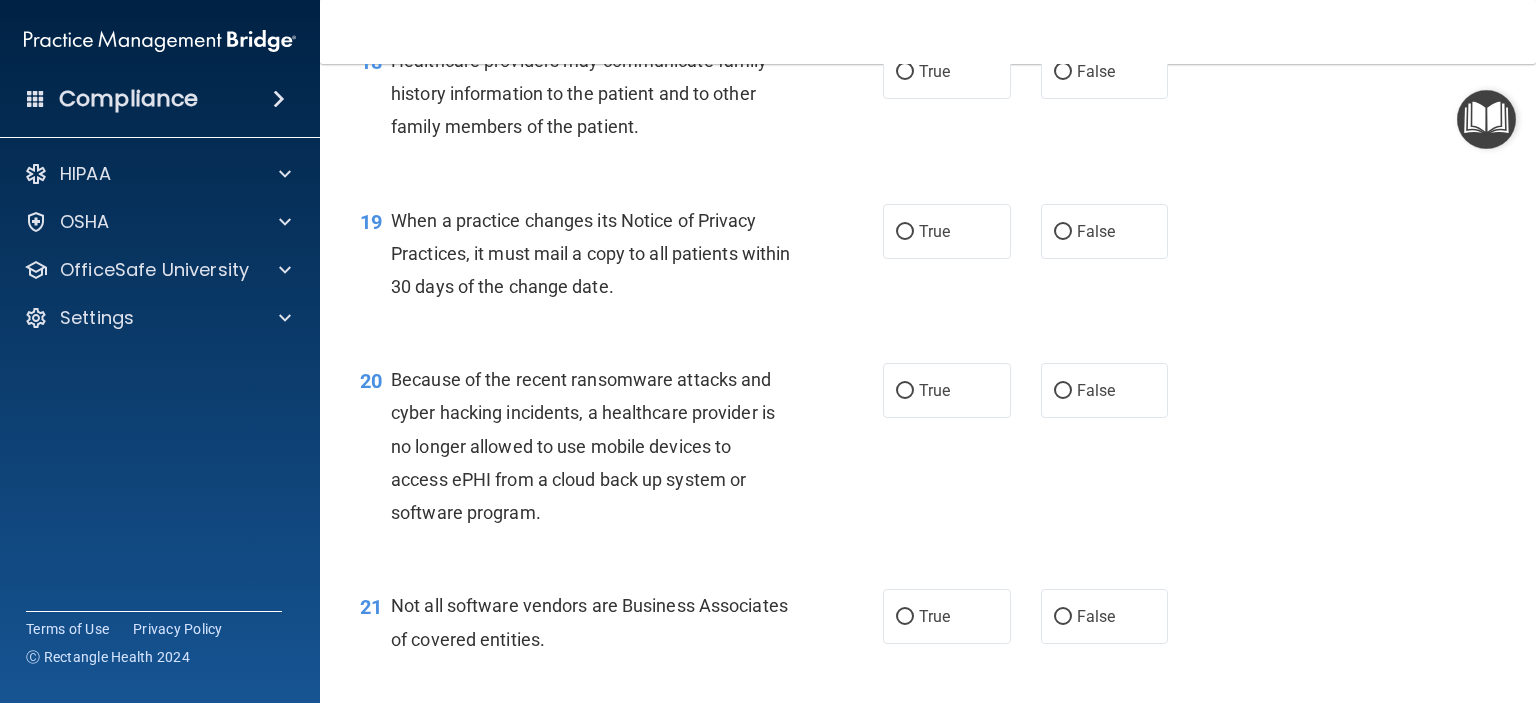 scroll, scrollTop: 3183, scrollLeft: 0, axis: vertical 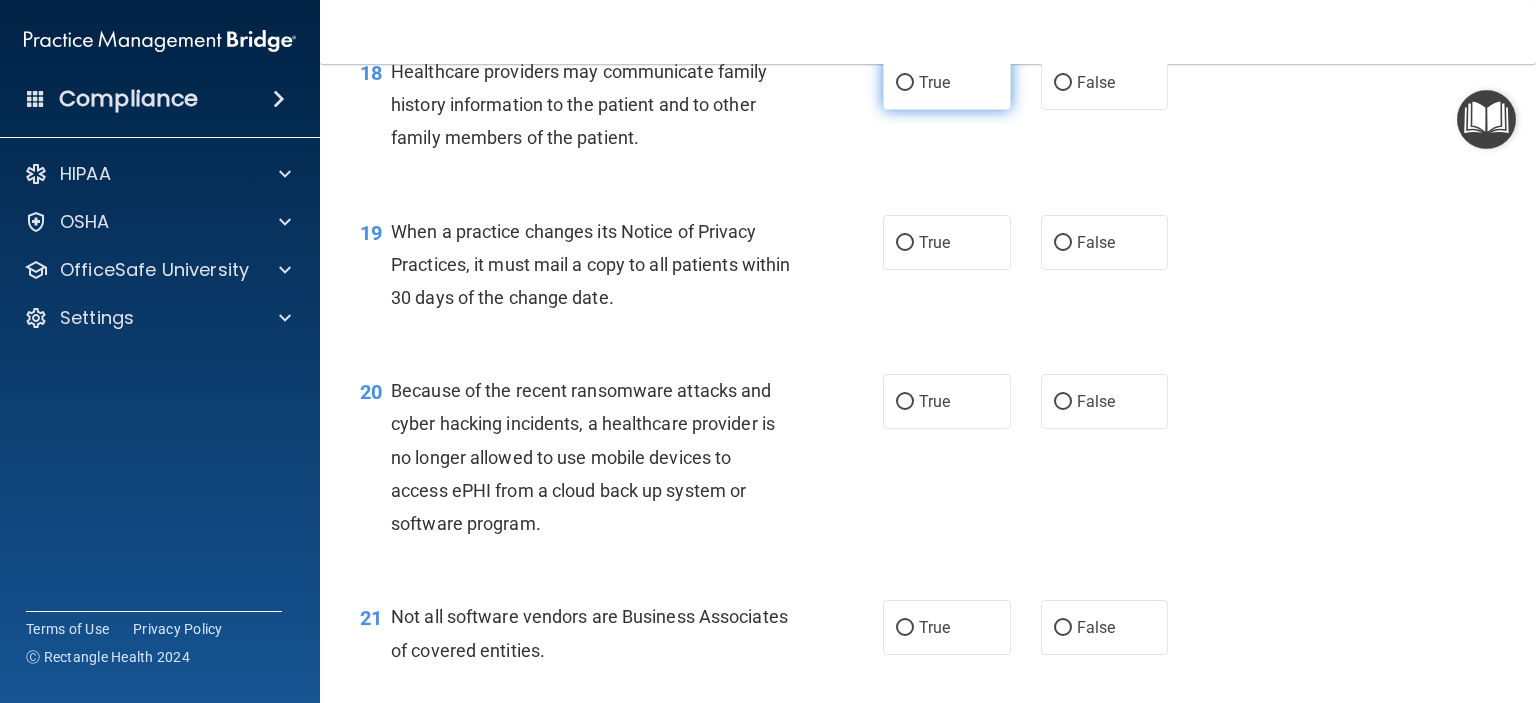 click on "True" at bounding box center (934, 82) 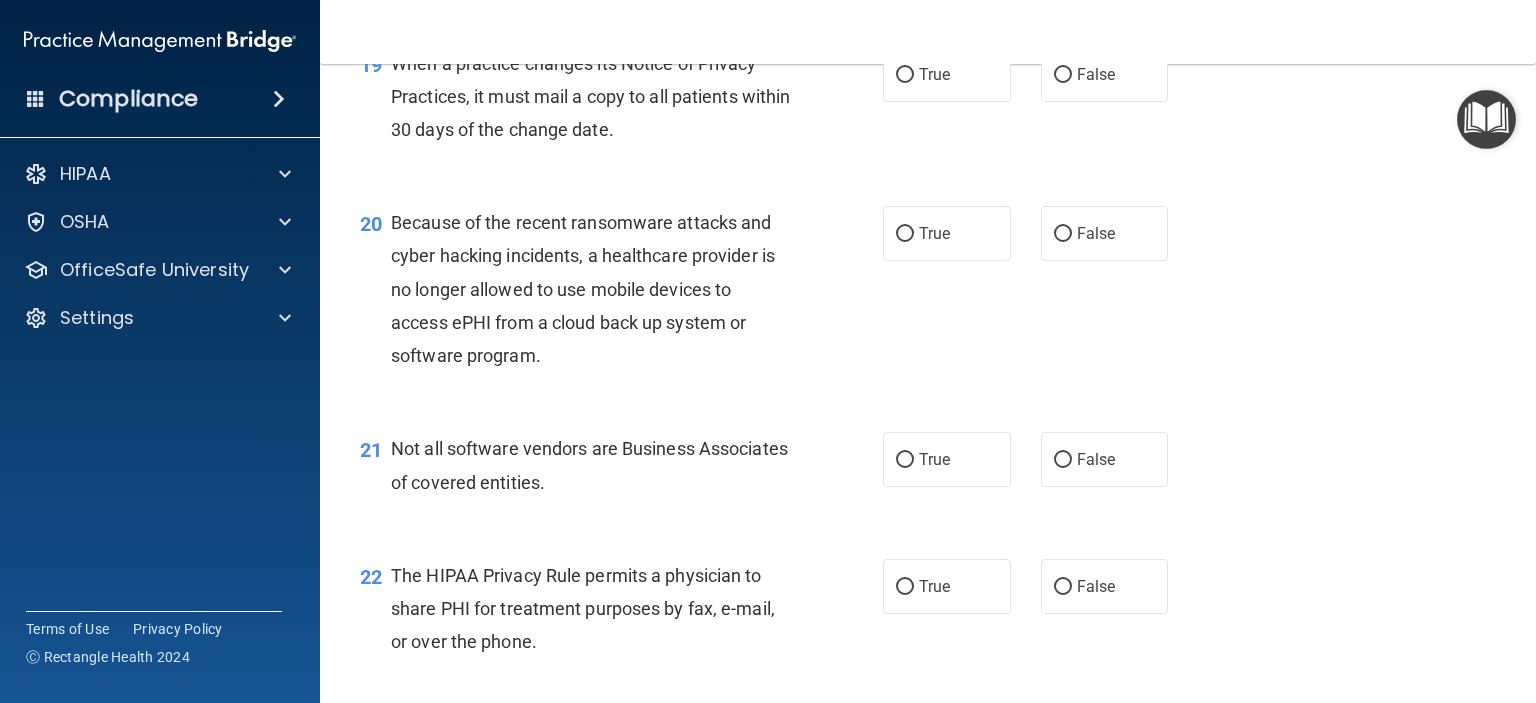 scroll, scrollTop: 3355, scrollLeft: 0, axis: vertical 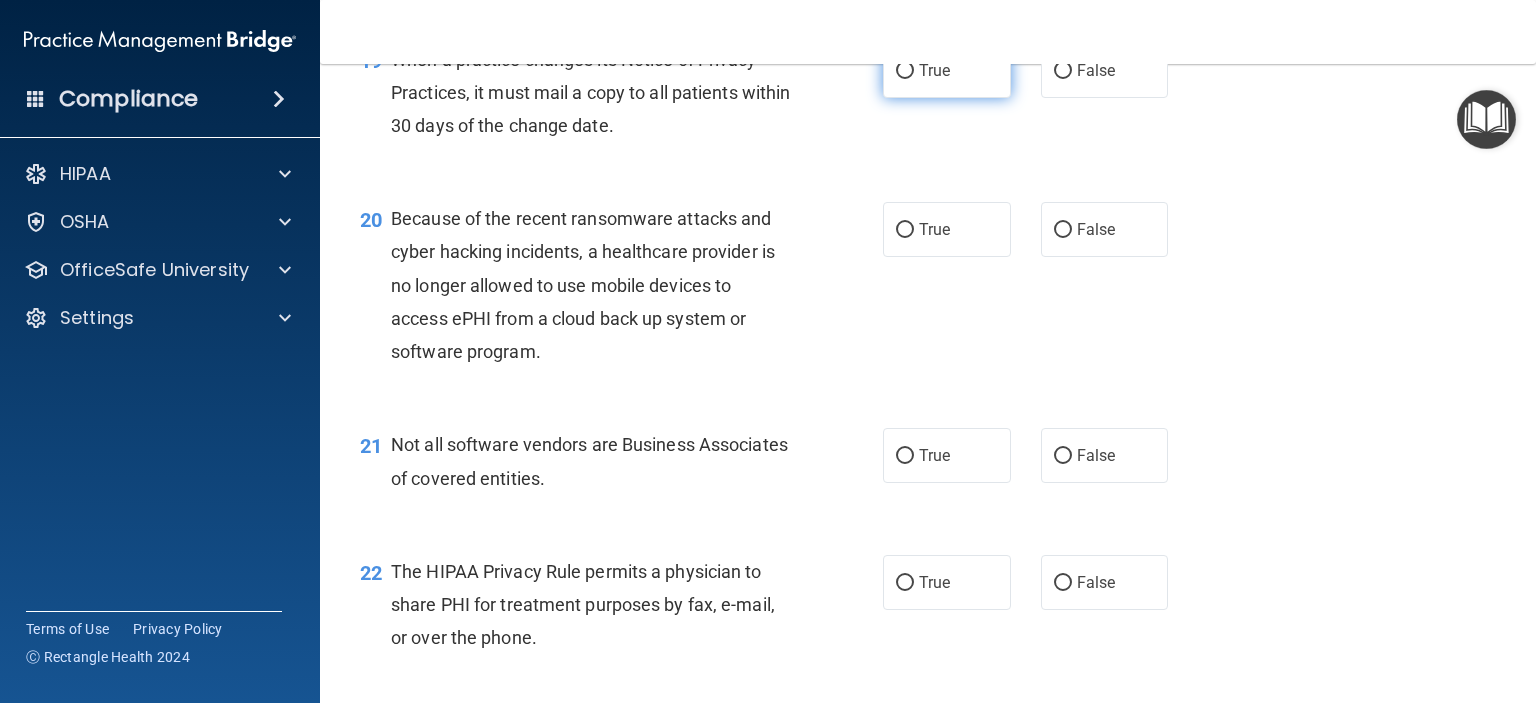 click on "True" at bounding box center [905, 71] 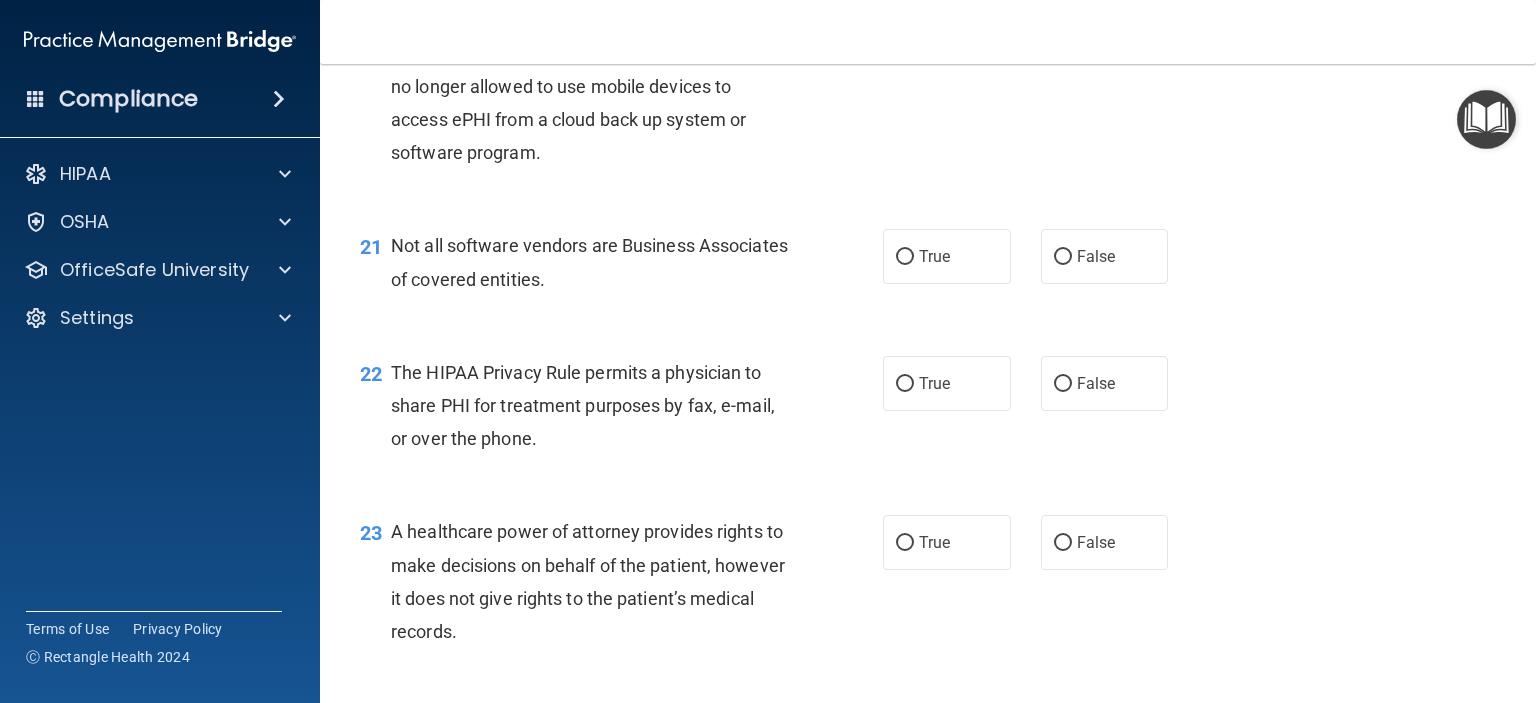 scroll, scrollTop: 3555, scrollLeft: 0, axis: vertical 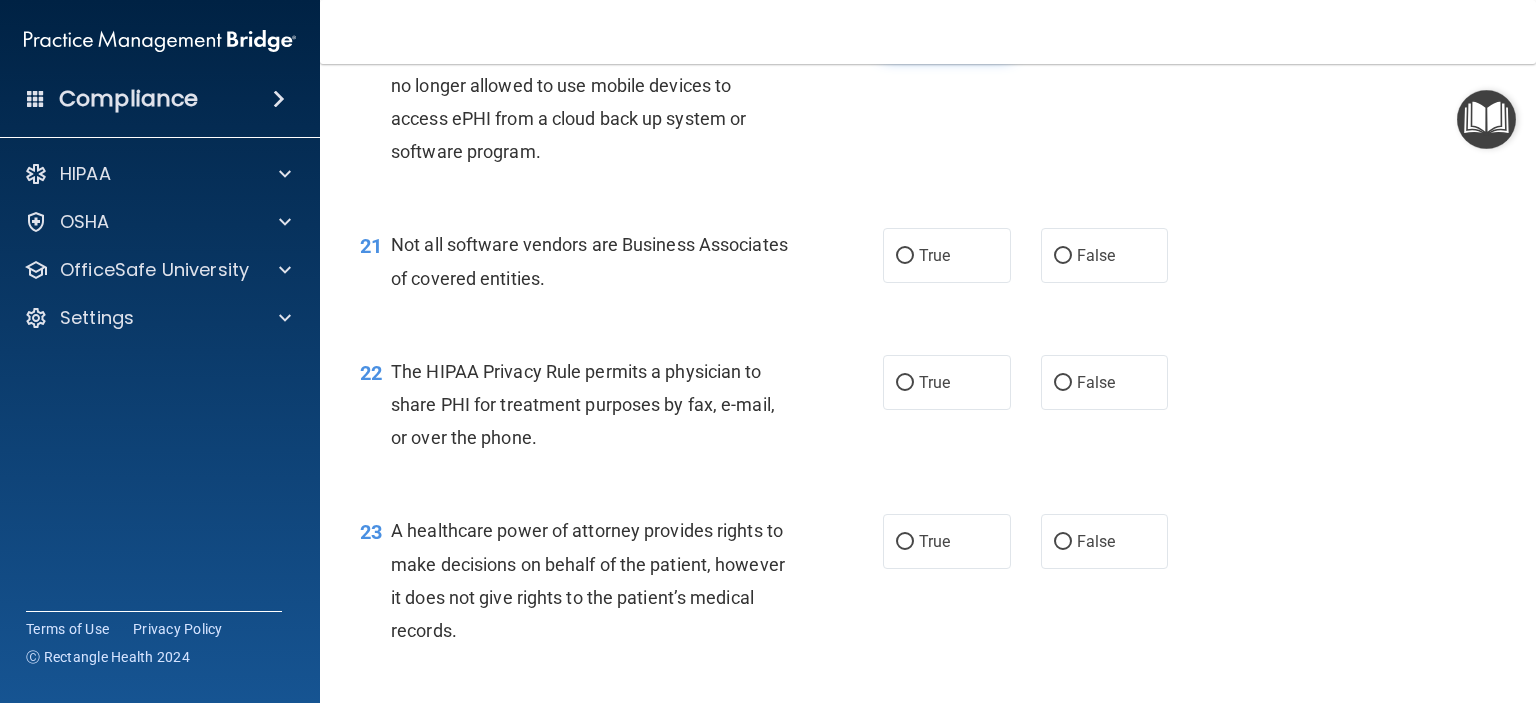 click on "True" at bounding box center [947, 29] 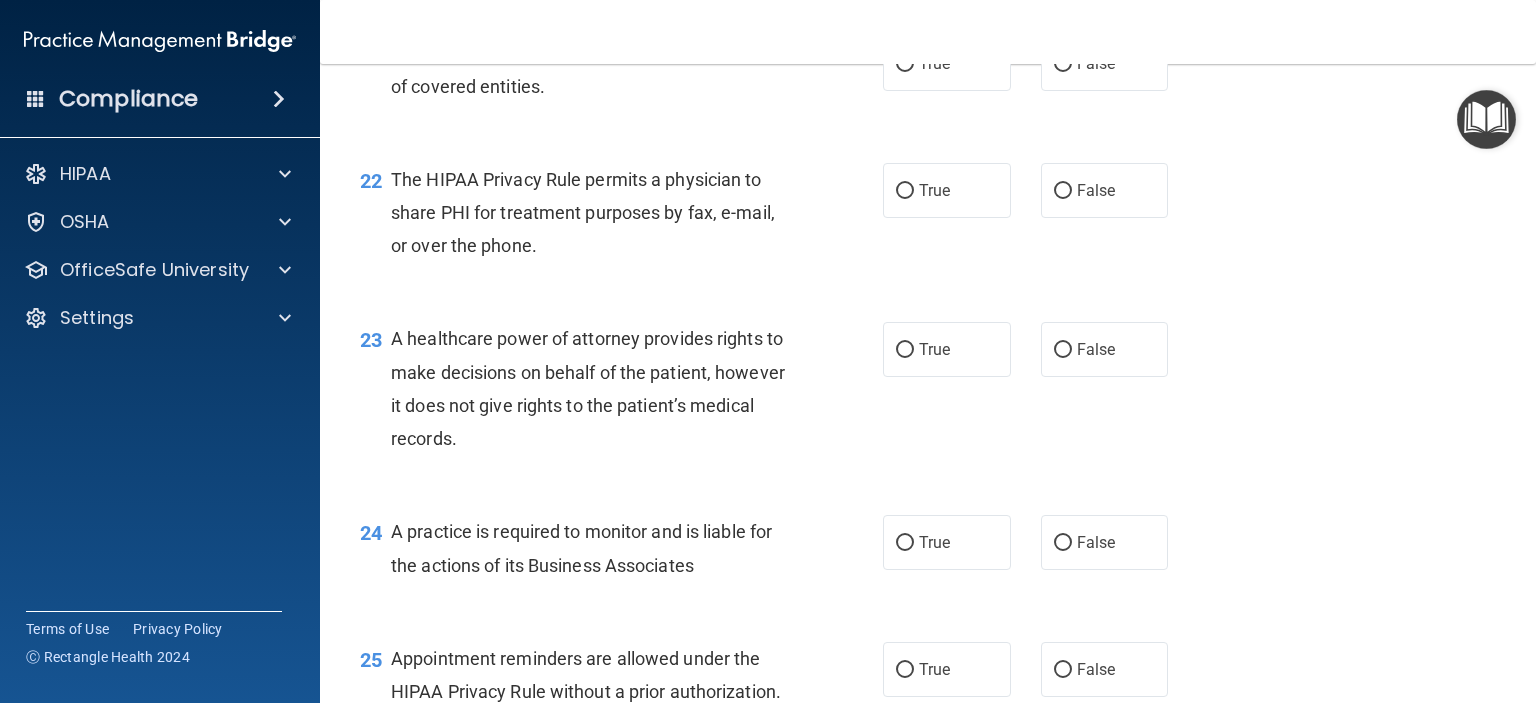 scroll, scrollTop: 3748, scrollLeft: 0, axis: vertical 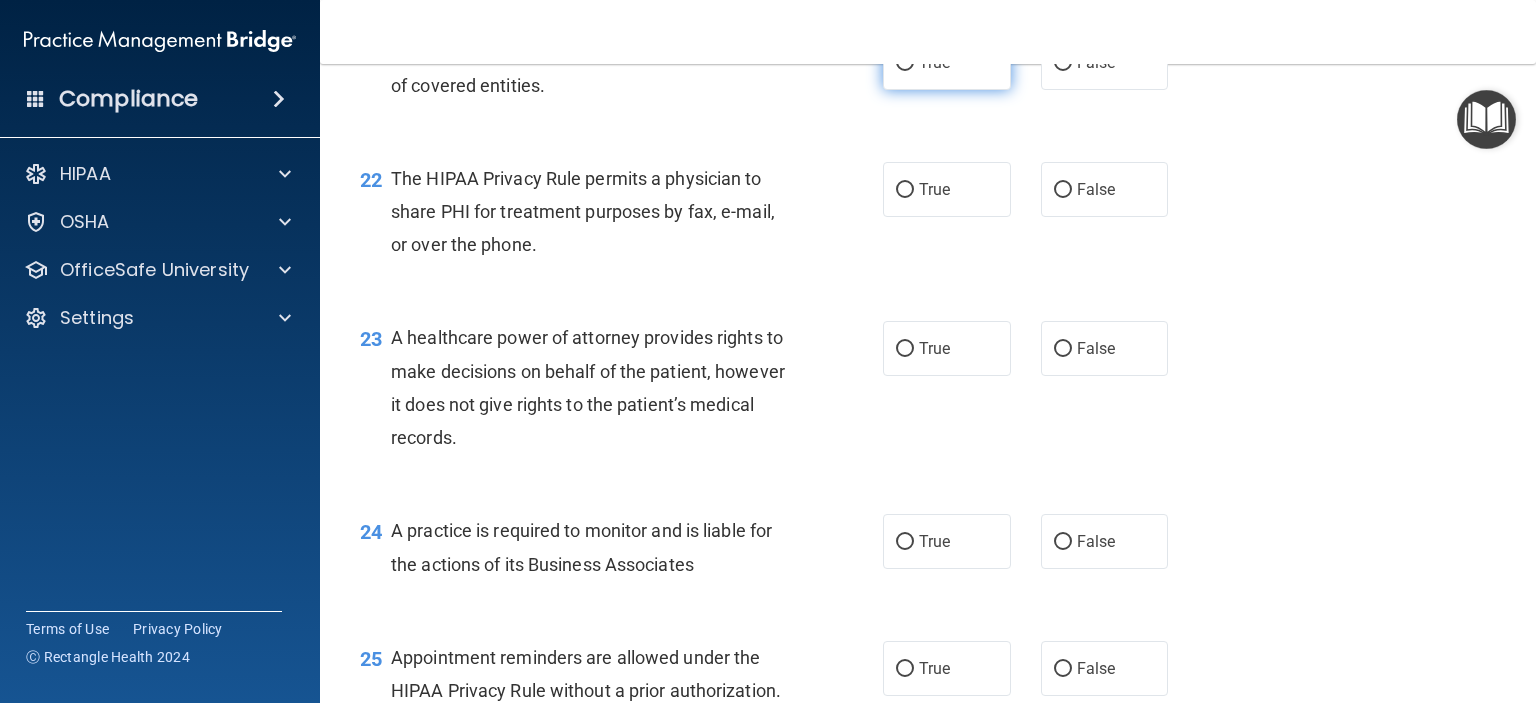 click on "True" at bounding box center (905, 63) 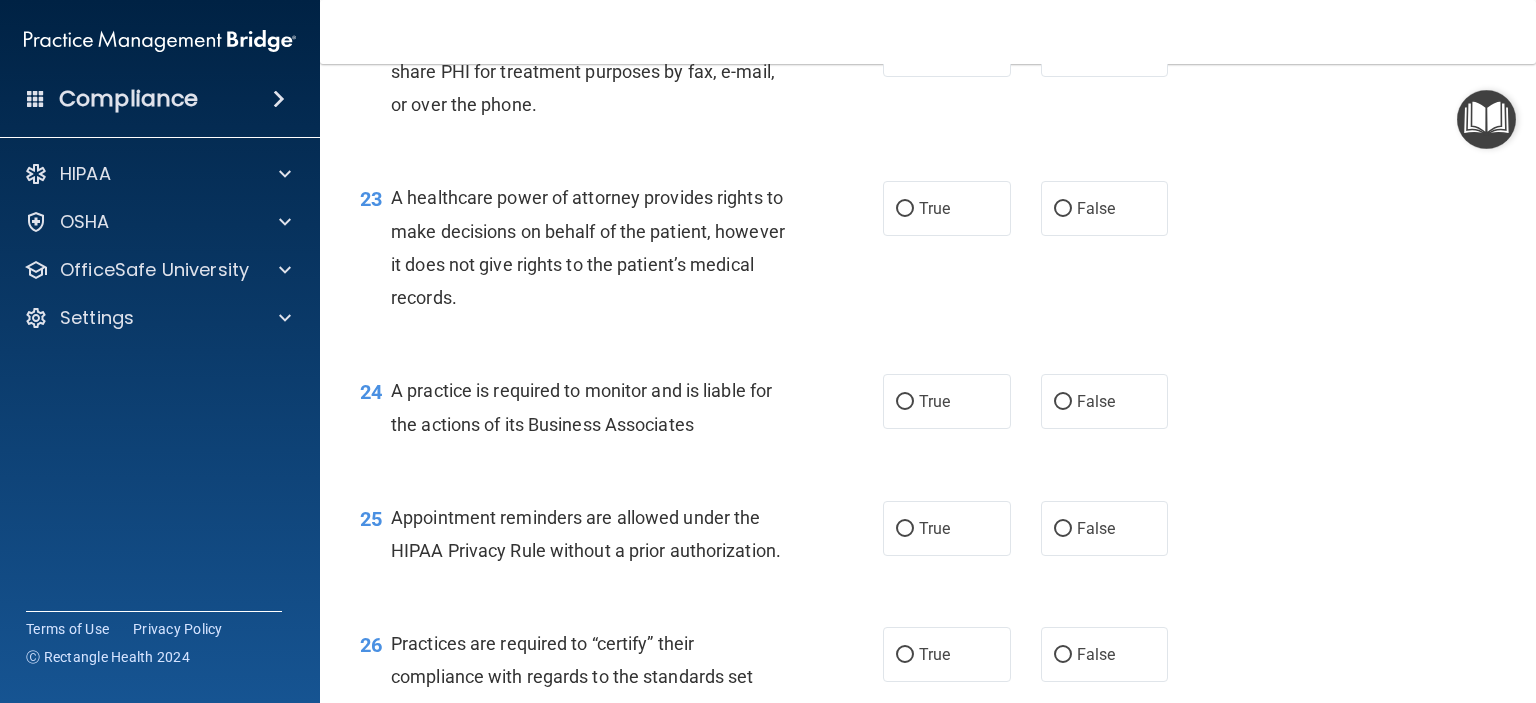 scroll, scrollTop: 3888, scrollLeft: 0, axis: vertical 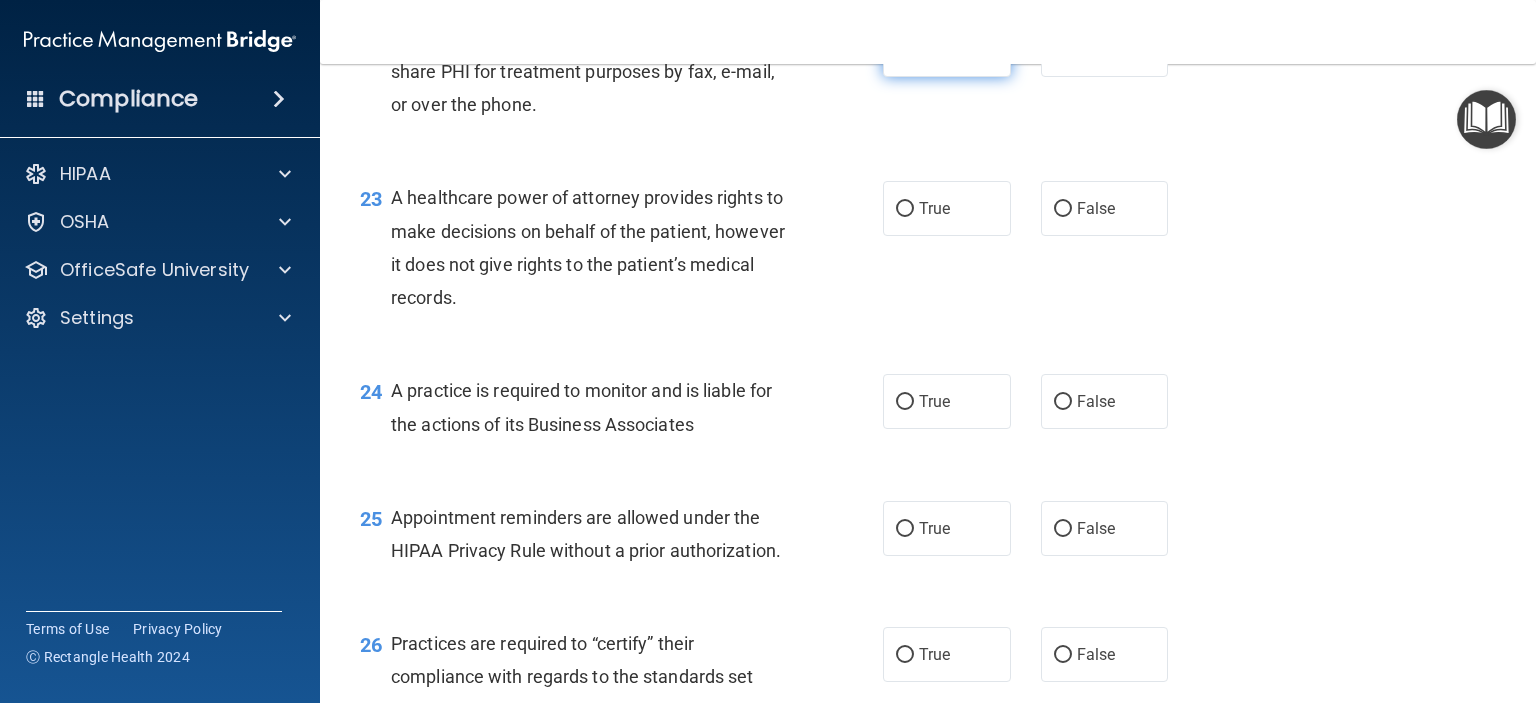 click on "True" at bounding box center (947, 49) 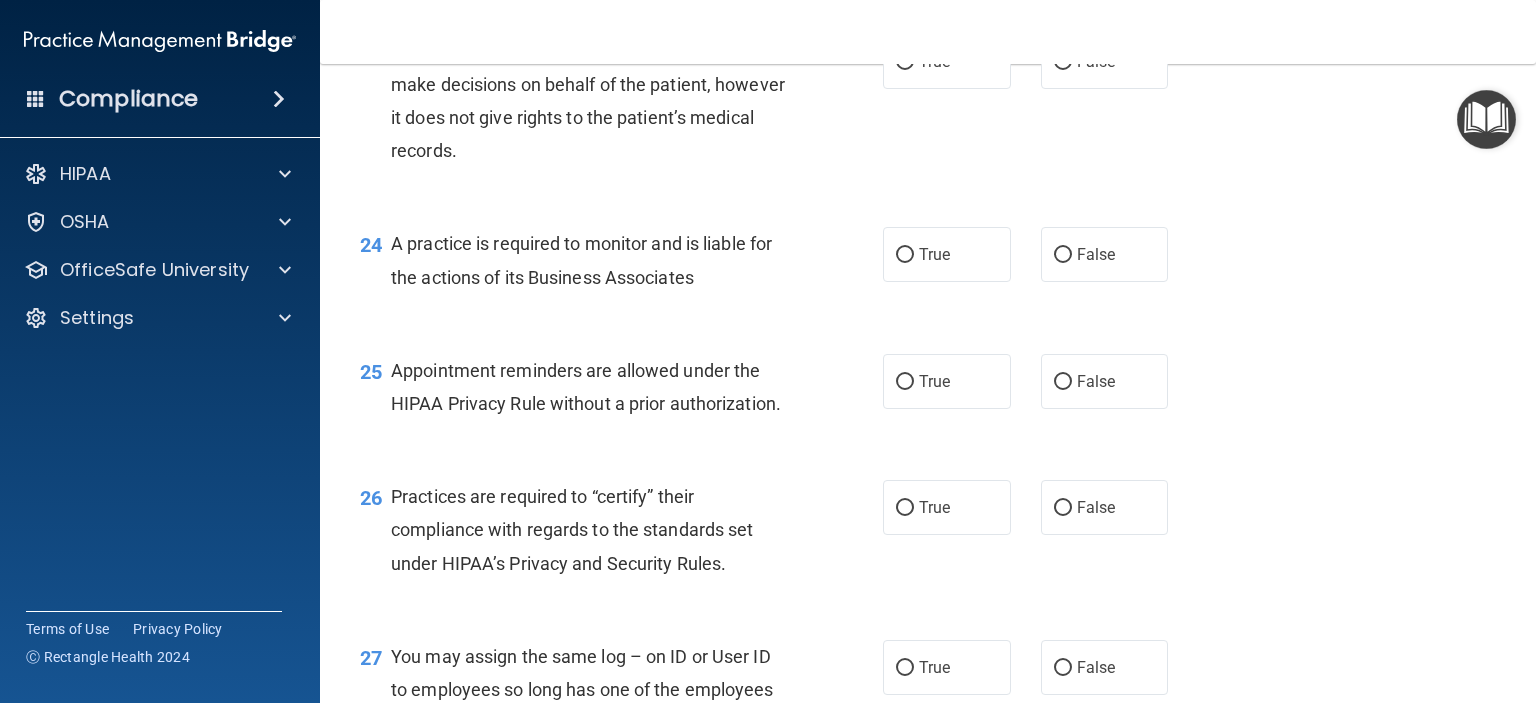 scroll, scrollTop: 4034, scrollLeft: 0, axis: vertical 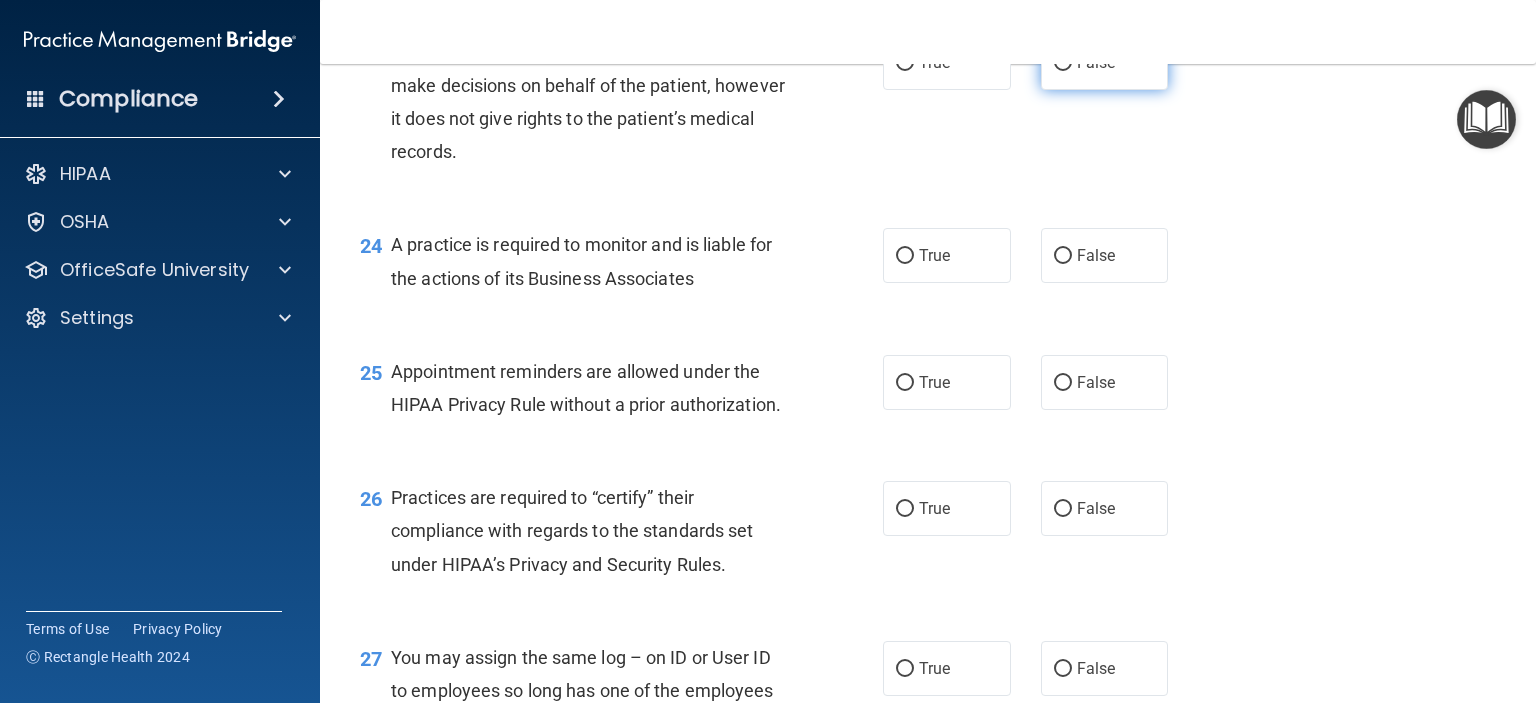 click on "False" at bounding box center [1105, 62] 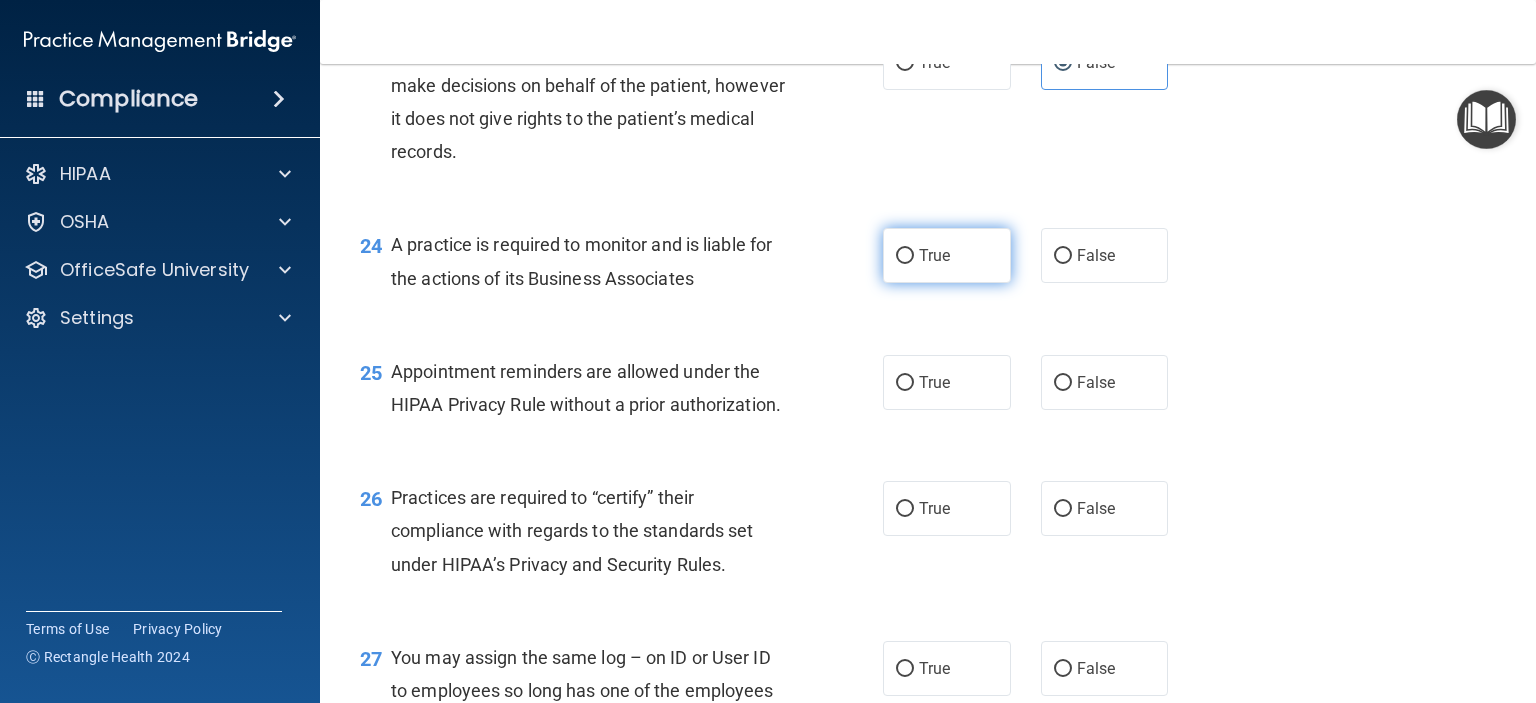click on "True" at bounding box center [947, 255] 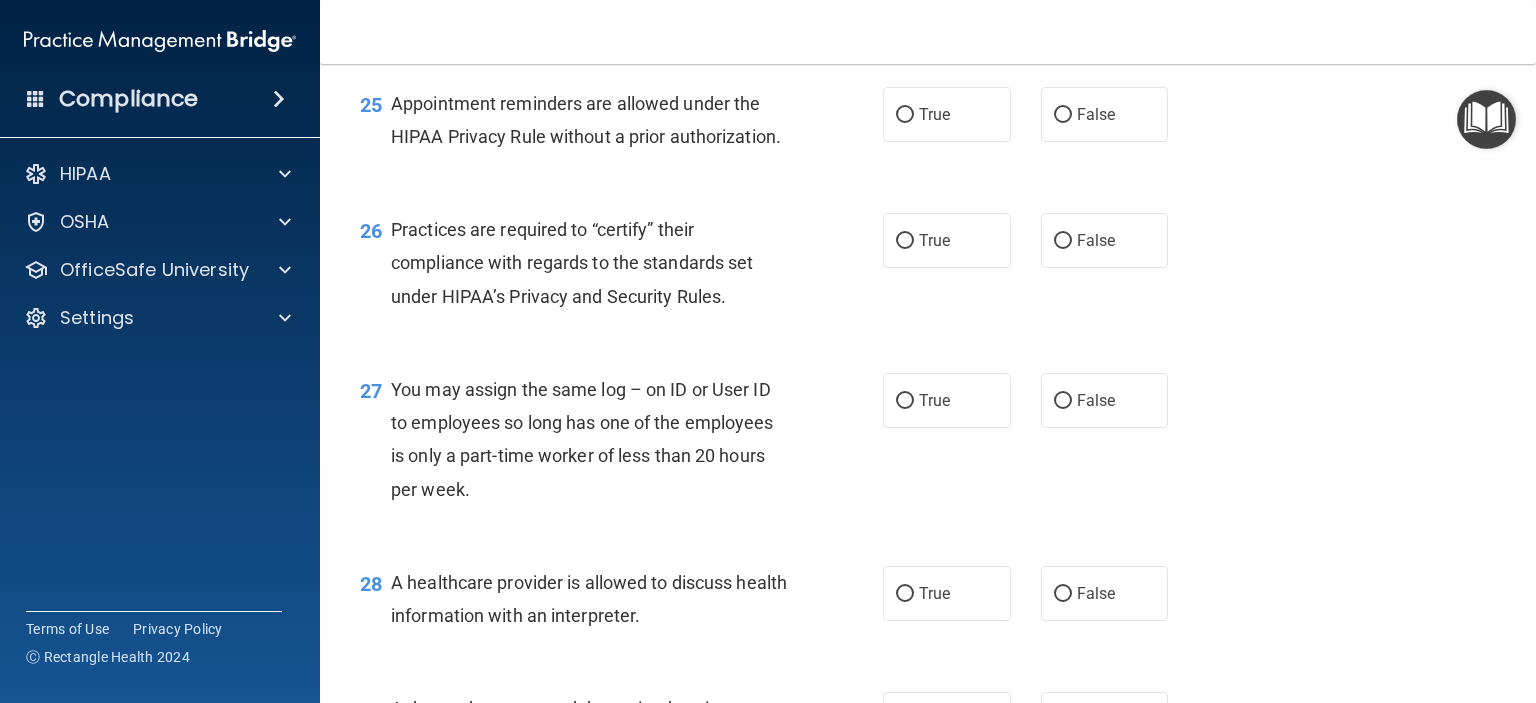 scroll, scrollTop: 4303, scrollLeft: 0, axis: vertical 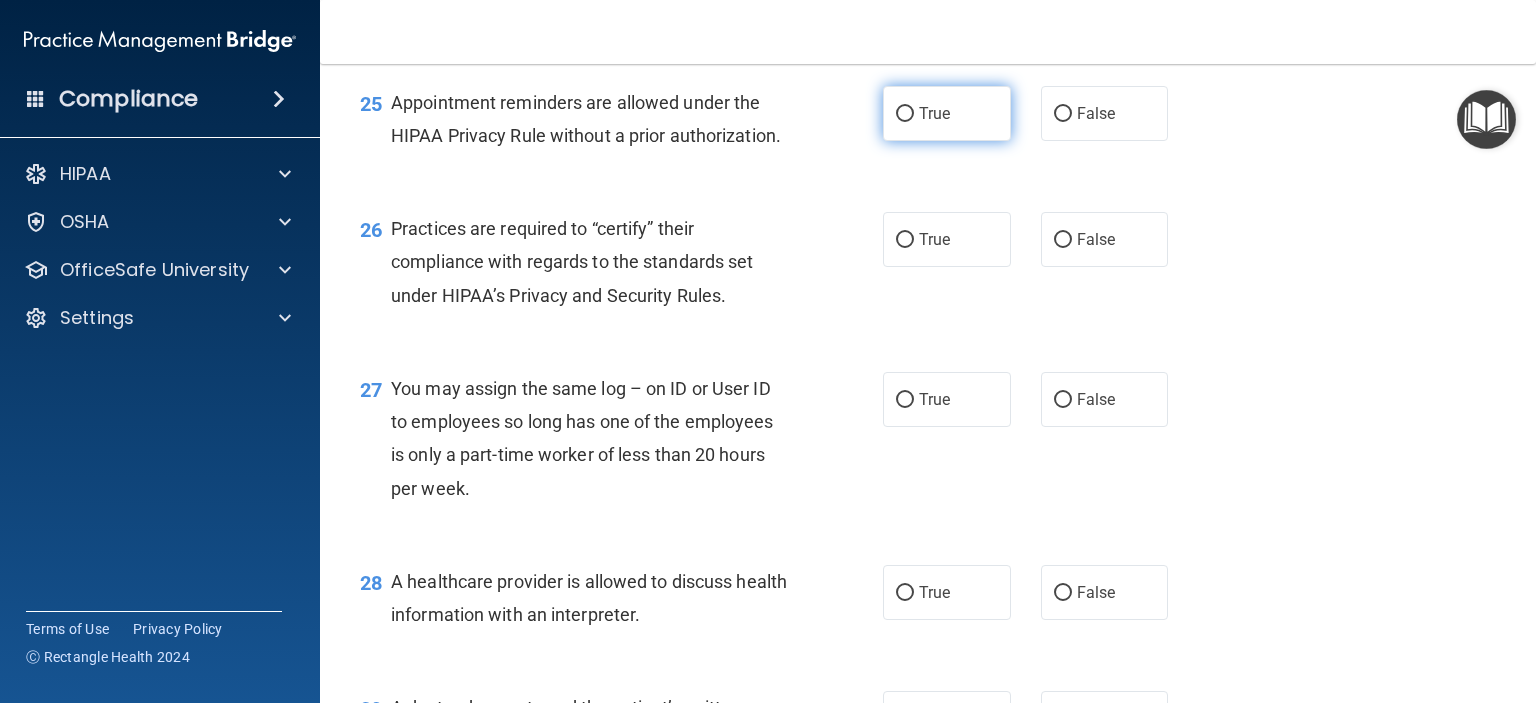 click on "True" at bounding box center (947, 113) 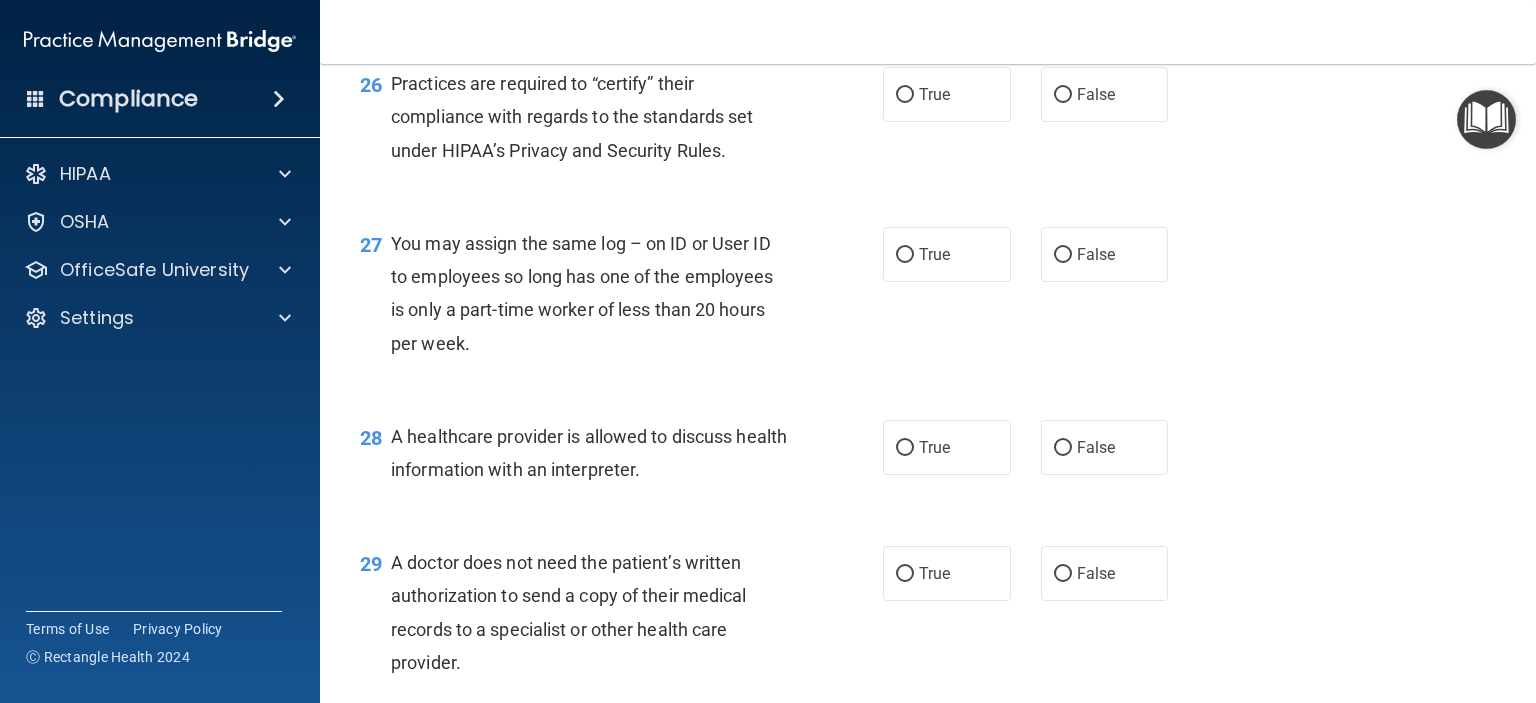 scroll, scrollTop: 4448, scrollLeft: 0, axis: vertical 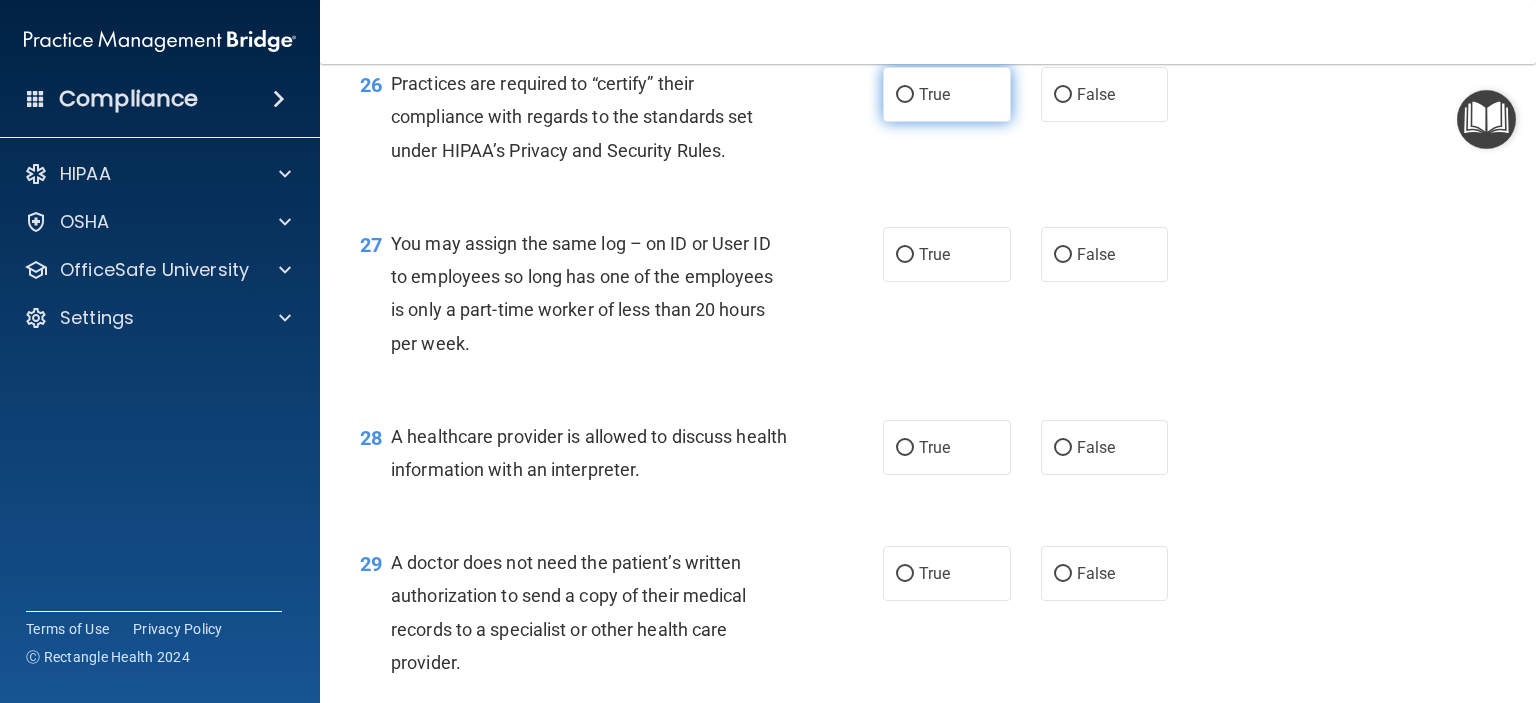 click on "True" at bounding box center [947, 94] 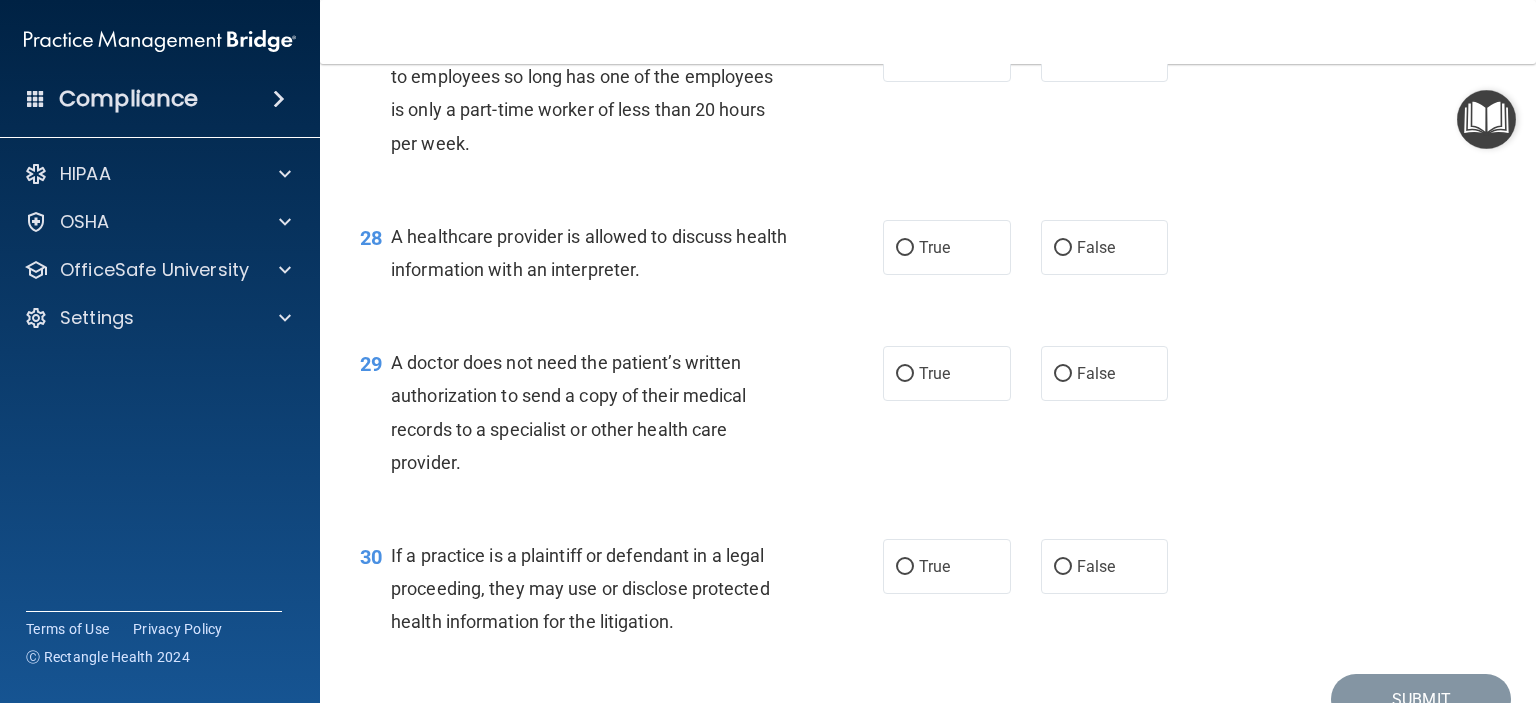 scroll, scrollTop: 4644, scrollLeft: 0, axis: vertical 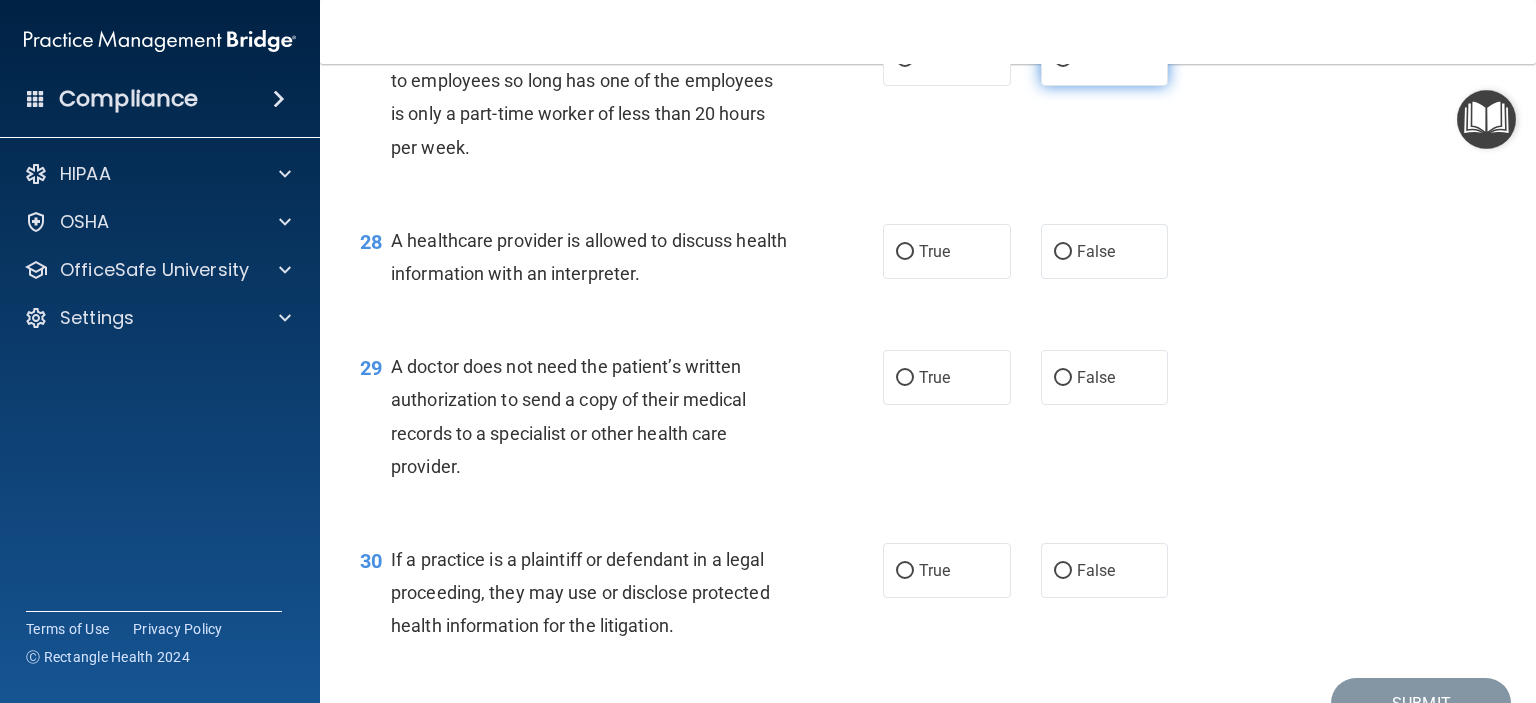click on "False" at bounding box center (1096, 58) 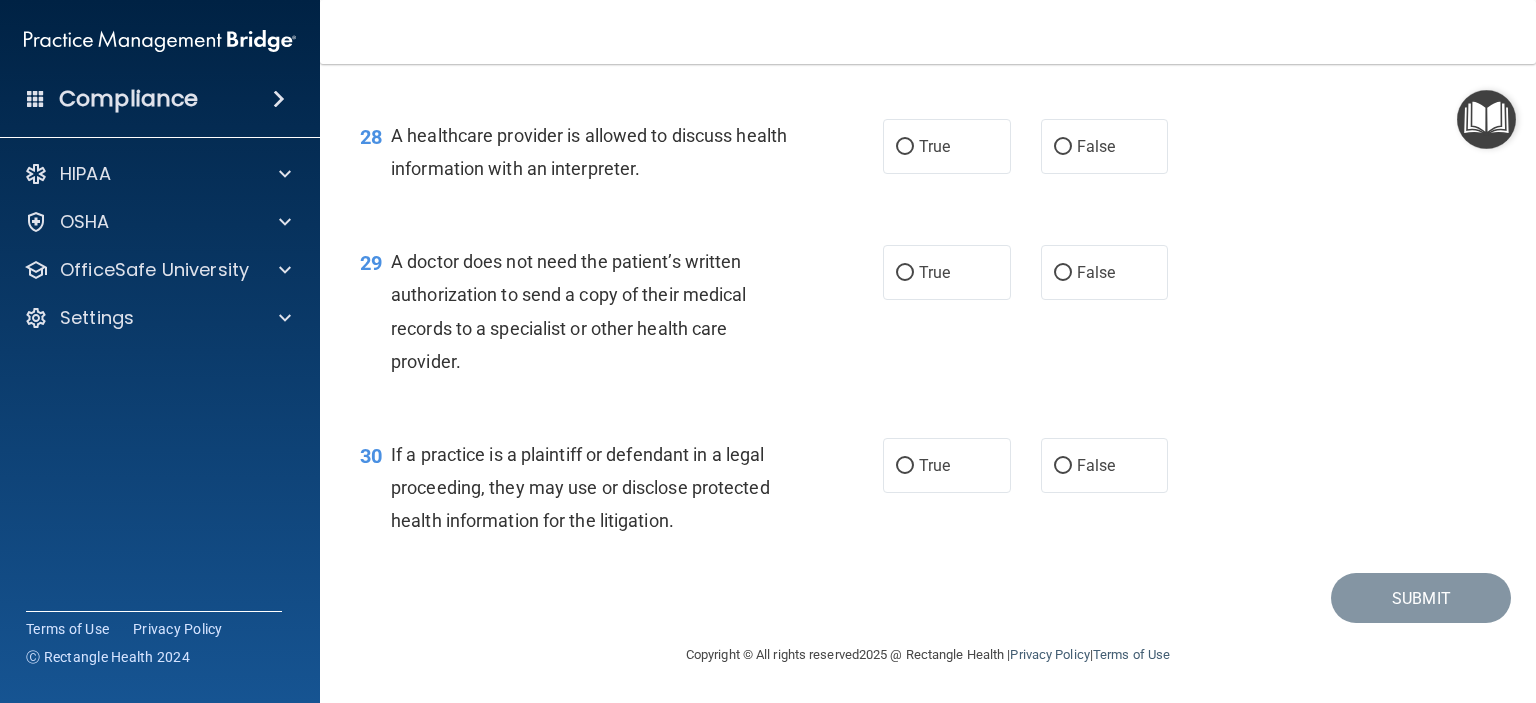 scroll, scrollTop: 4816, scrollLeft: 0, axis: vertical 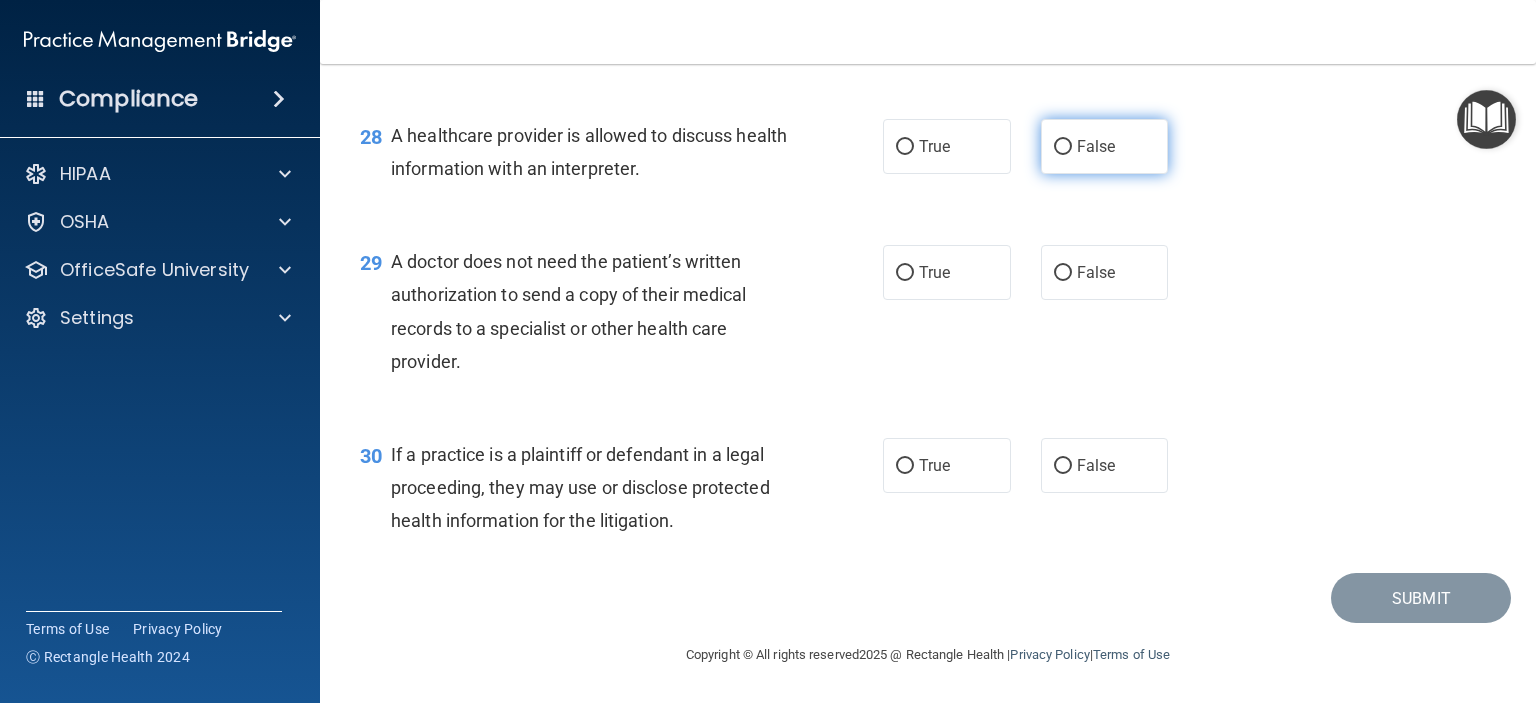 click on "False" at bounding box center (1096, 146) 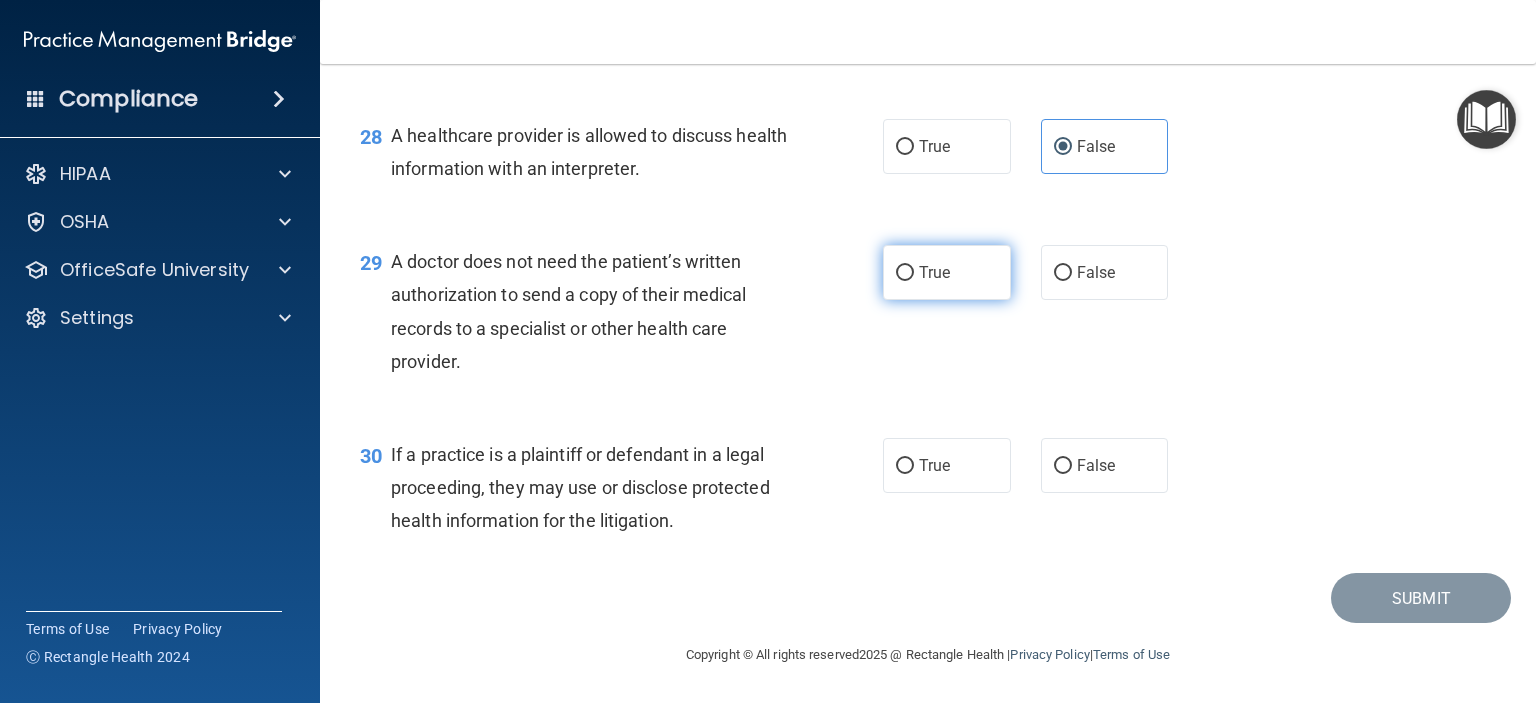 click on "True" at bounding box center (934, 272) 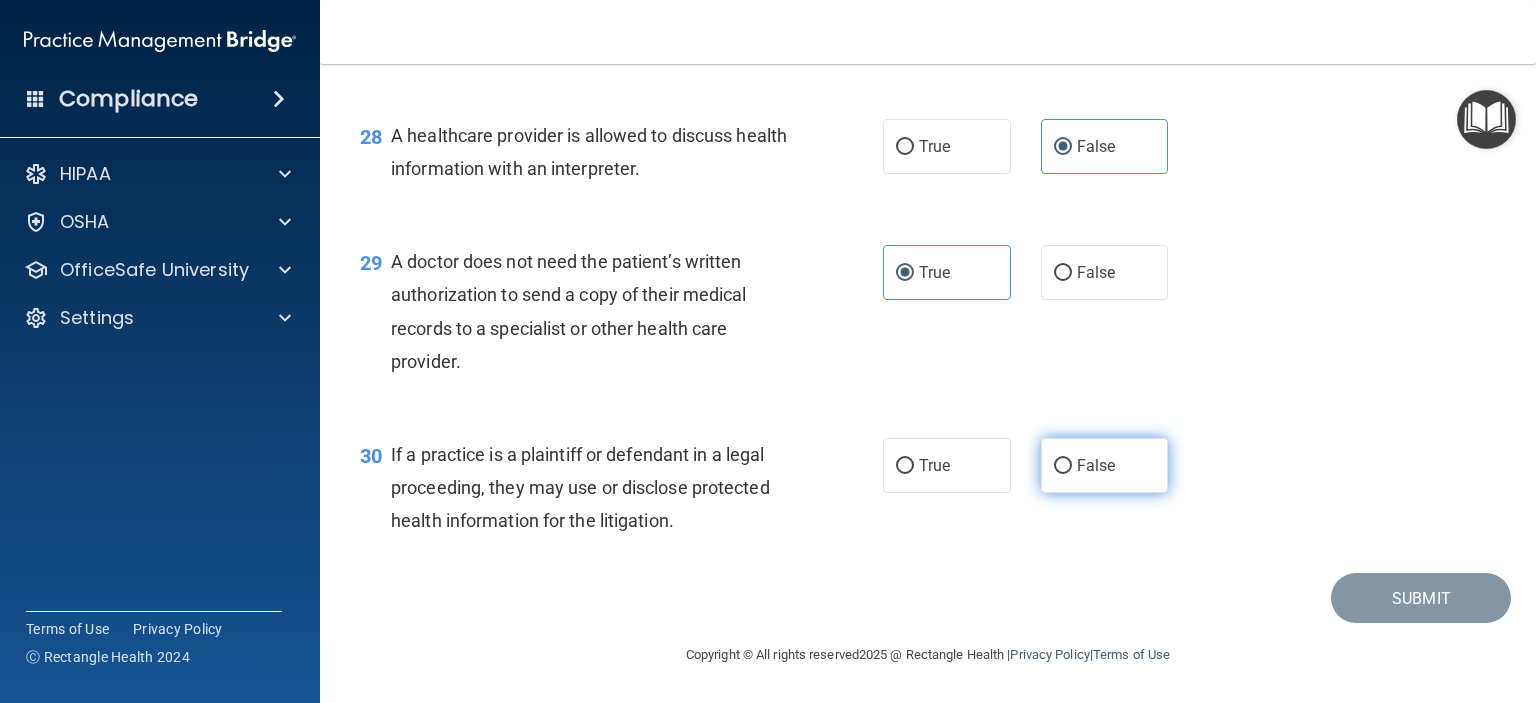 click on "False" at bounding box center [1096, 465] 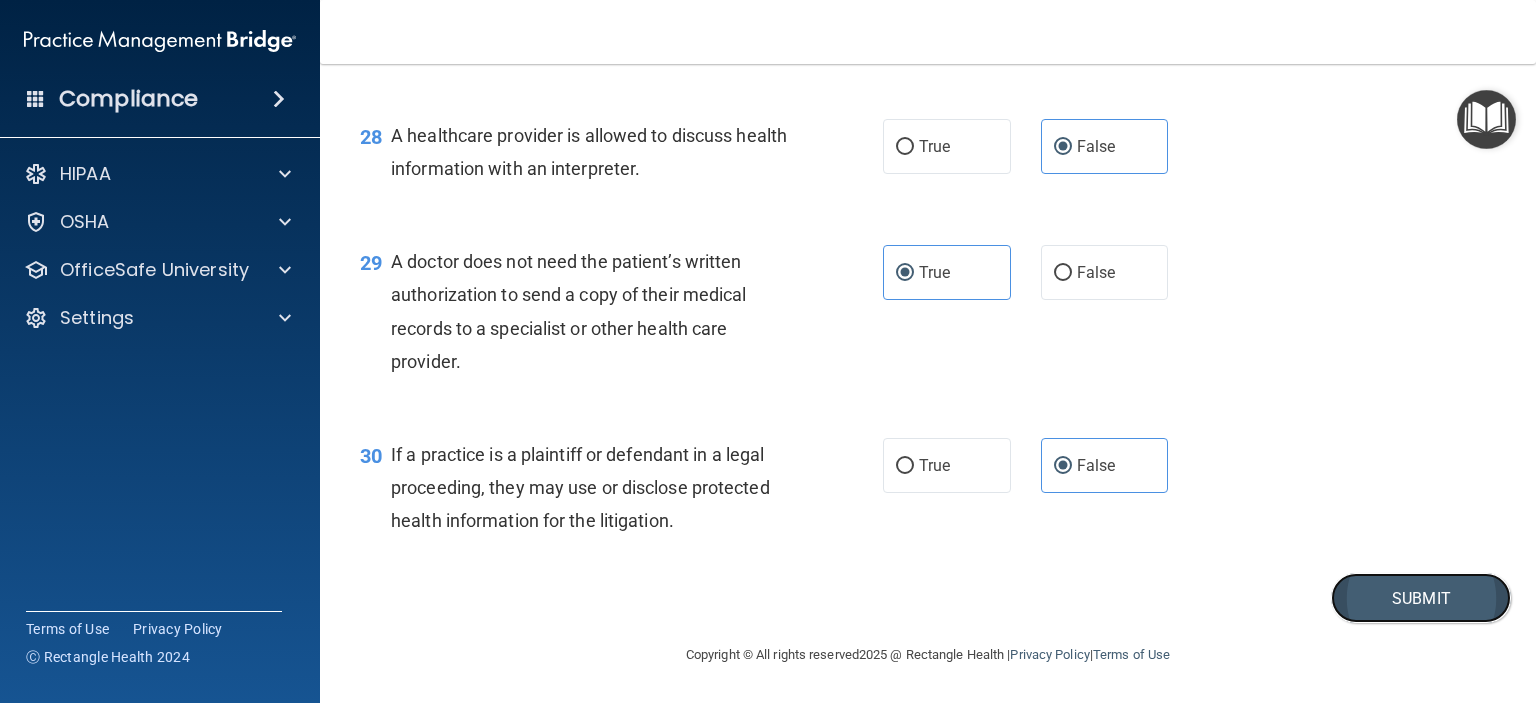 click on "Submit" at bounding box center [1421, 598] 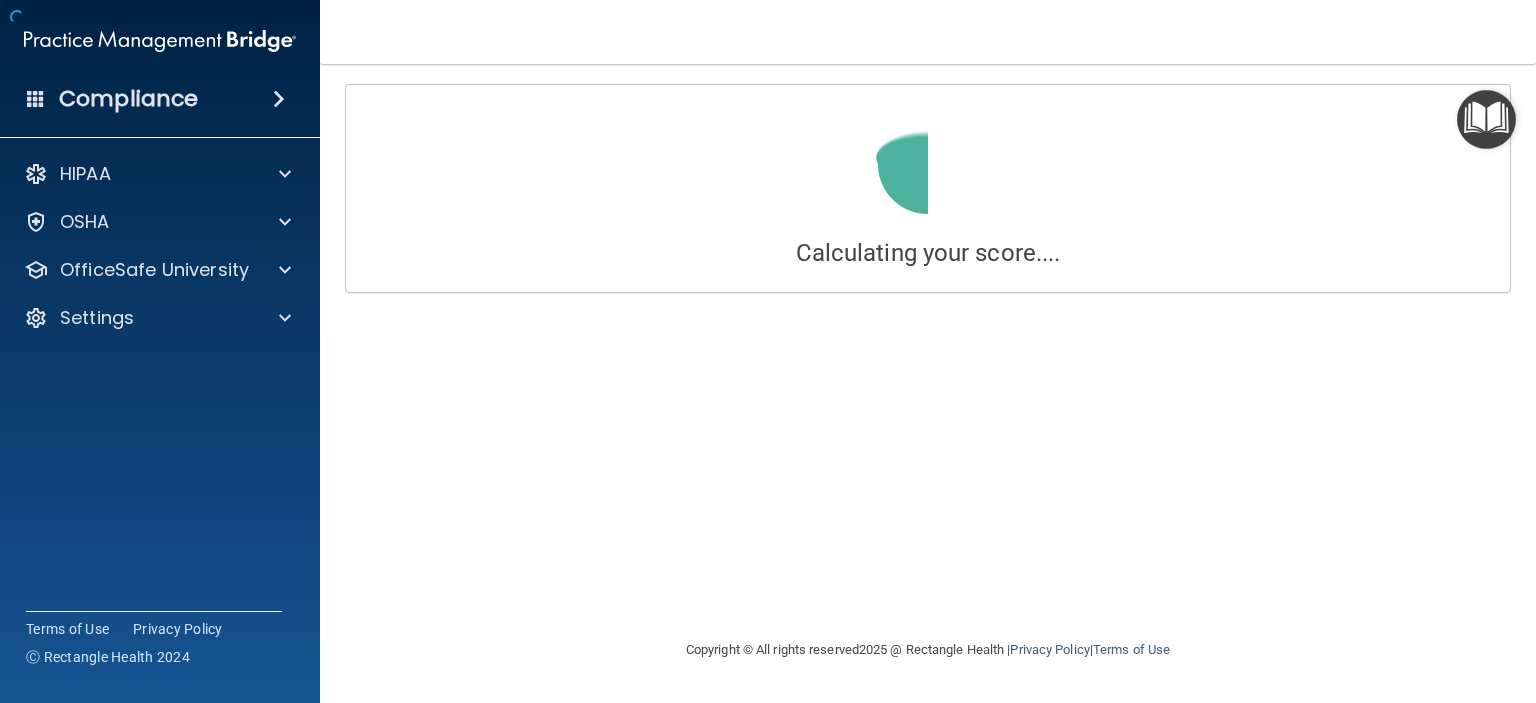 scroll, scrollTop: 0, scrollLeft: 0, axis: both 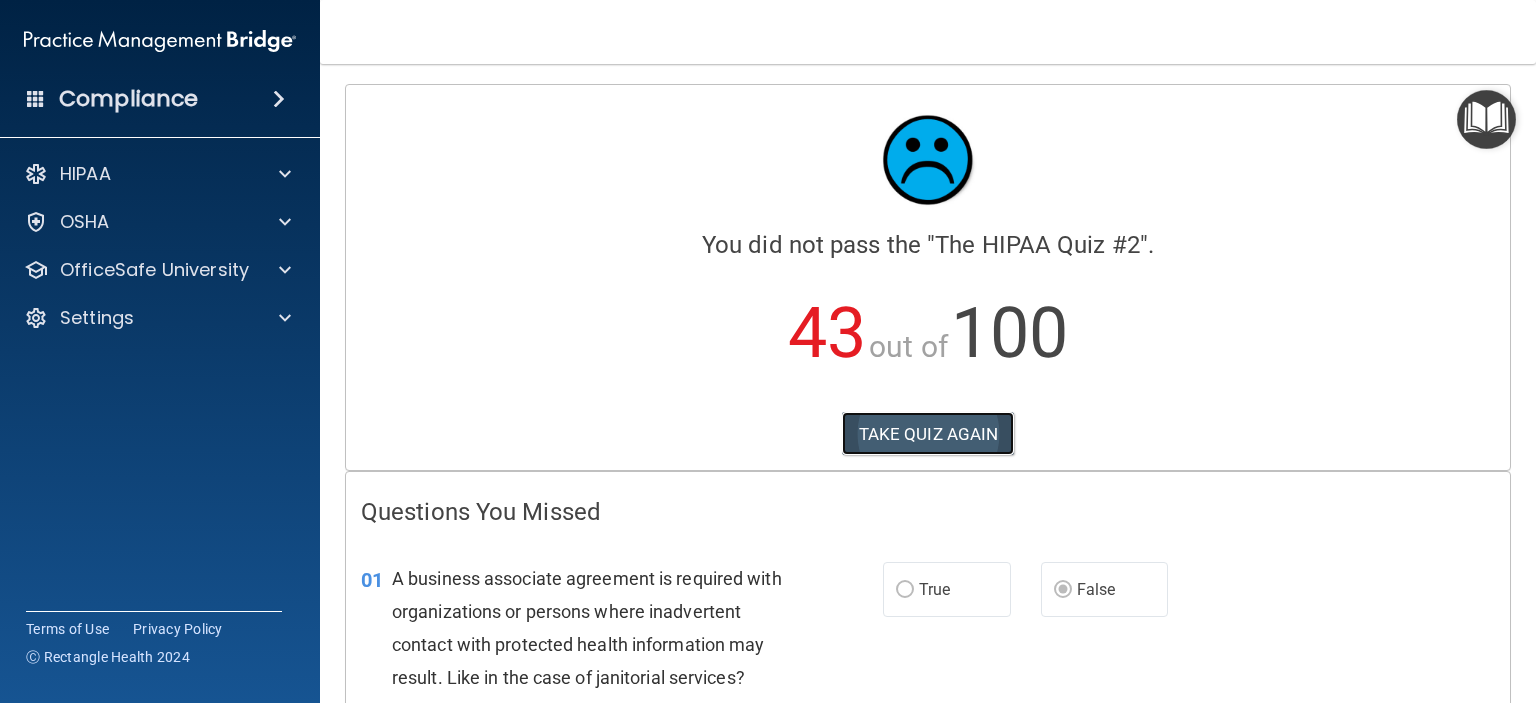 click on "TAKE QUIZ AGAIN" at bounding box center [928, 434] 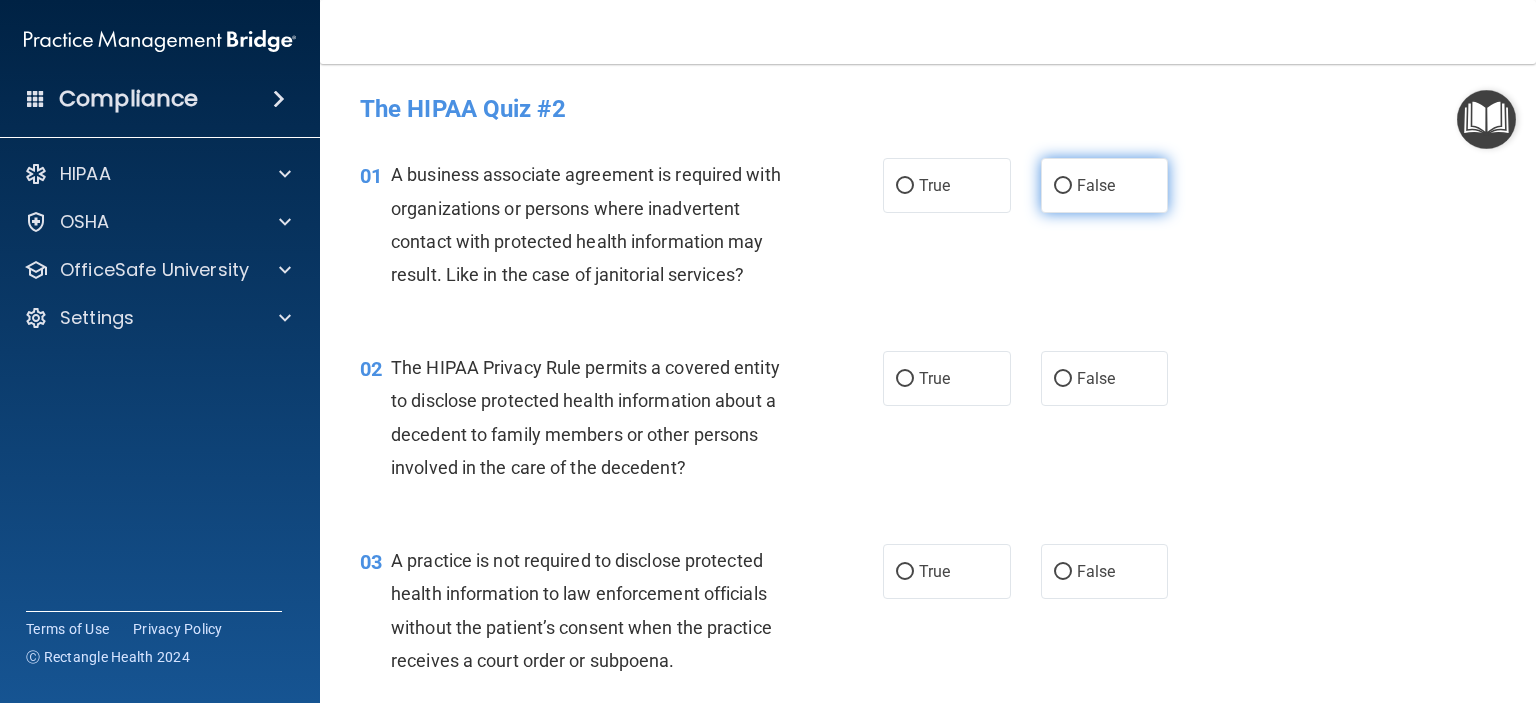 click on "False" at bounding box center [1096, 185] 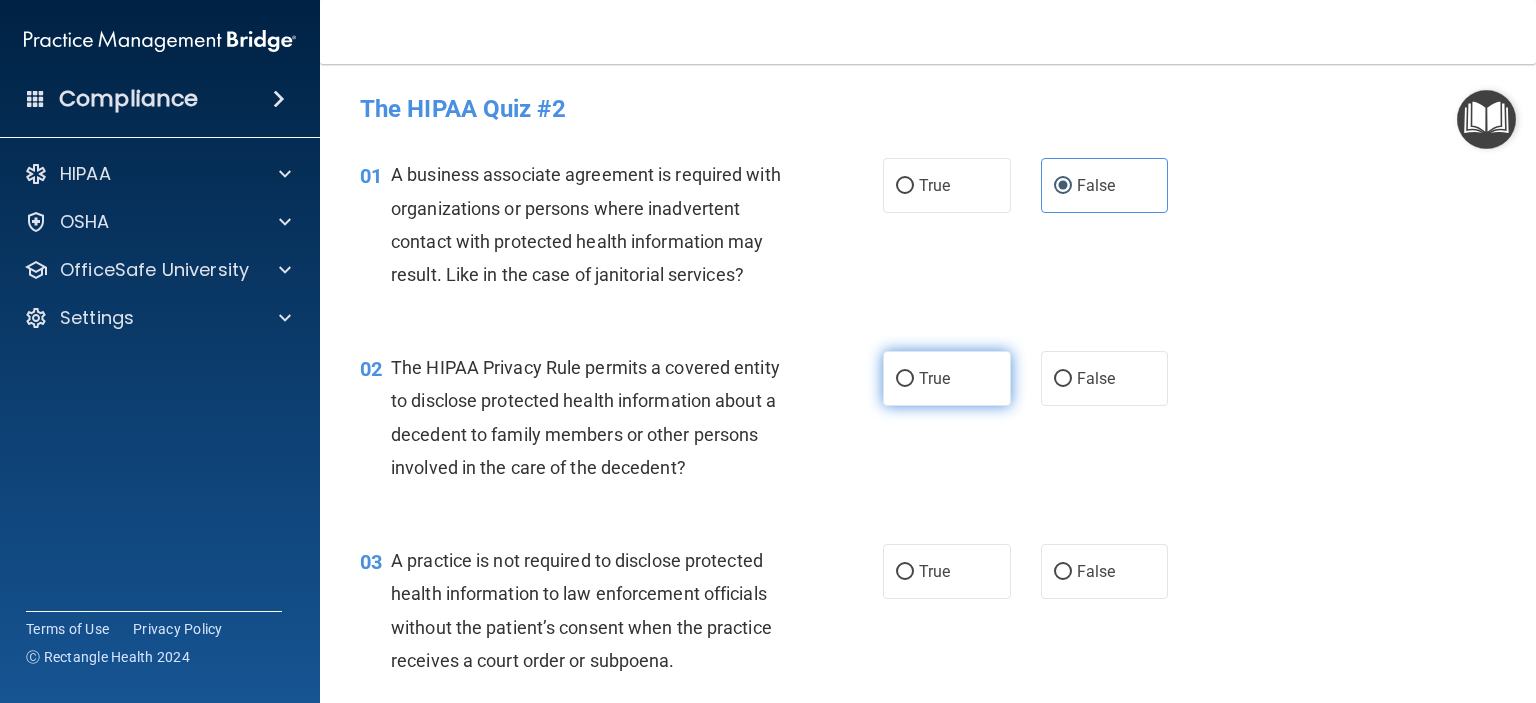 click on "True" at bounding box center [934, 378] 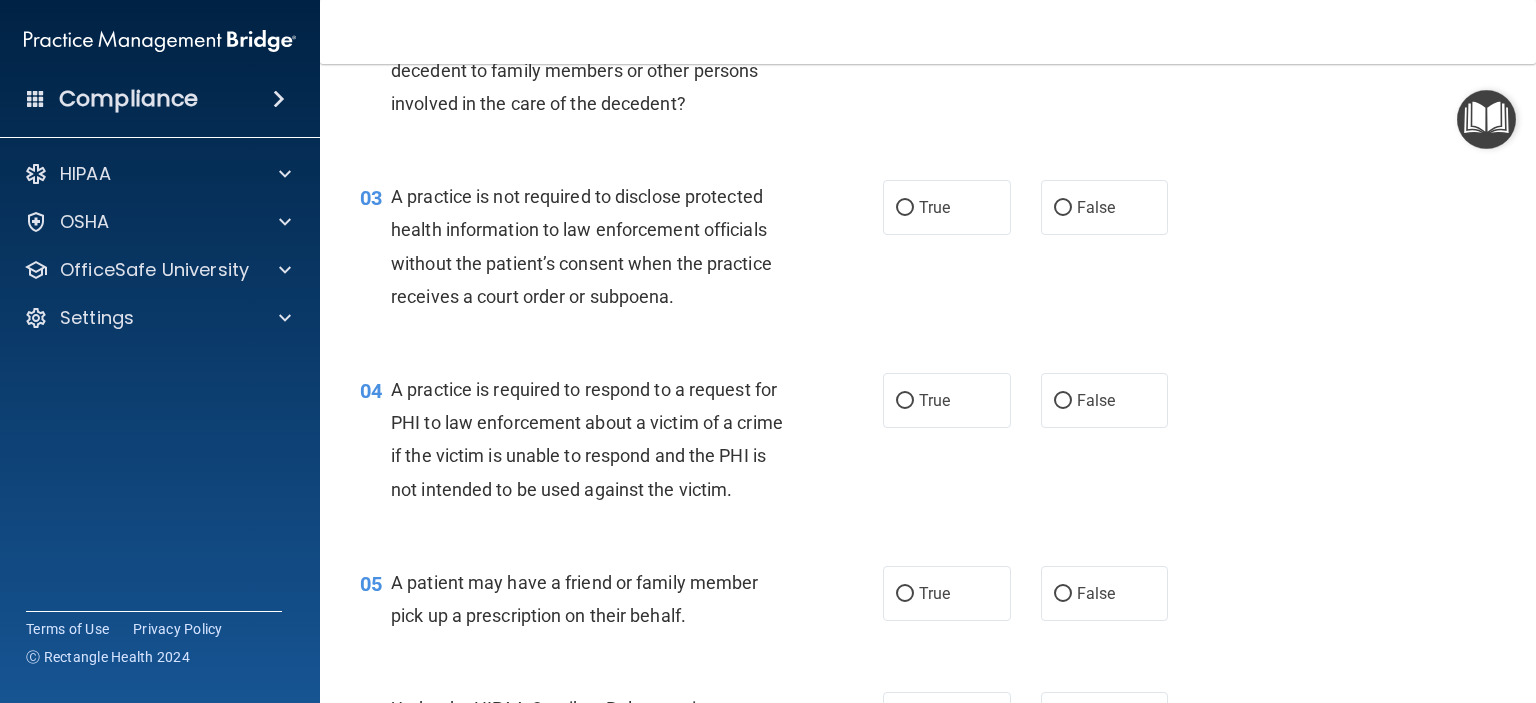scroll, scrollTop: 392, scrollLeft: 0, axis: vertical 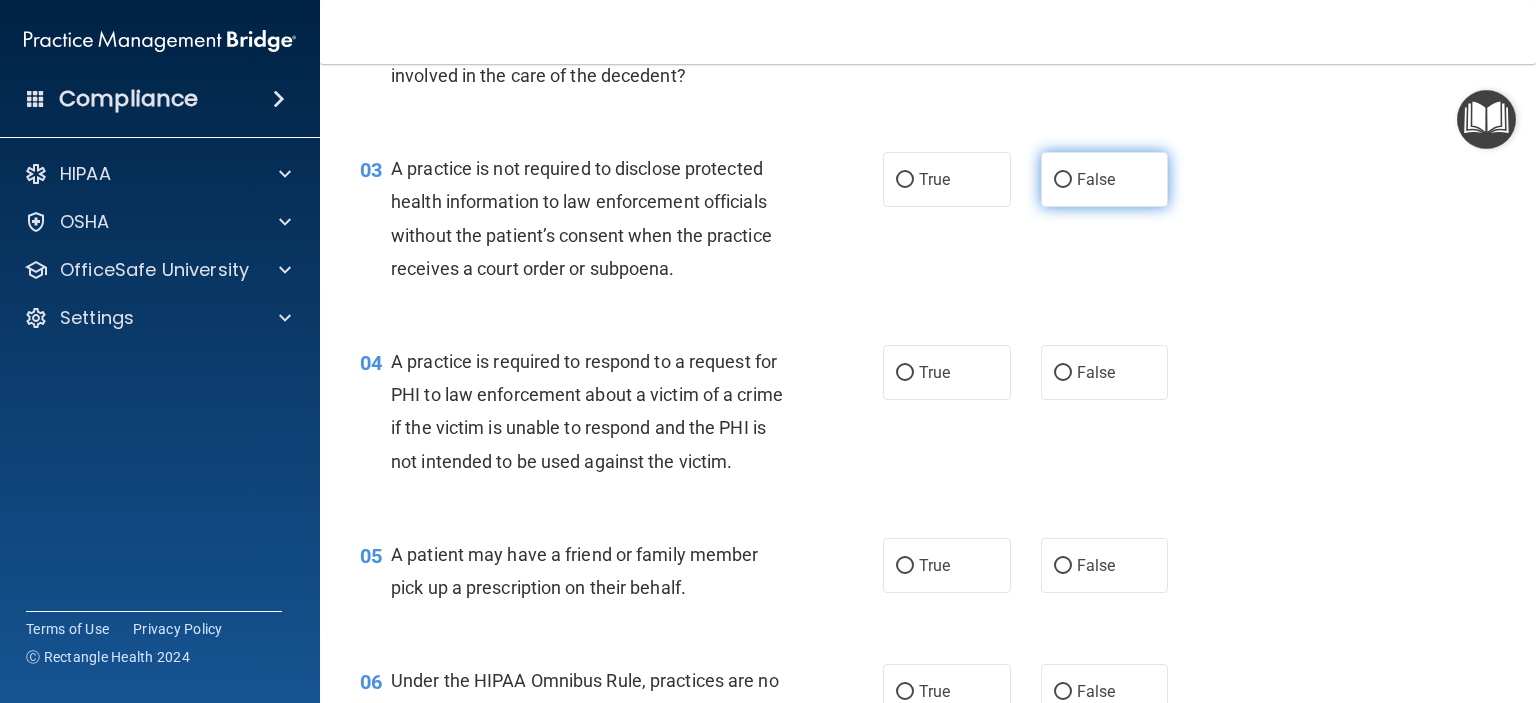 click on "False" at bounding box center [1096, 179] 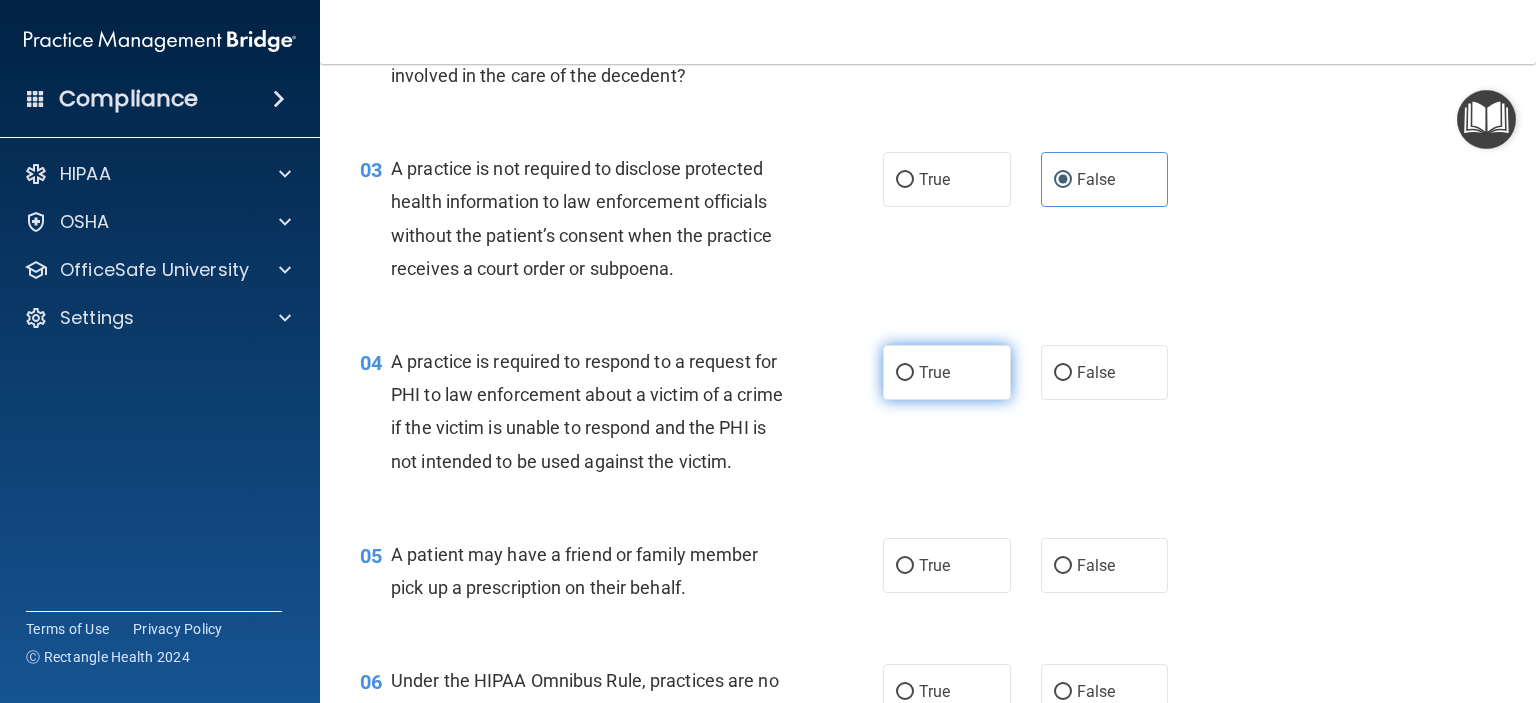 click on "True" at bounding box center [947, 372] 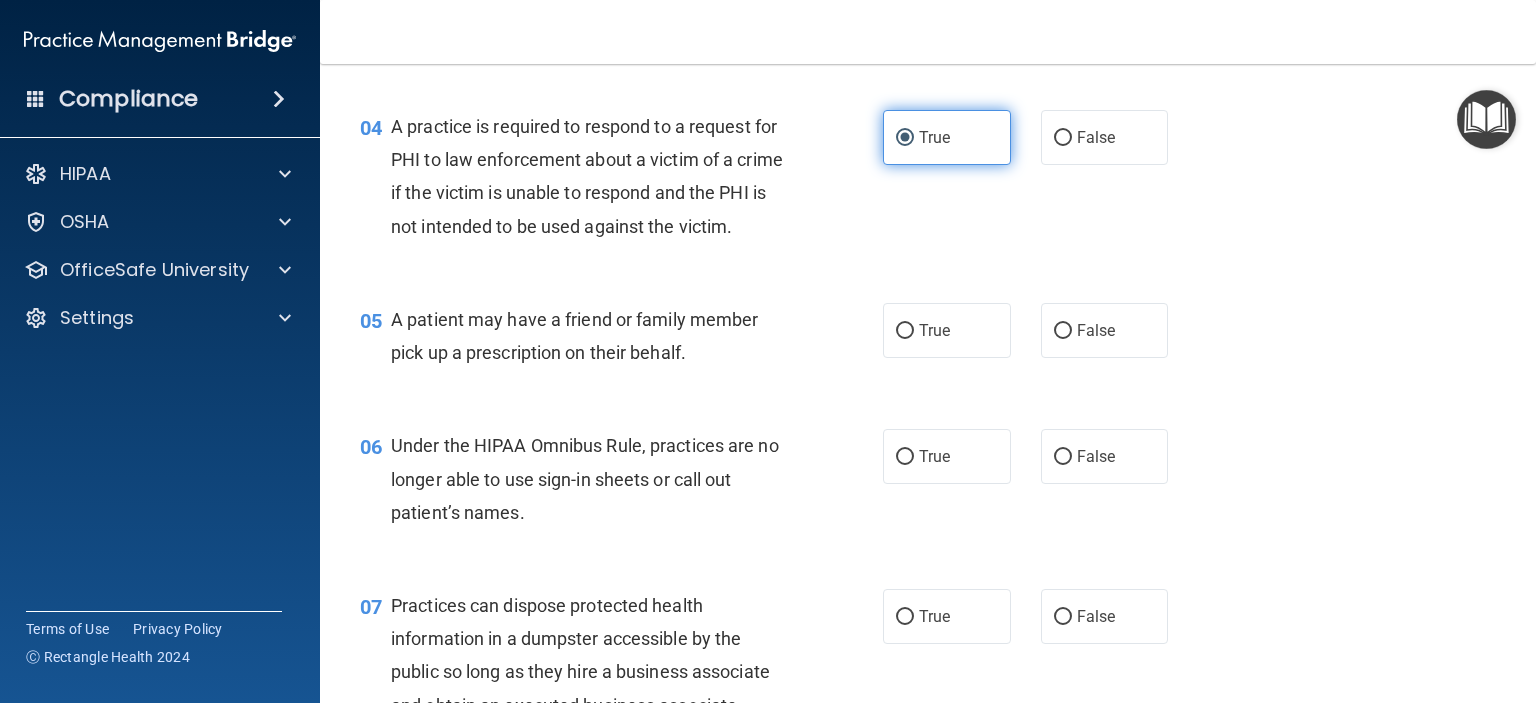 scroll, scrollTop: 628, scrollLeft: 0, axis: vertical 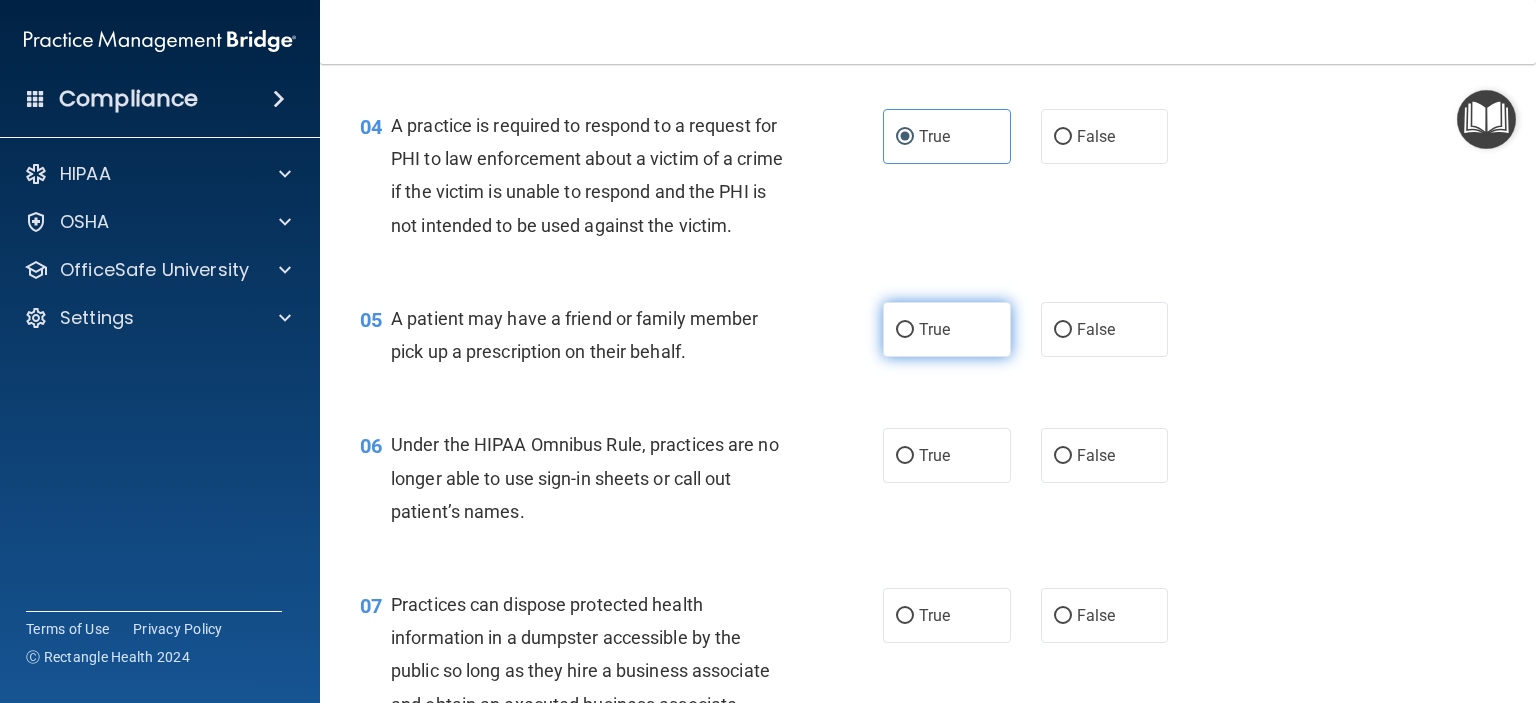 click on "True" at bounding box center [947, 329] 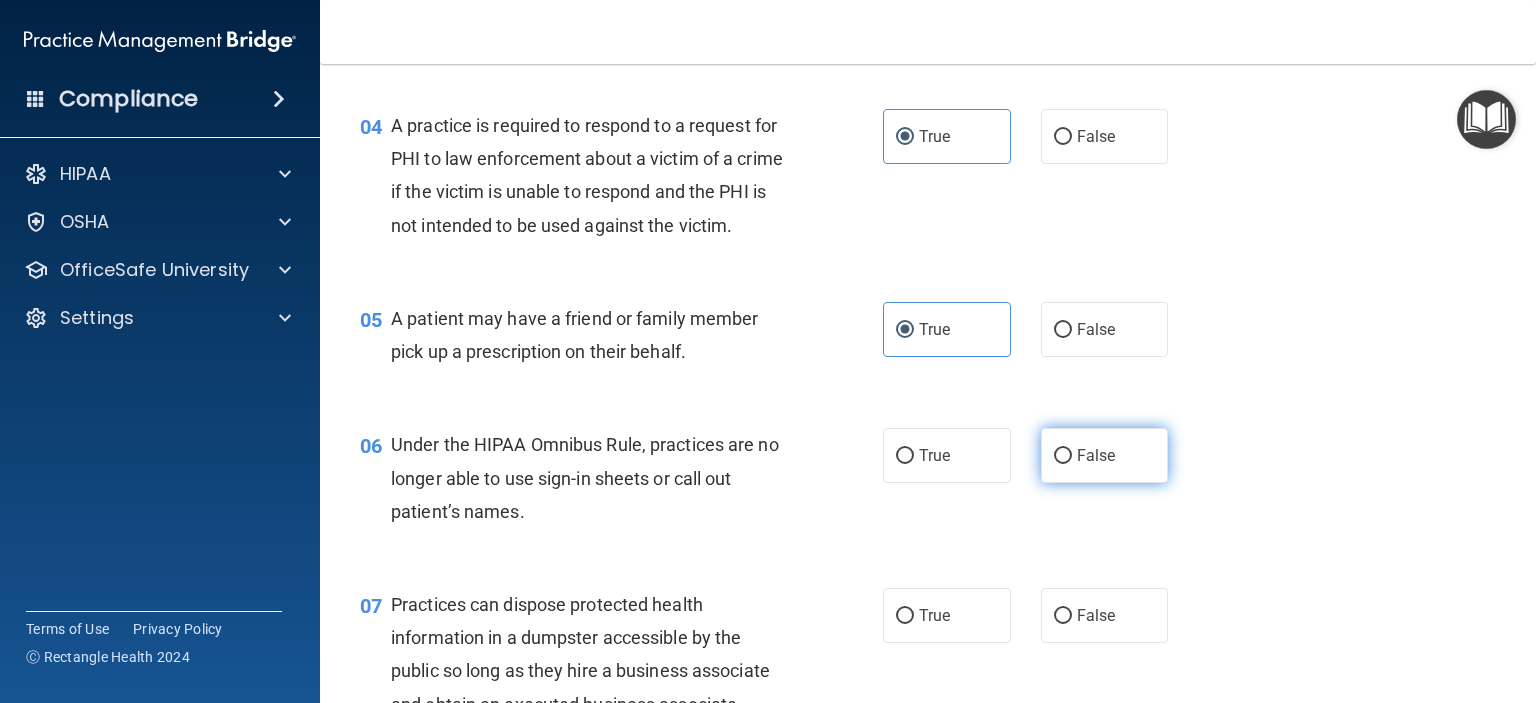 click on "False" at bounding box center (1105, 455) 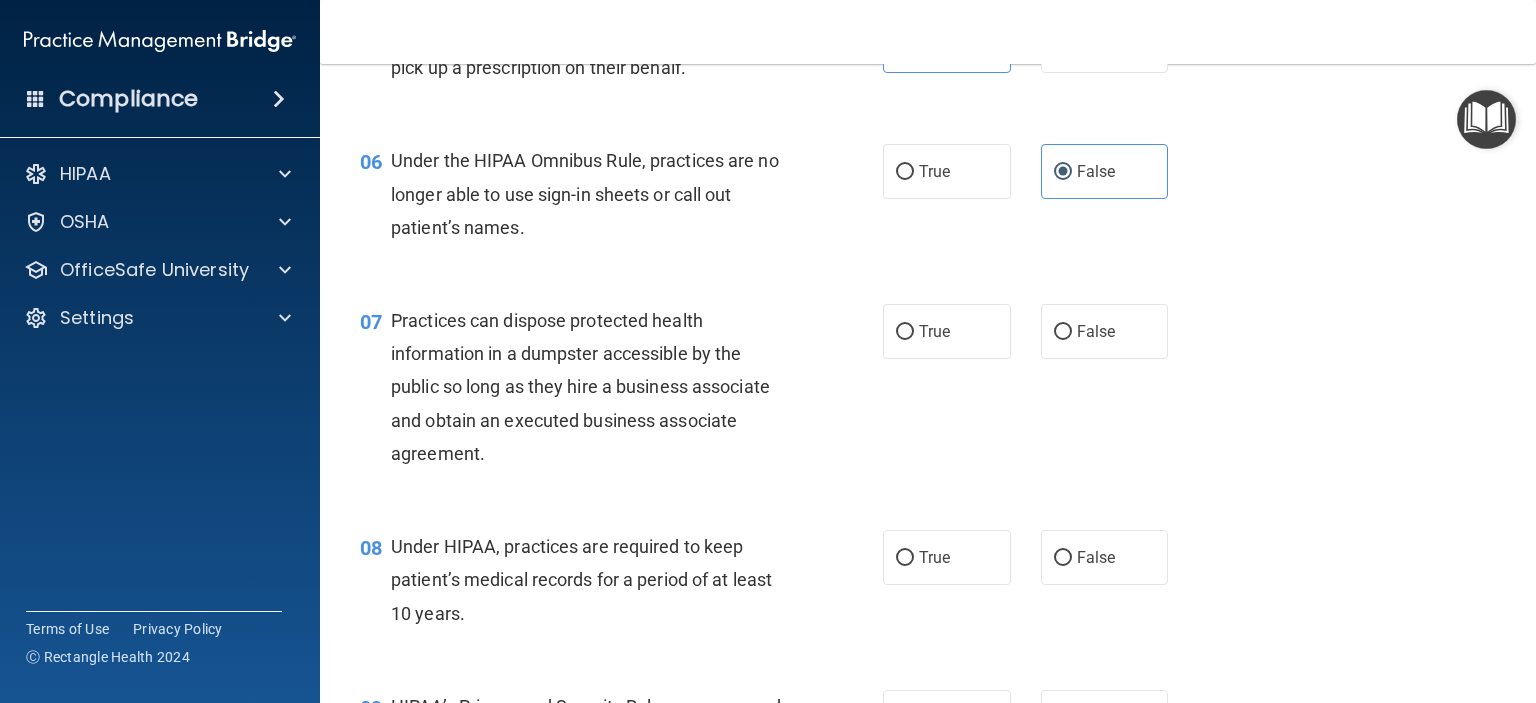 scroll, scrollTop: 1013, scrollLeft: 0, axis: vertical 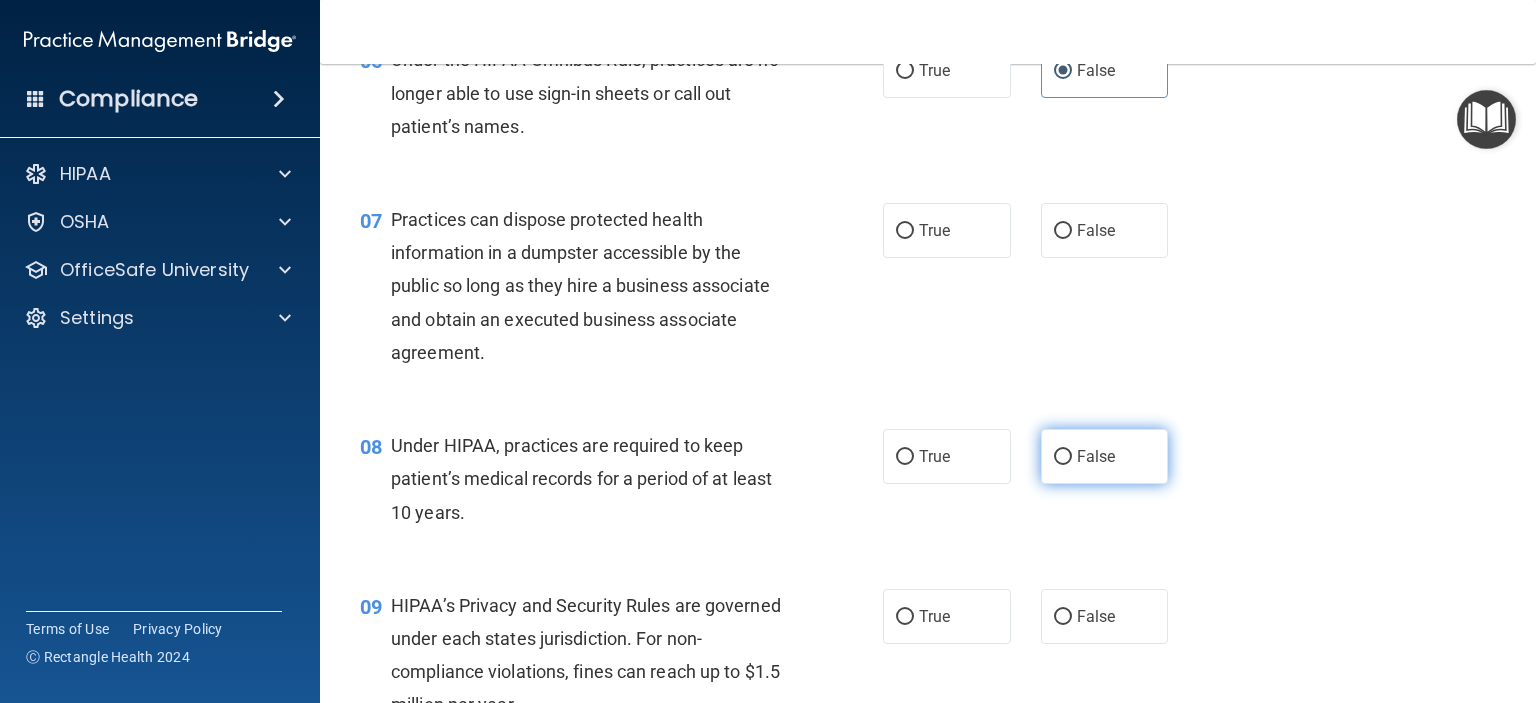 click on "False" at bounding box center (1096, 456) 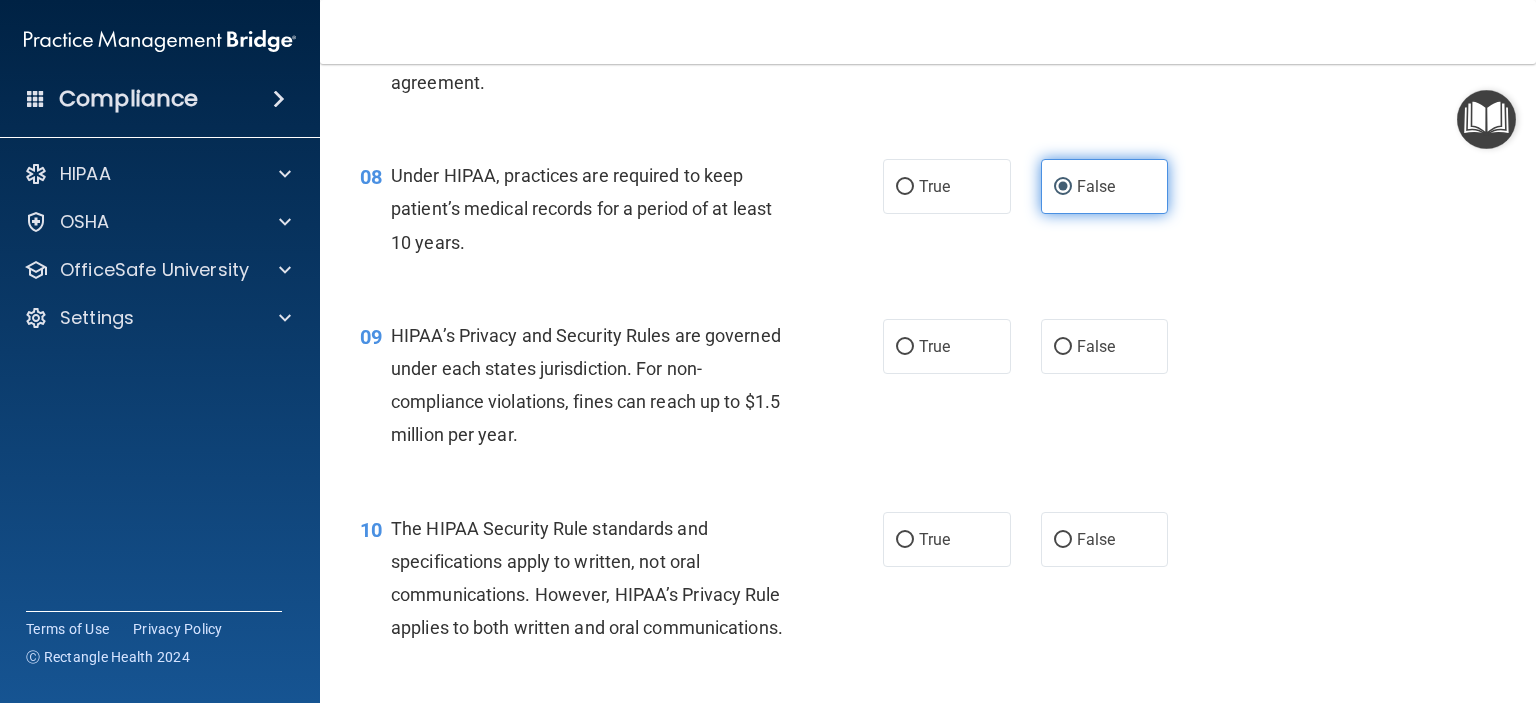scroll, scrollTop: 1294, scrollLeft: 0, axis: vertical 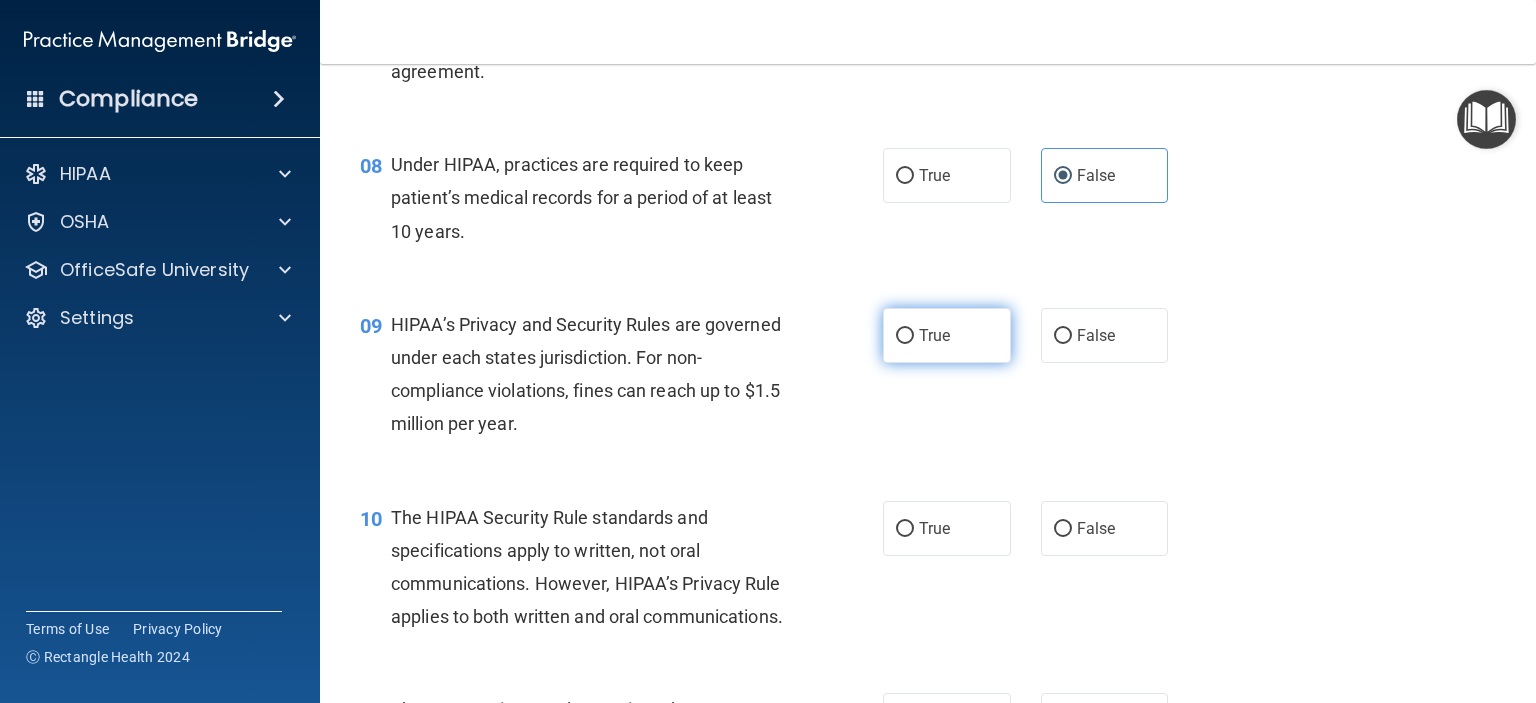 click on "True" at bounding box center (947, 335) 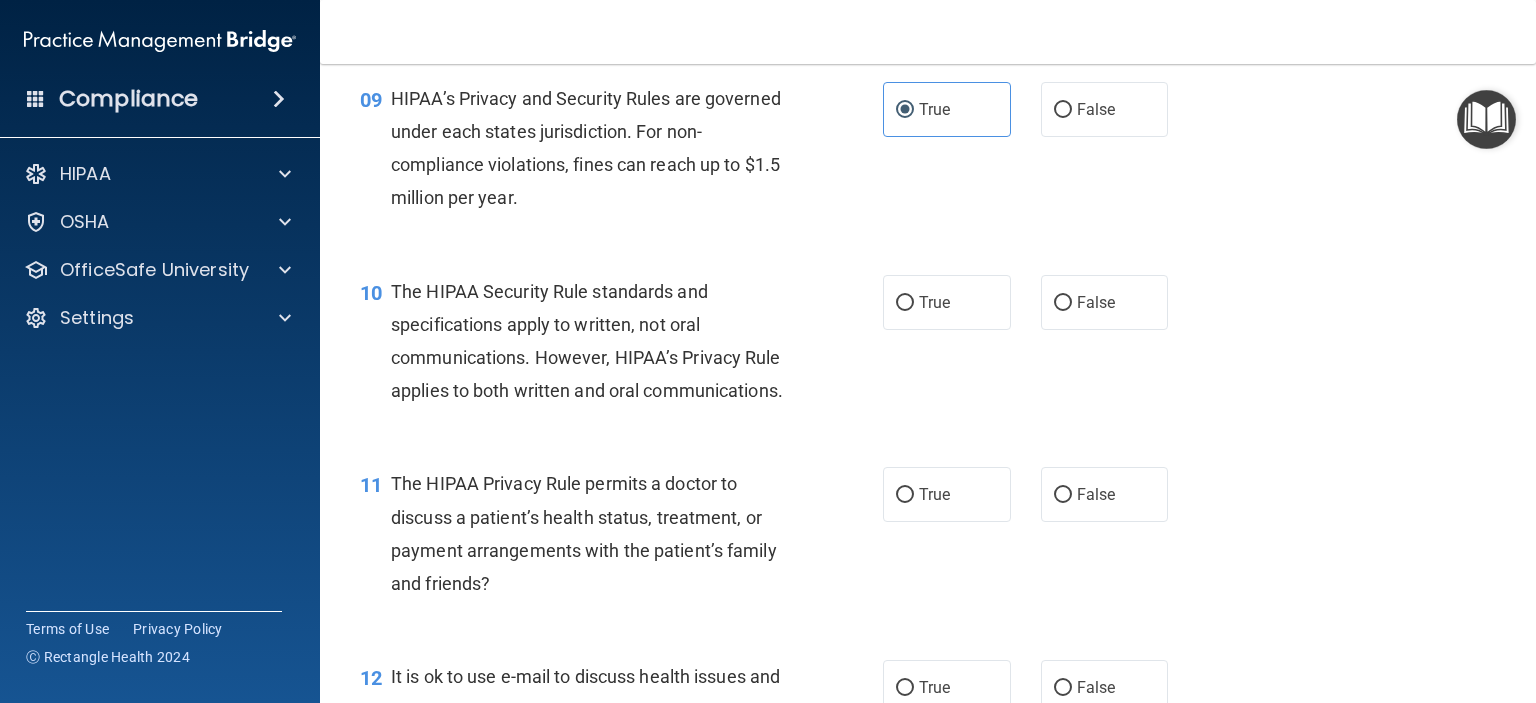 scroll, scrollTop: 1513, scrollLeft: 0, axis: vertical 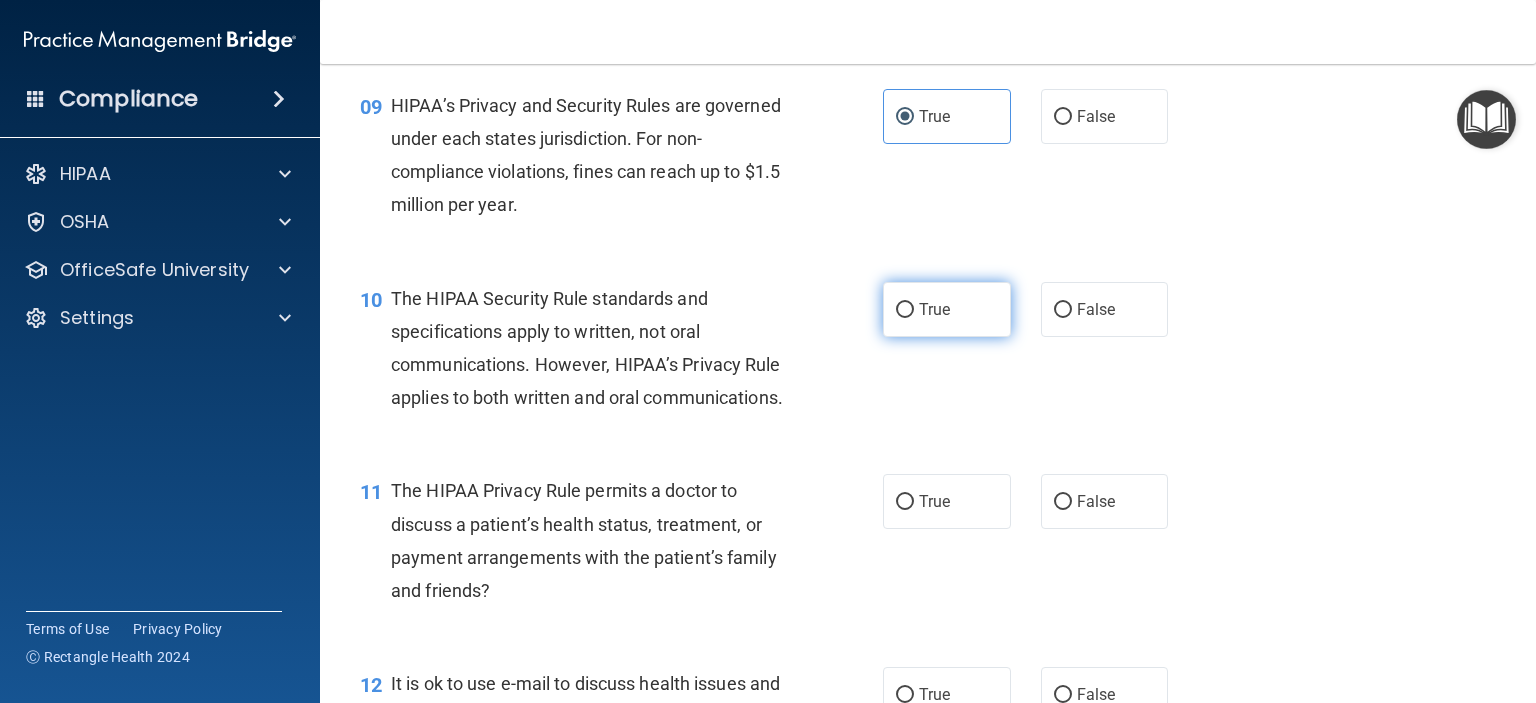 click on "True" at bounding box center (947, 309) 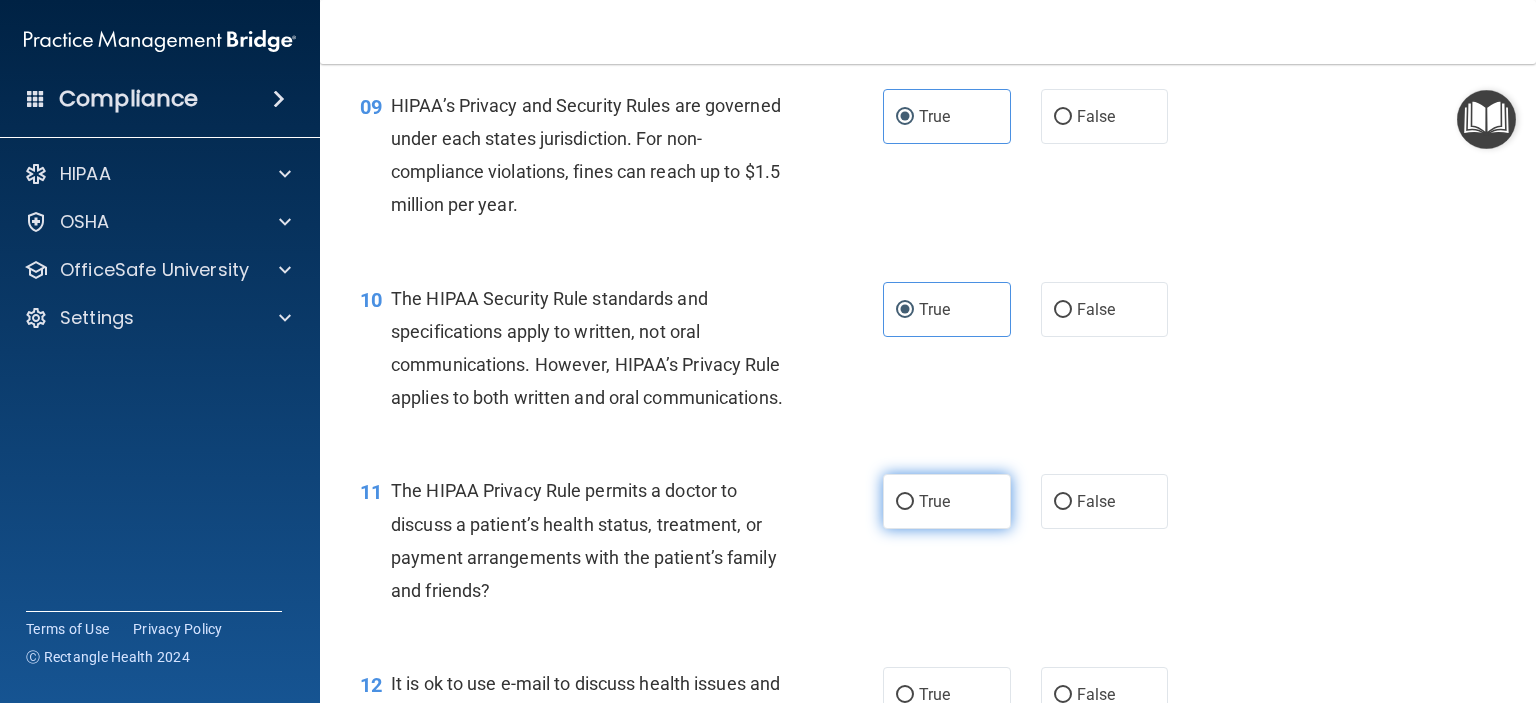 click on "True" at bounding box center [934, 501] 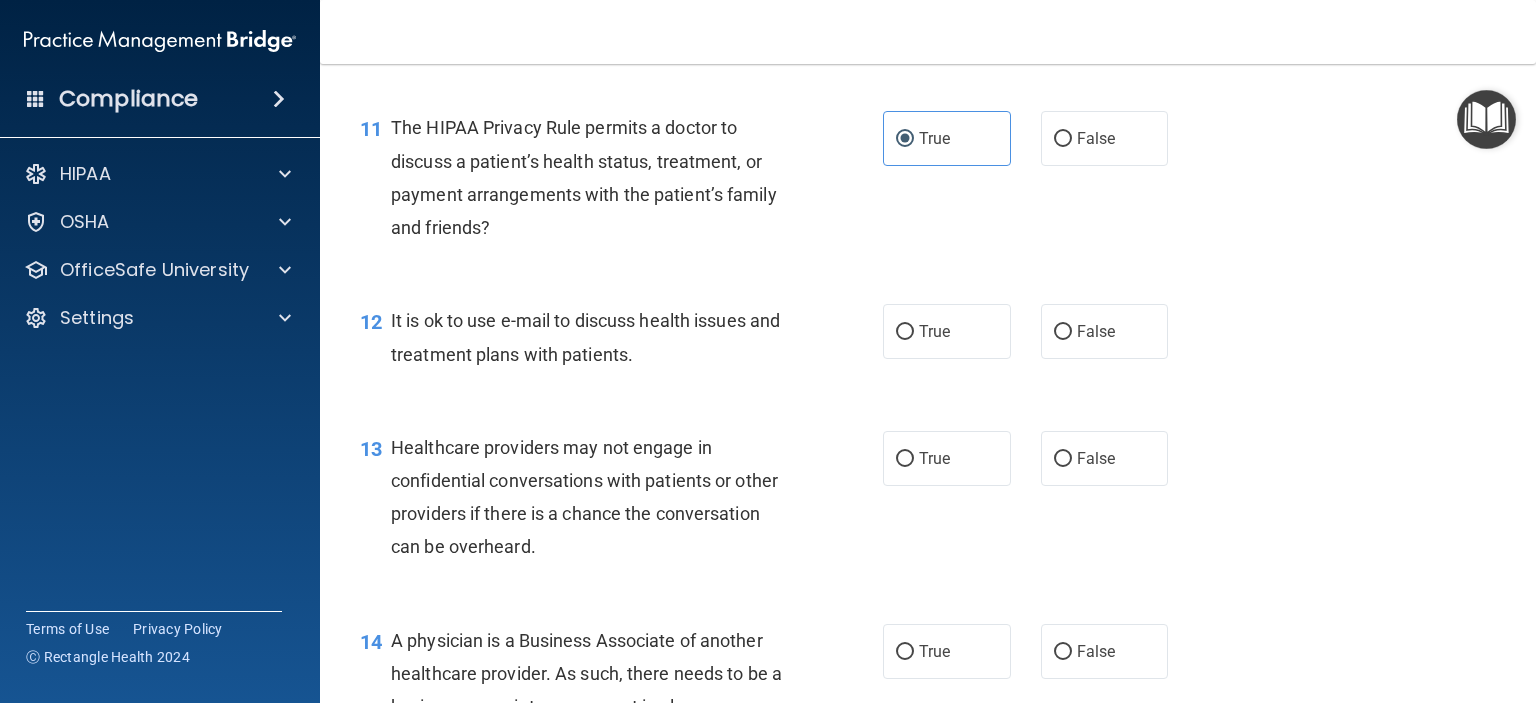 scroll, scrollTop: 1910, scrollLeft: 0, axis: vertical 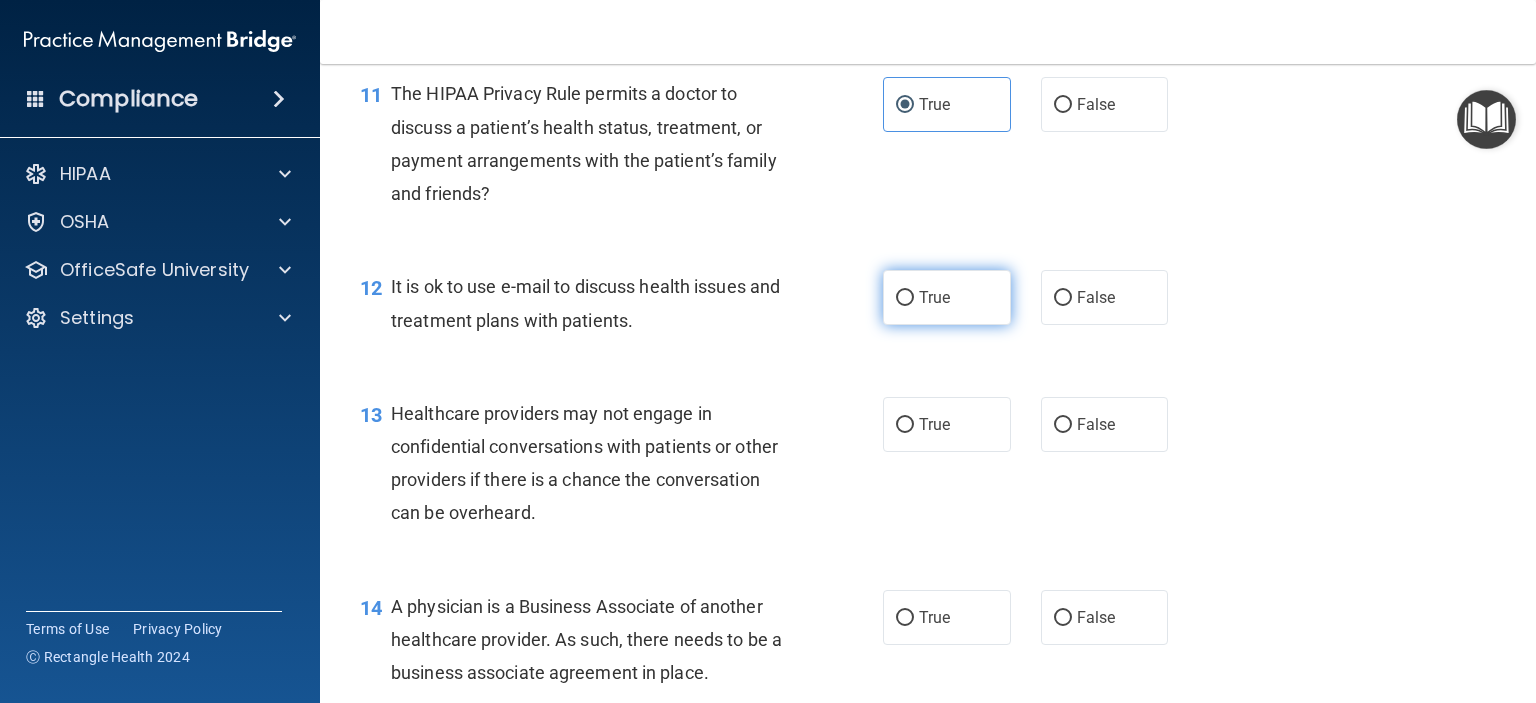 click on "True" at bounding box center [947, 297] 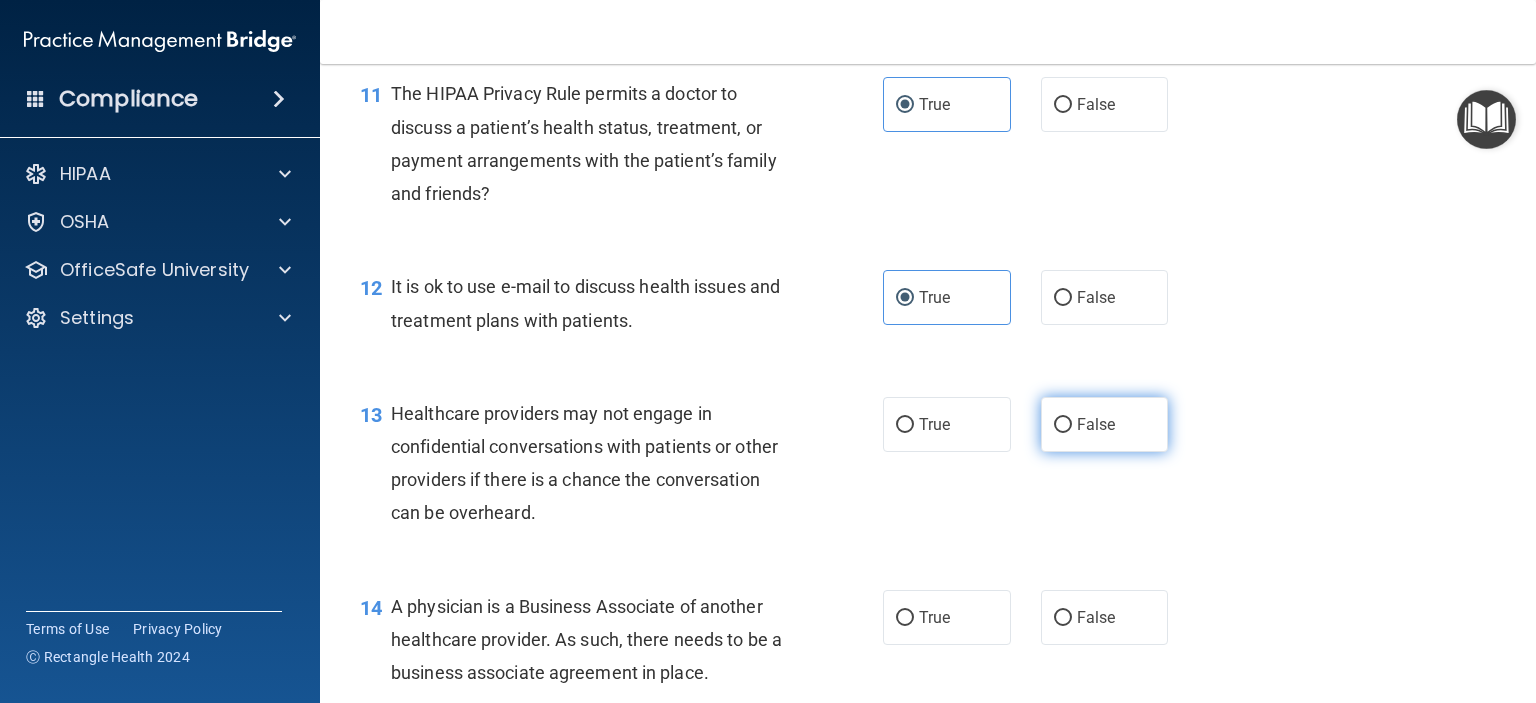 click on "False" at bounding box center (1063, 425) 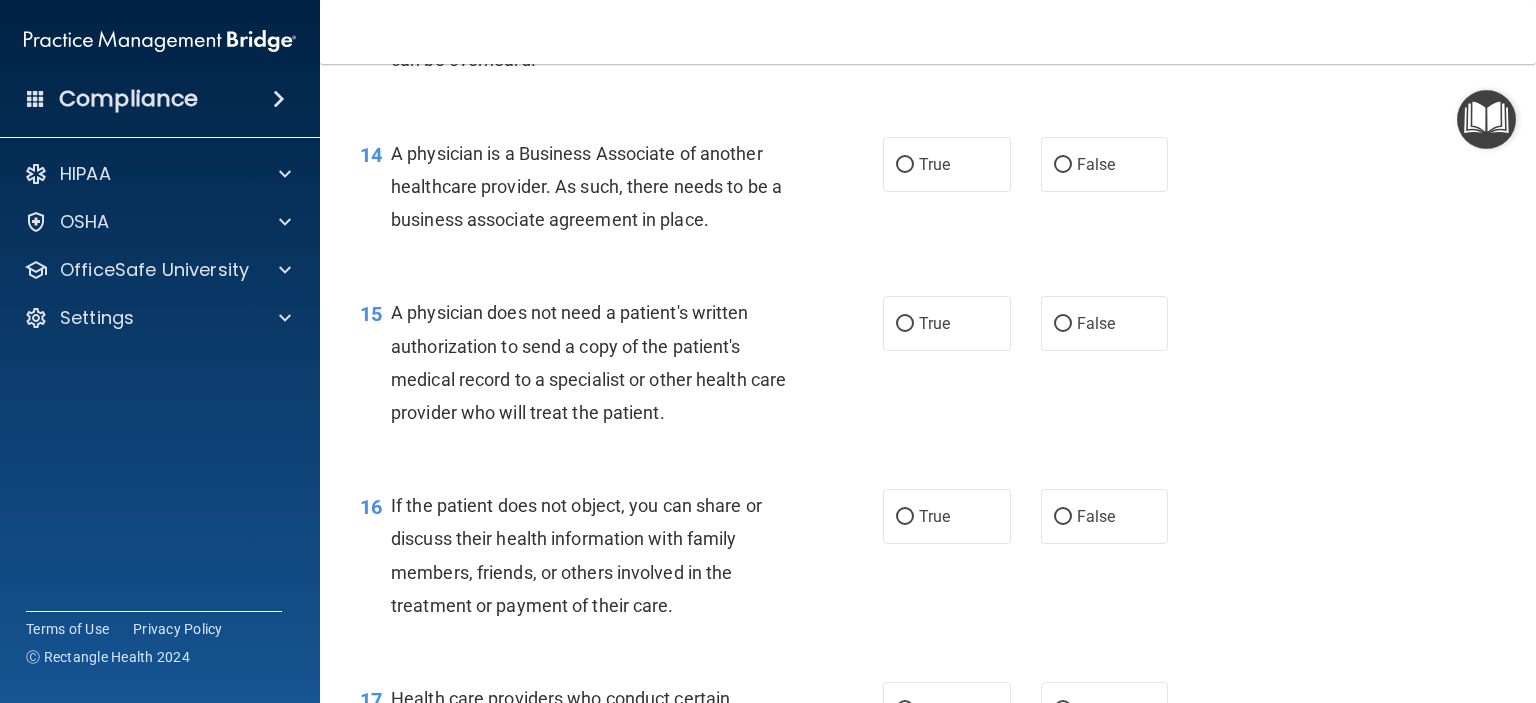scroll, scrollTop: 2364, scrollLeft: 0, axis: vertical 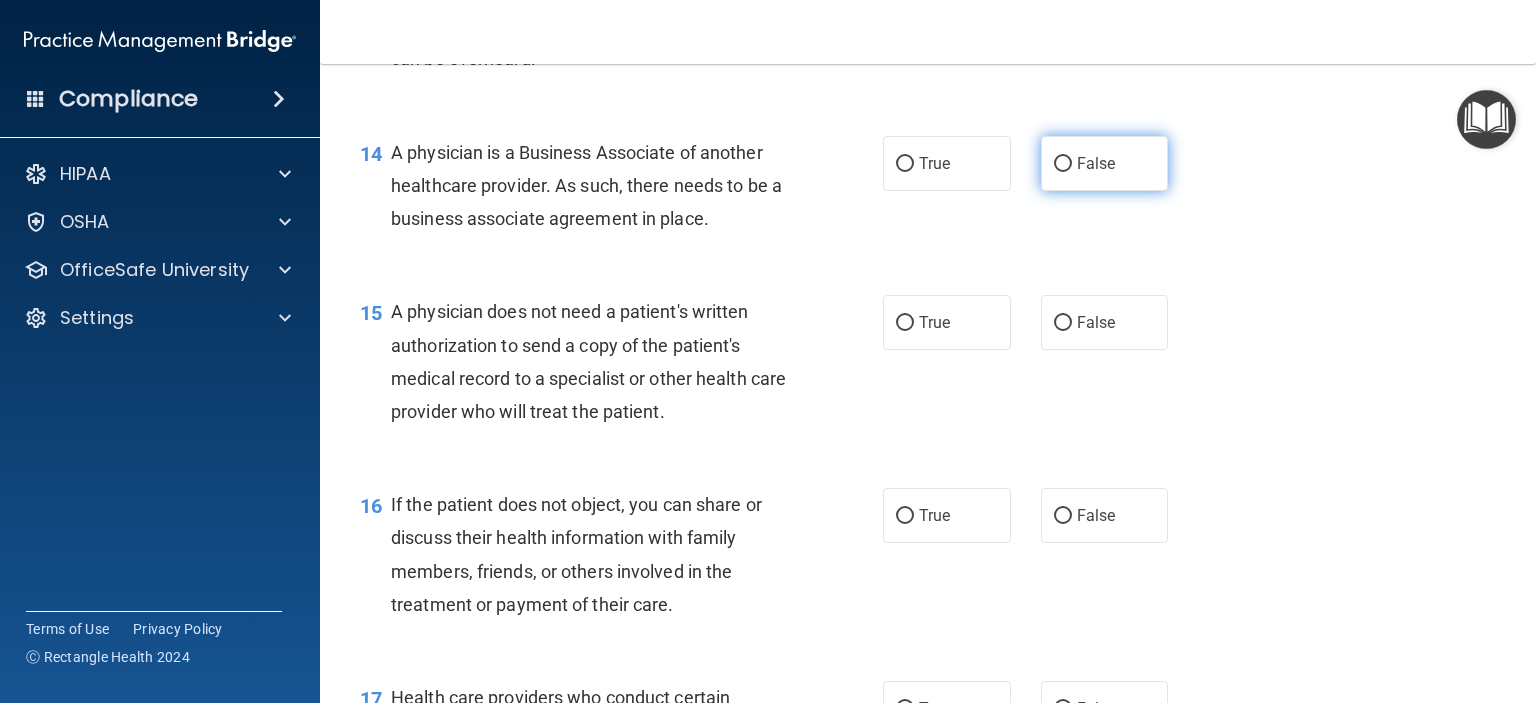 click on "False" at bounding box center (1096, 163) 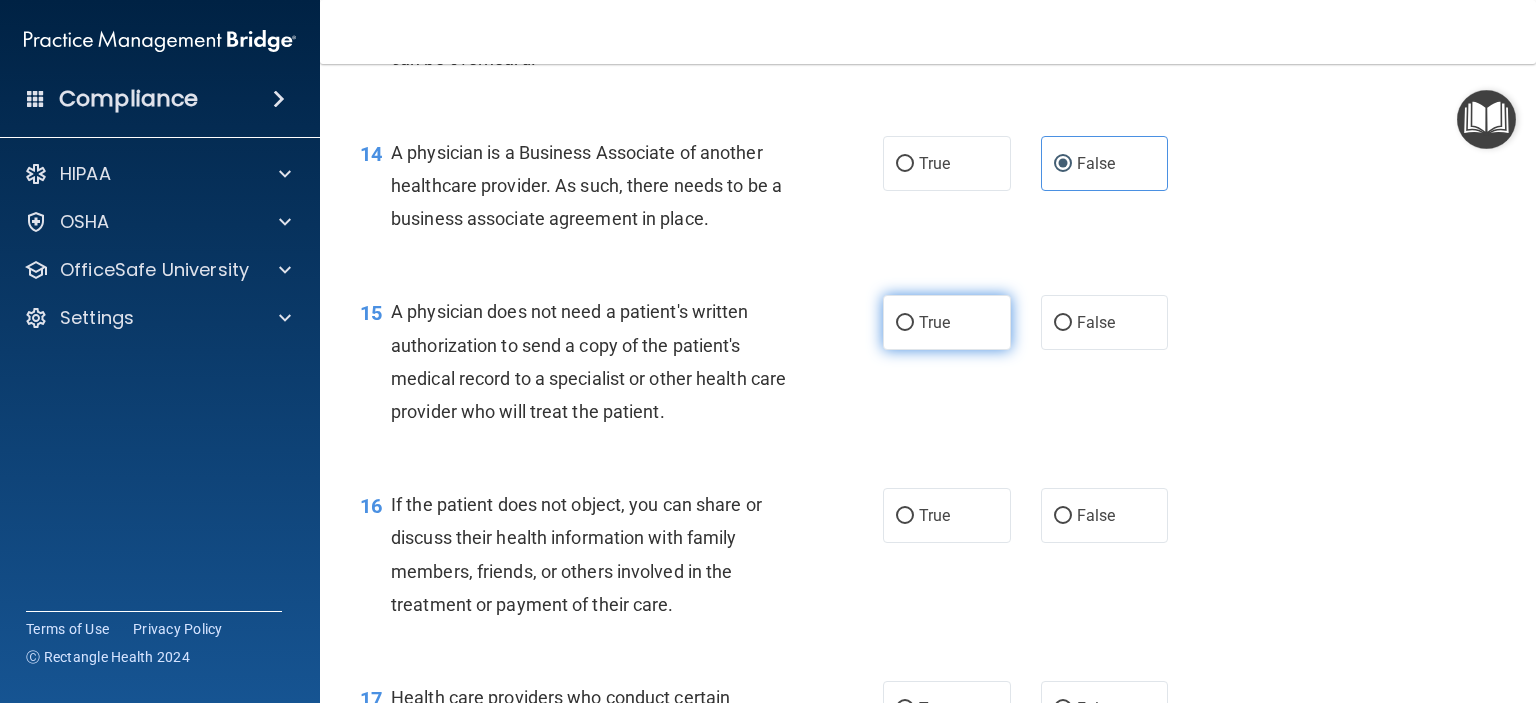 click on "True" at bounding box center [947, 322] 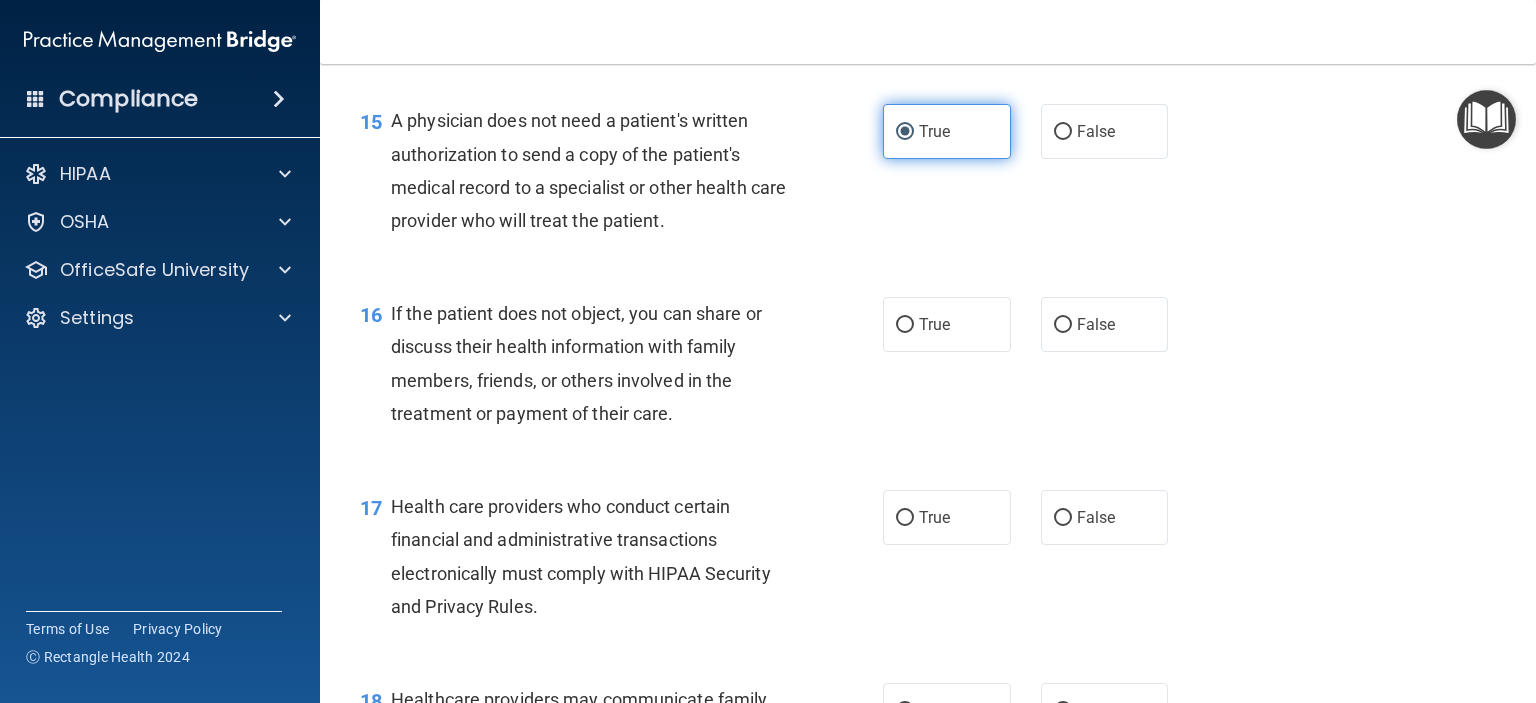 scroll, scrollTop: 2556, scrollLeft: 0, axis: vertical 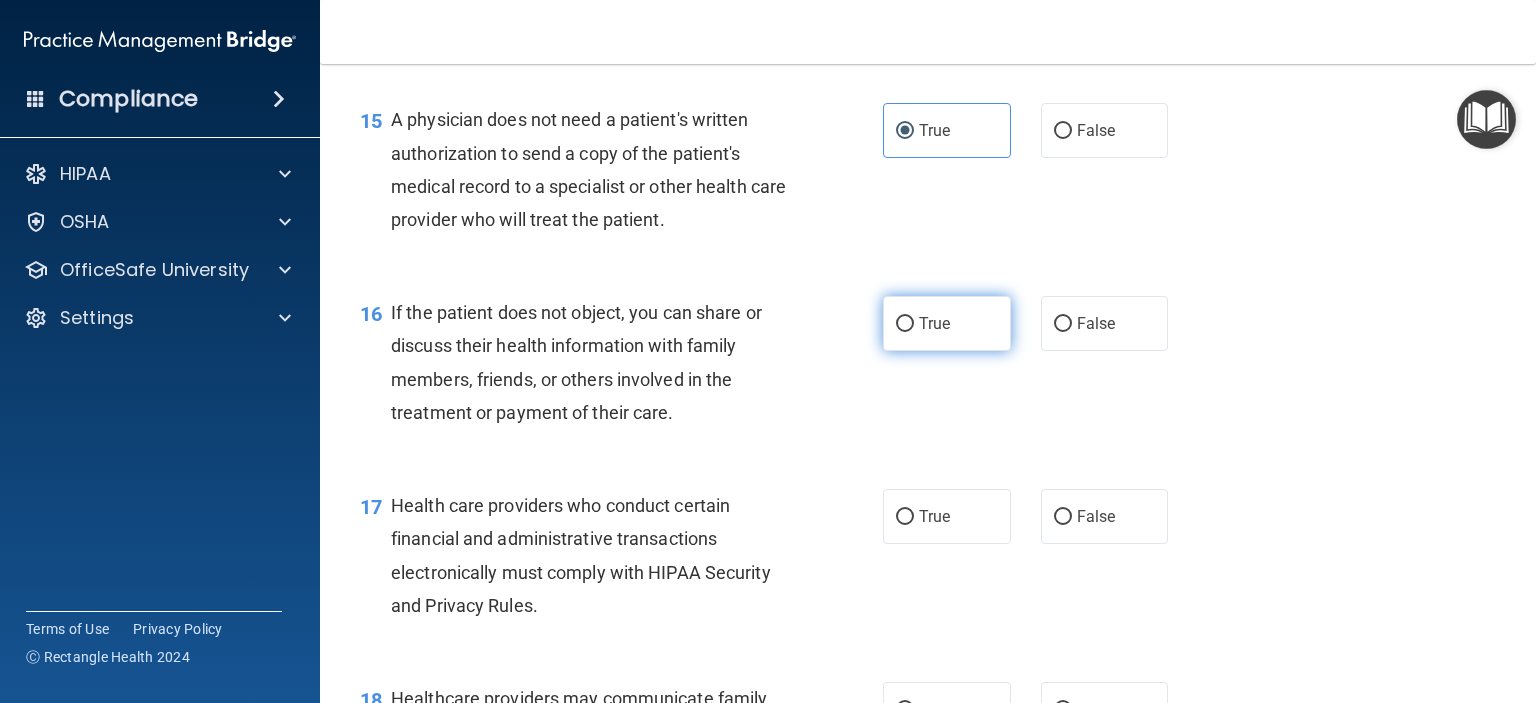 click on "True" at bounding box center [947, 323] 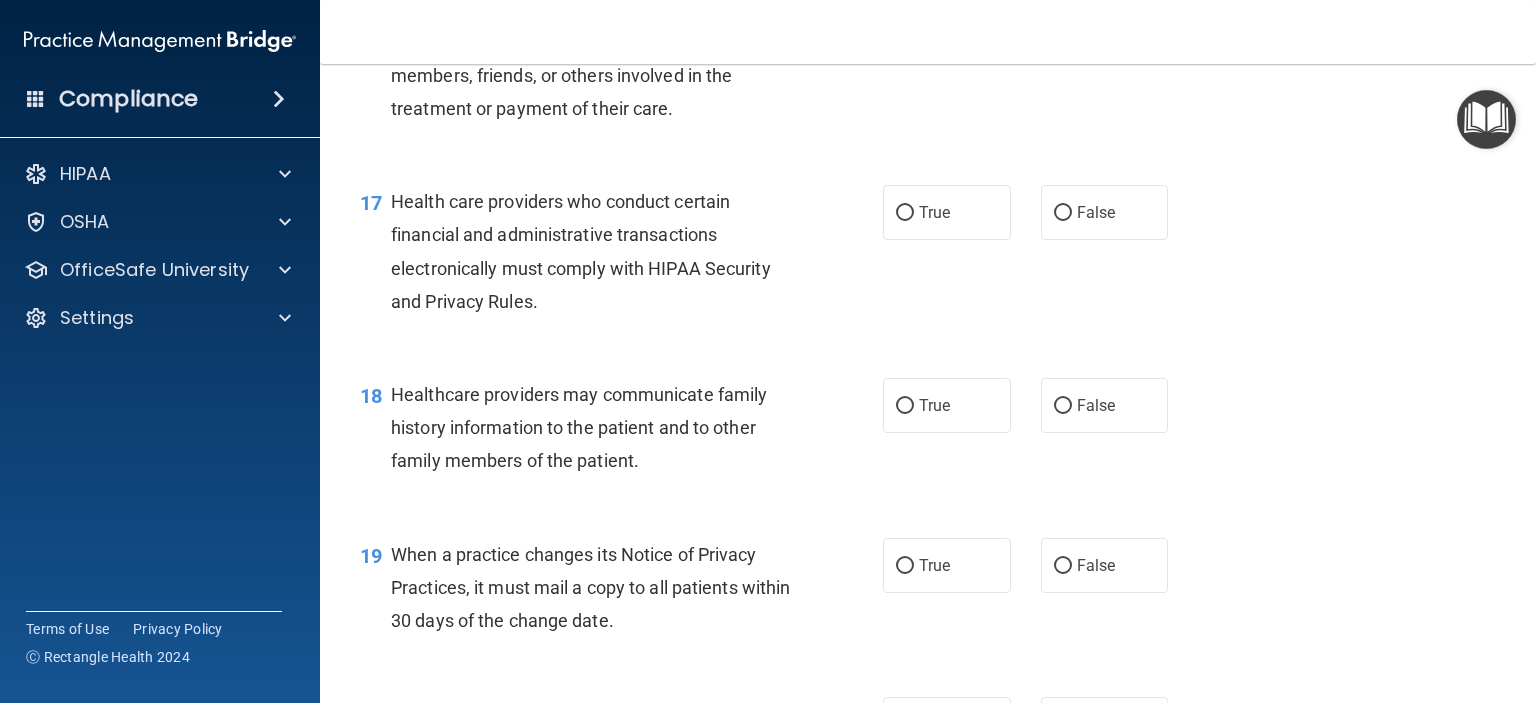 scroll, scrollTop: 2851, scrollLeft: 0, axis: vertical 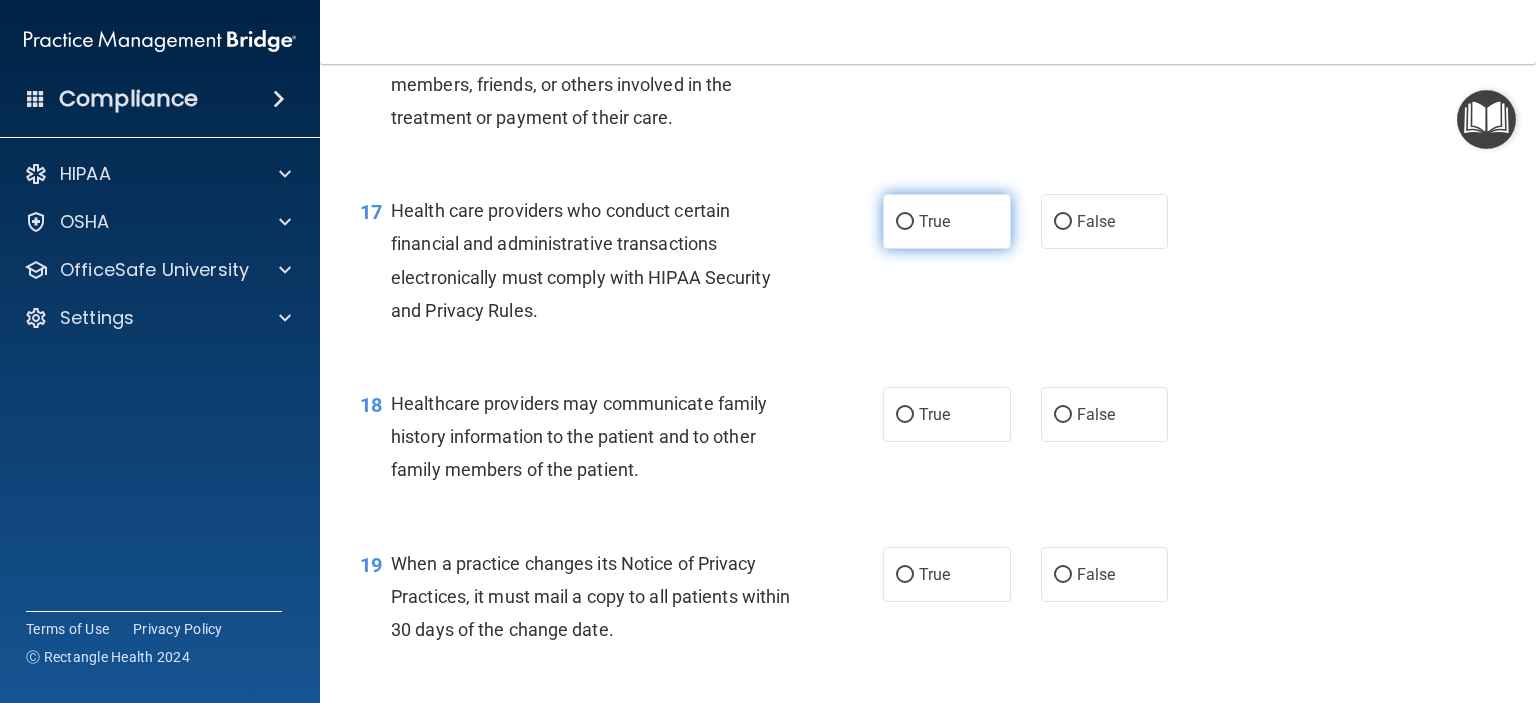 click on "True" at bounding box center (947, 221) 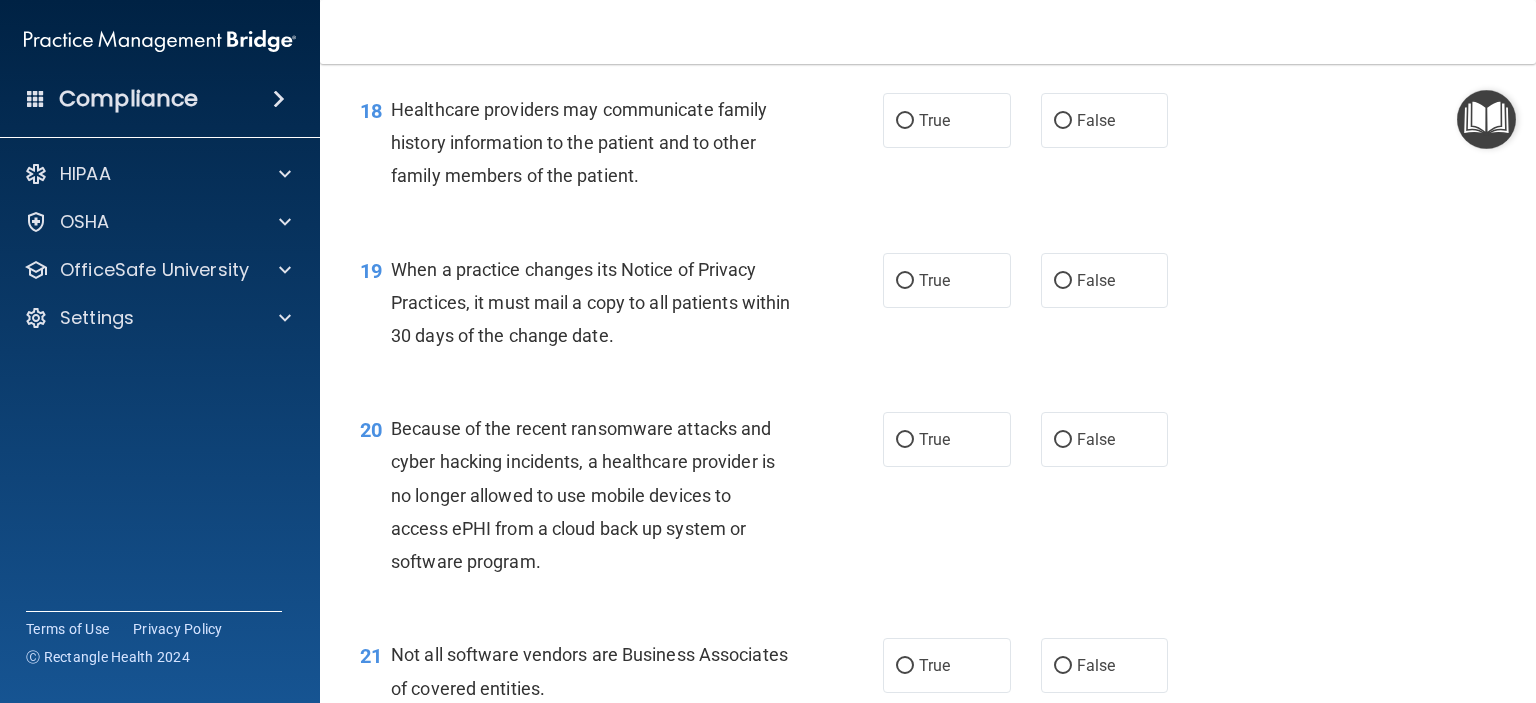 scroll, scrollTop: 3151, scrollLeft: 0, axis: vertical 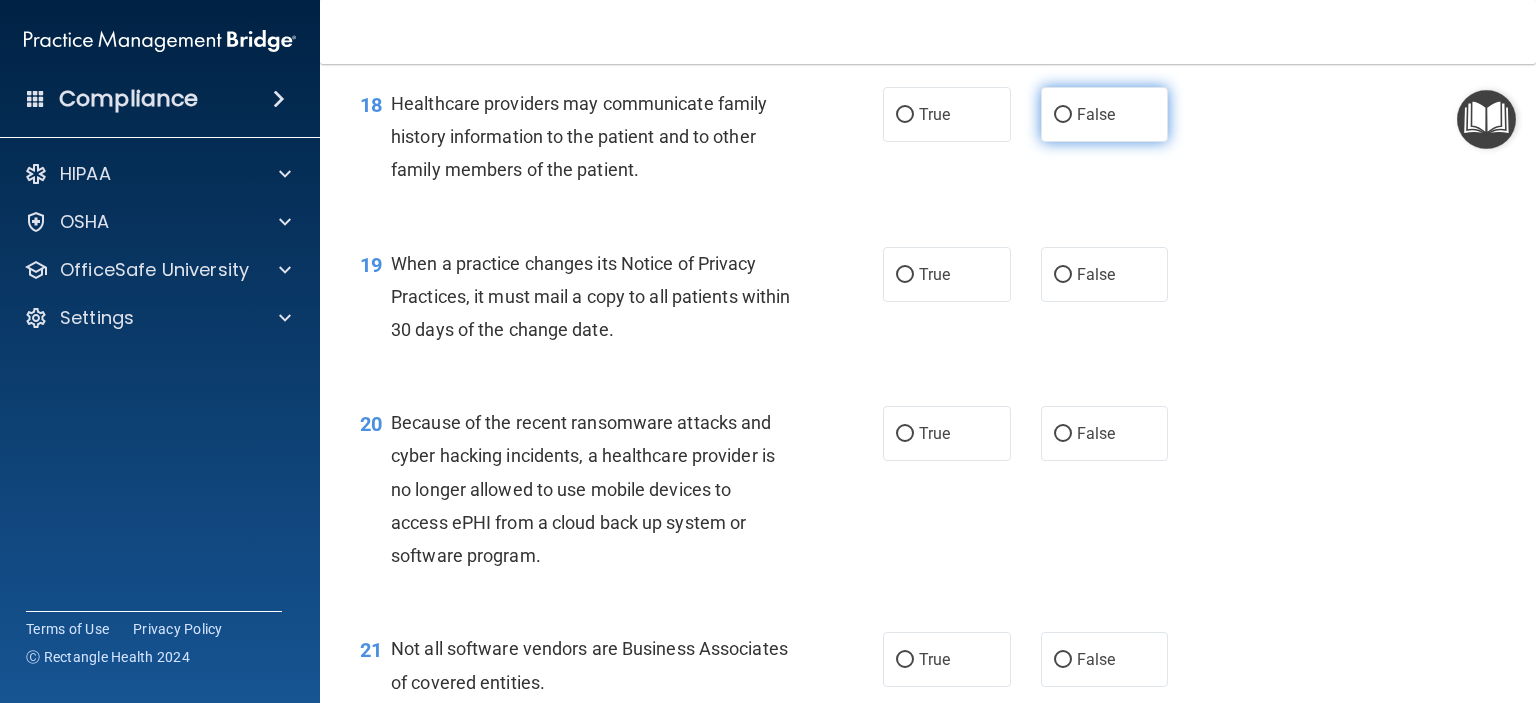 click on "False" at bounding box center (1063, 115) 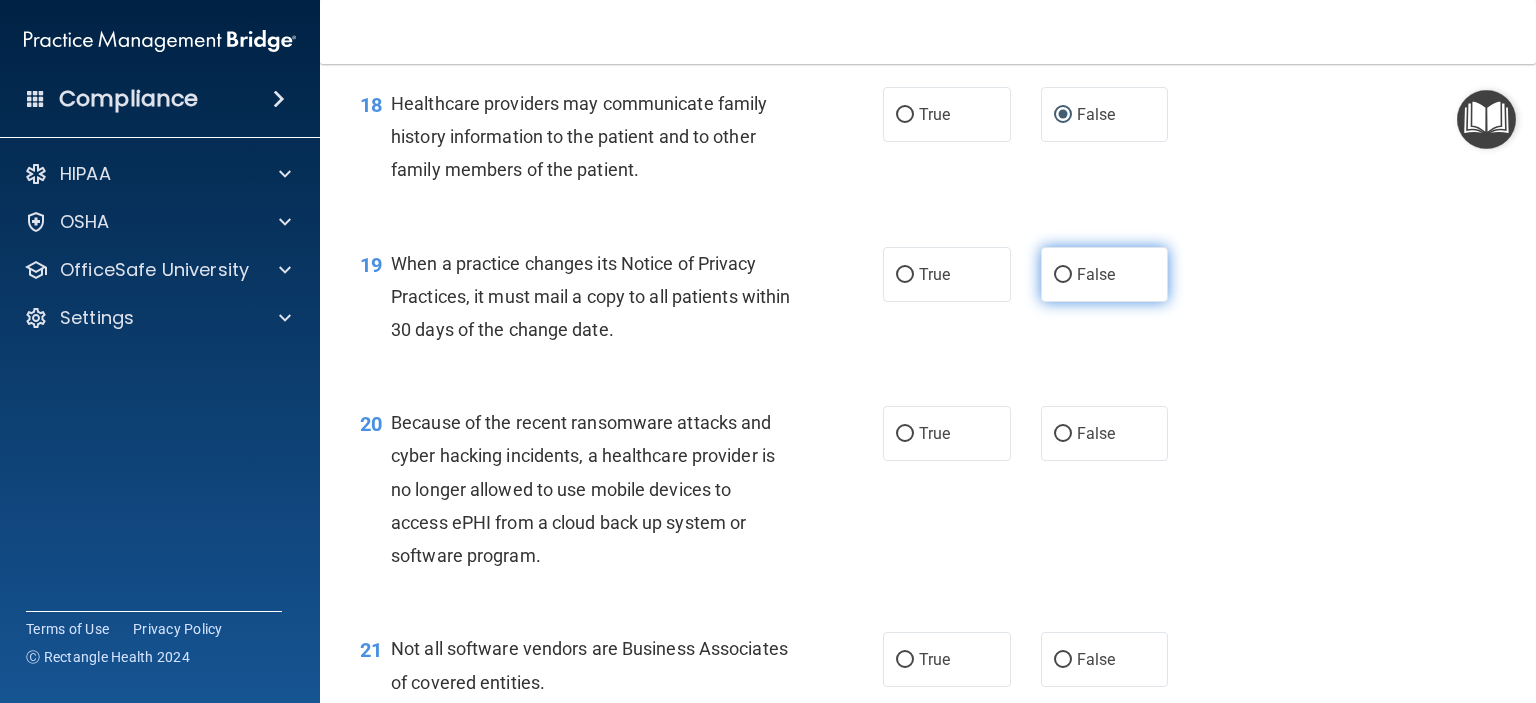 click on "False" at bounding box center [1096, 274] 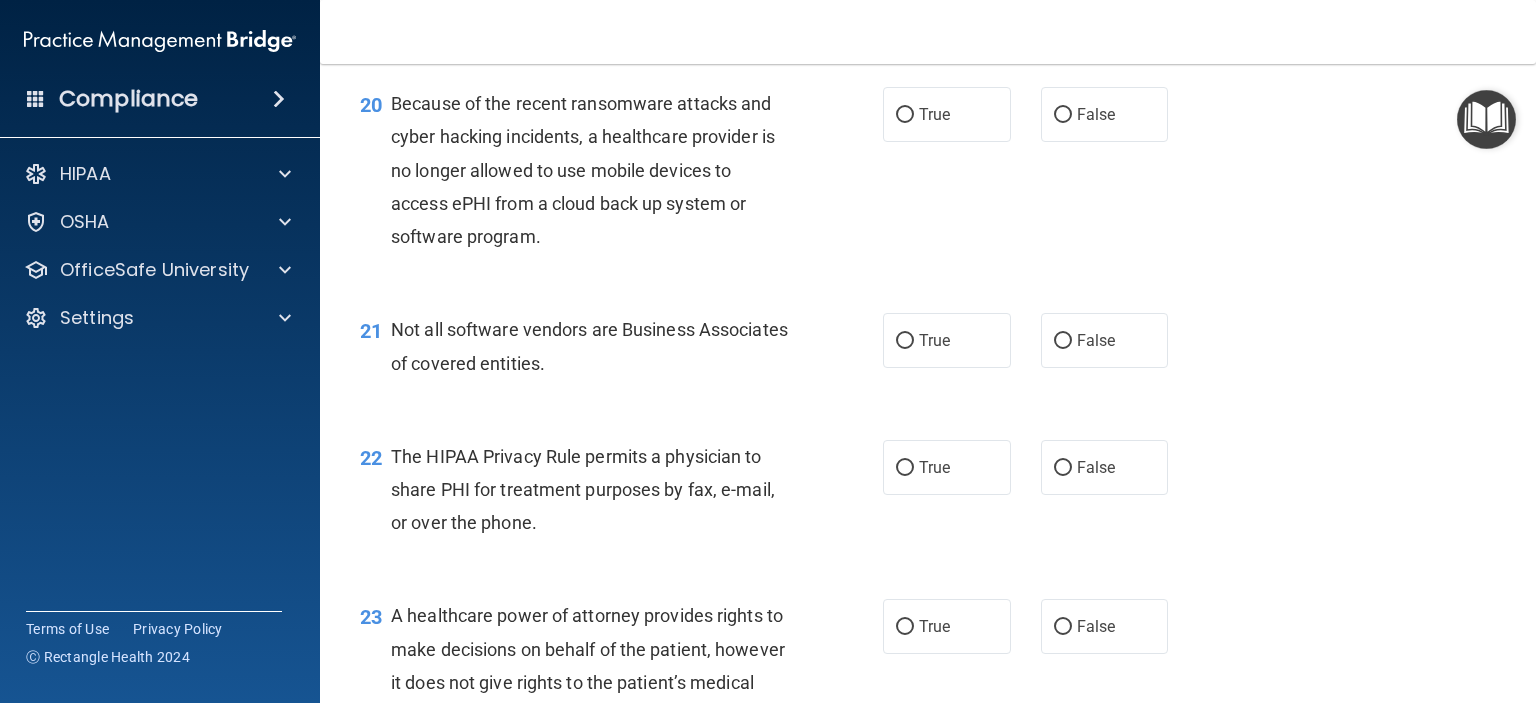 scroll, scrollTop: 3457, scrollLeft: 0, axis: vertical 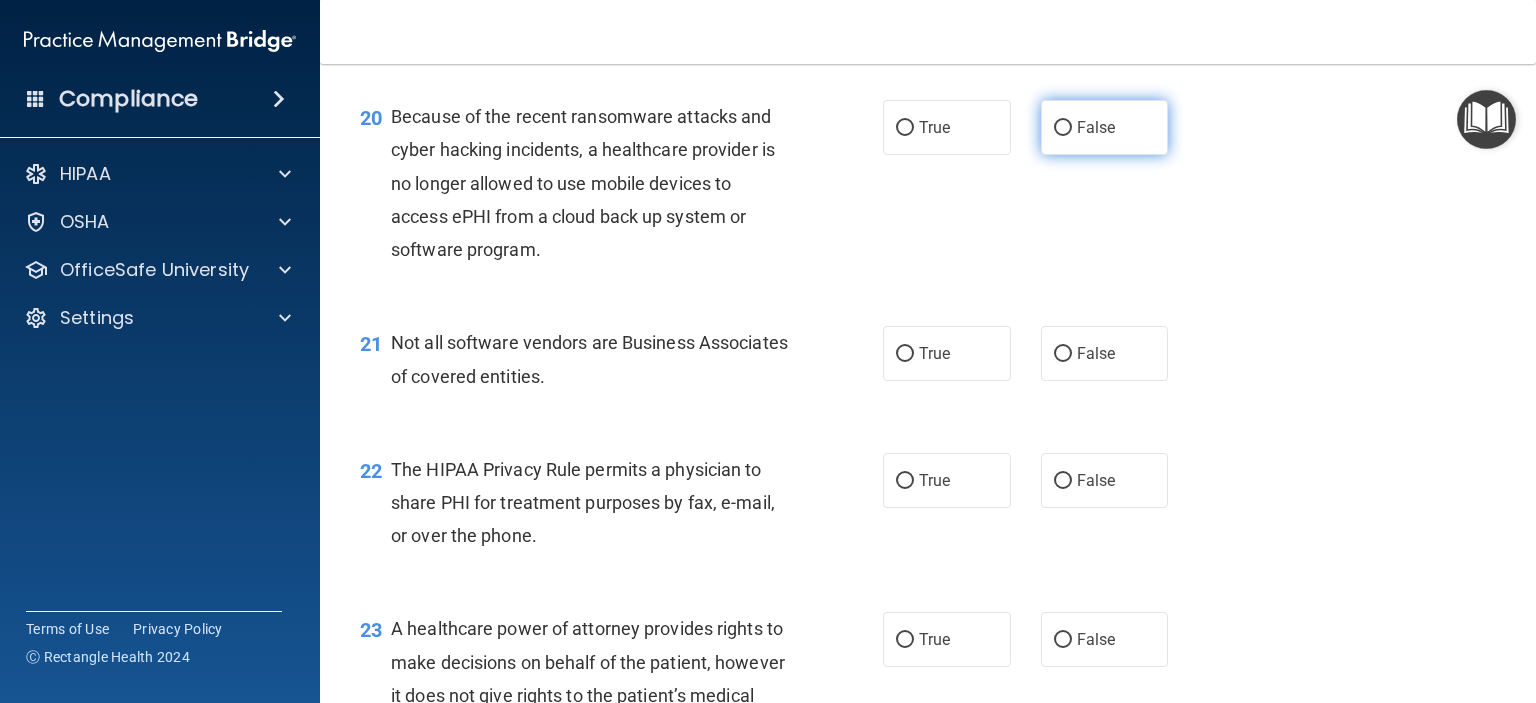 click on "False" at bounding box center [1105, 127] 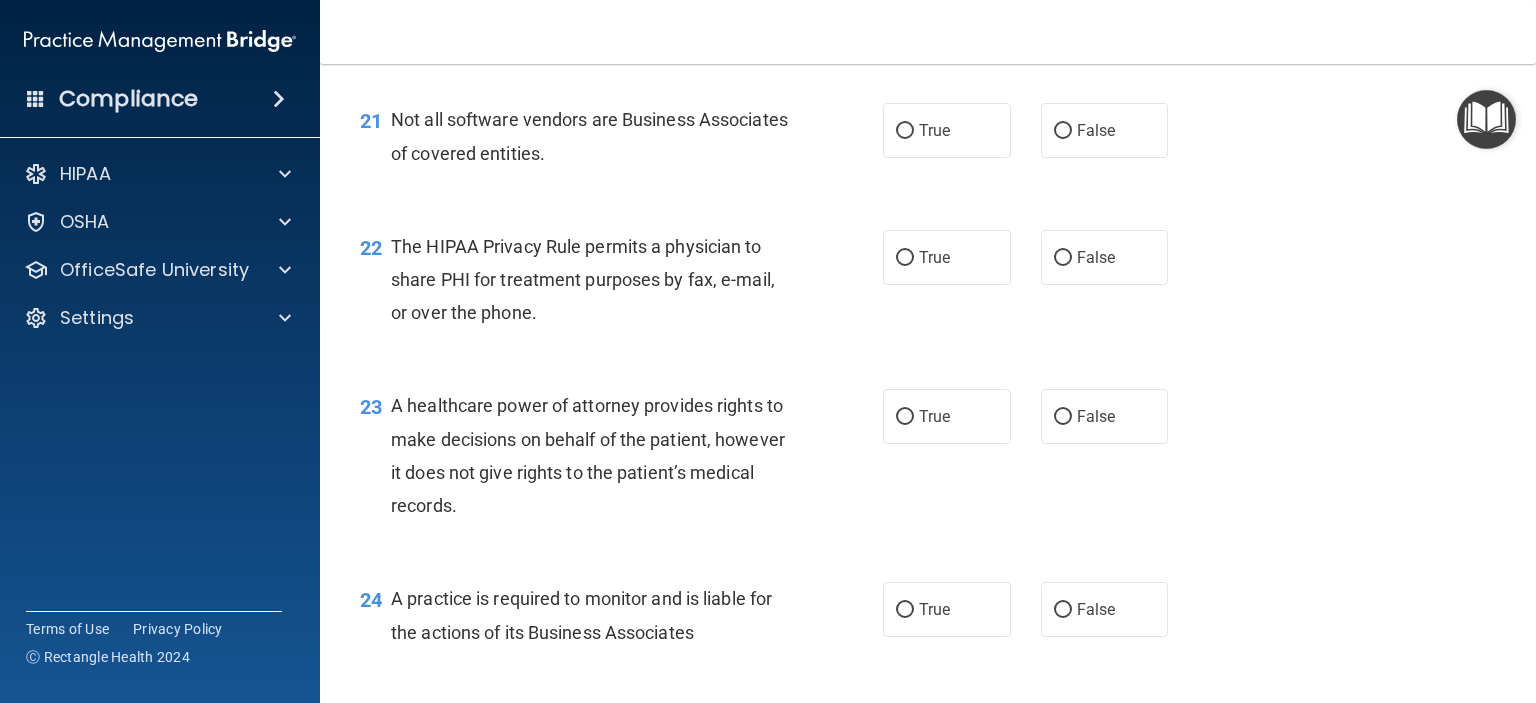 scroll, scrollTop: 3687, scrollLeft: 0, axis: vertical 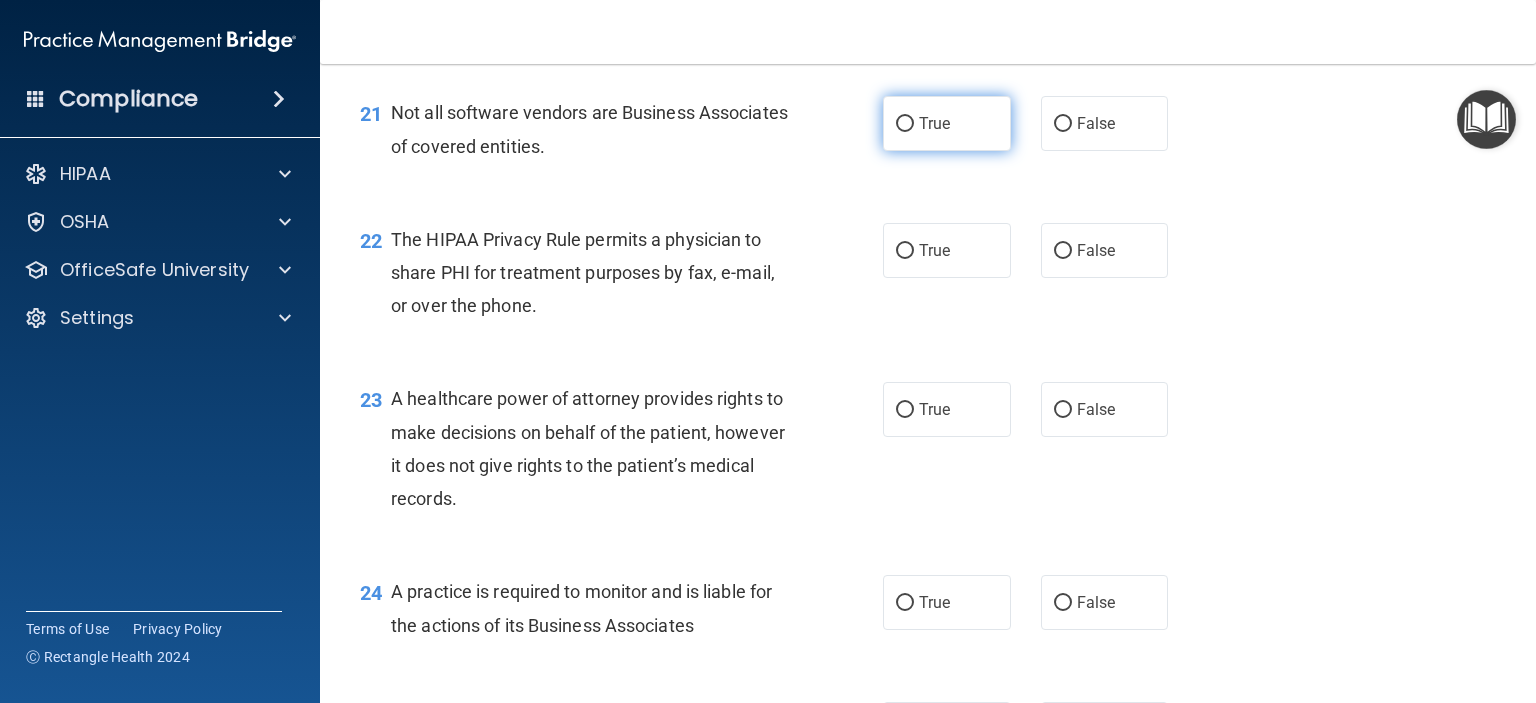 click on "True" at bounding box center (947, 123) 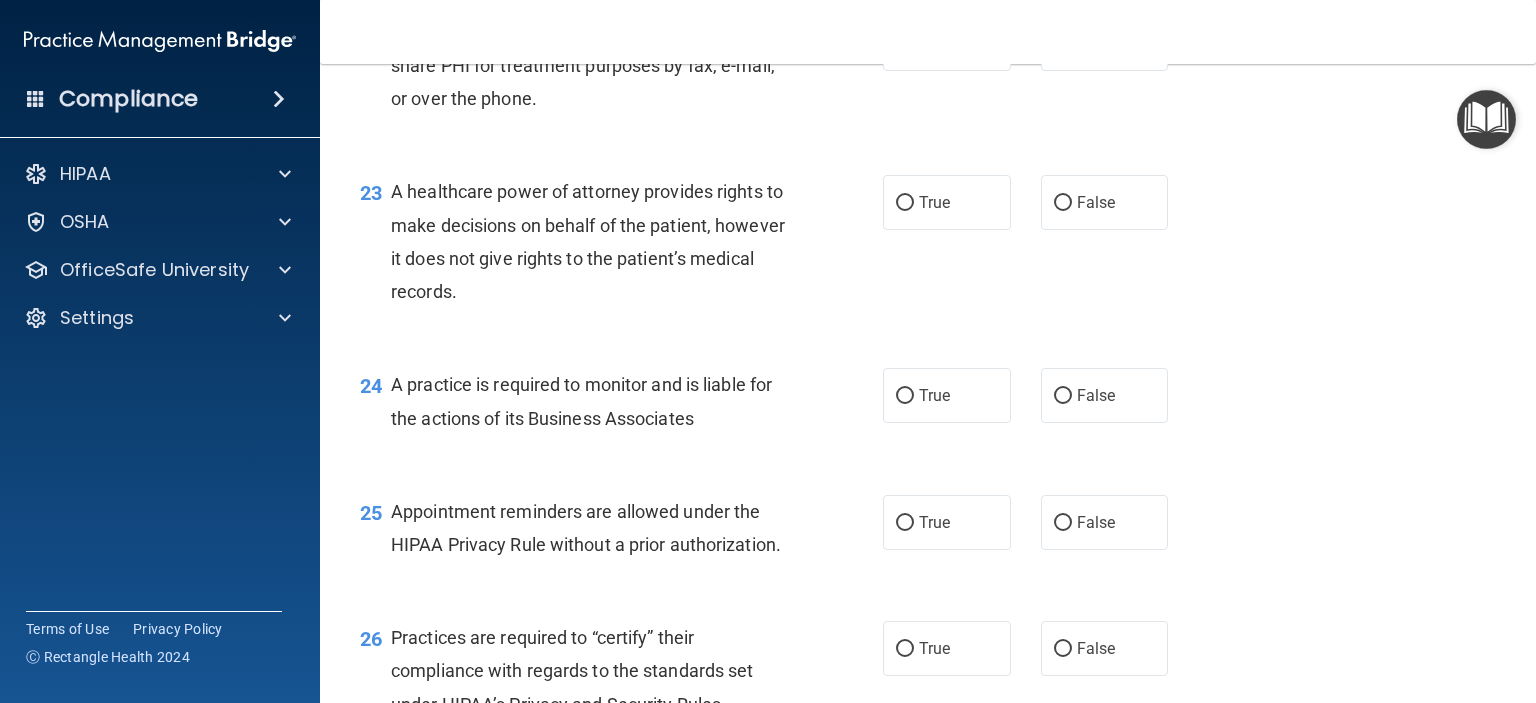 scroll, scrollTop: 3895, scrollLeft: 0, axis: vertical 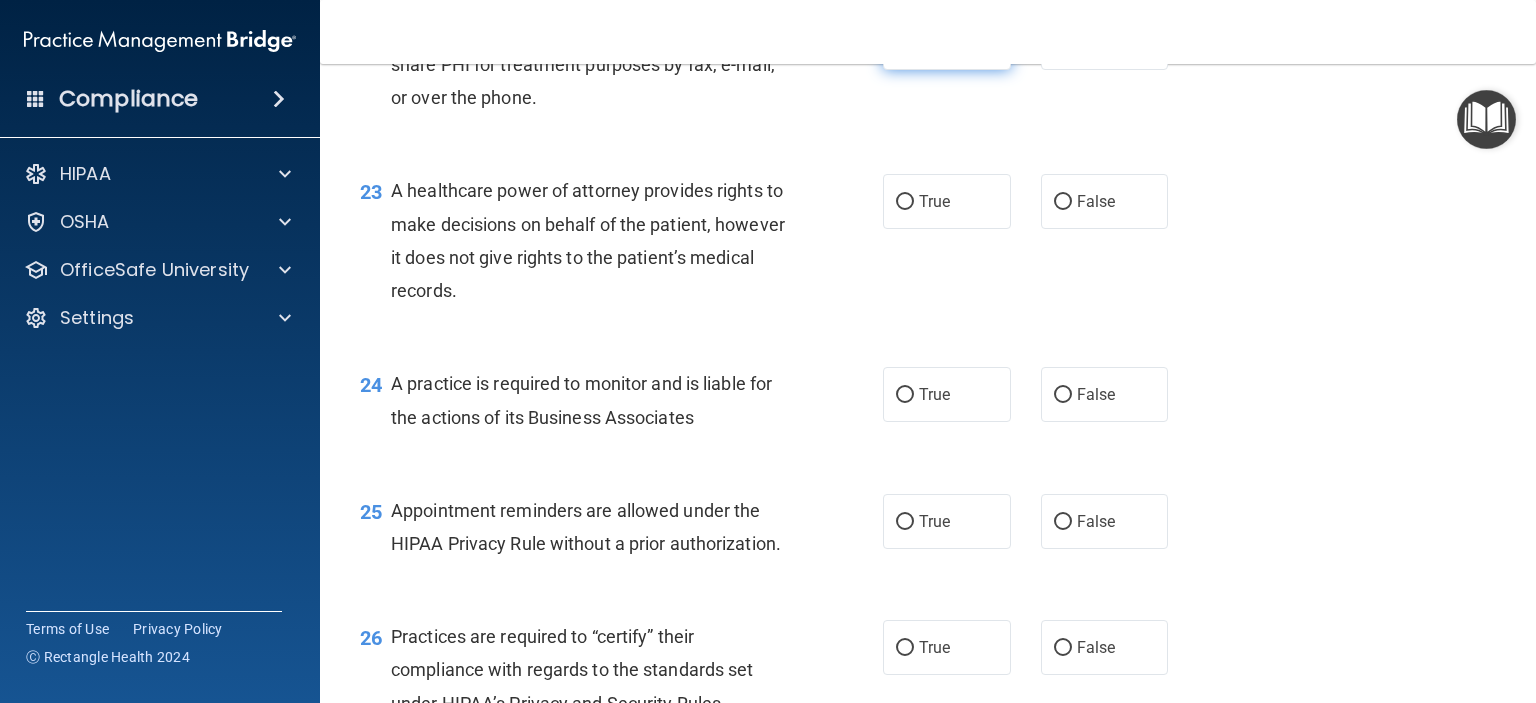 click on "True" at bounding box center [947, 42] 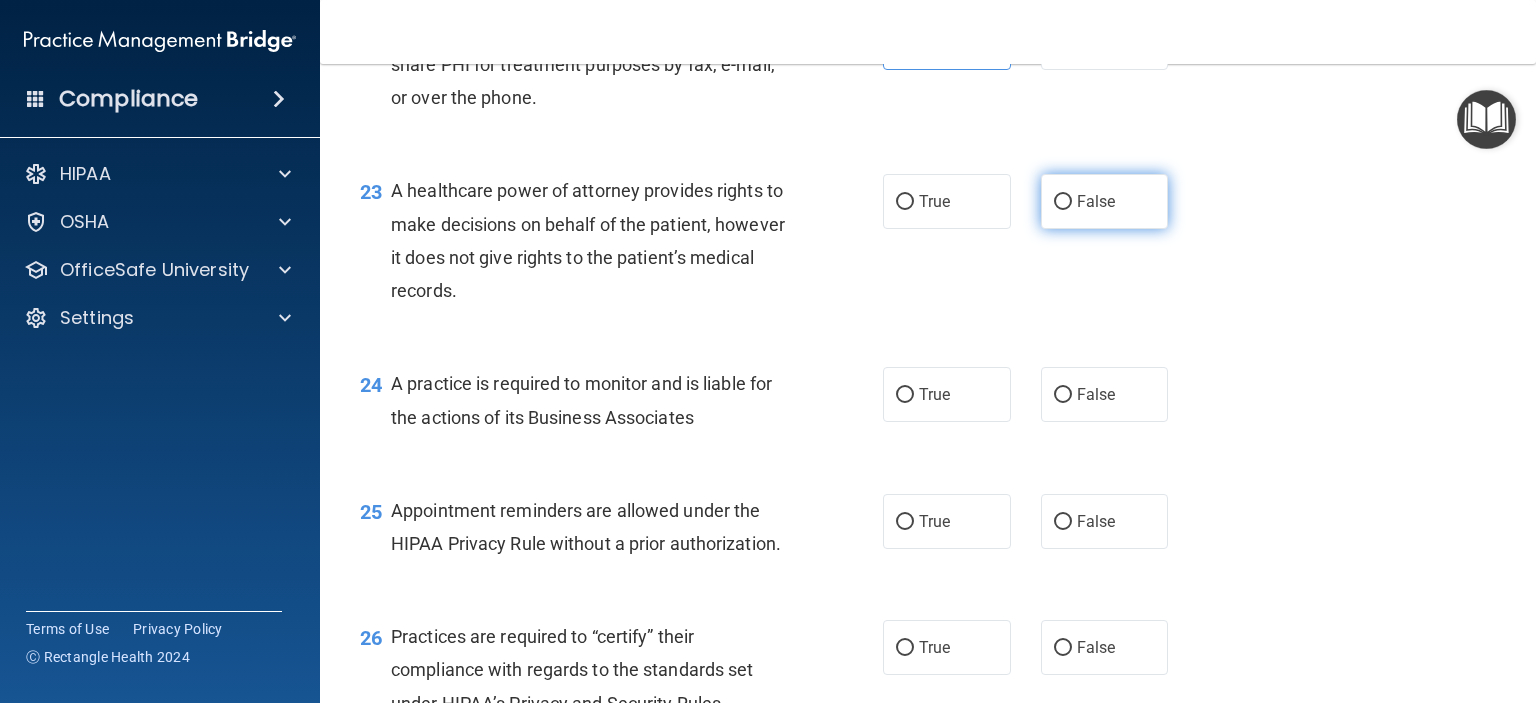 click on "False" at bounding box center [1105, 201] 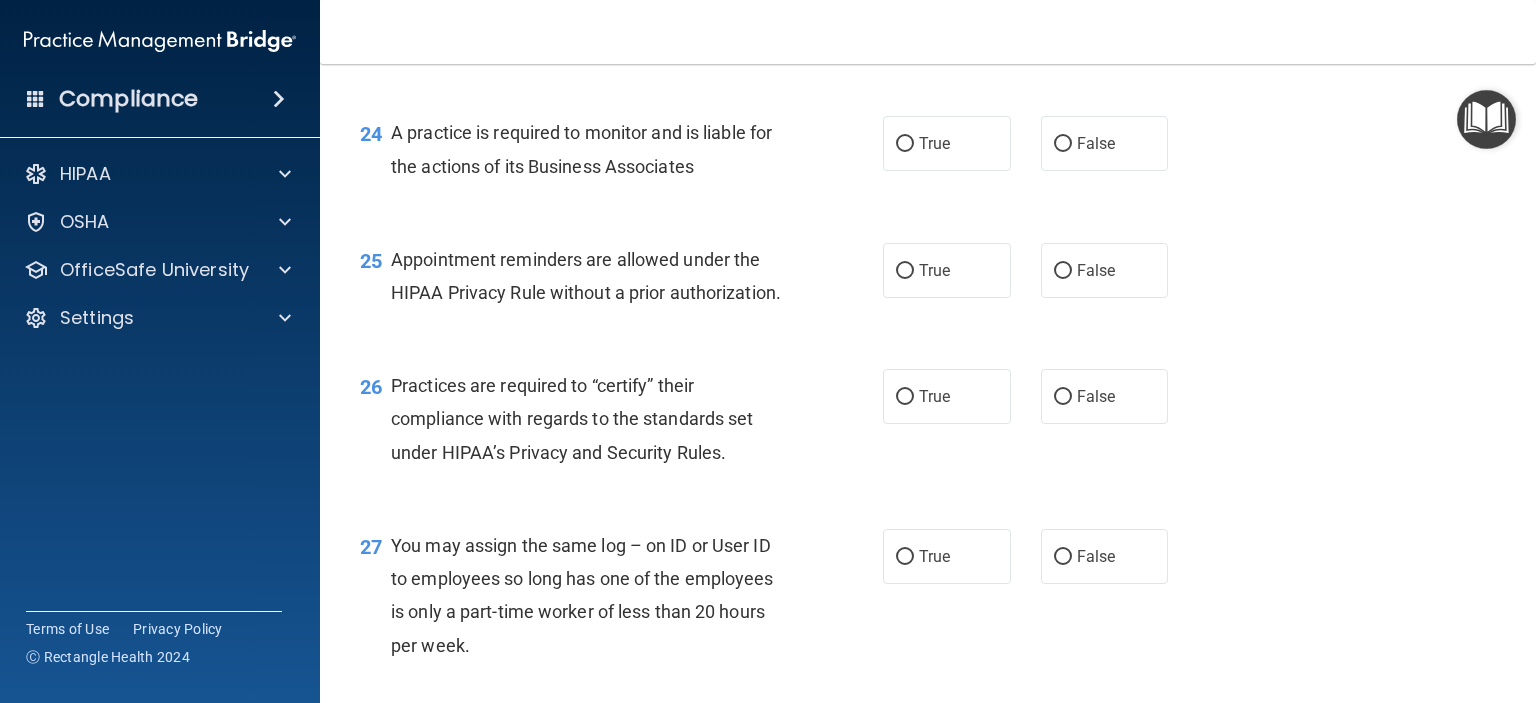 scroll, scrollTop: 4147, scrollLeft: 0, axis: vertical 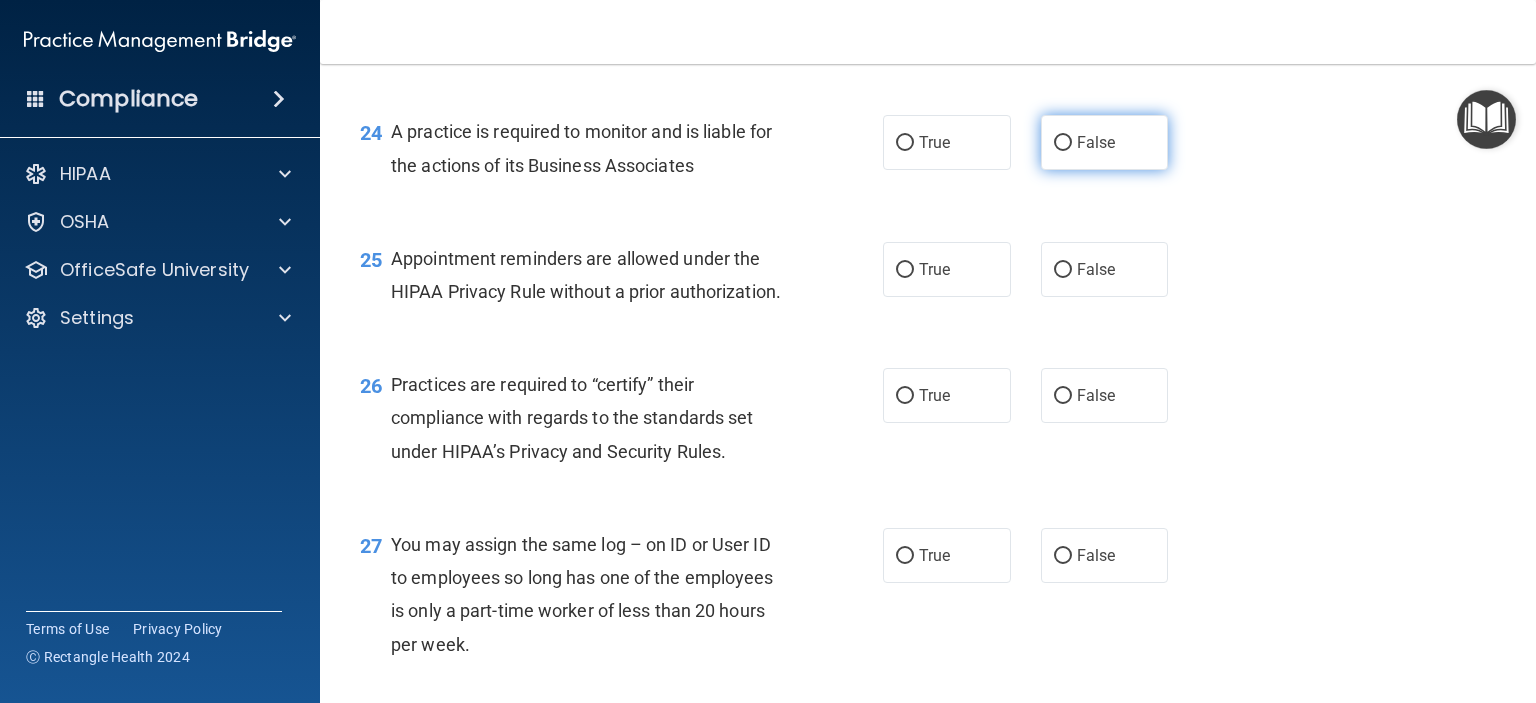 click on "False" at bounding box center [1105, 142] 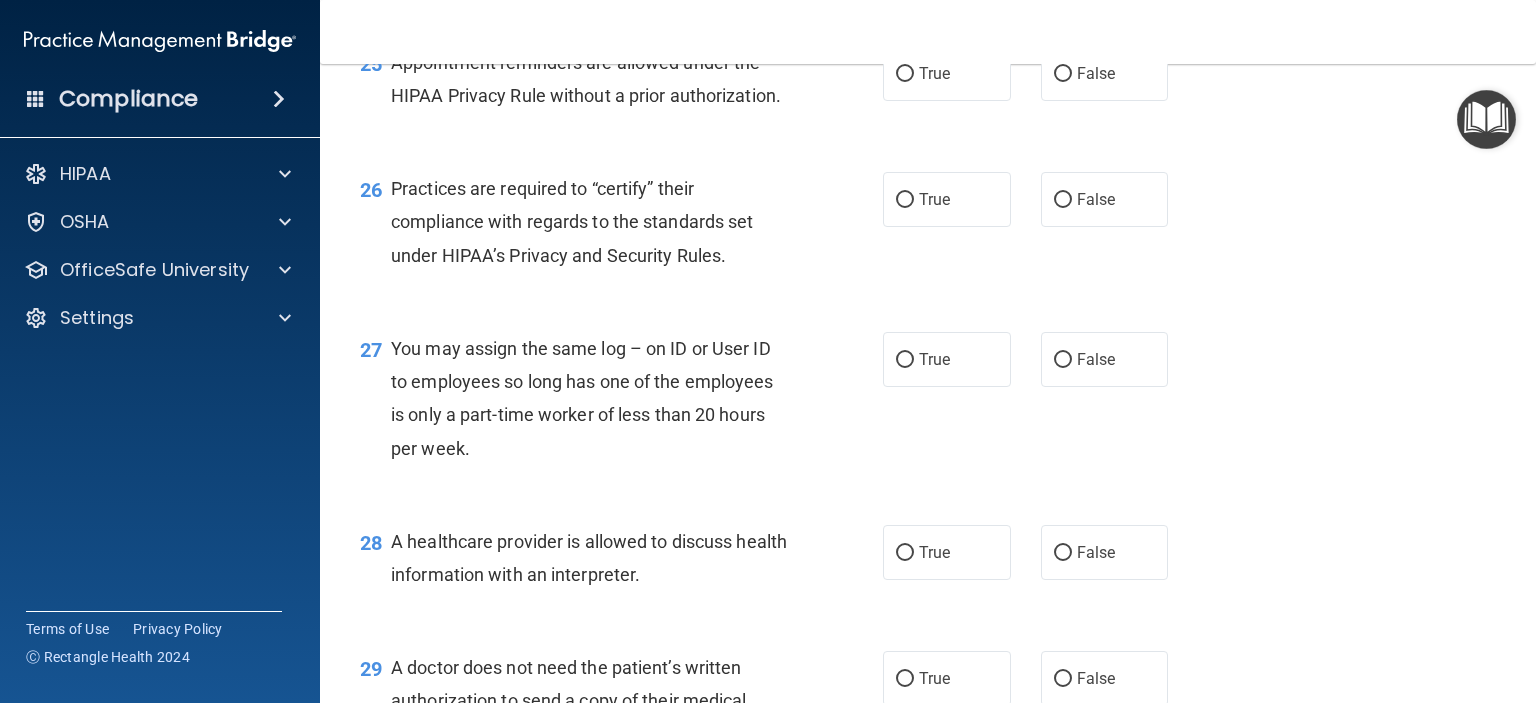 scroll, scrollTop: 4349, scrollLeft: 0, axis: vertical 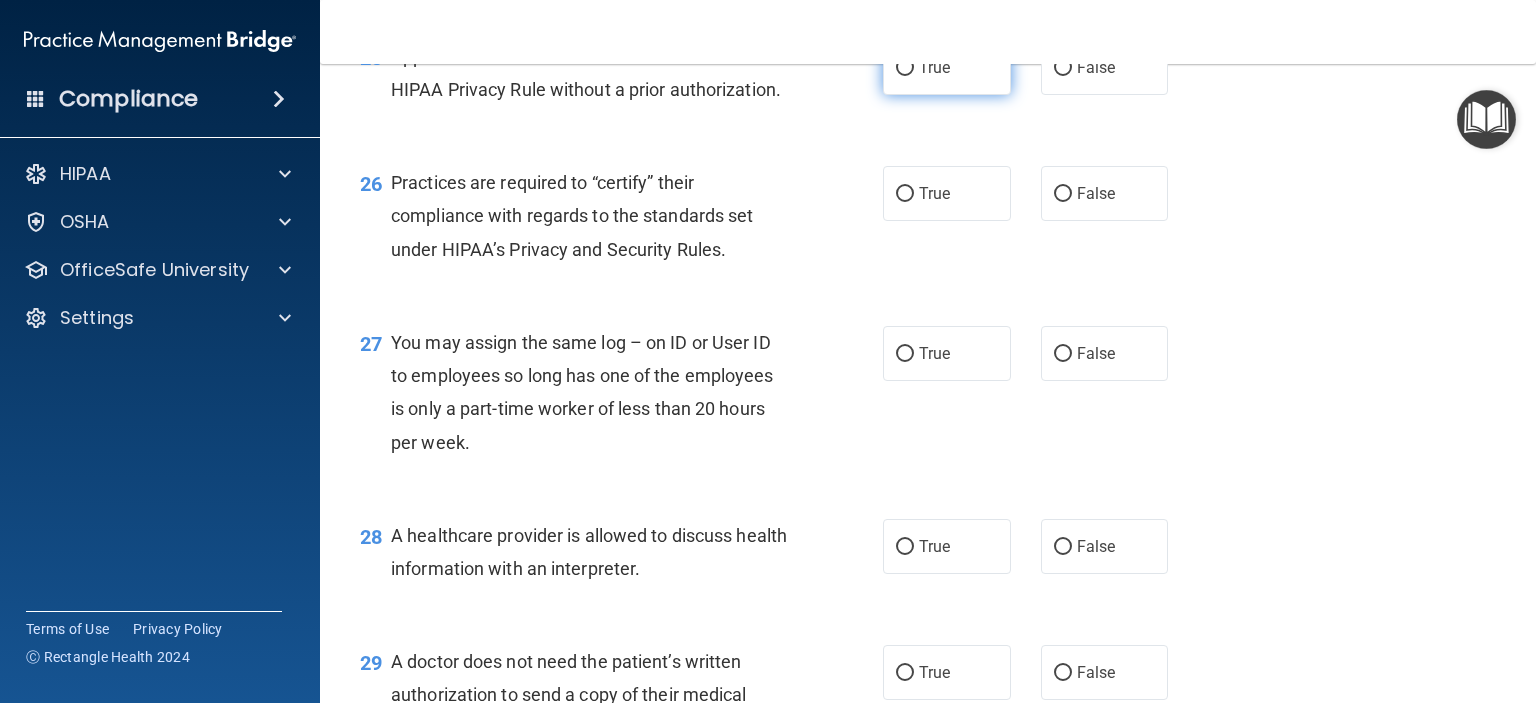 click on "True" at bounding box center (947, 67) 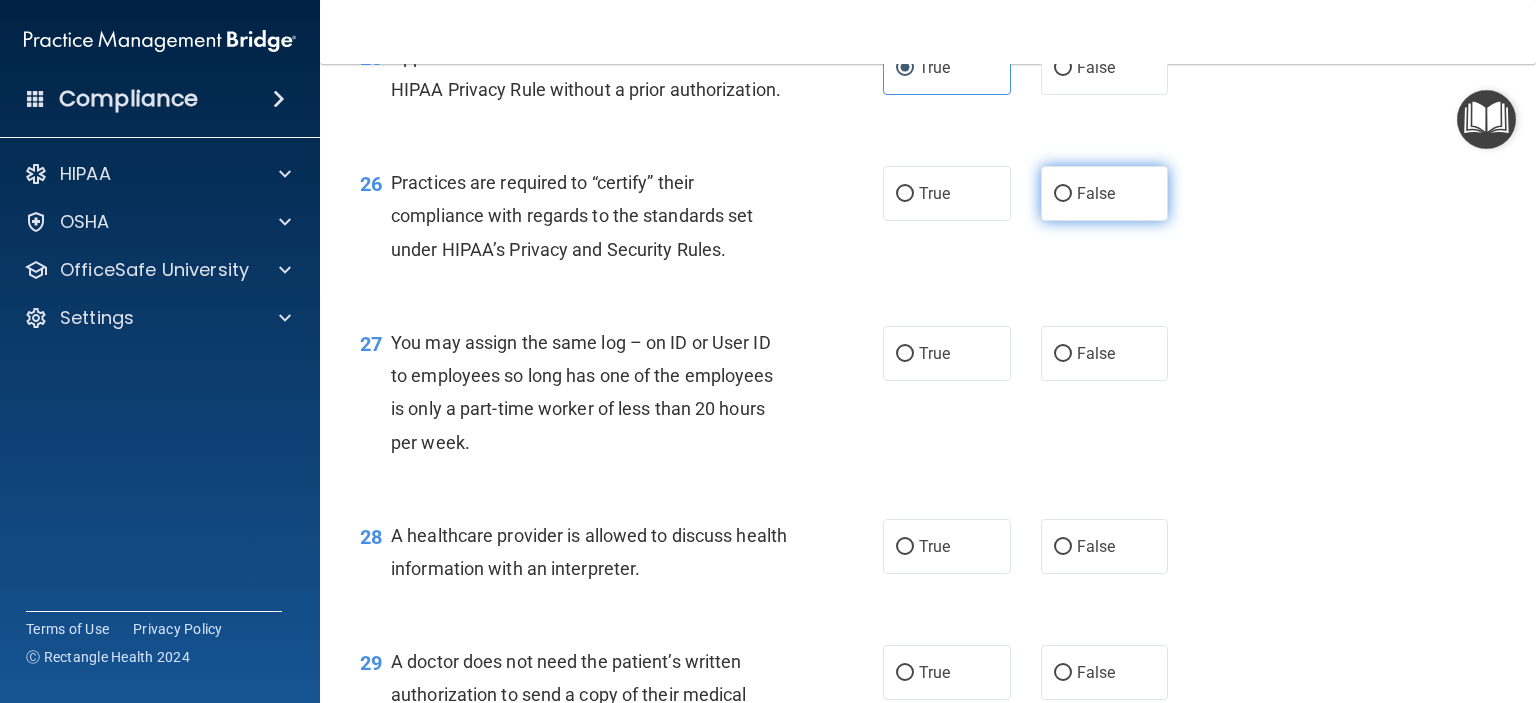 click on "False" at bounding box center [1063, 194] 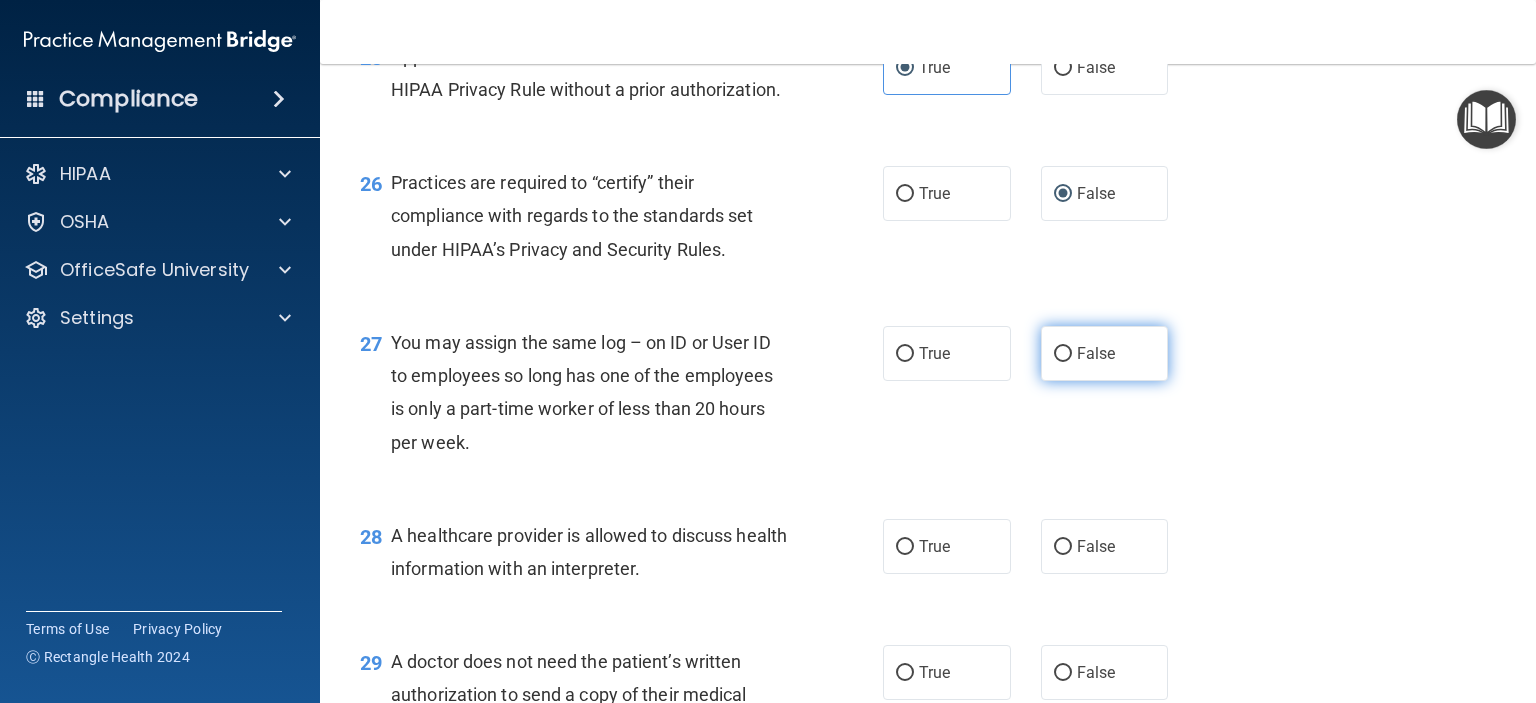 click on "False" at bounding box center [1105, 353] 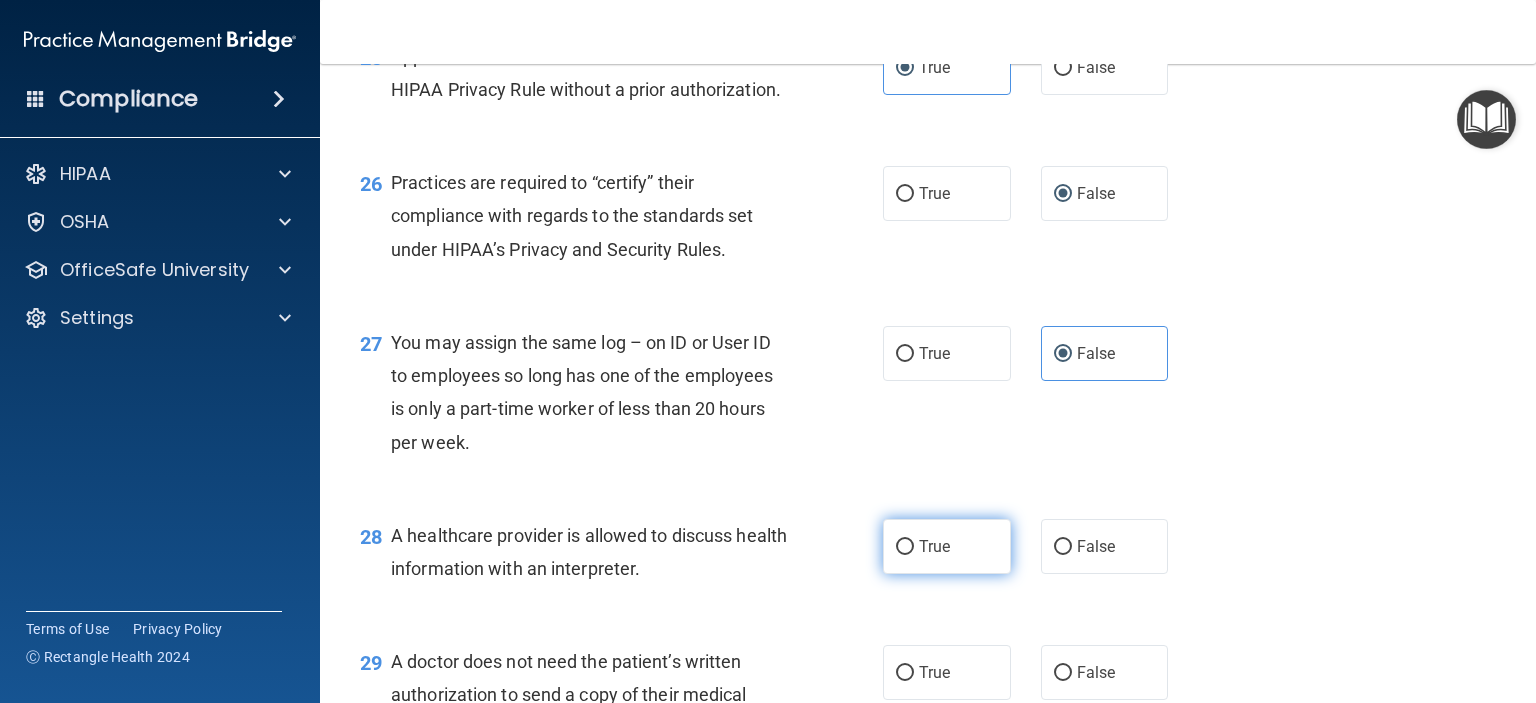 click on "True" at bounding box center (934, 546) 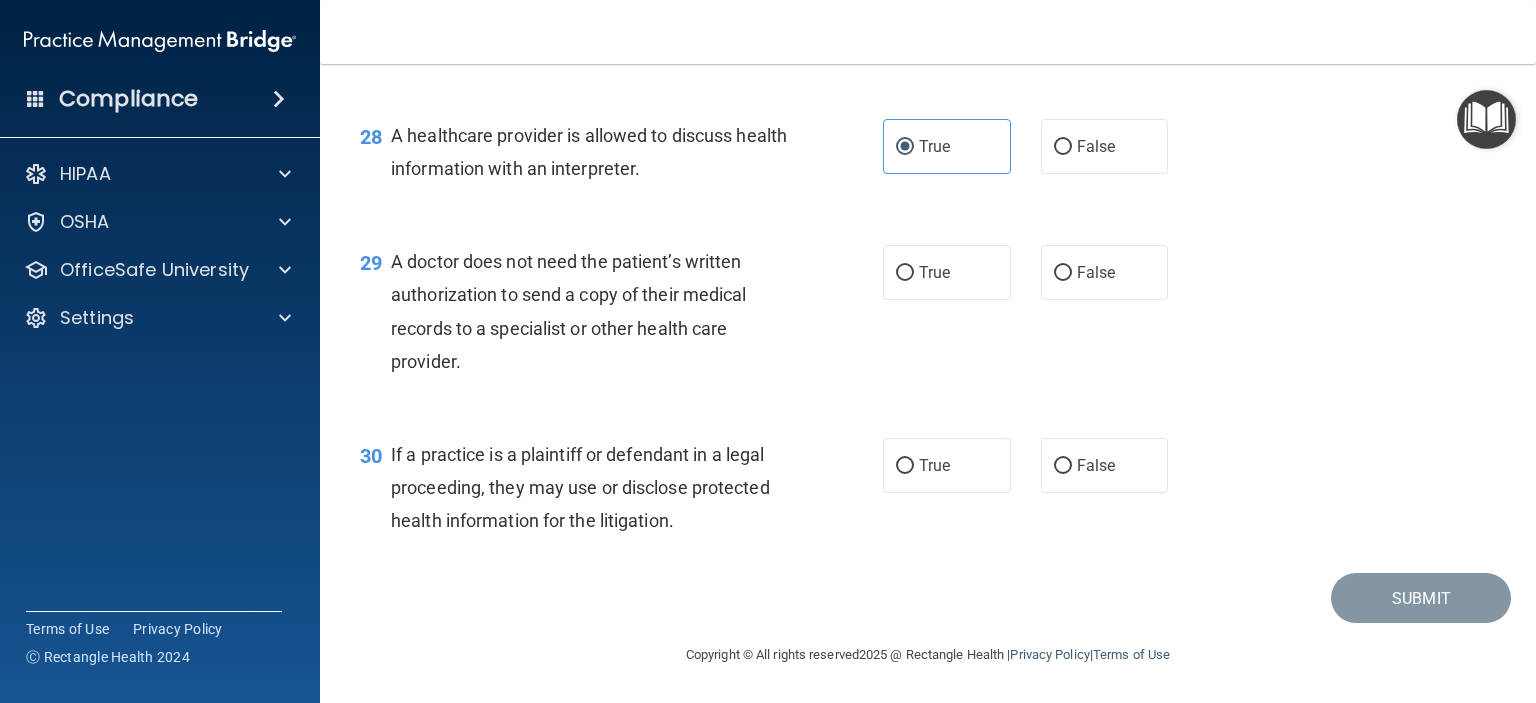 scroll, scrollTop: 4816, scrollLeft: 0, axis: vertical 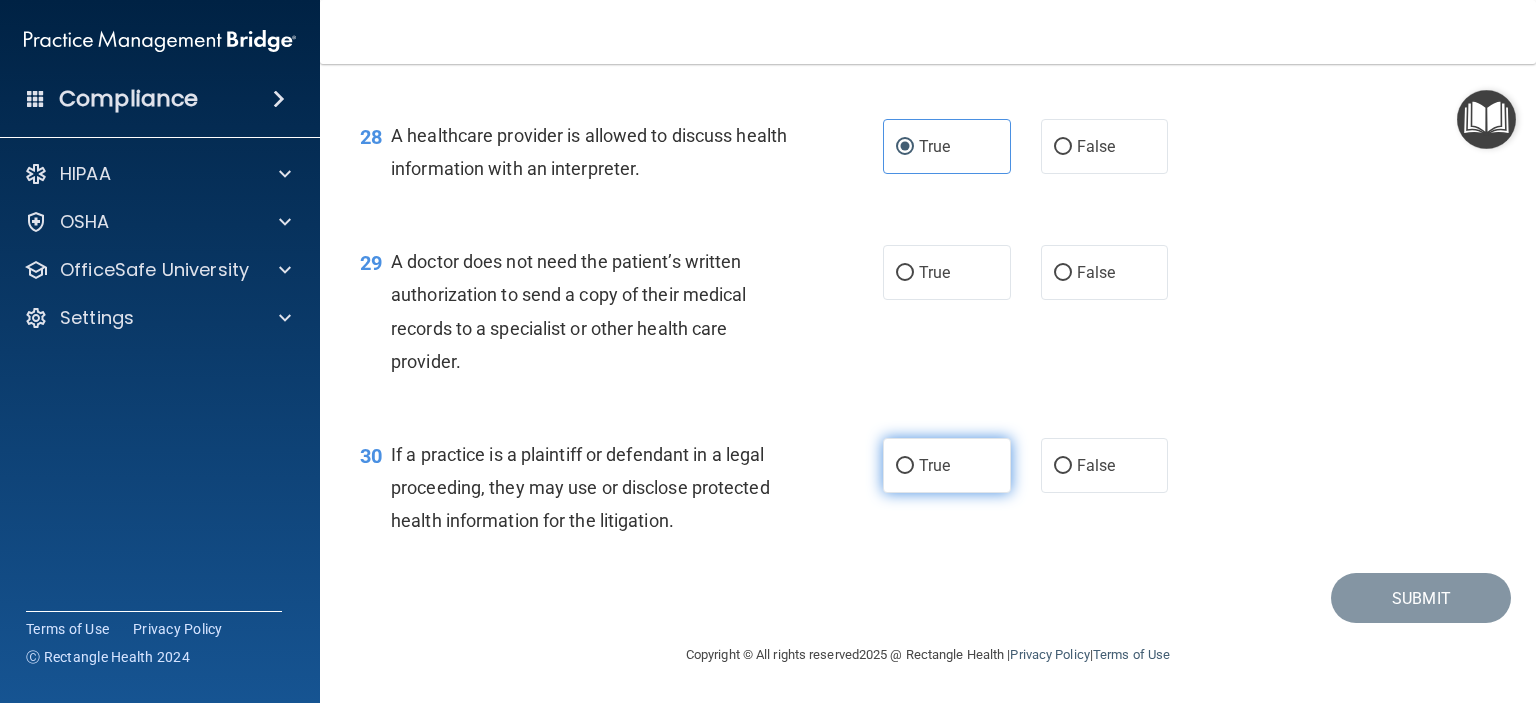 click on "True" at bounding box center [947, 465] 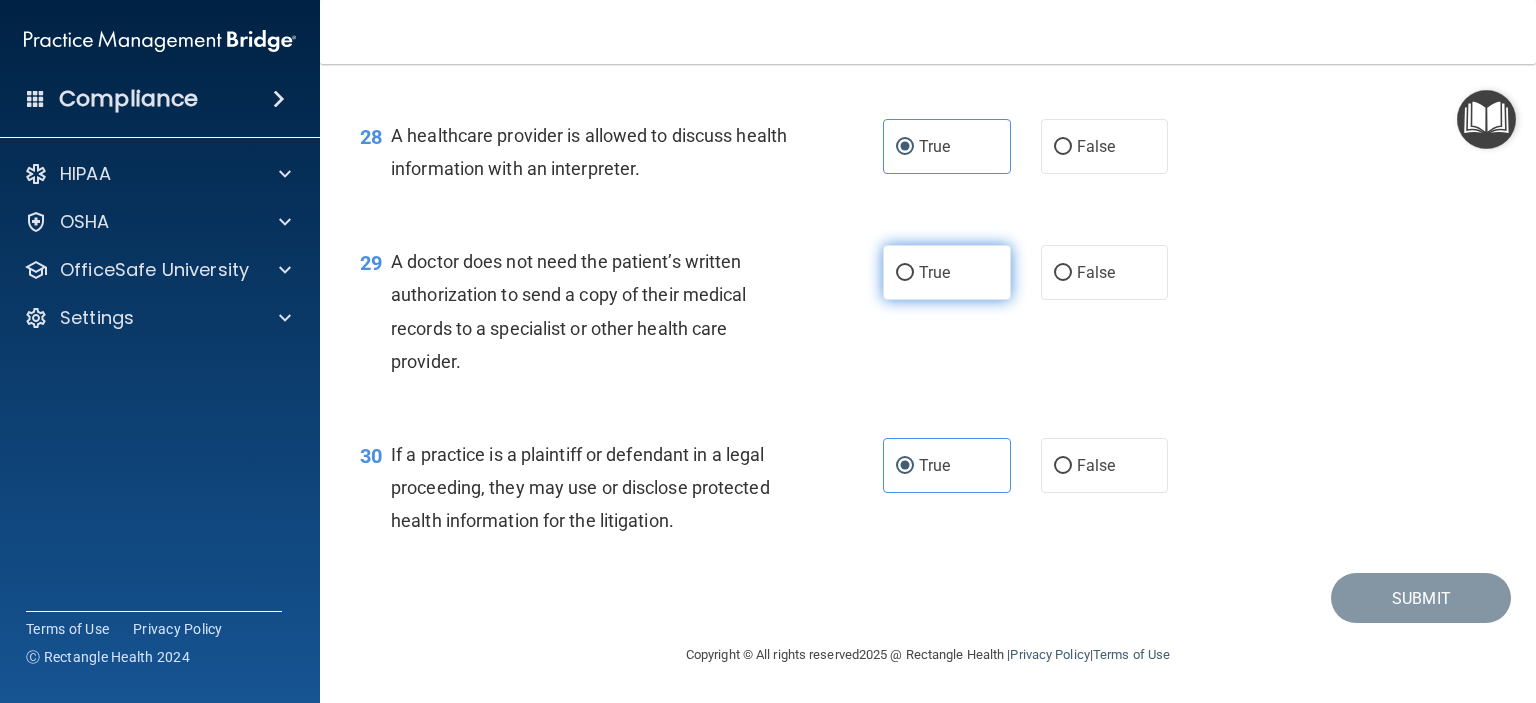 click on "True" at bounding box center [947, 272] 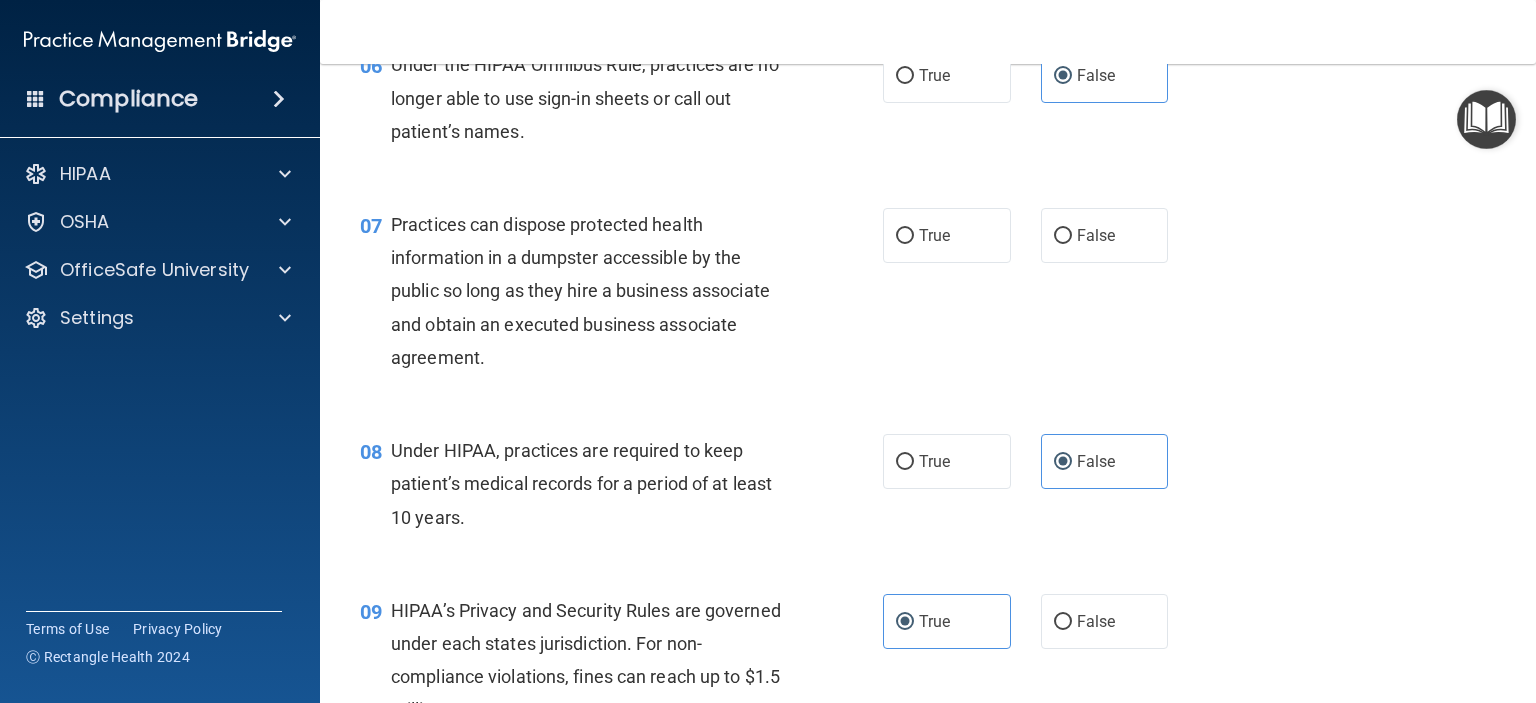 scroll, scrollTop: 1044, scrollLeft: 0, axis: vertical 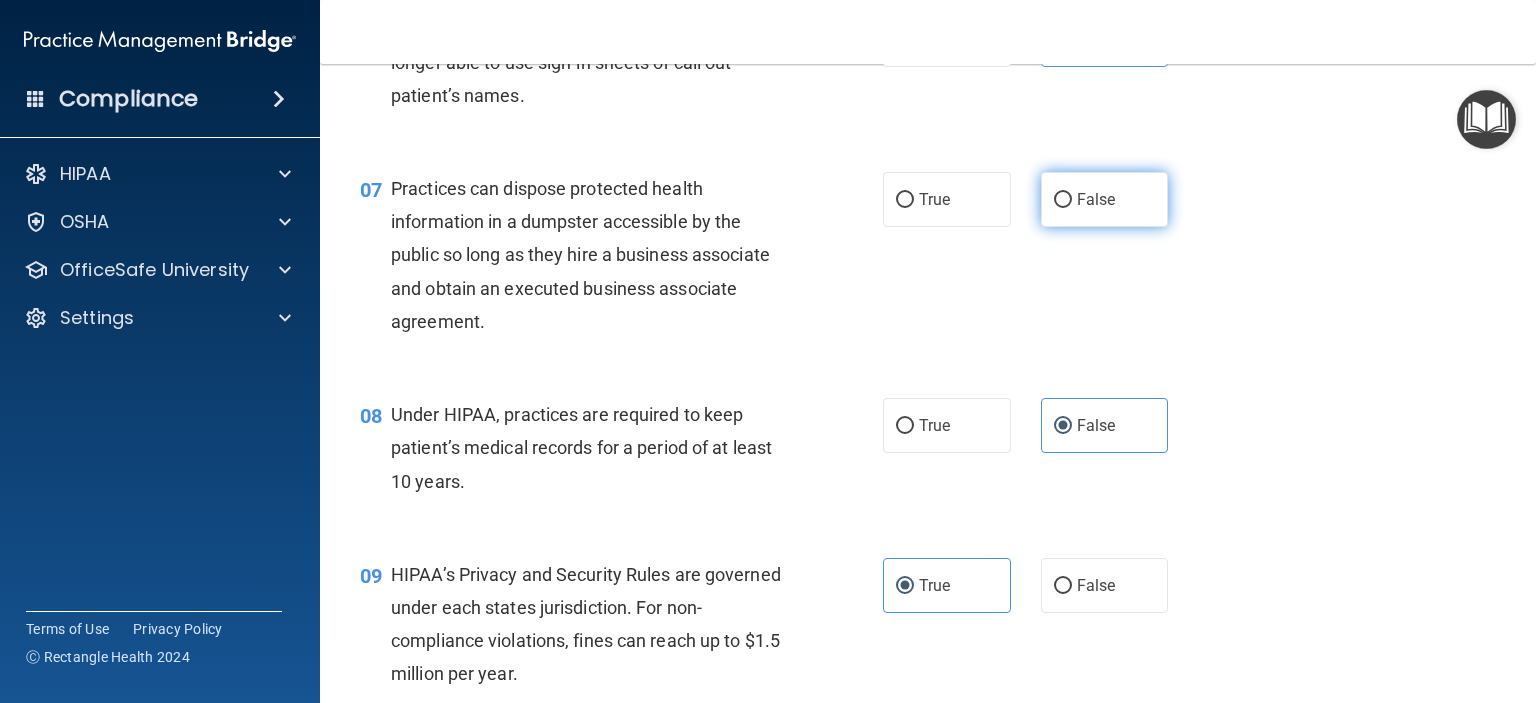 click on "False" at bounding box center [1105, 199] 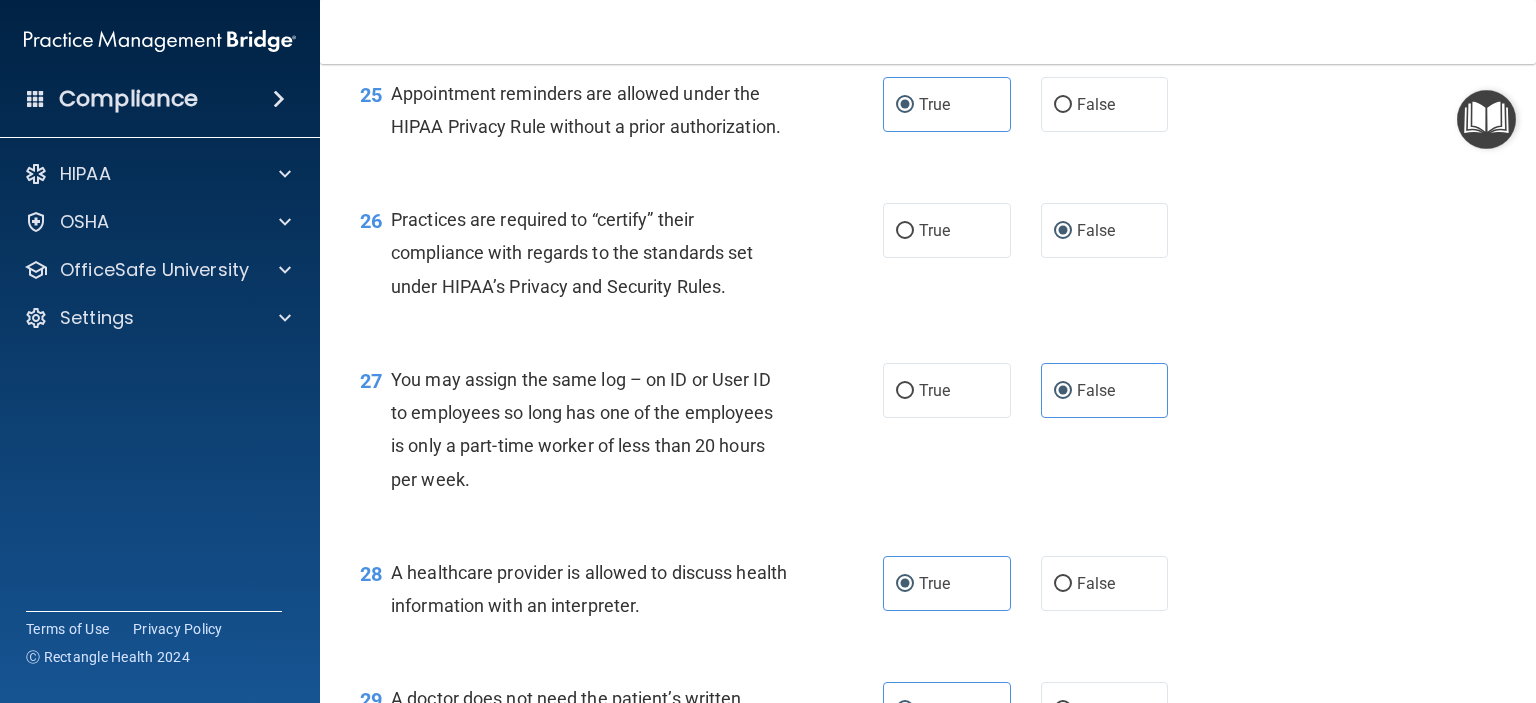 scroll, scrollTop: 4816, scrollLeft: 0, axis: vertical 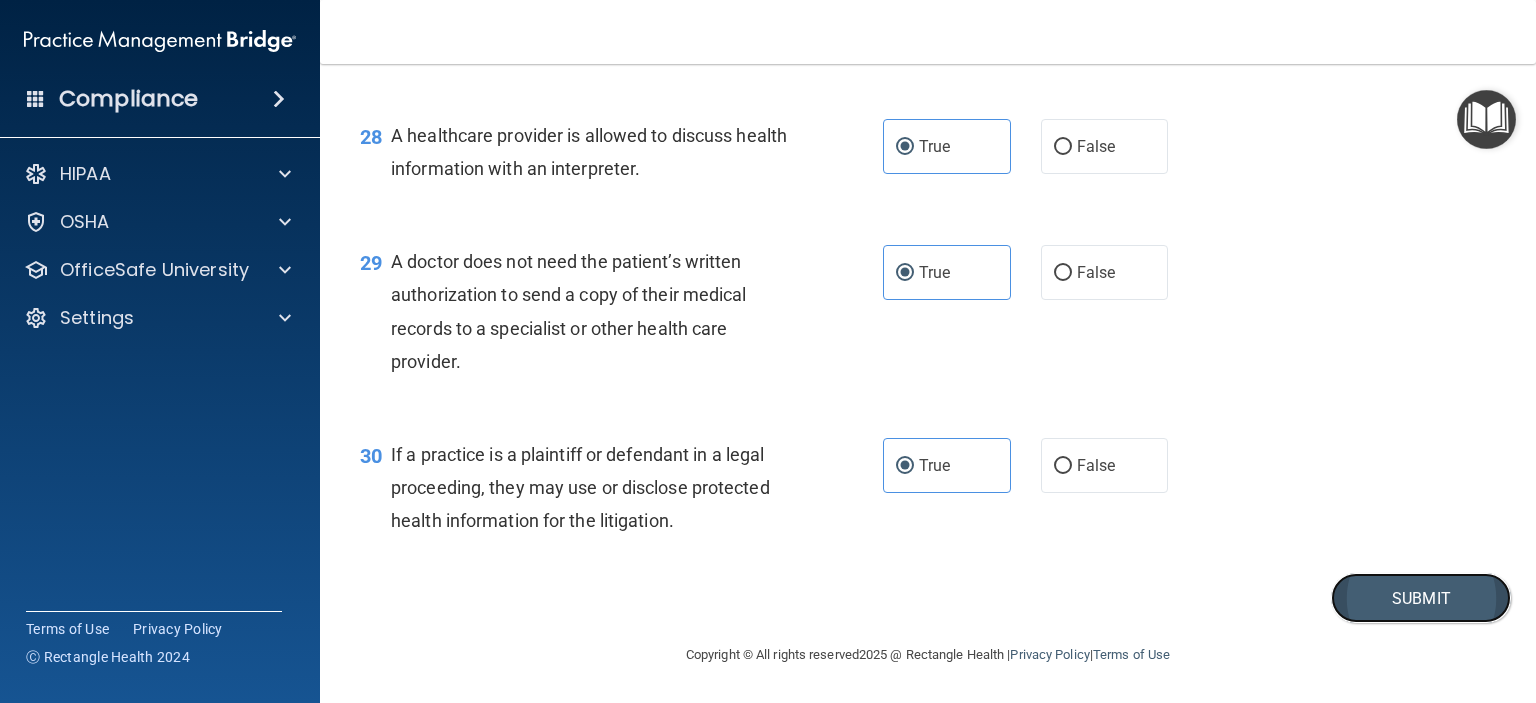 click on "Submit" at bounding box center [1421, 598] 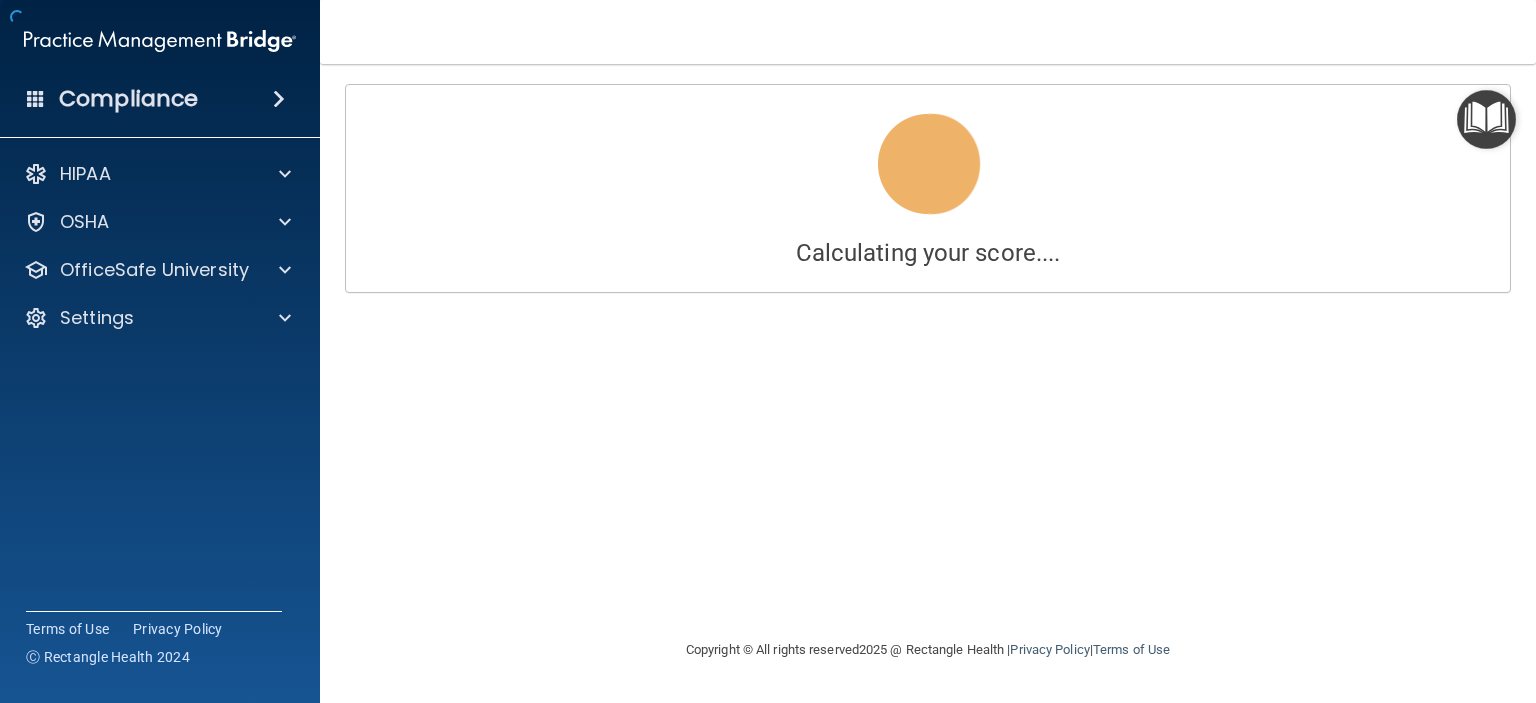 scroll, scrollTop: 0, scrollLeft: 0, axis: both 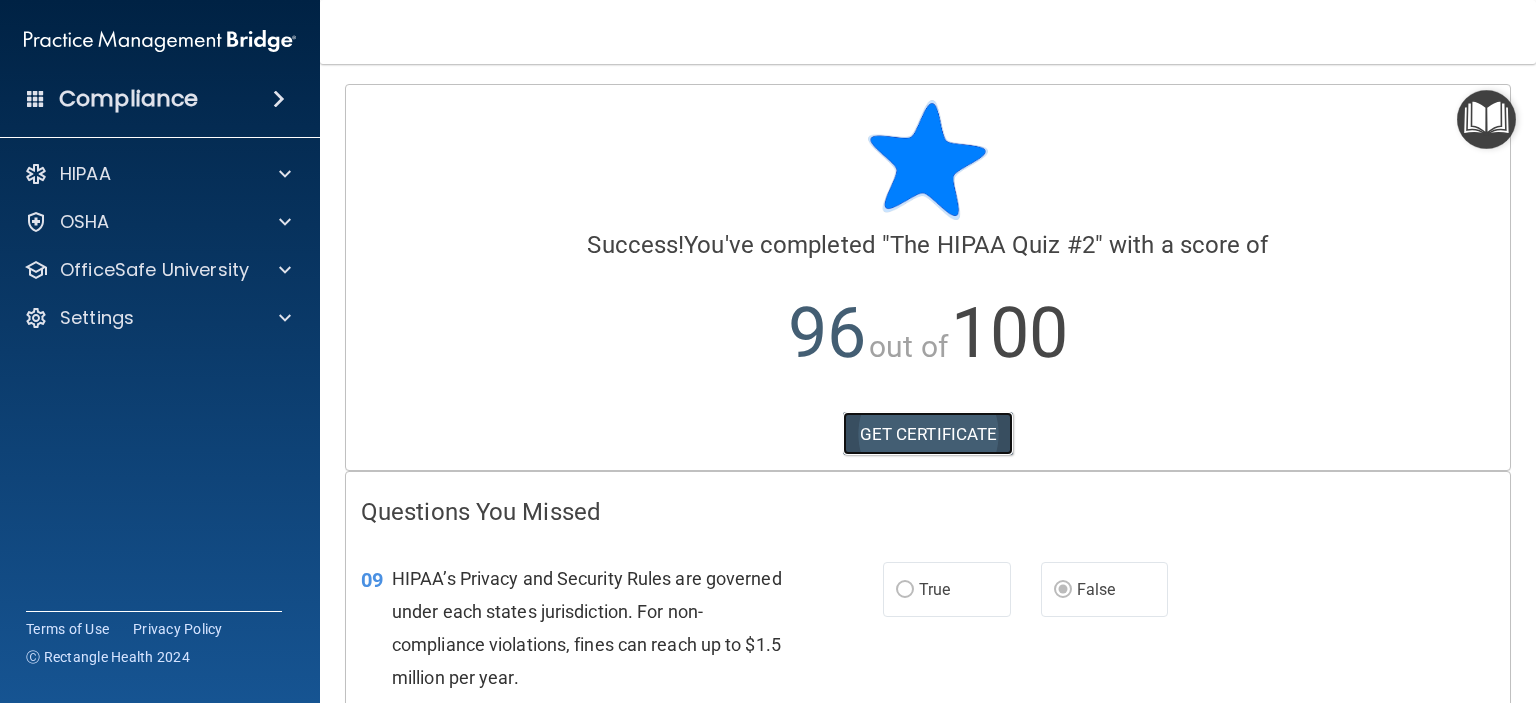 click on "GET CERTIFICATE" at bounding box center (928, 434) 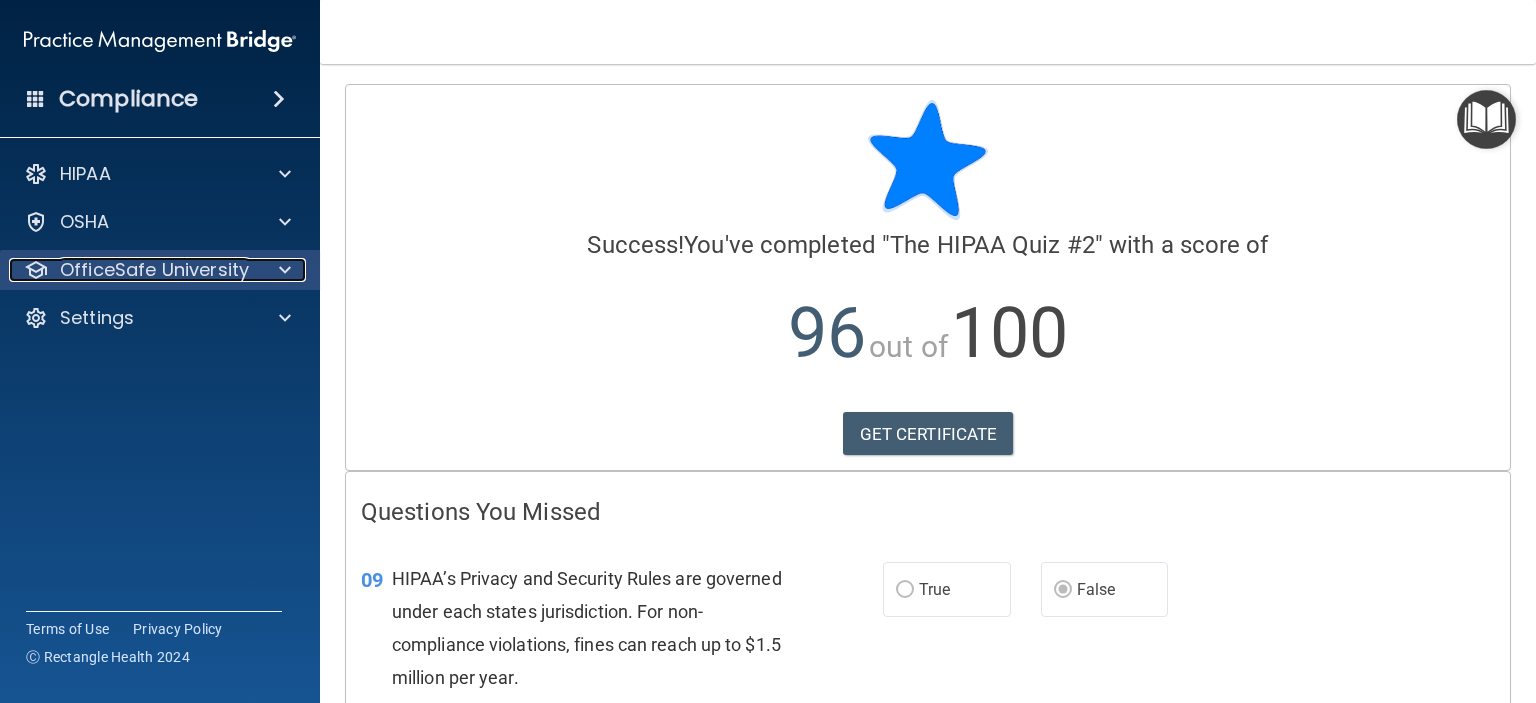 click at bounding box center [282, 270] 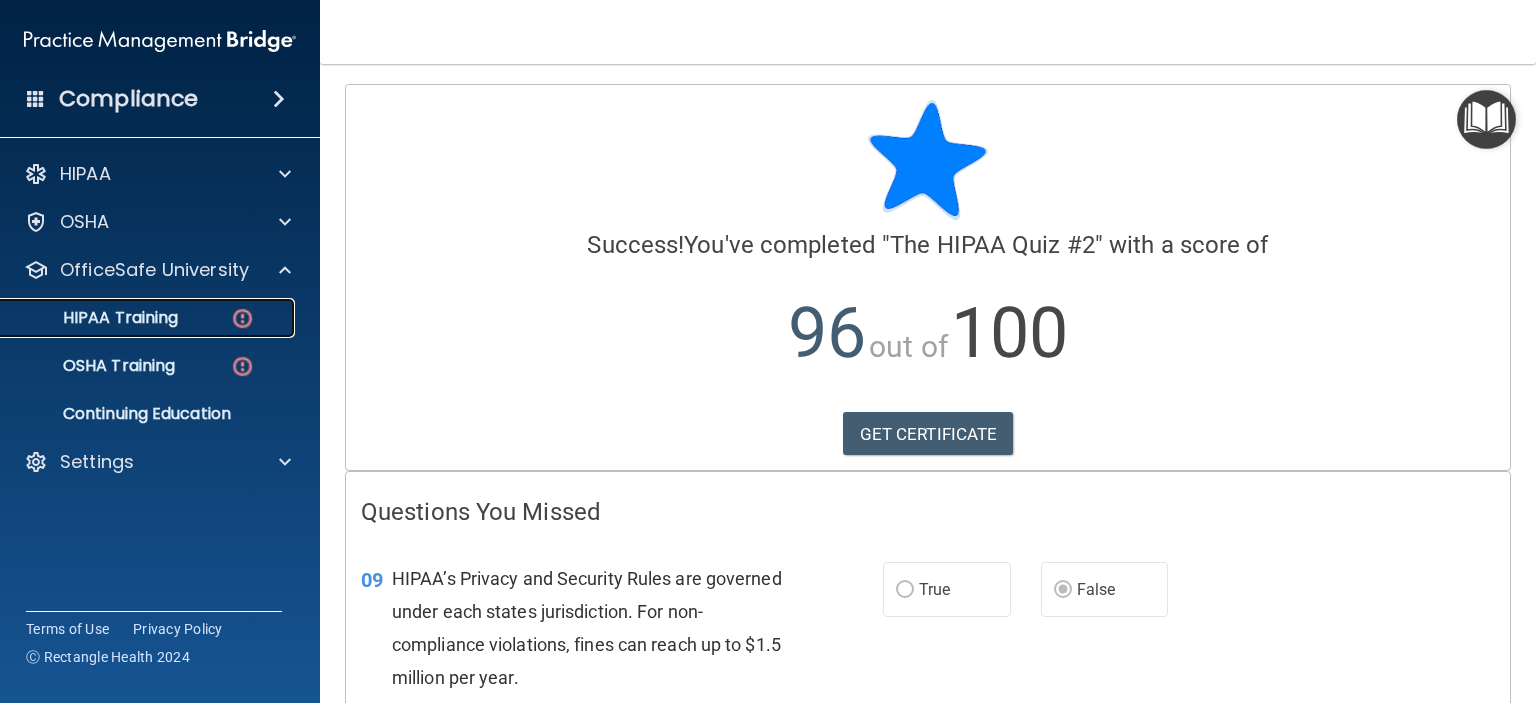 click at bounding box center (242, 318) 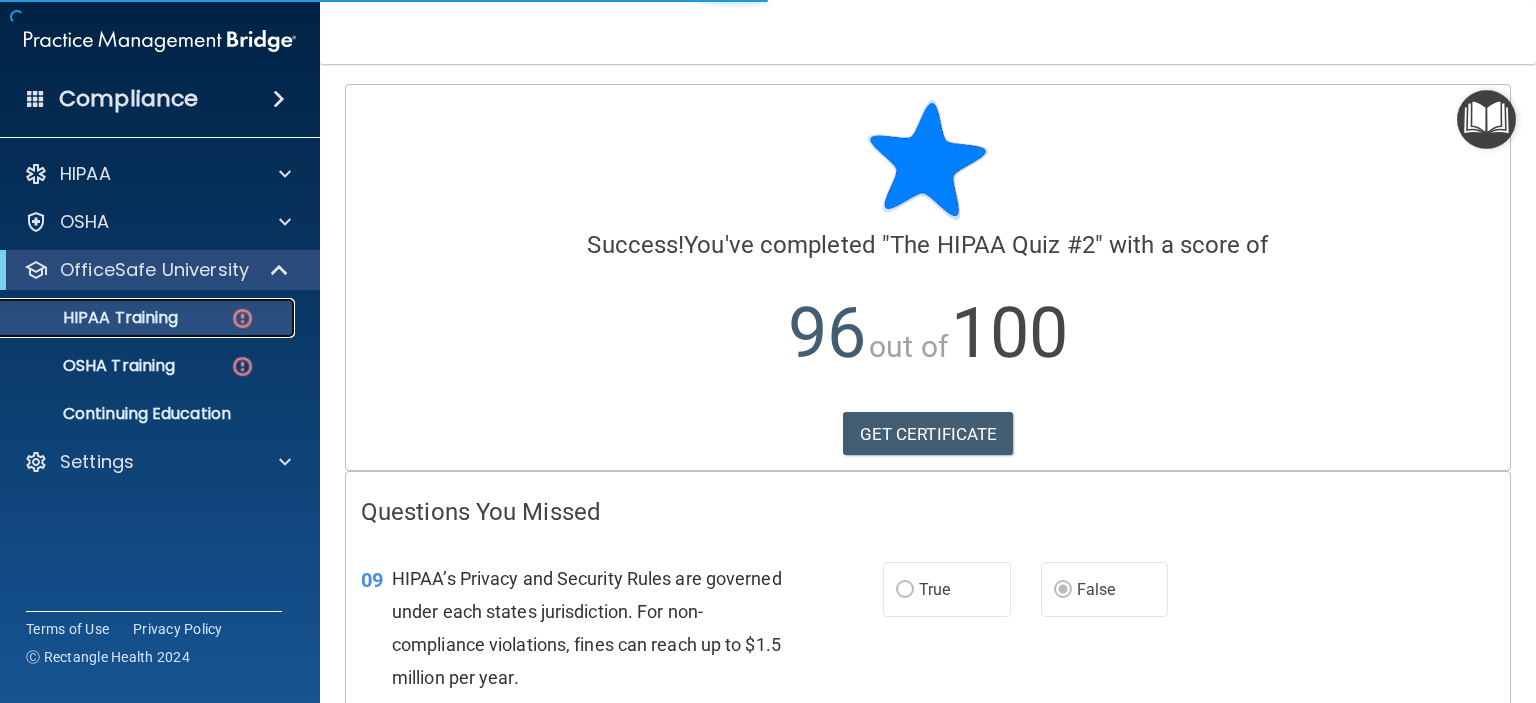 click at bounding box center (242, 318) 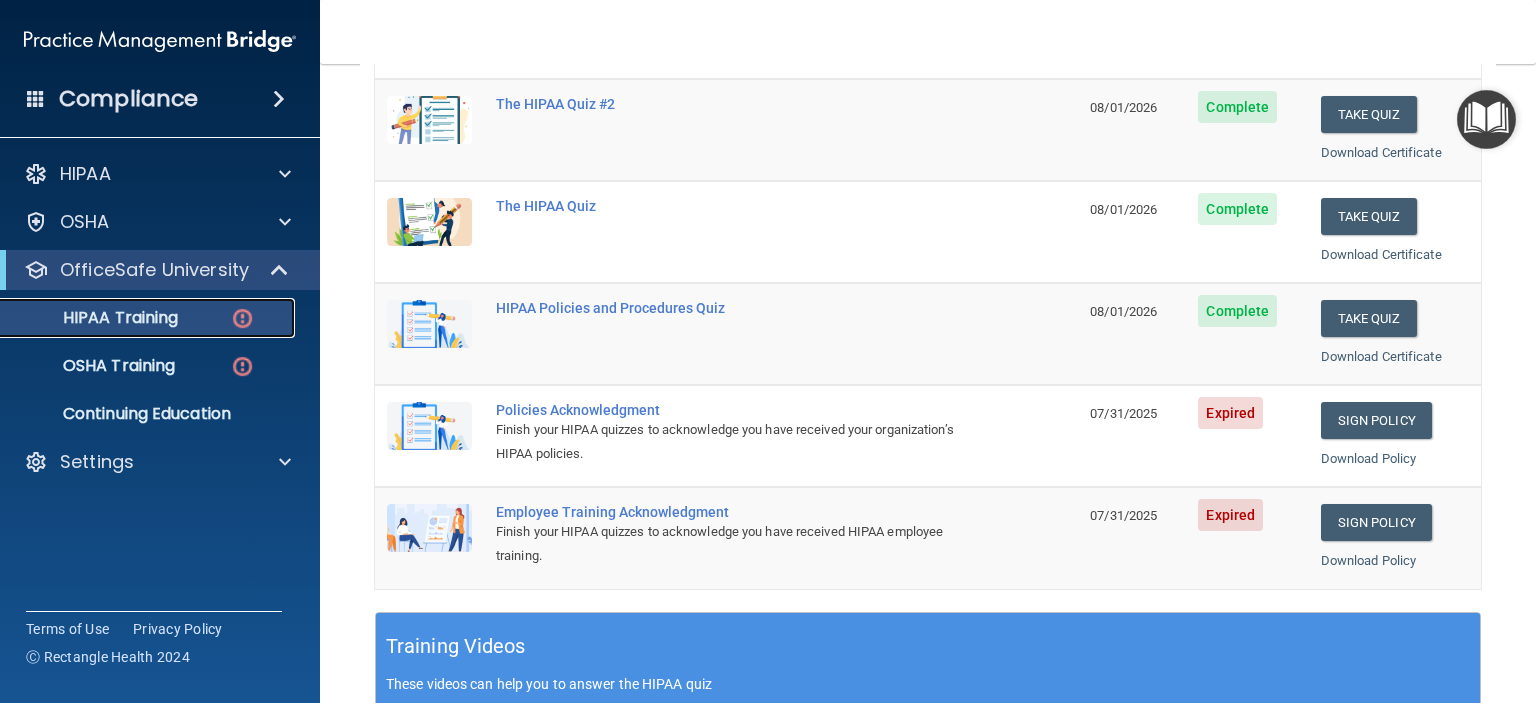 scroll, scrollTop: 428, scrollLeft: 0, axis: vertical 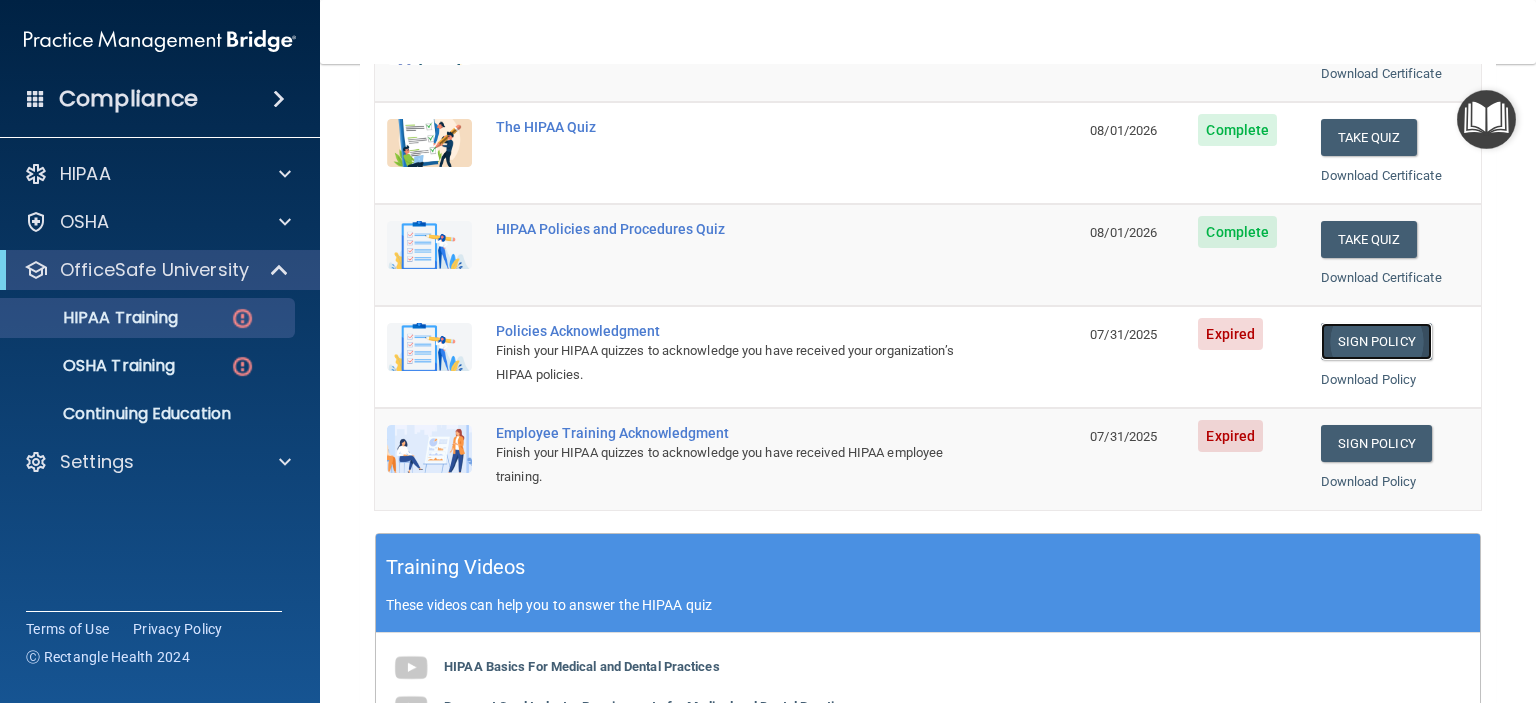 click on "Sign Policy" at bounding box center [1376, 341] 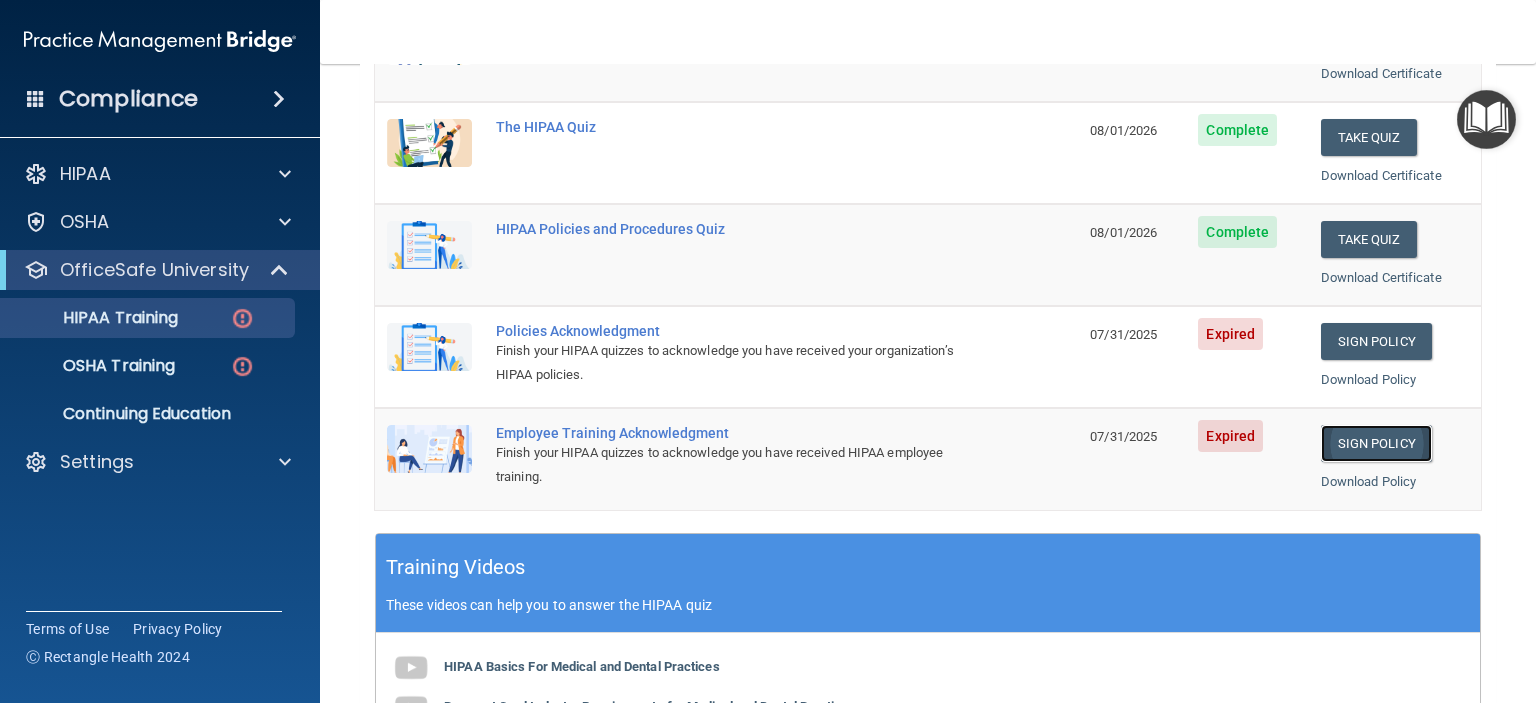 click on "Sign Policy" at bounding box center (1376, 443) 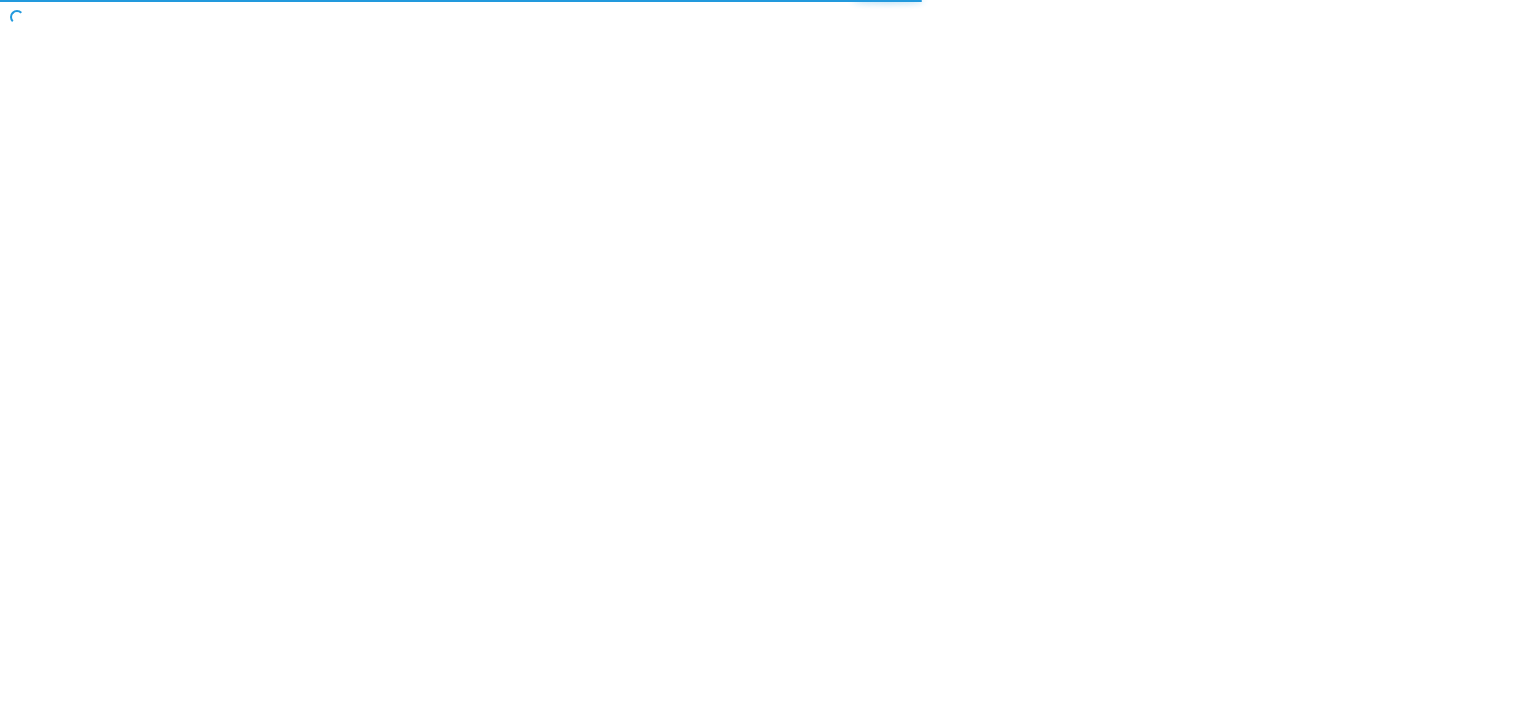scroll, scrollTop: 0, scrollLeft: 0, axis: both 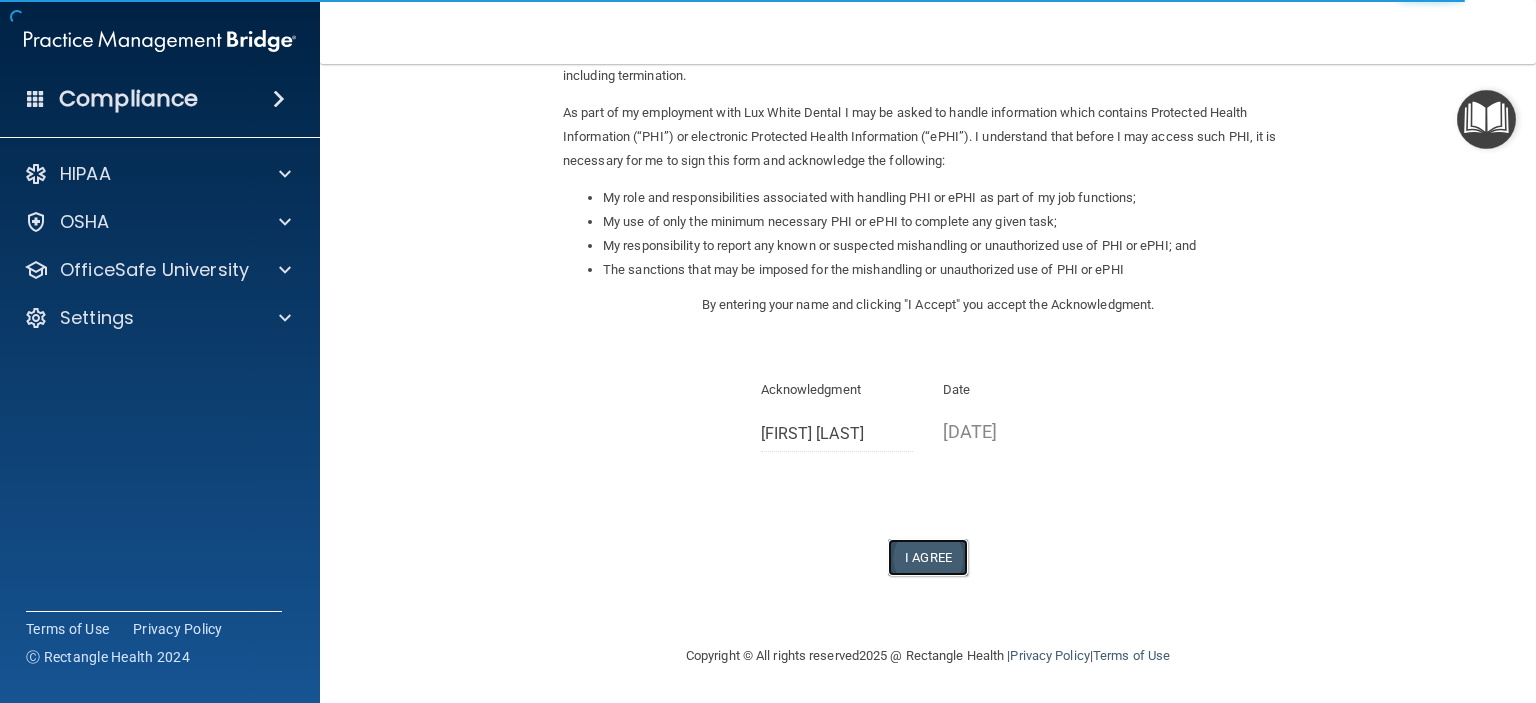 click on "I Agree" at bounding box center (928, 557) 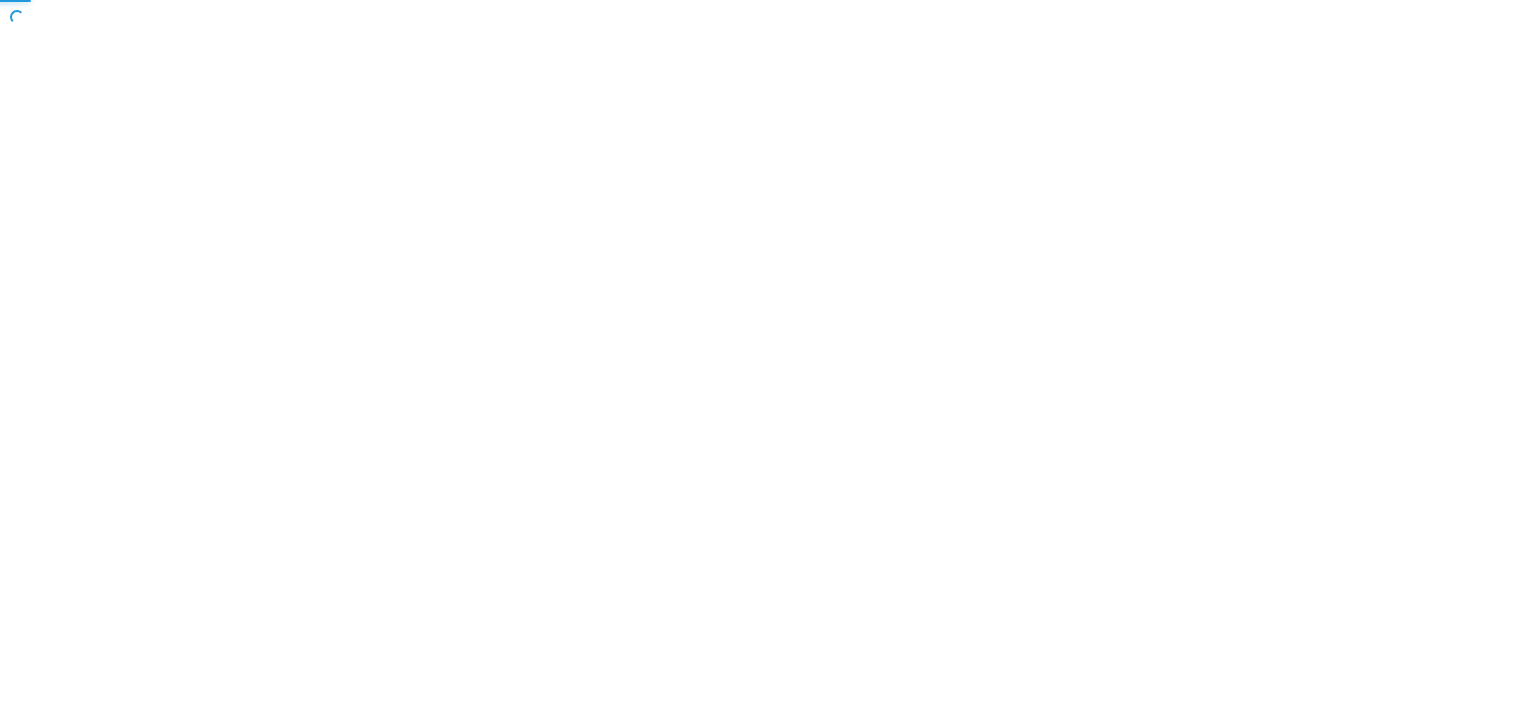 scroll, scrollTop: 0, scrollLeft: 0, axis: both 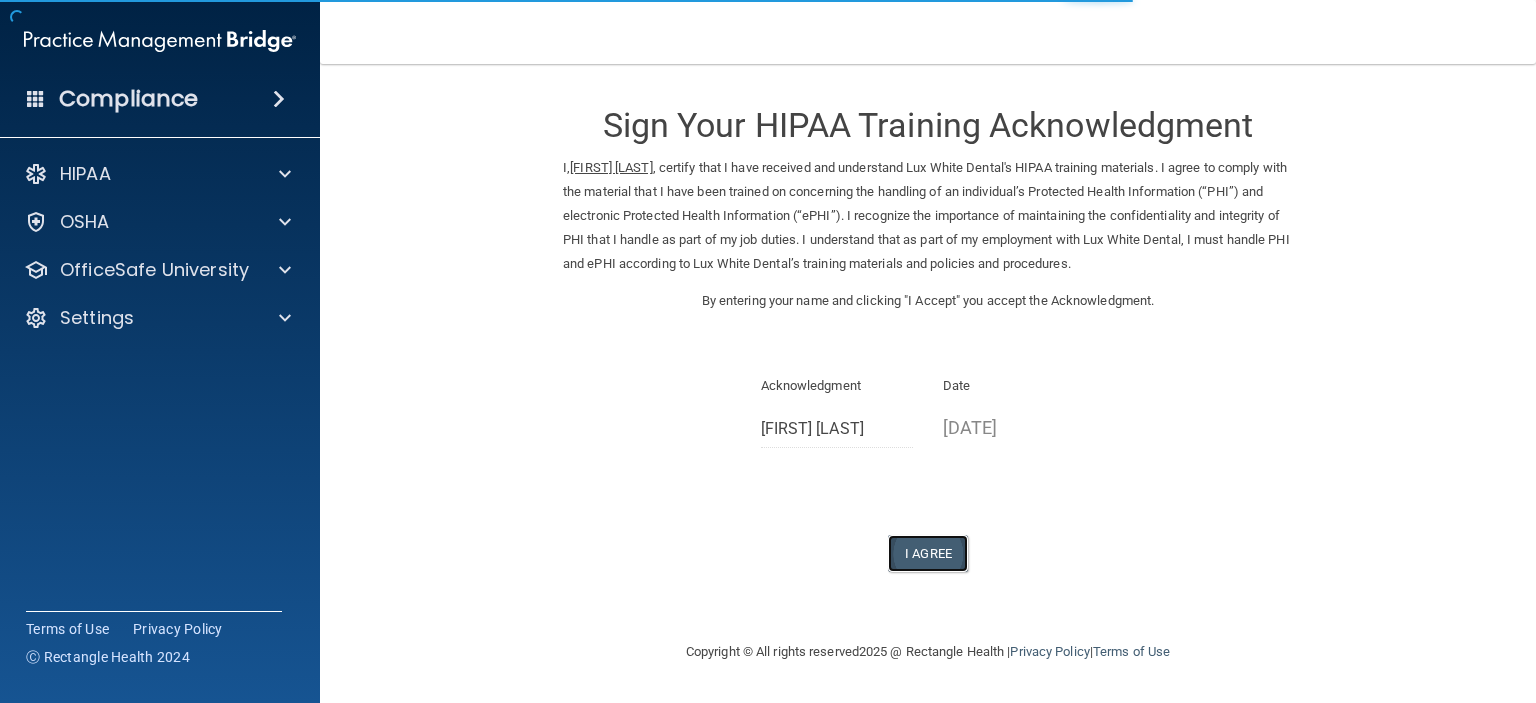 click on "I Agree" at bounding box center (928, 553) 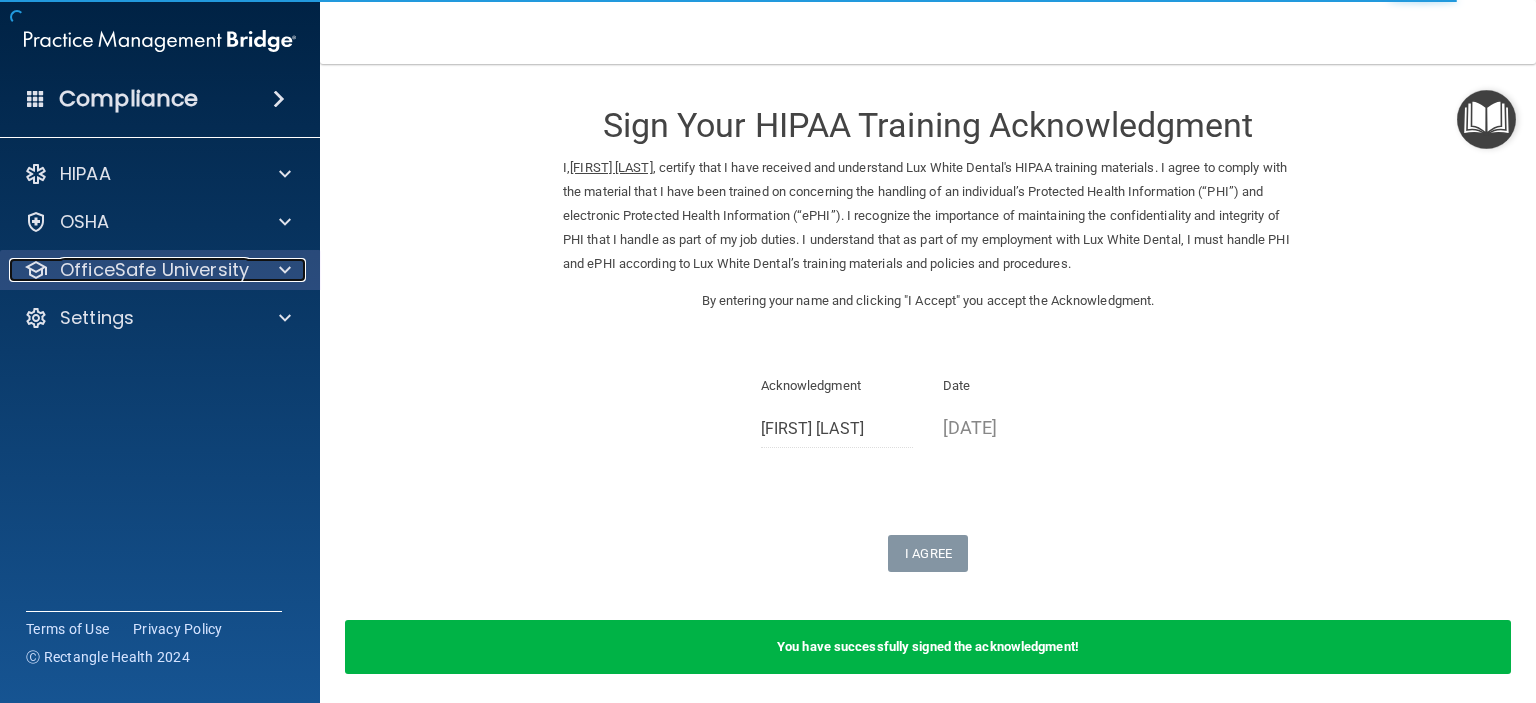 click at bounding box center (285, 270) 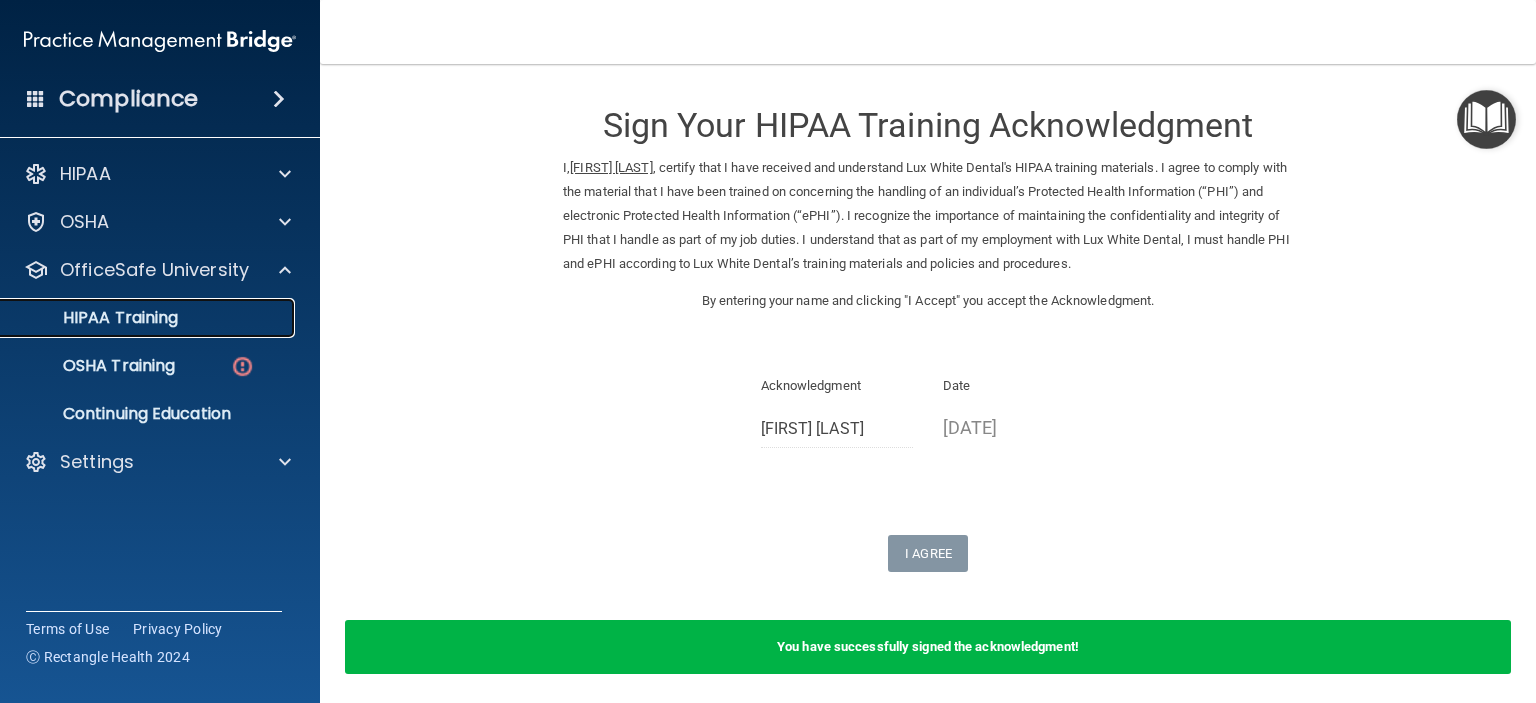 click on "HIPAA Training" at bounding box center [95, 318] 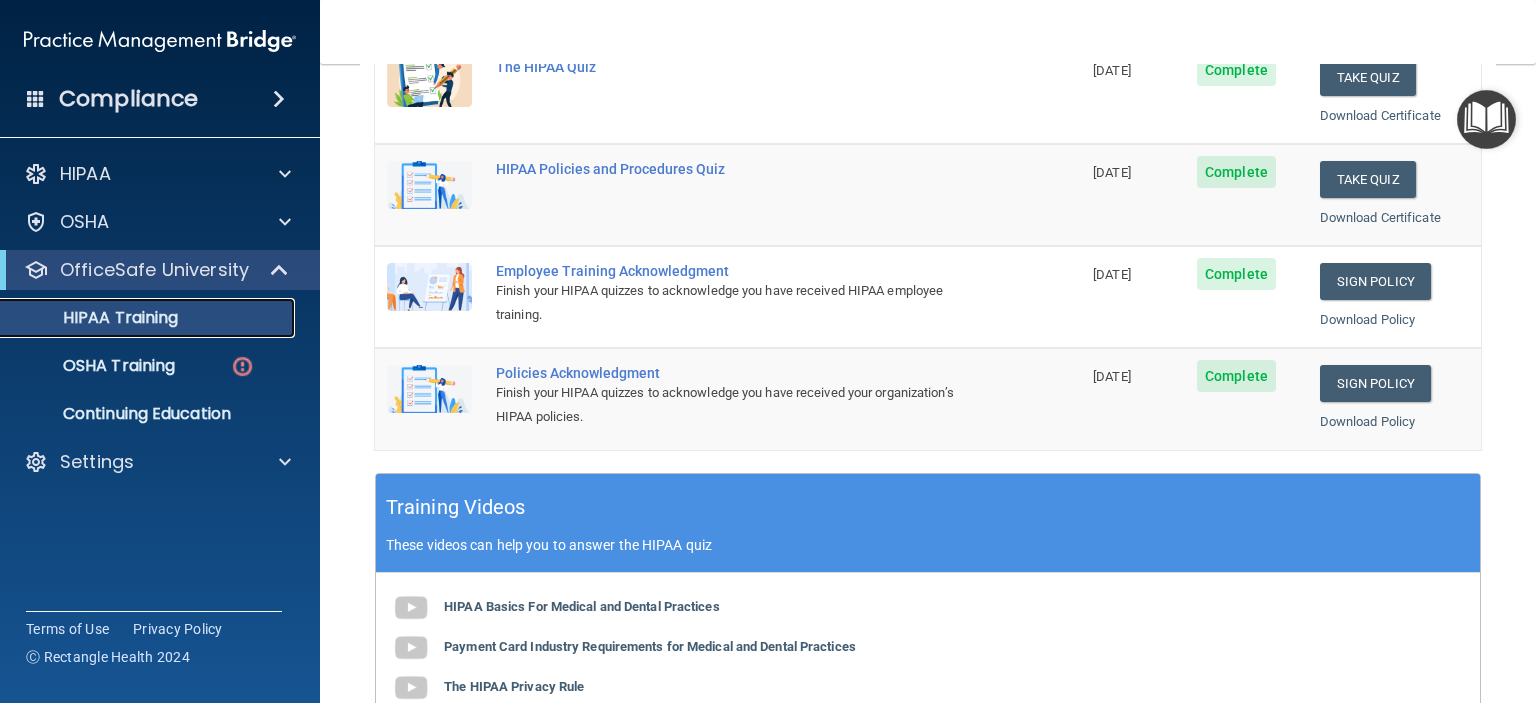 scroll, scrollTop: 416, scrollLeft: 0, axis: vertical 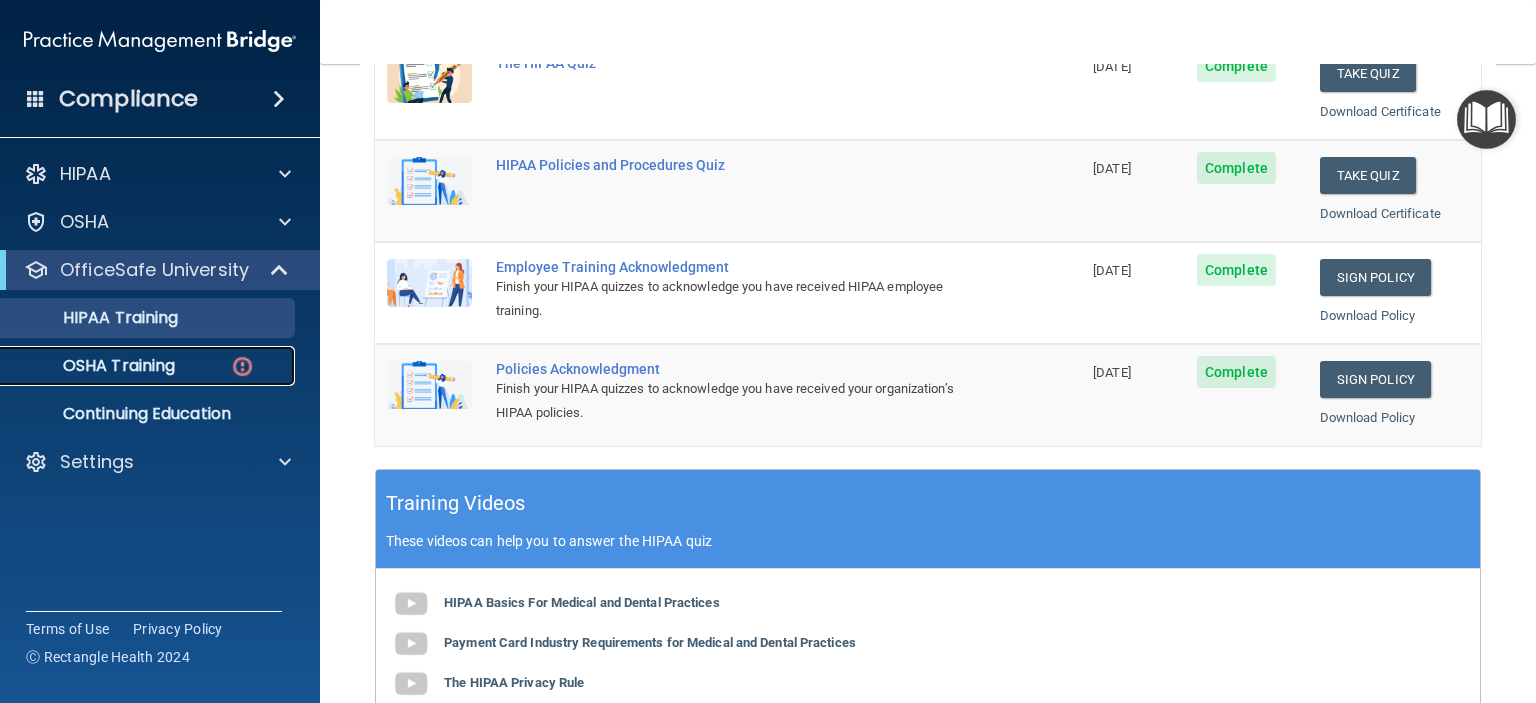 click on "OSHA Training" at bounding box center (94, 366) 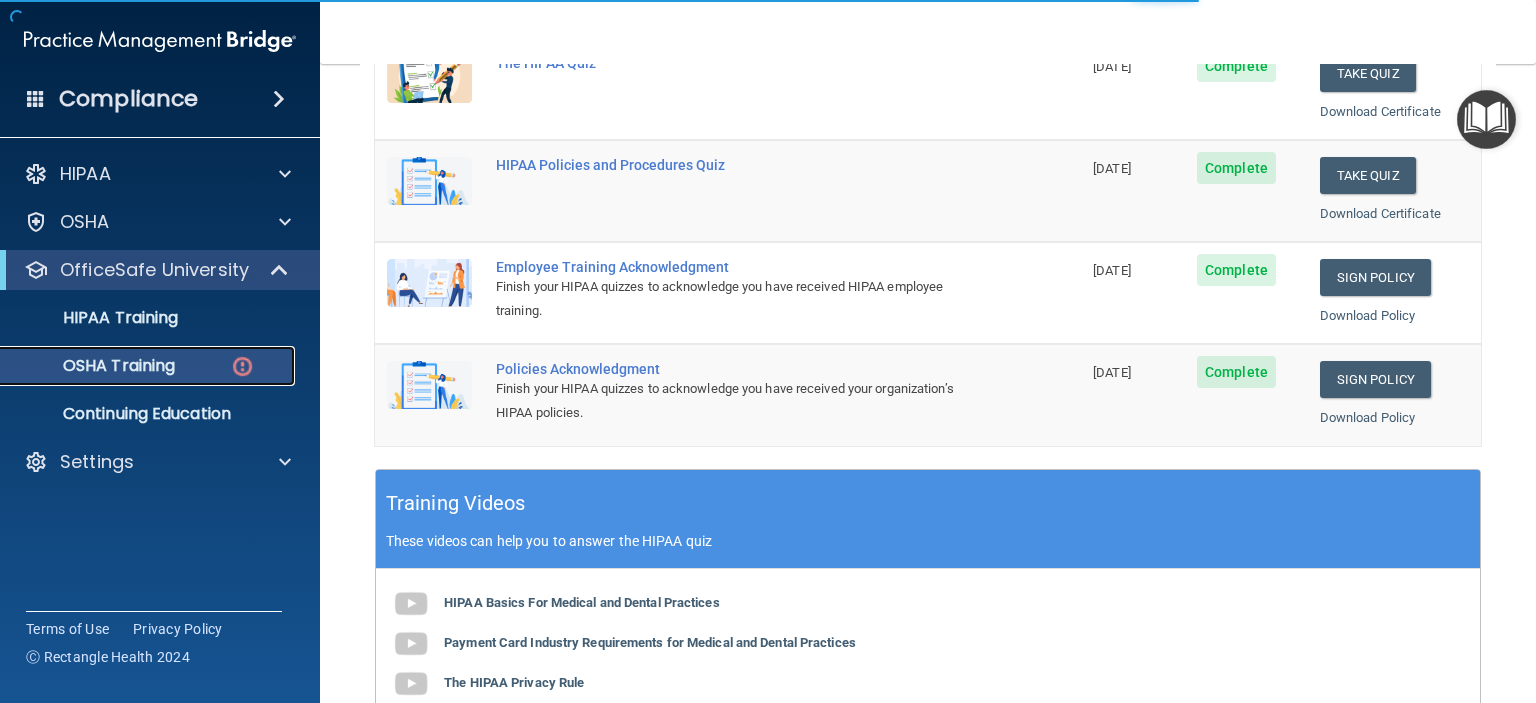 scroll, scrollTop: 335, scrollLeft: 0, axis: vertical 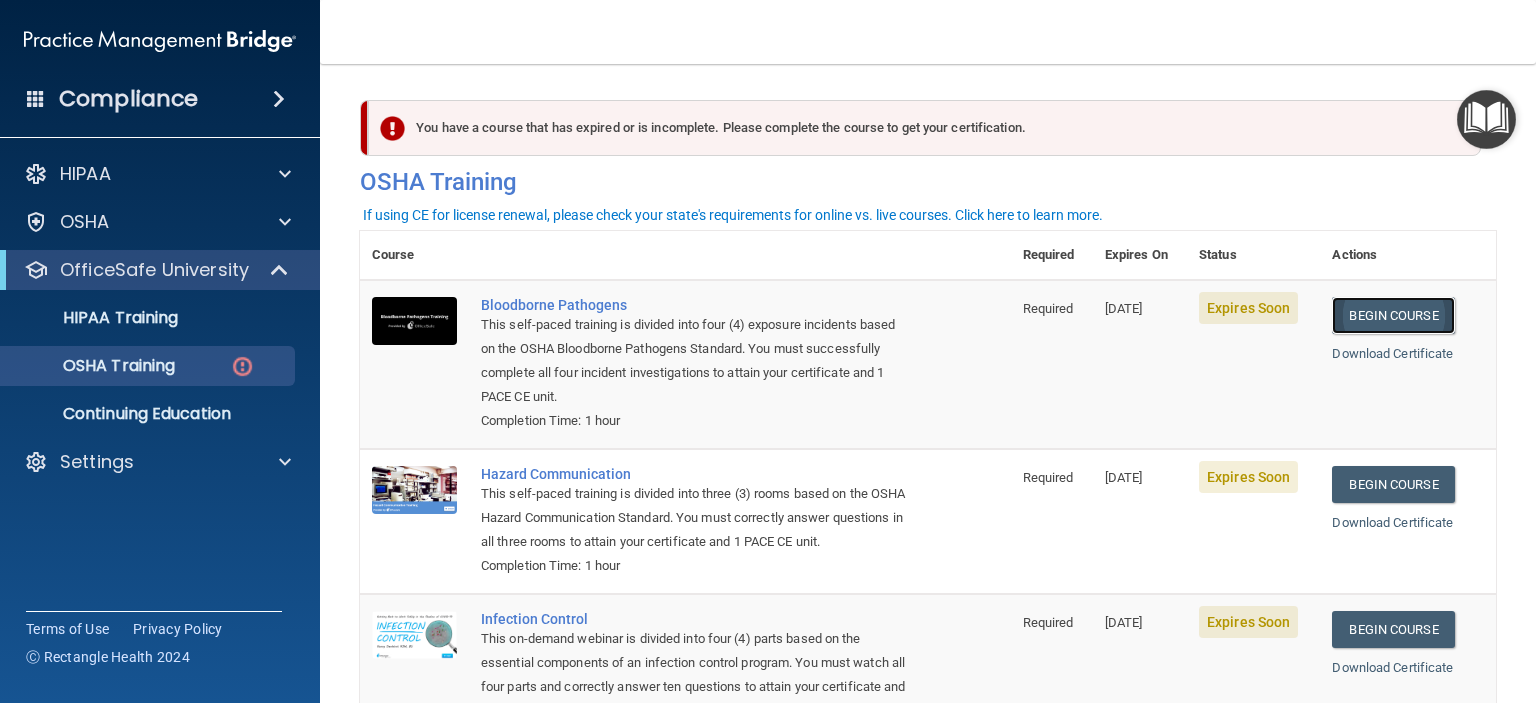 click on "Begin Course" at bounding box center [1393, 315] 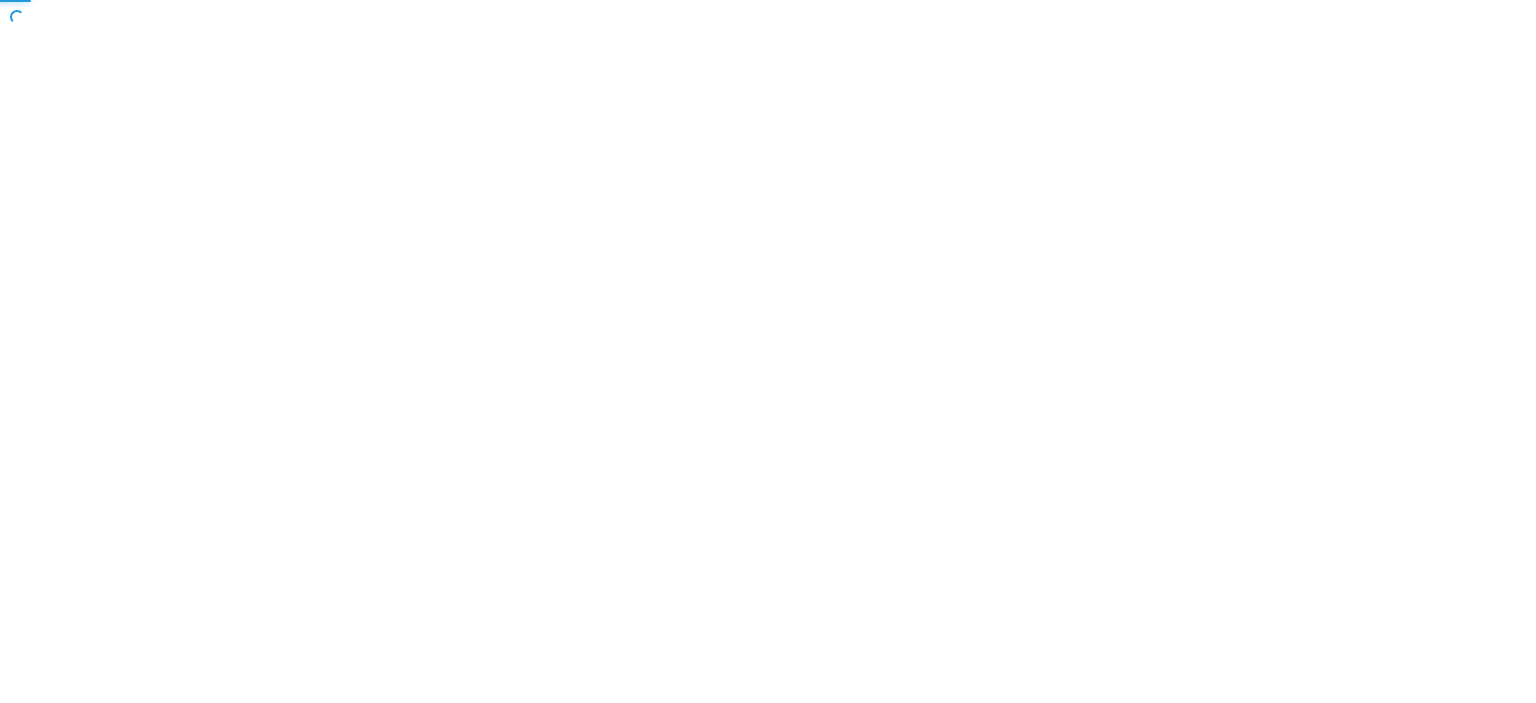scroll, scrollTop: 0, scrollLeft: 0, axis: both 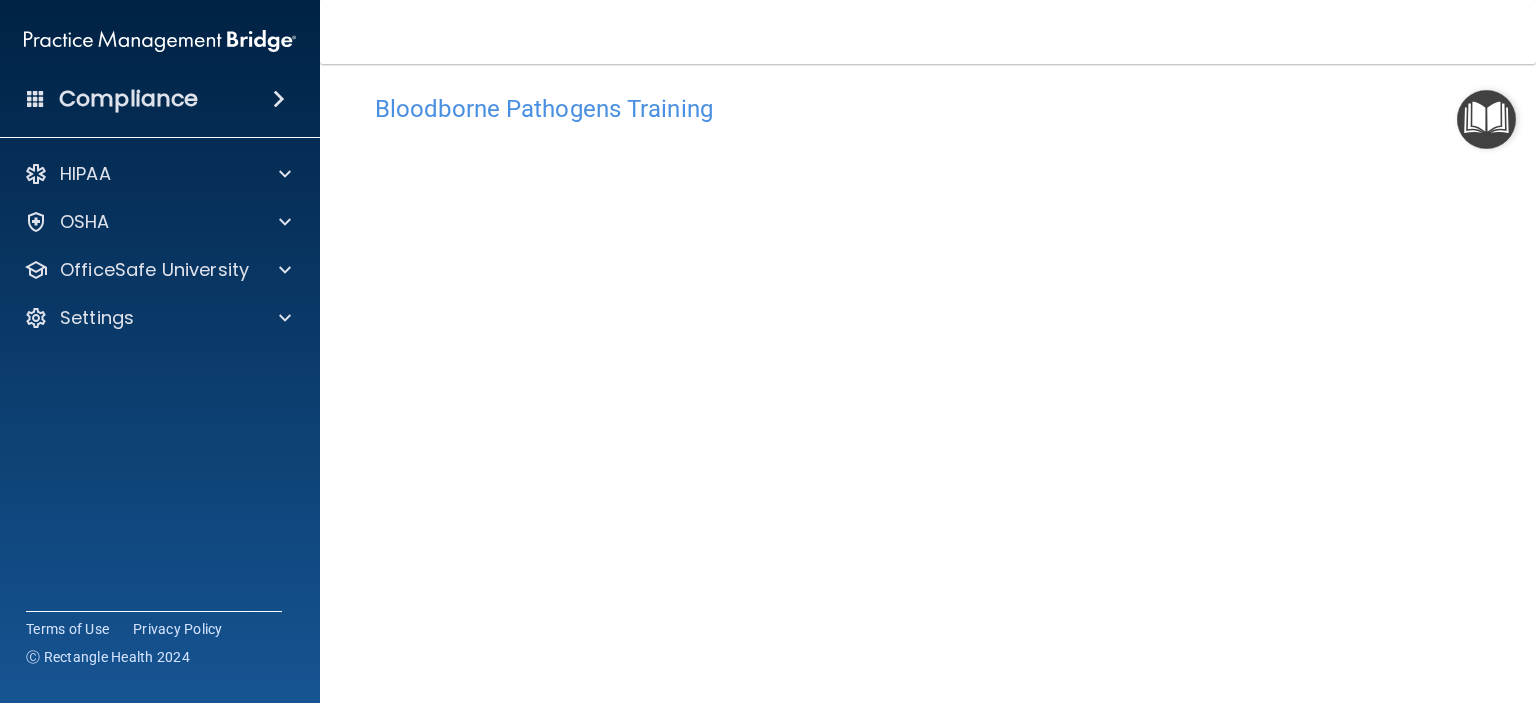 click on "Bloodborne Pathogens Training         This course doesn’t expire until 08/01/2025. Are you sure you want to take this course now?   Take the course anyway!" at bounding box center [928, 430] 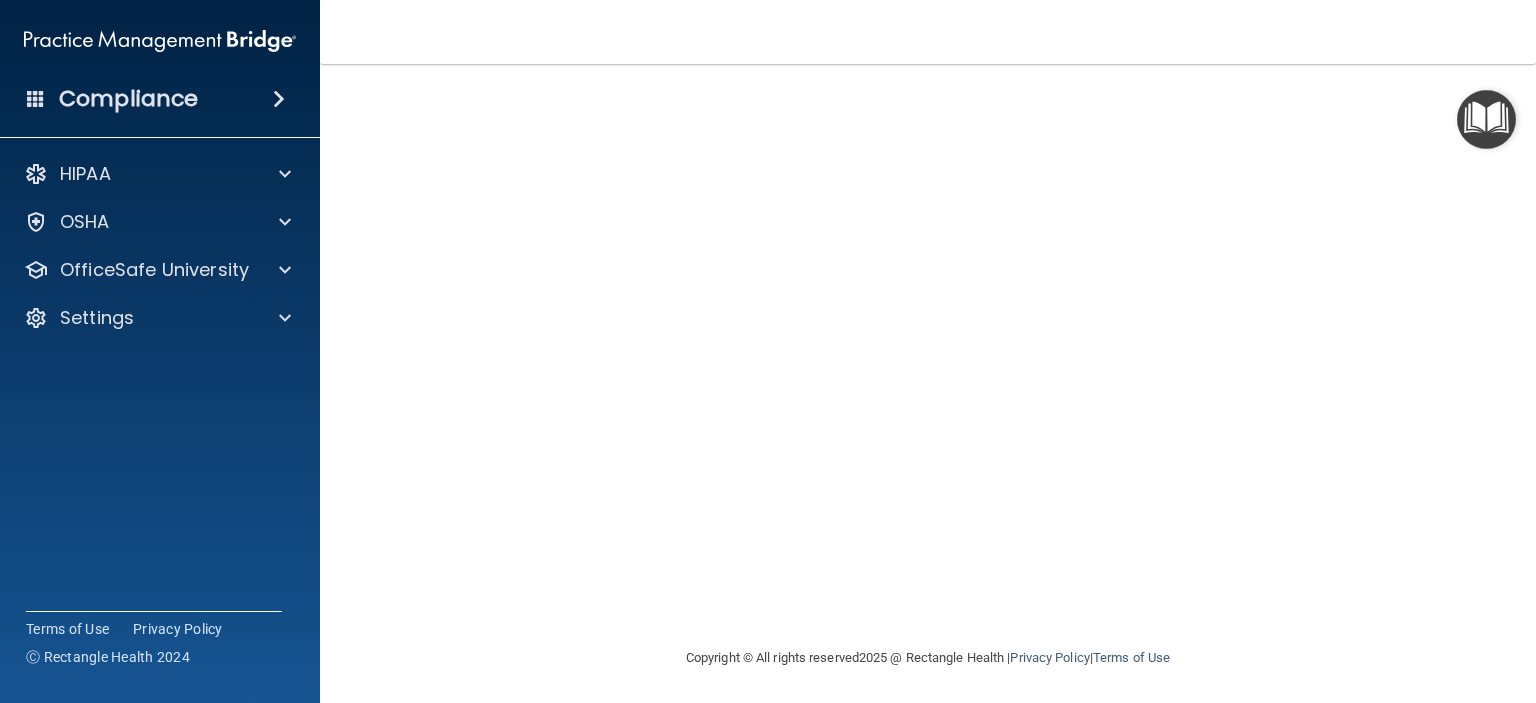 scroll, scrollTop: 152, scrollLeft: 0, axis: vertical 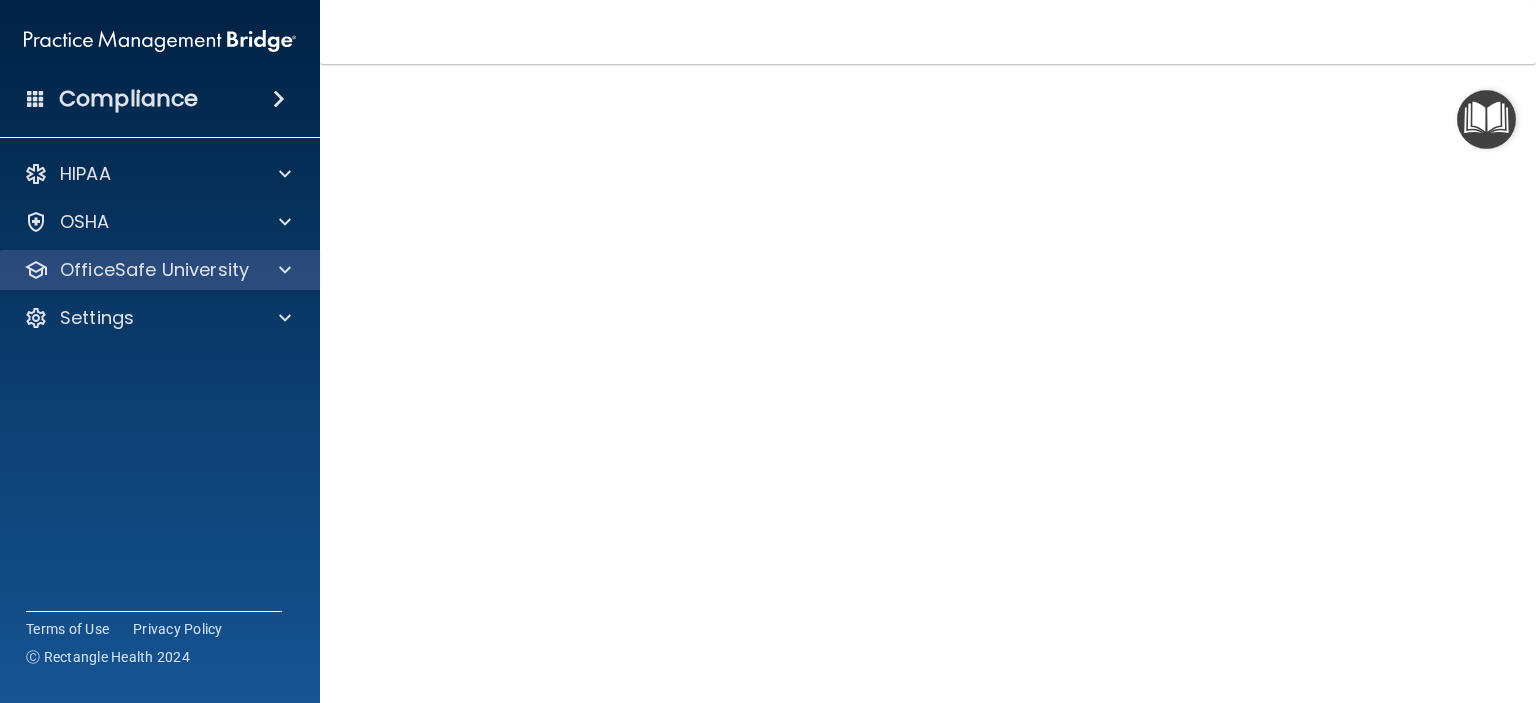 click on "OfficeSafe University" at bounding box center [160, 270] 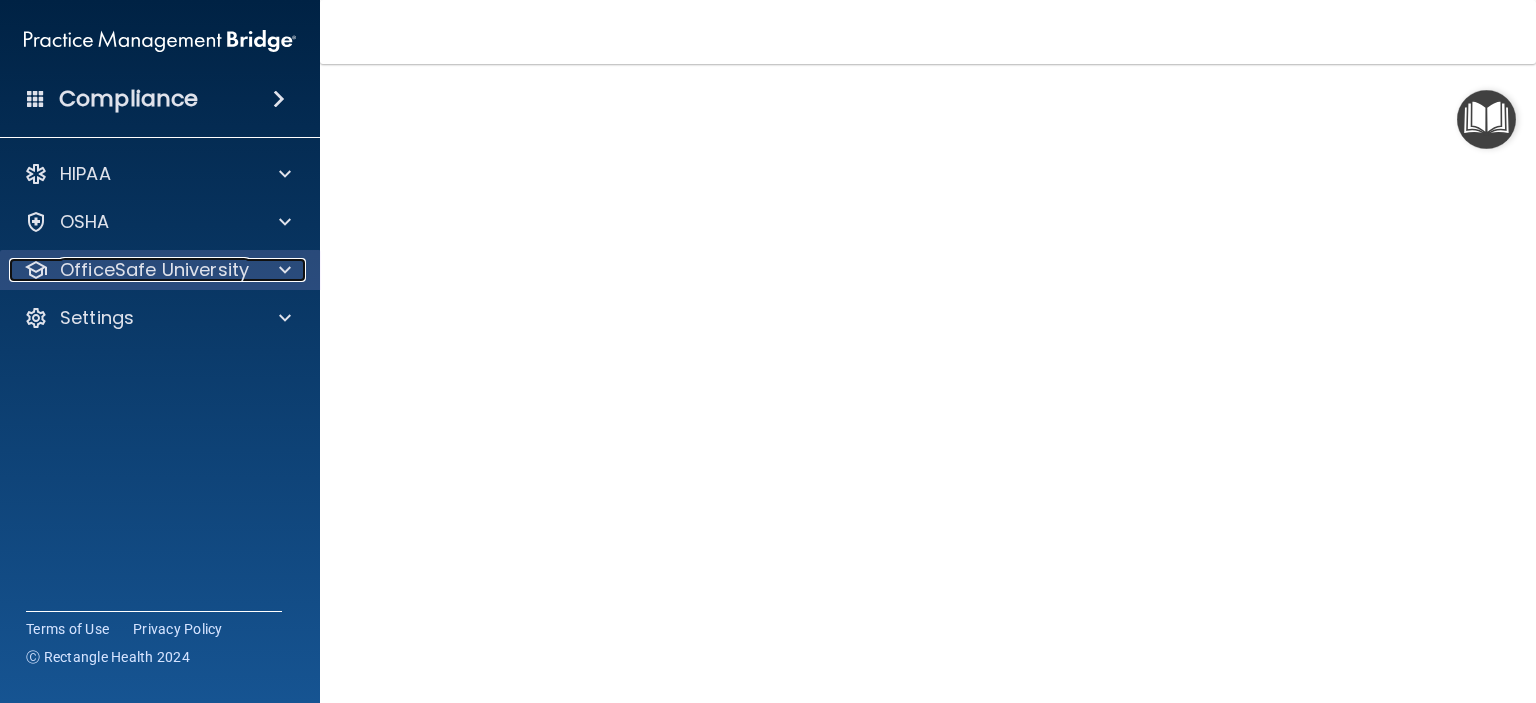 click at bounding box center (282, 270) 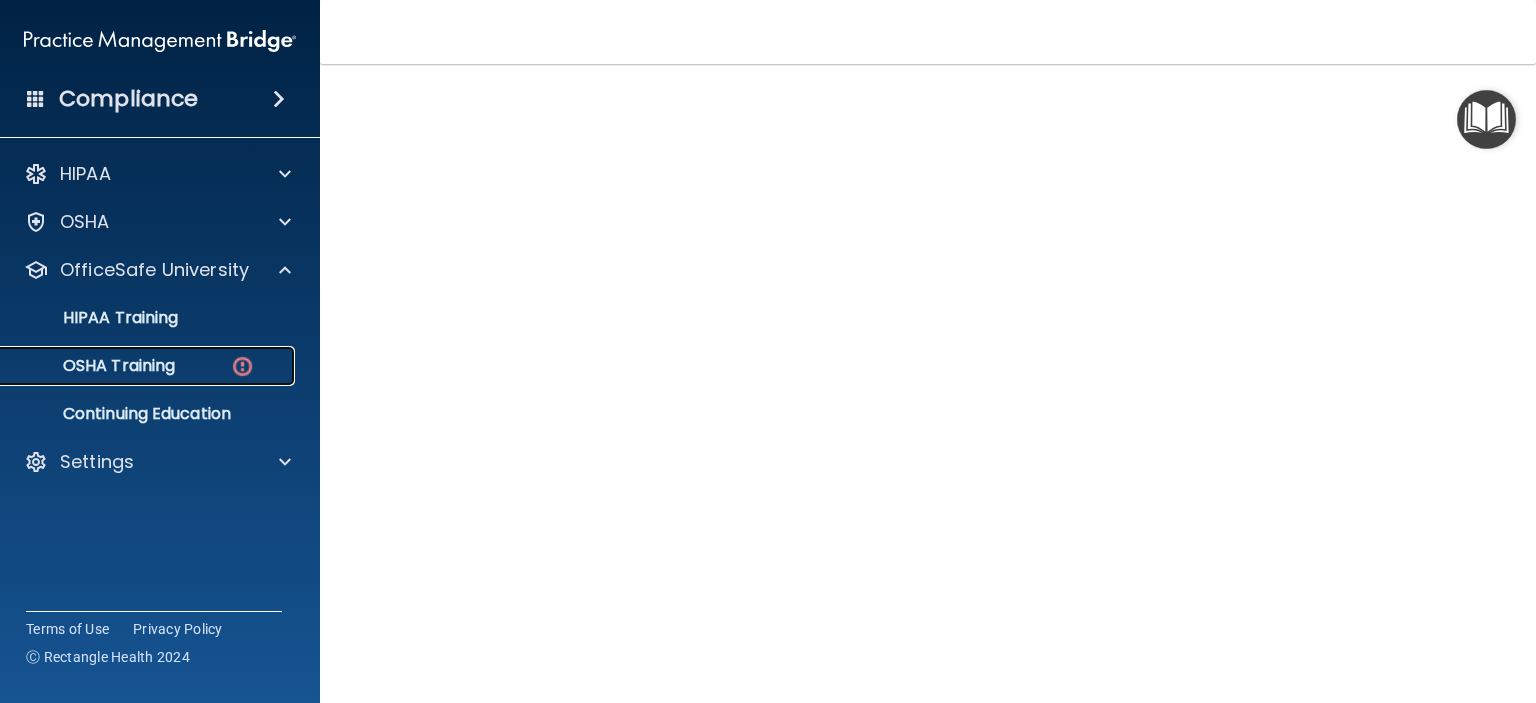 click on "OSHA Training" at bounding box center (149, 366) 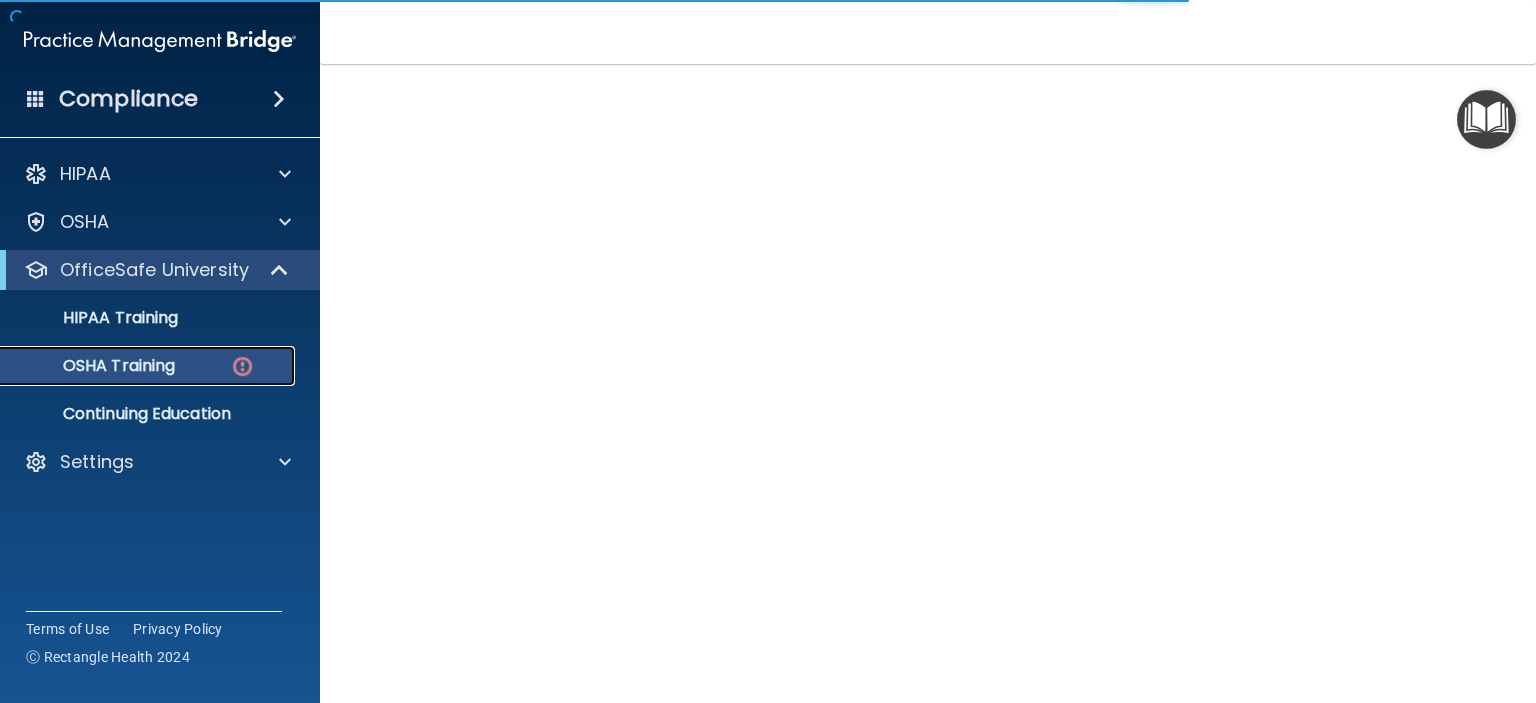 scroll, scrollTop: 263, scrollLeft: 0, axis: vertical 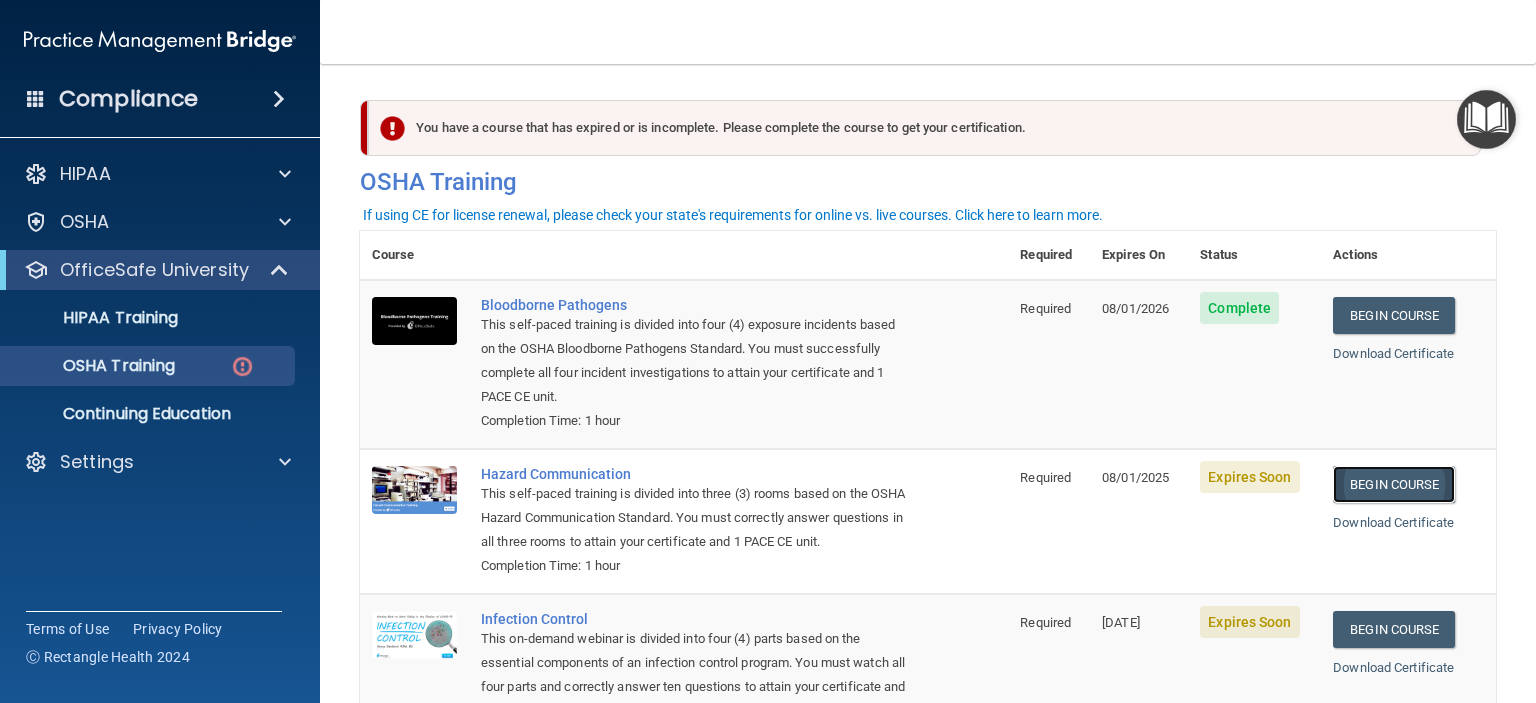 click on "Begin Course" at bounding box center [1394, 484] 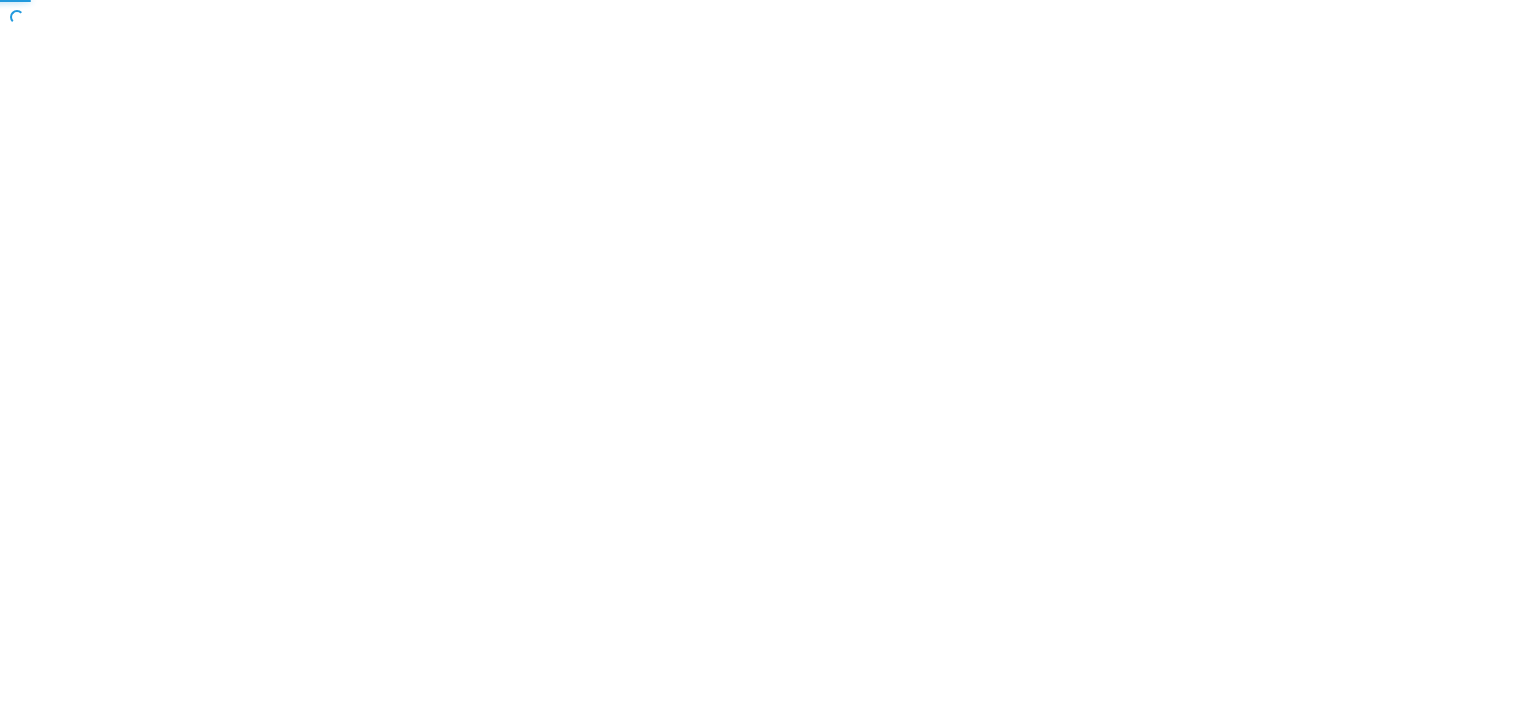 scroll, scrollTop: 0, scrollLeft: 0, axis: both 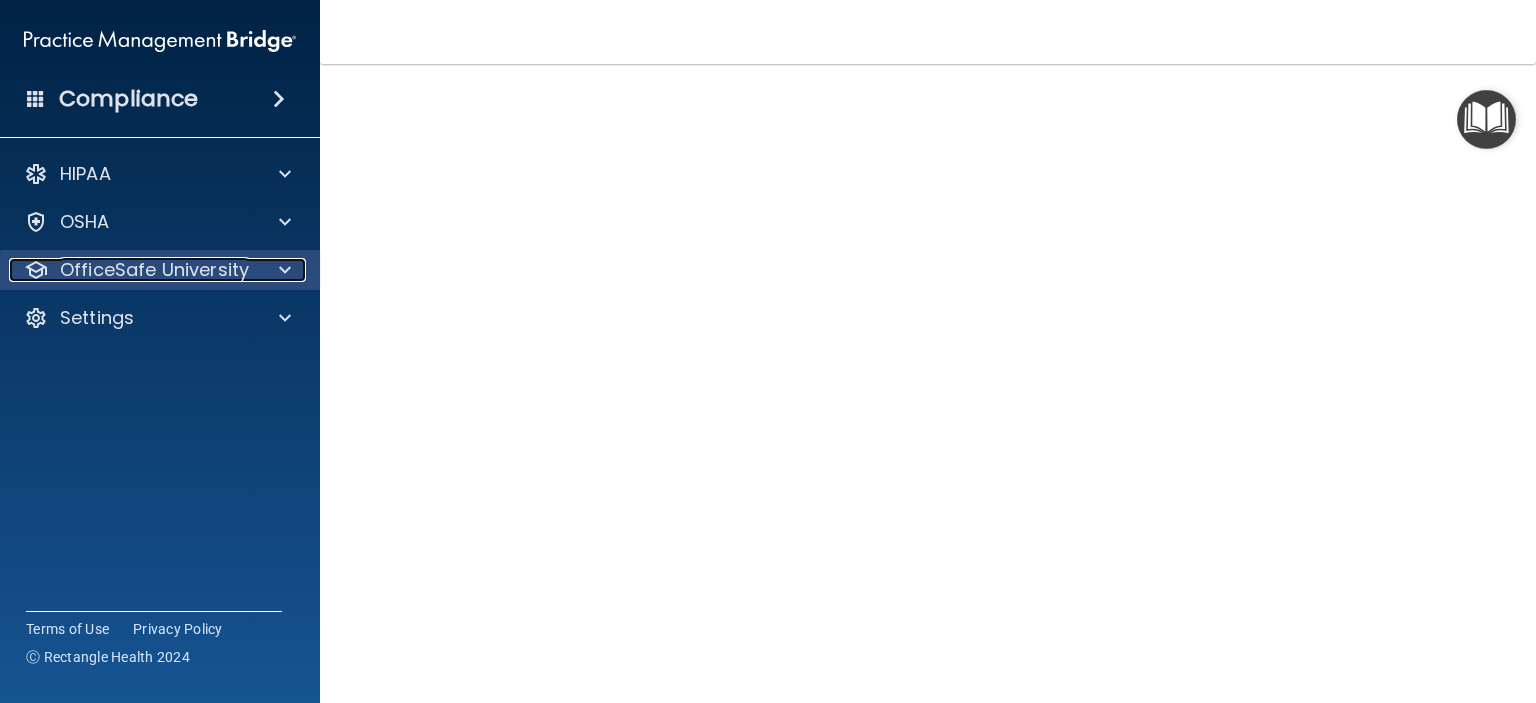click at bounding box center [285, 270] 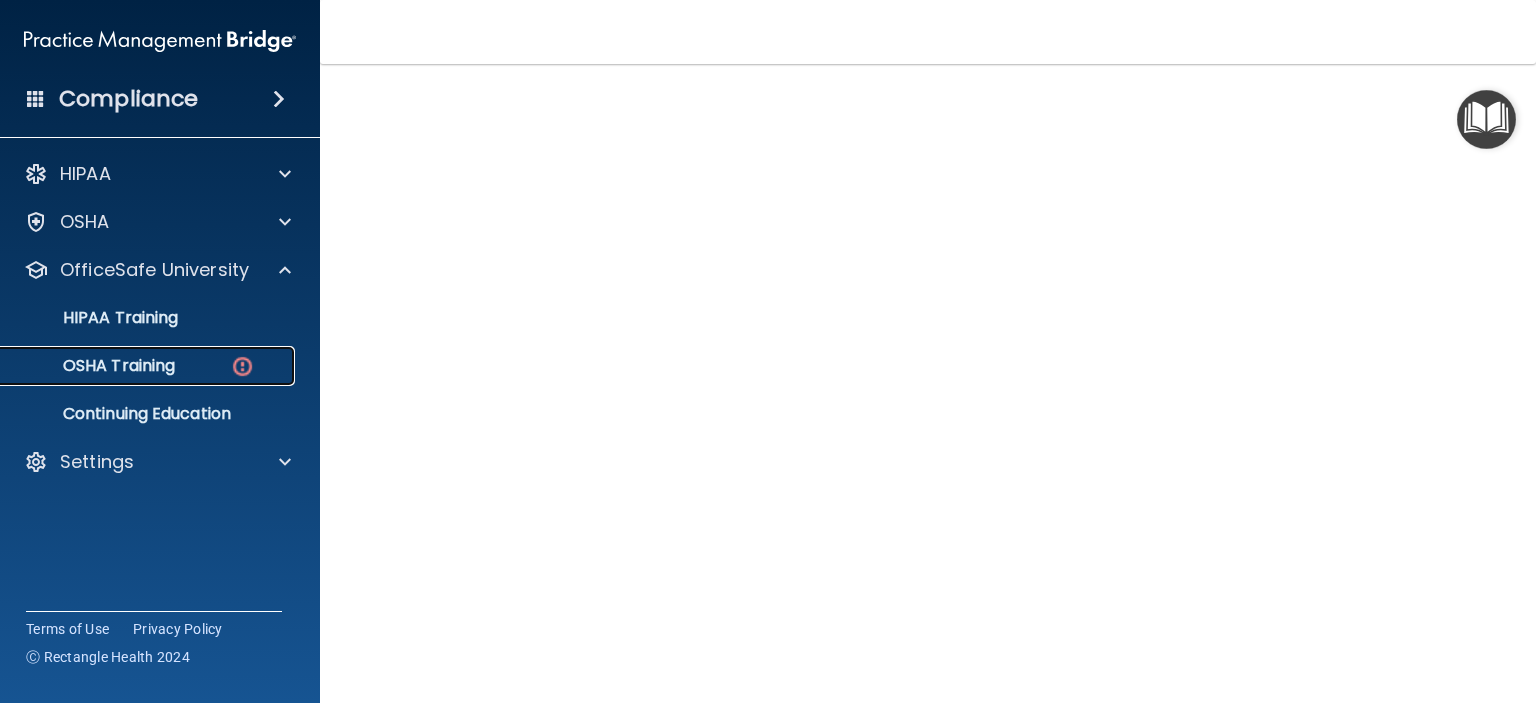click at bounding box center (242, 366) 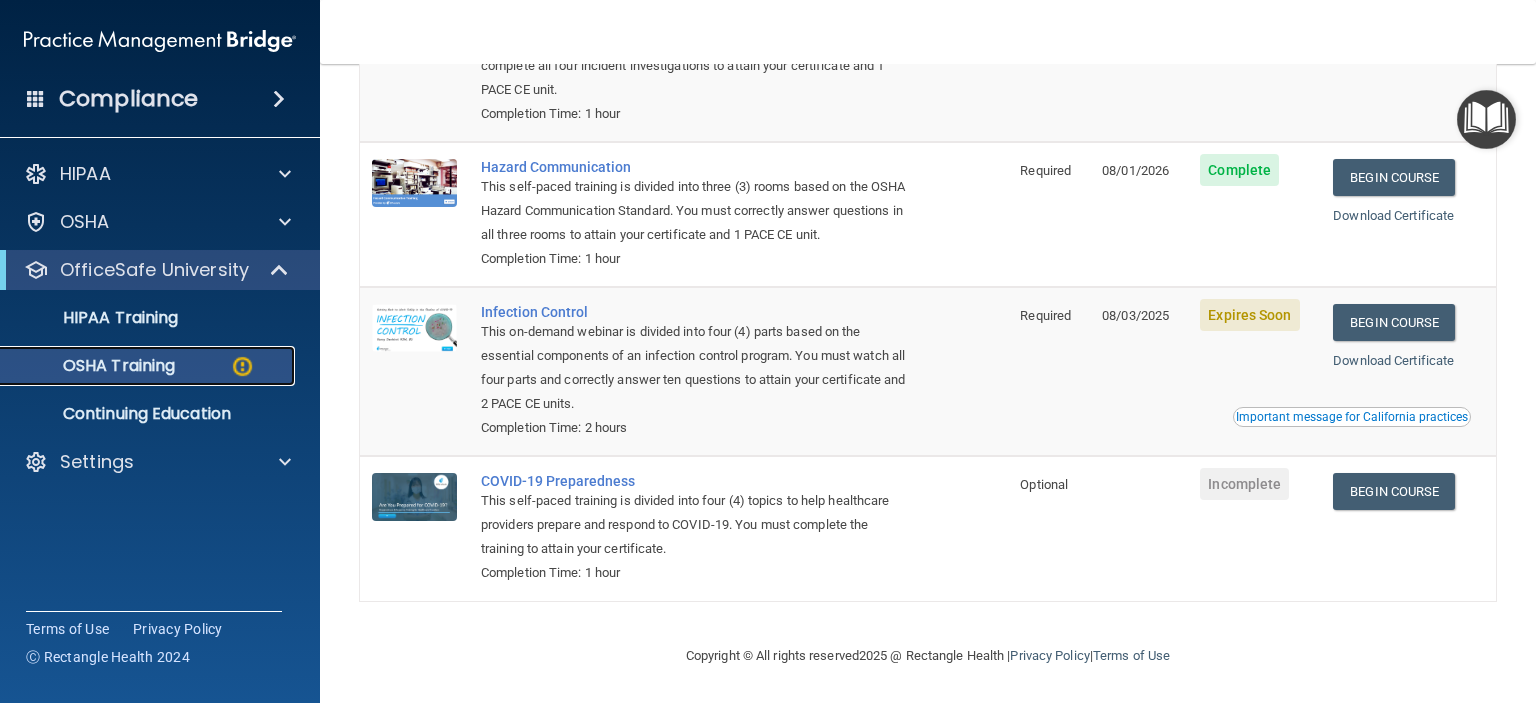 scroll, scrollTop: 335, scrollLeft: 0, axis: vertical 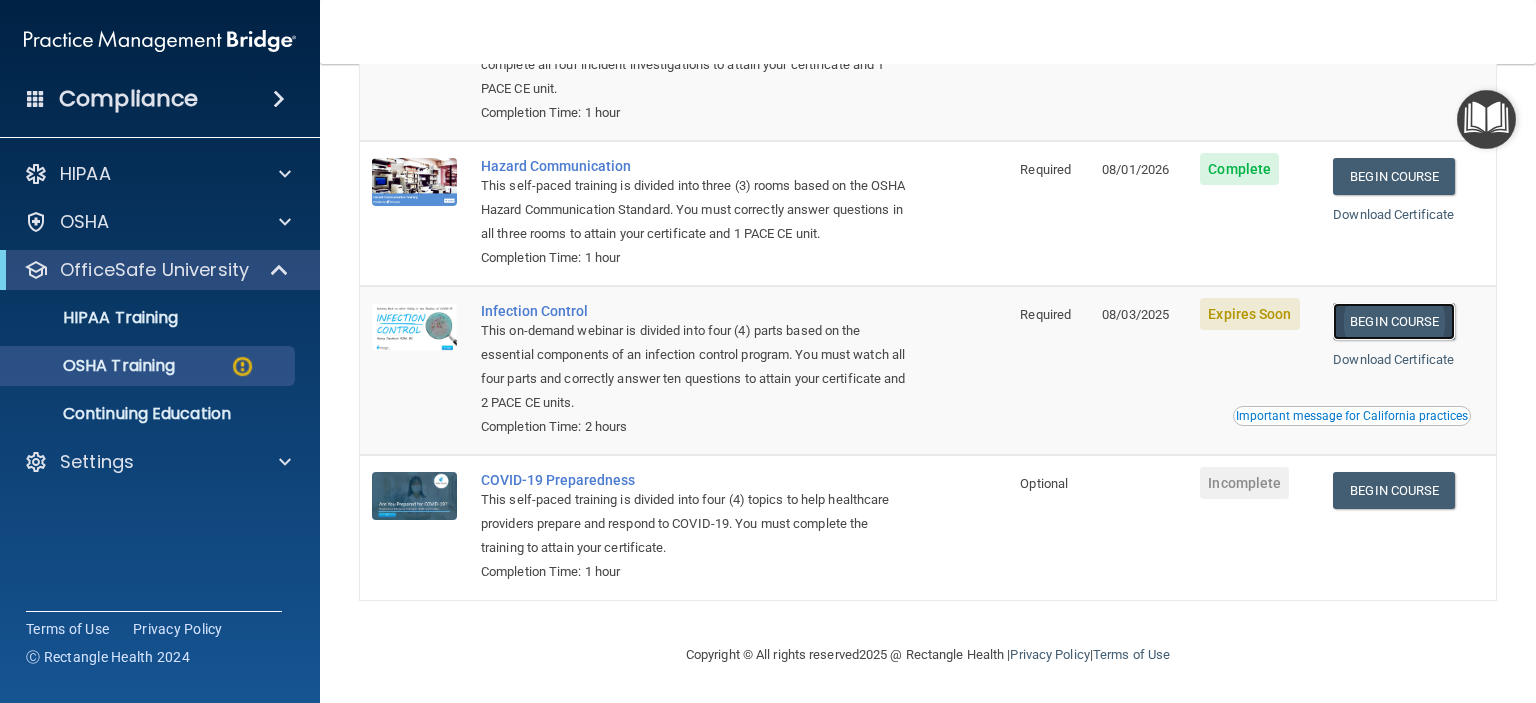 click on "Begin Course" at bounding box center (1394, 321) 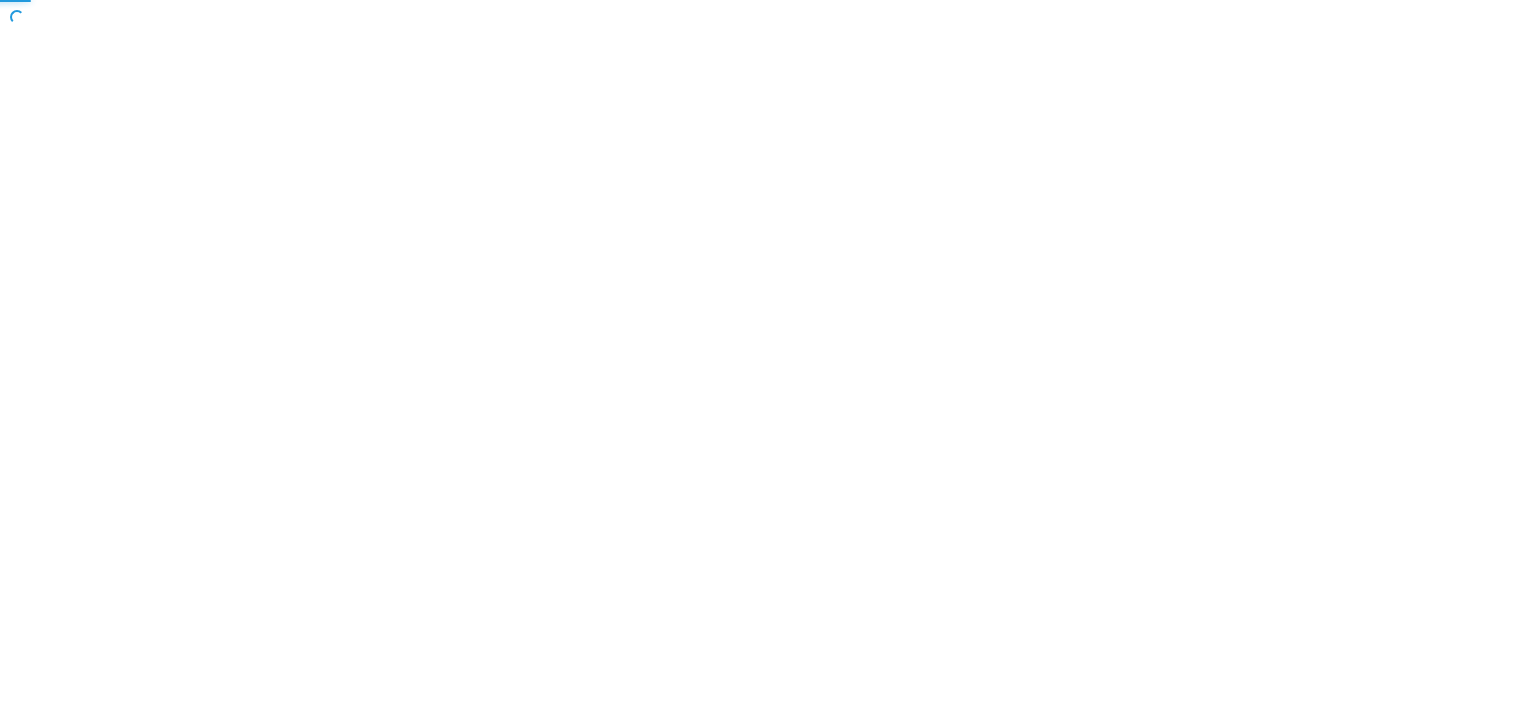 scroll, scrollTop: 0, scrollLeft: 0, axis: both 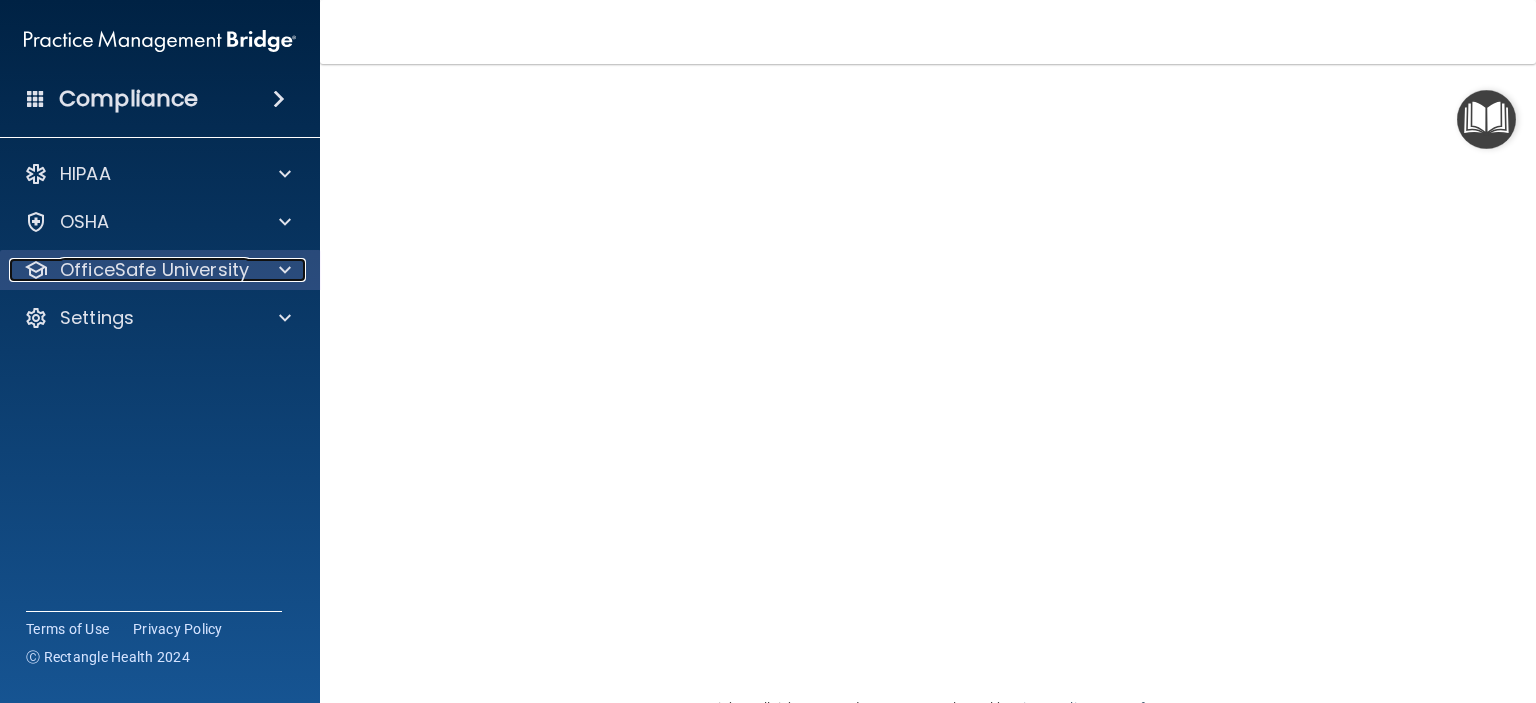 click on "OfficeSafe University" at bounding box center (154, 270) 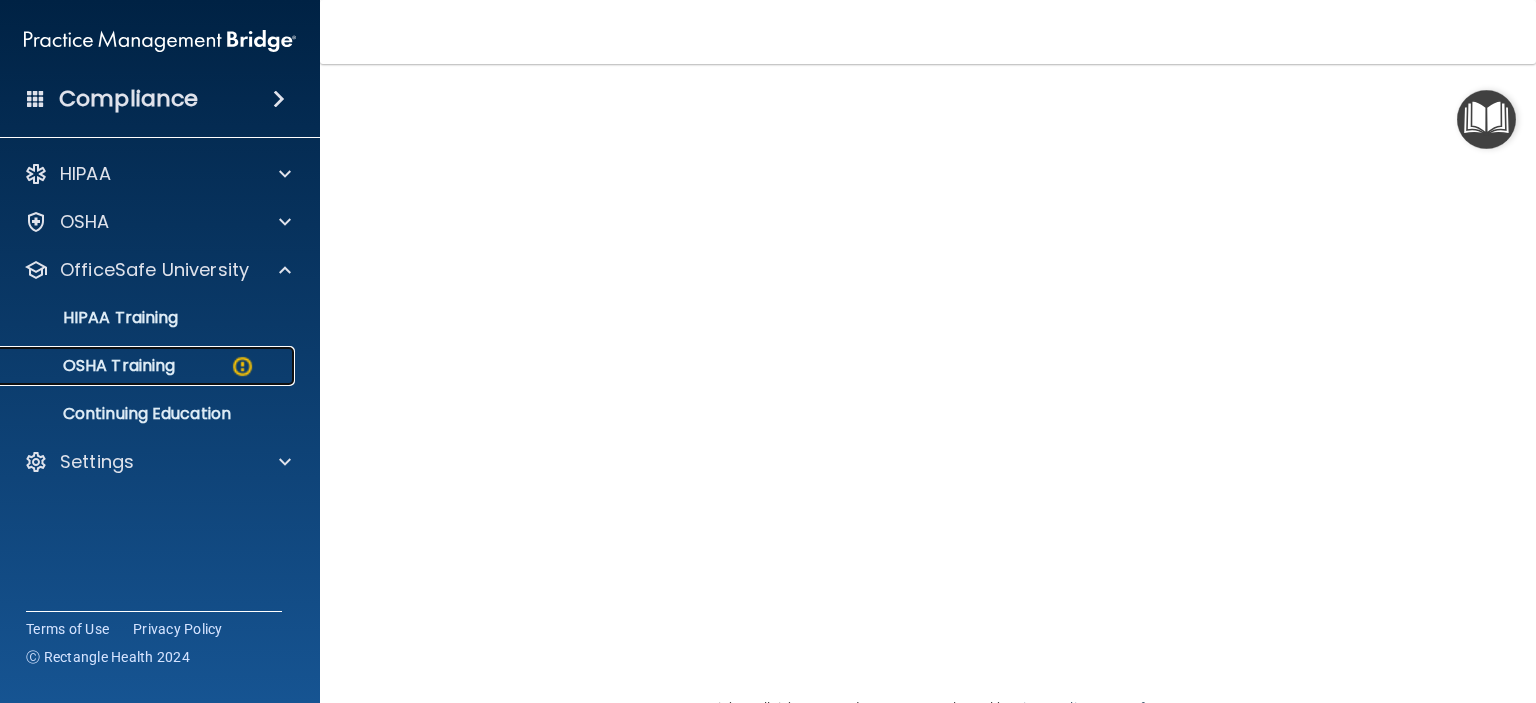 click on "OSHA Training" at bounding box center (149, 366) 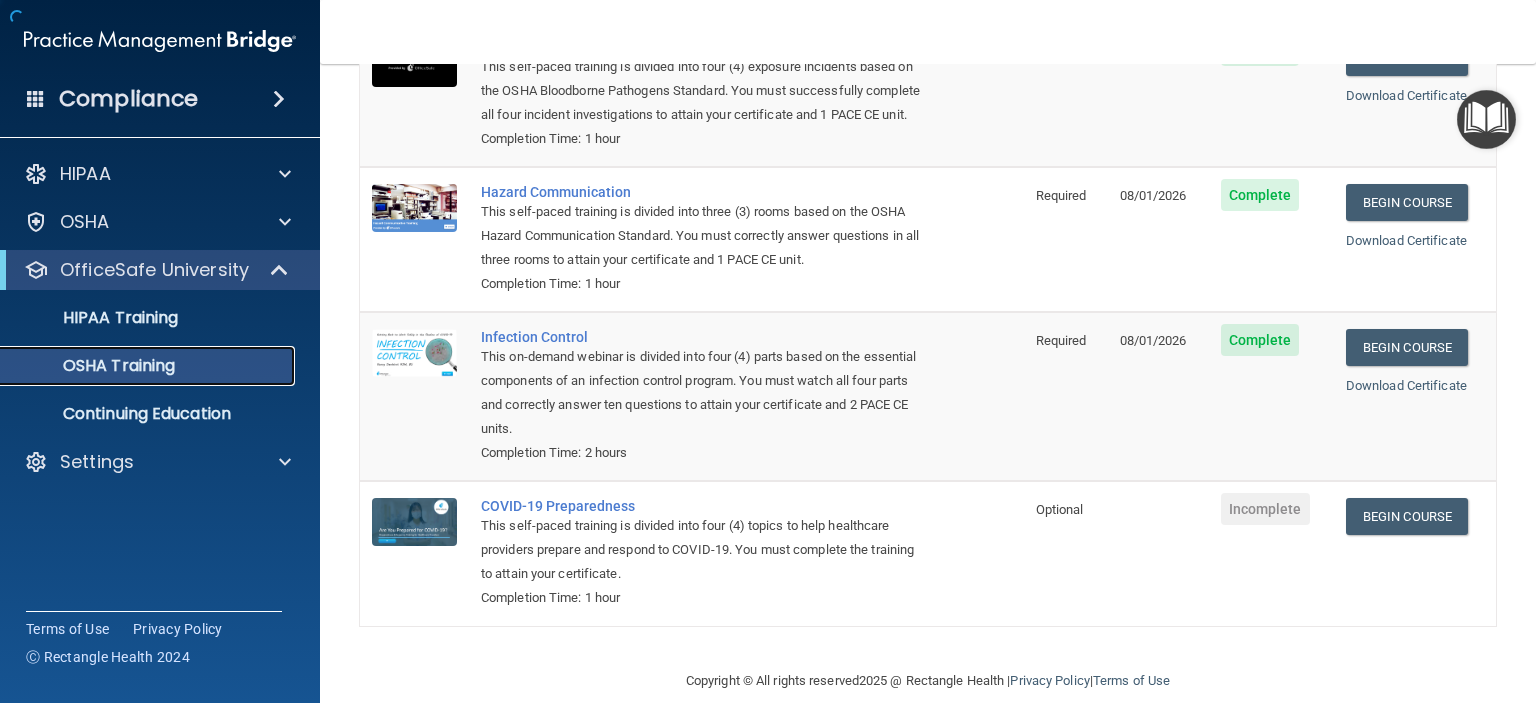 scroll, scrollTop: 226, scrollLeft: 0, axis: vertical 